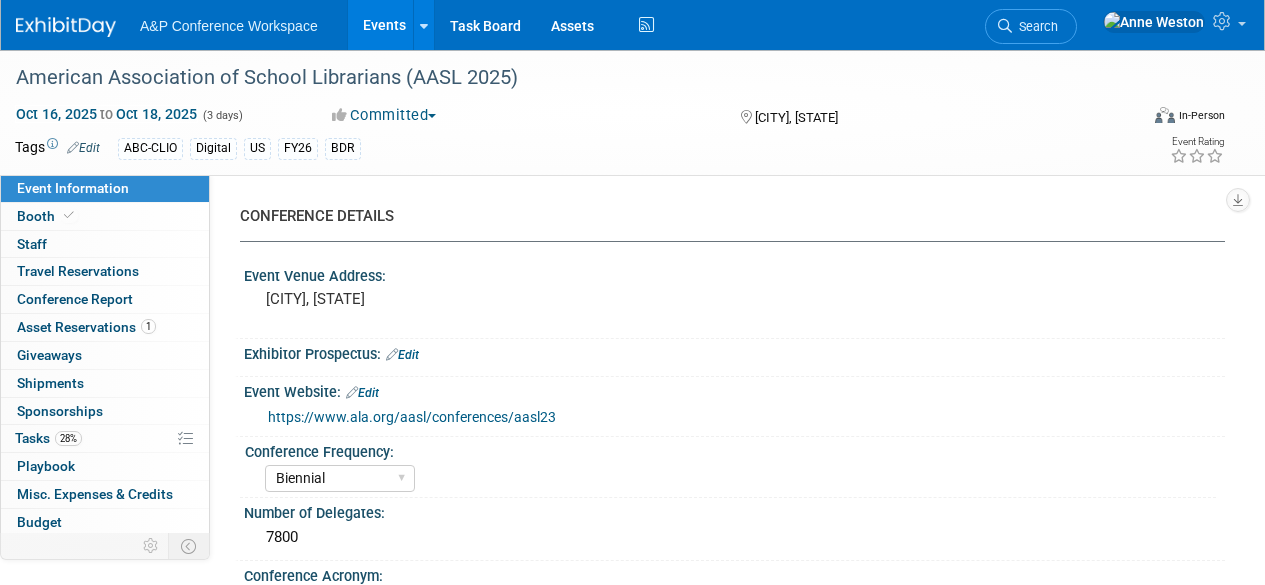 select on "Biennial" 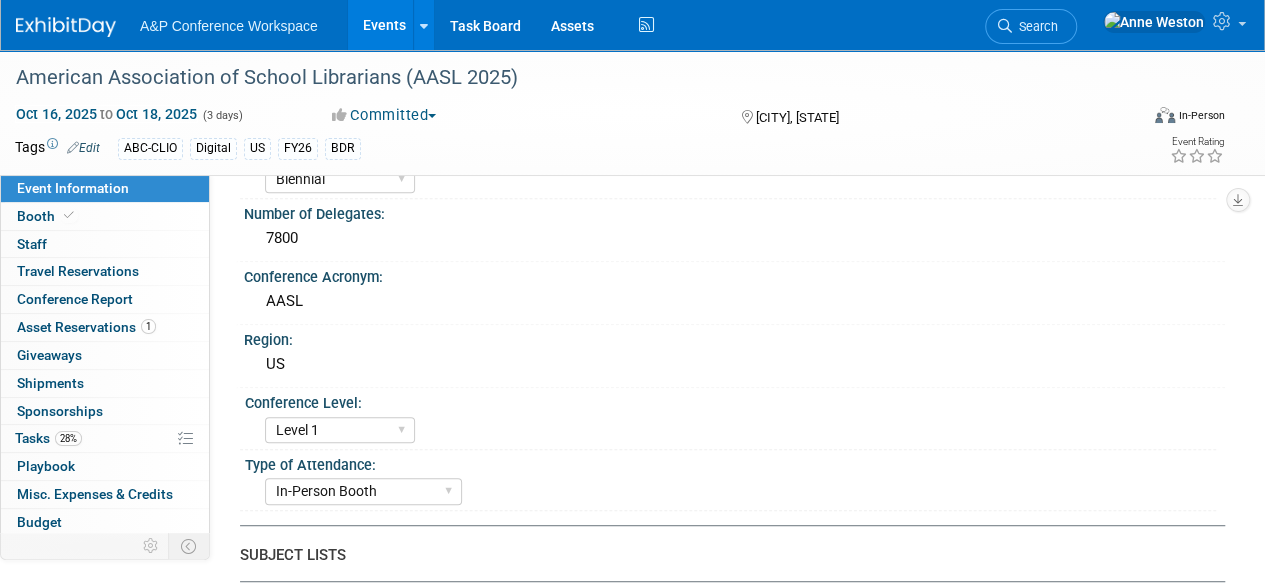scroll, scrollTop: 0, scrollLeft: 0, axis: both 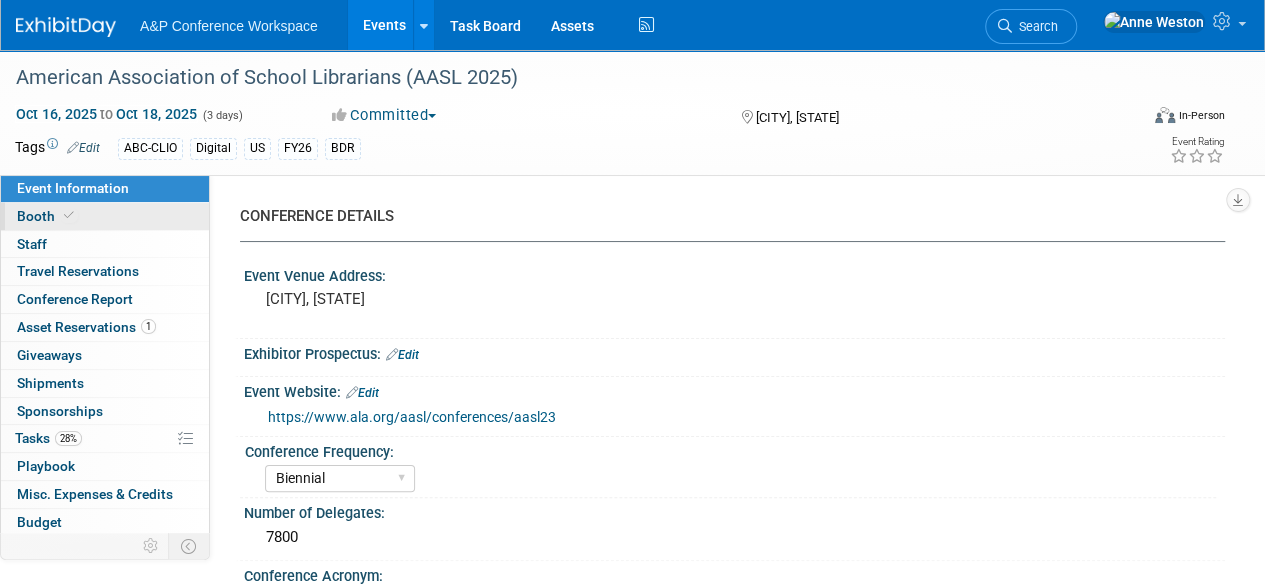 click on "Booth" at bounding box center [105, 216] 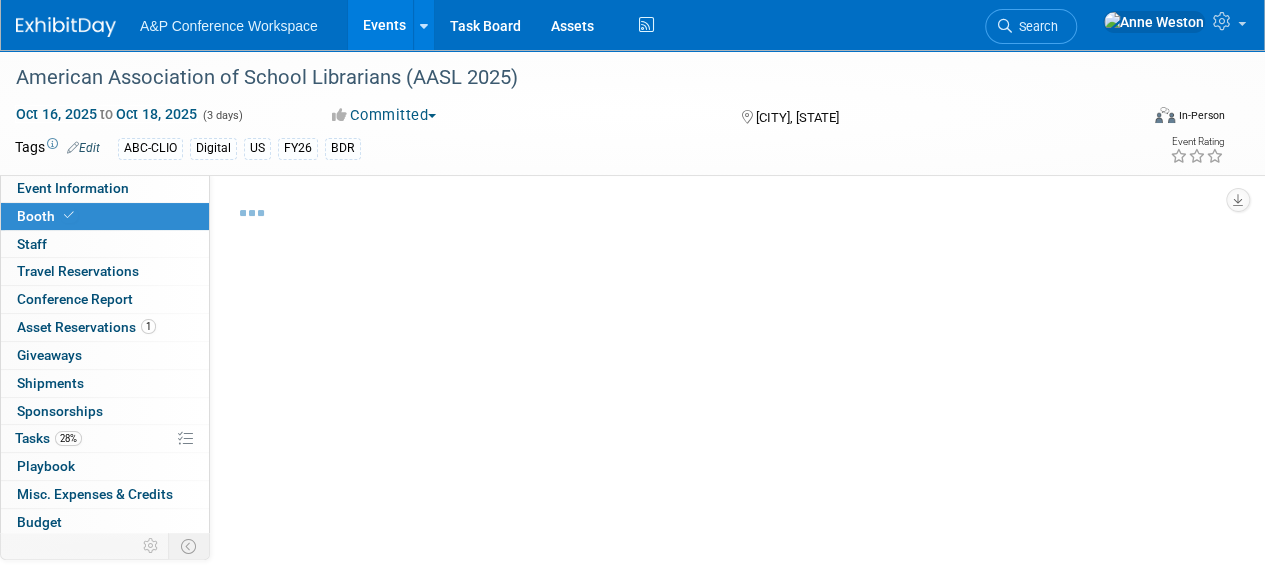 select on "CLDC - Digital/BDR" 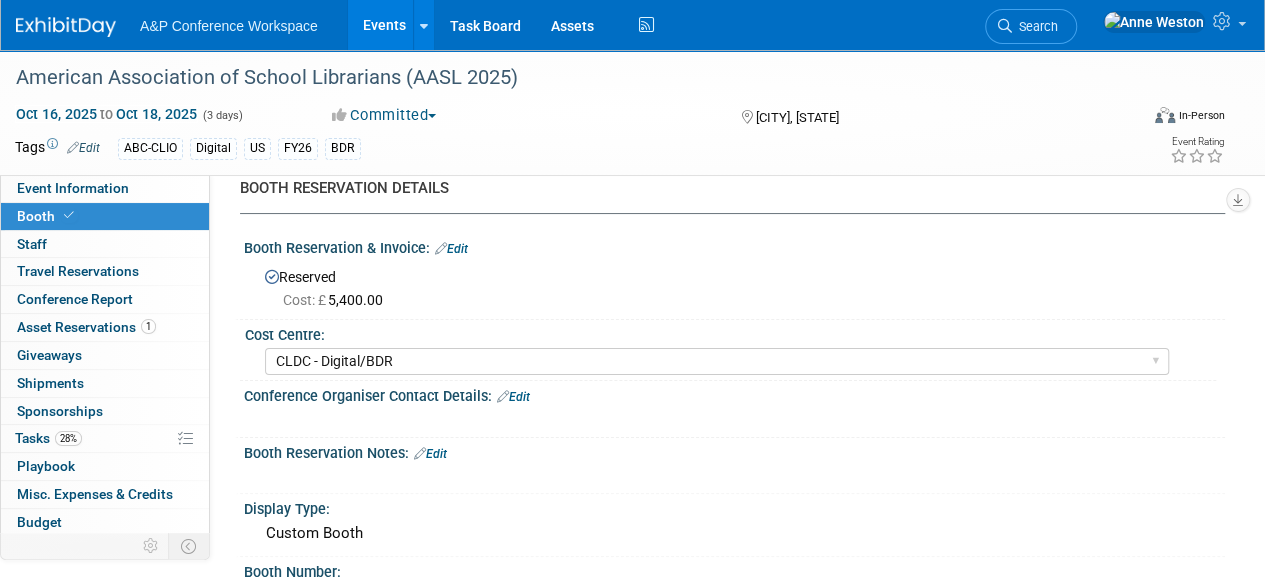 scroll, scrollTop: 0, scrollLeft: 0, axis: both 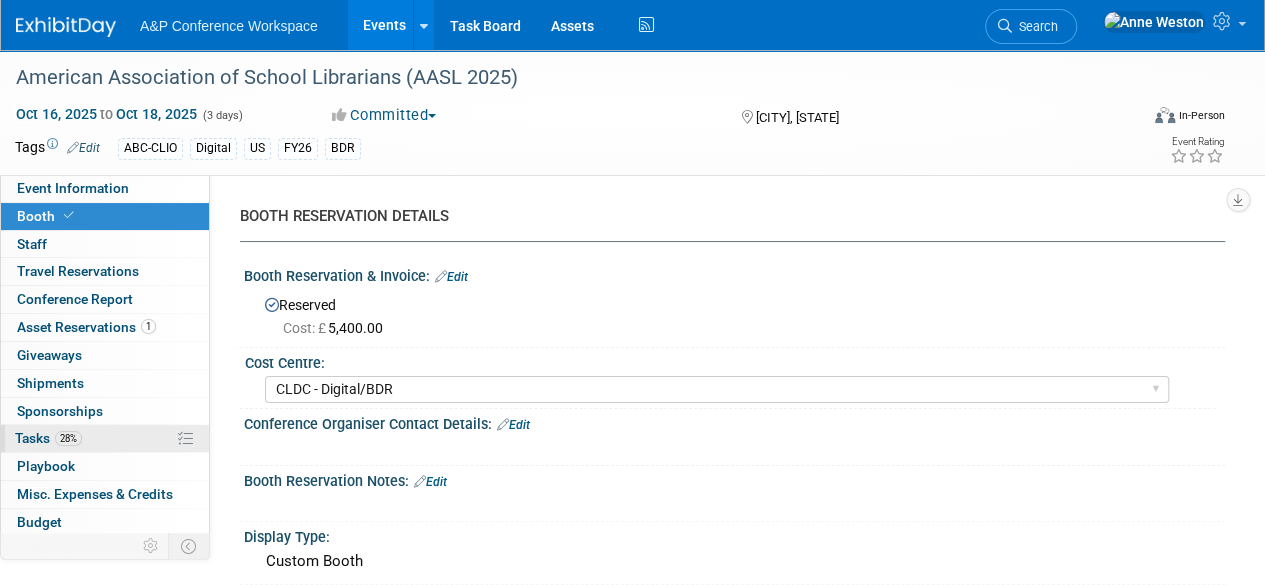 click on "28%
Tasks 28%" at bounding box center (105, 438) 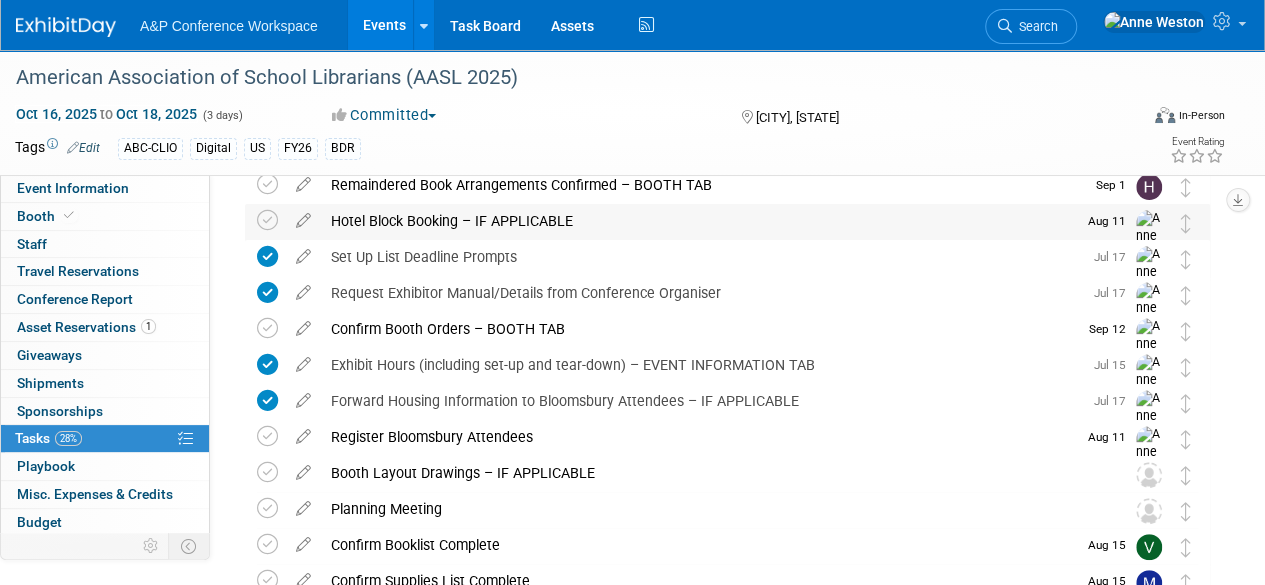 scroll, scrollTop: 300, scrollLeft: 0, axis: vertical 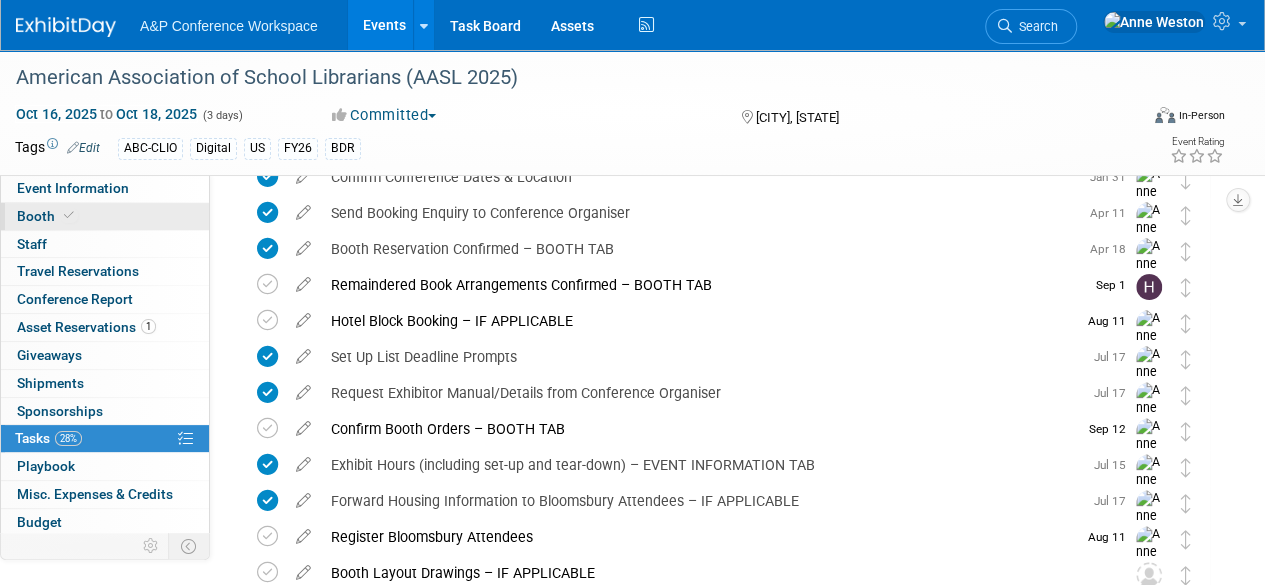 click on "Booth" at bounding box center [47, 216] 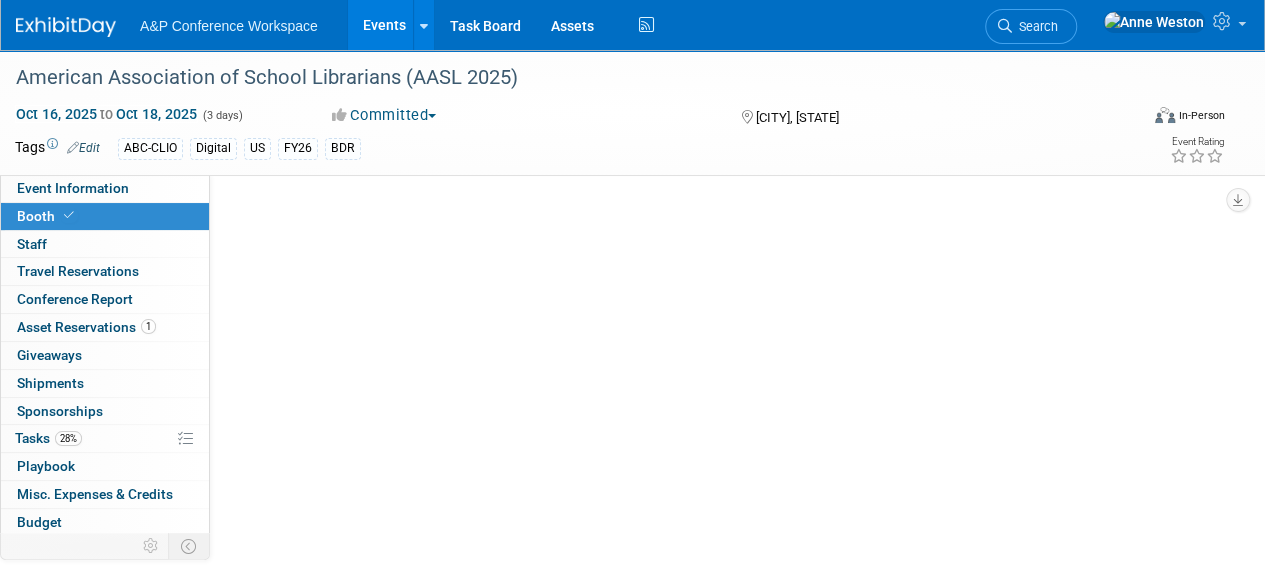 select on "CLDC - Digital/BDR" 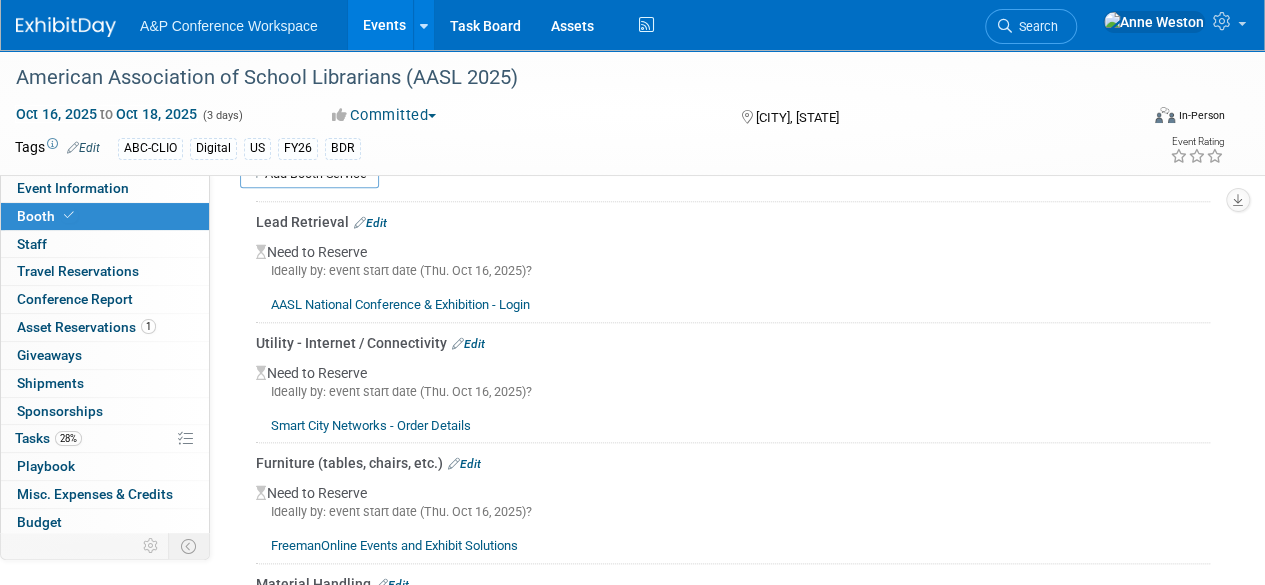 scroll, scrollTop: 800, scrollLeft: 0, axis: vertical 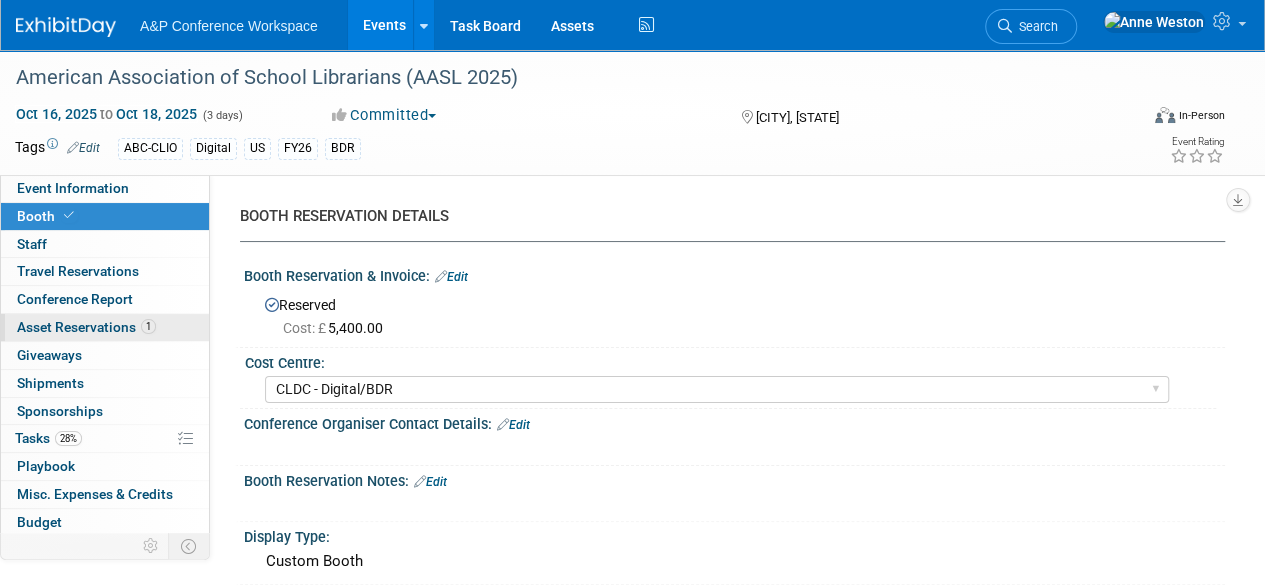 click on "Asset Reservations 1" at bounding box center [86, 327] 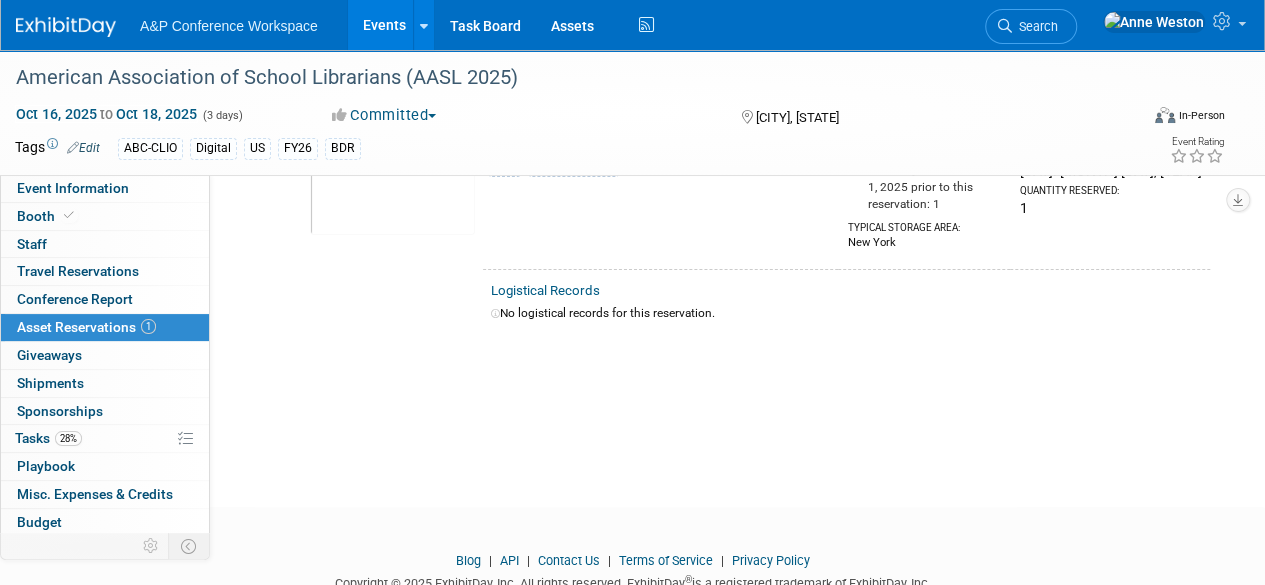 scroll, scrollTop: 200, scrollLeft: 0, axis: vertical 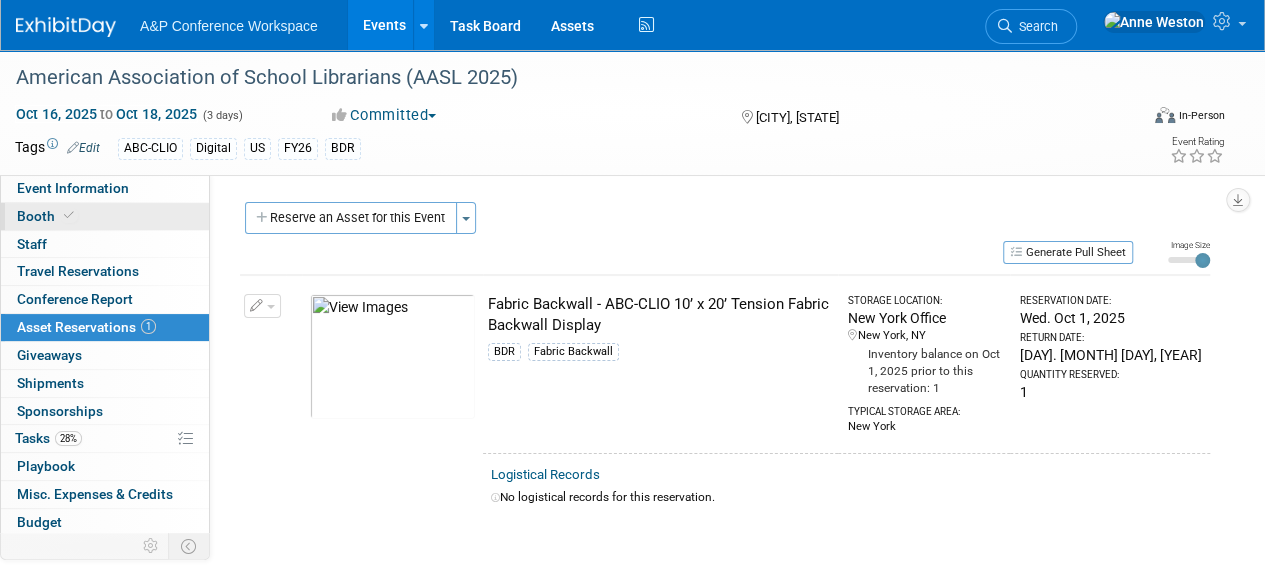 click on "Booth" at bounding box center (105, 216) 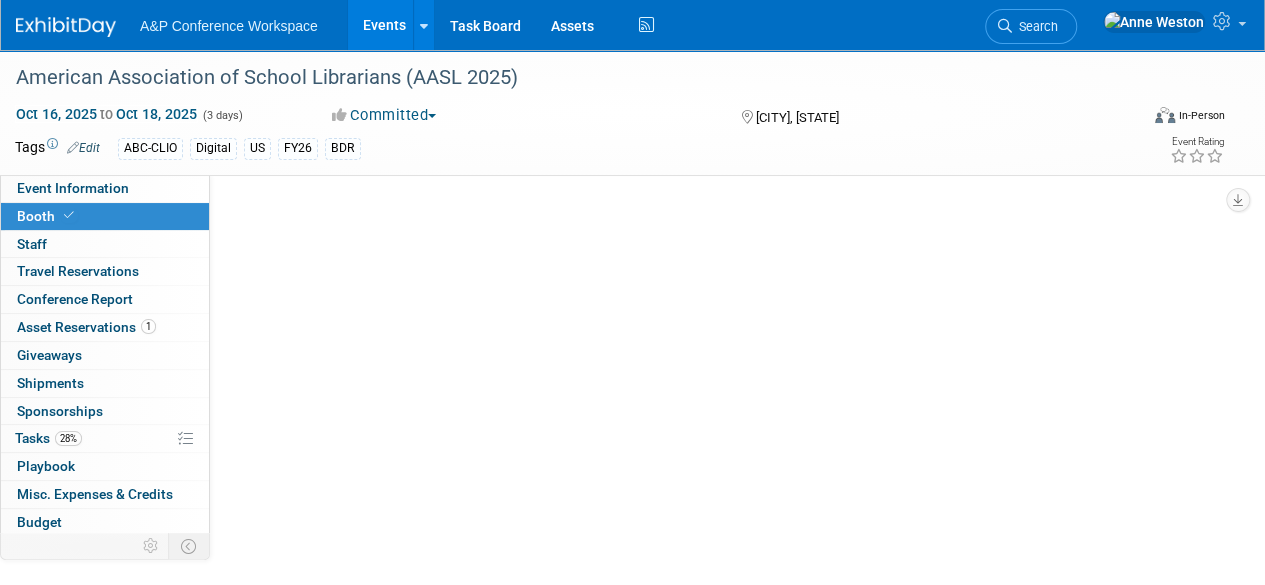 select on "CLDC - Digital/BDR" 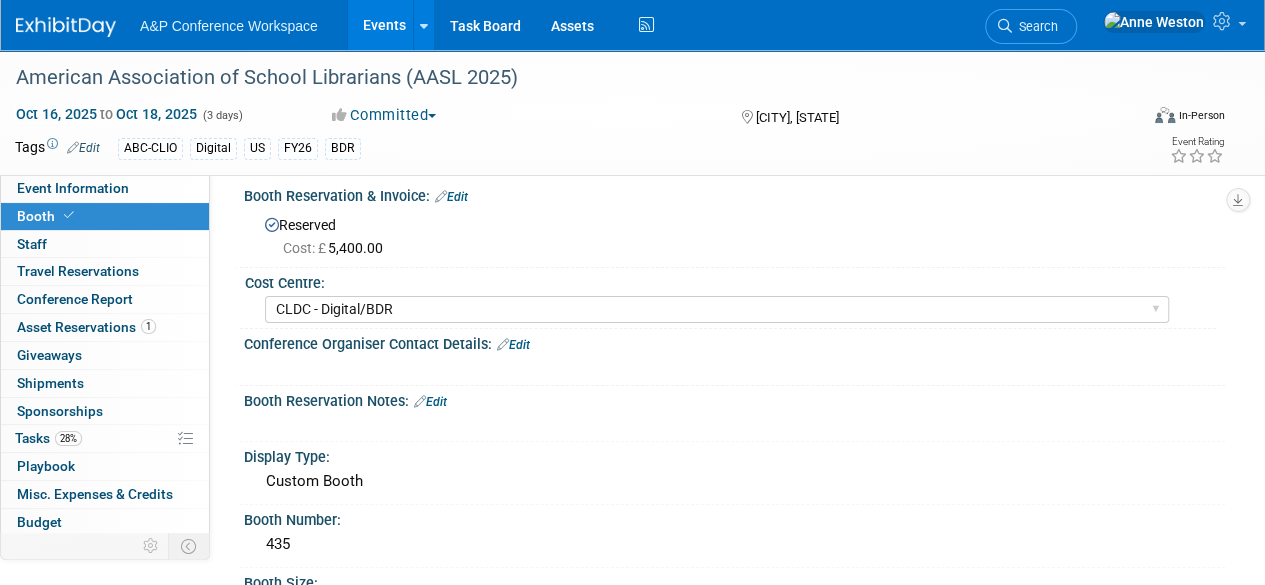 scroll, scrollTop: 0, scrollLeft: 0, axis: both 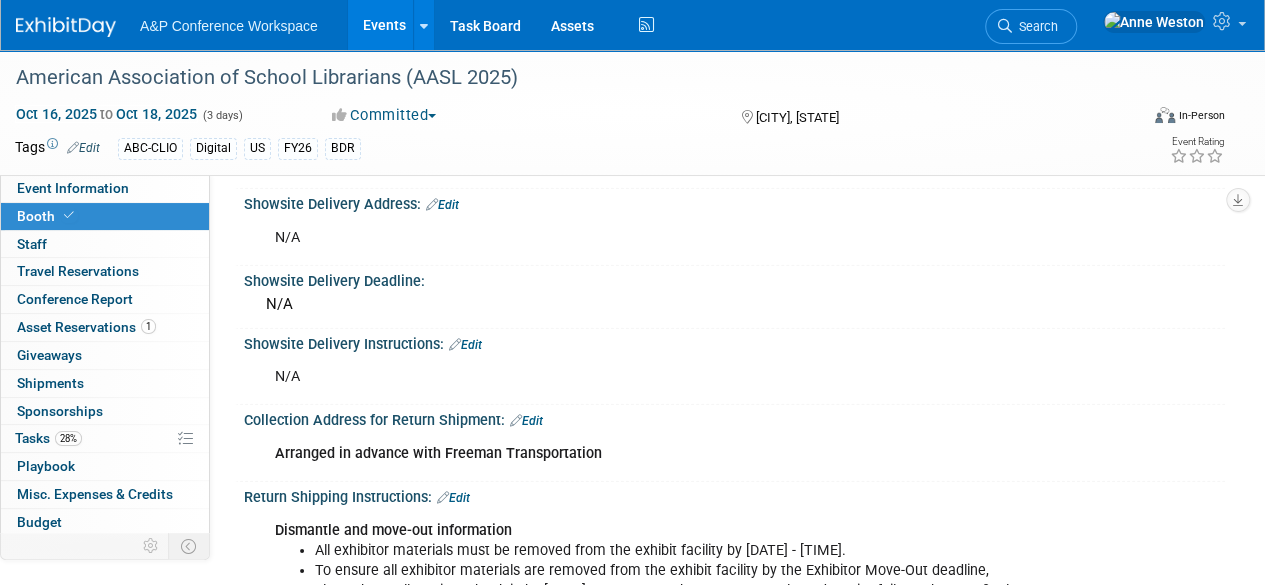 click on "Collection Address for Return Shipment:
Edit" at bounding box center [734, 418] 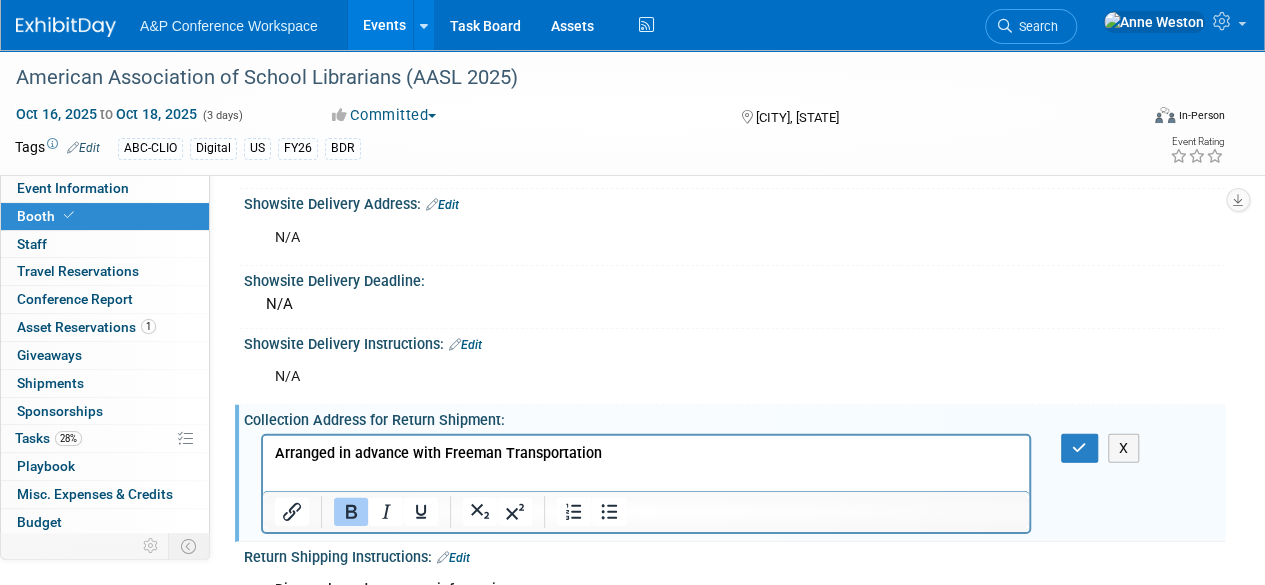 scroll, scrollTop: 0, scrollLeft: 0, axis: both 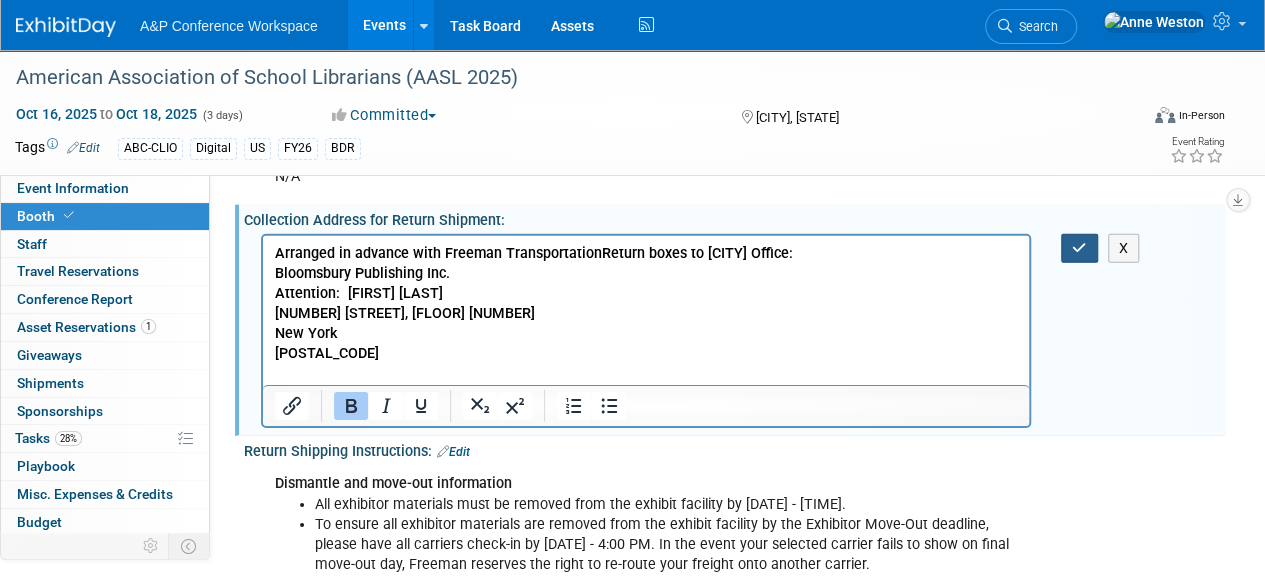click at bounding box center [1079, 248] 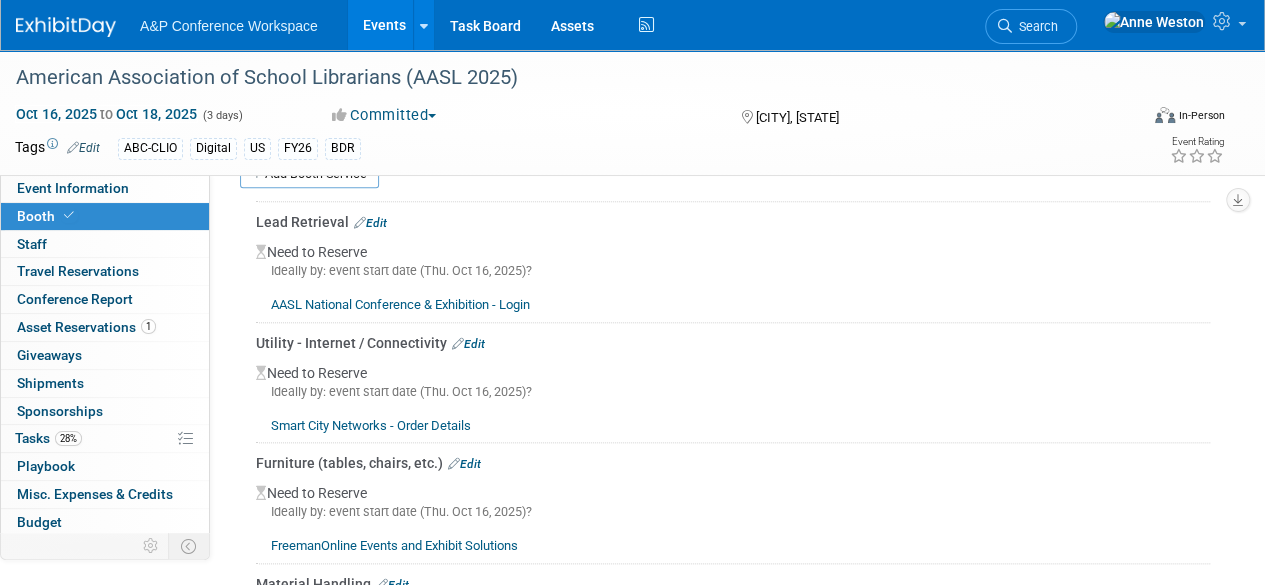 scroll, scrollTop: 700, scrollLeft: 0, axis: vertical 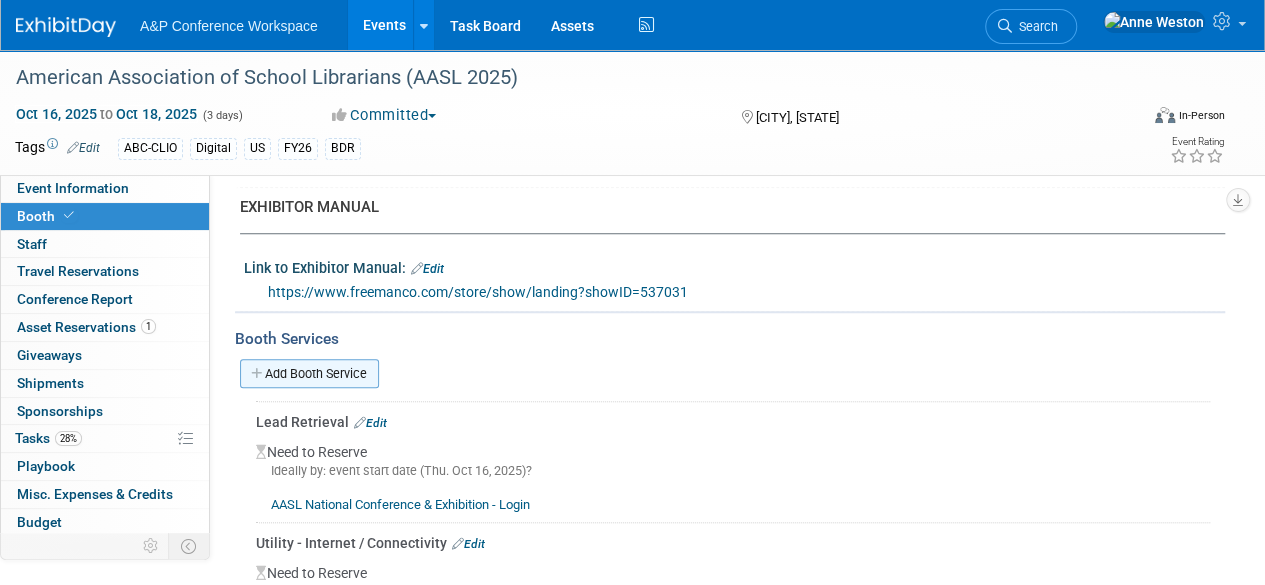 click on "Add Booth Service" at bounding box center (309, 373) 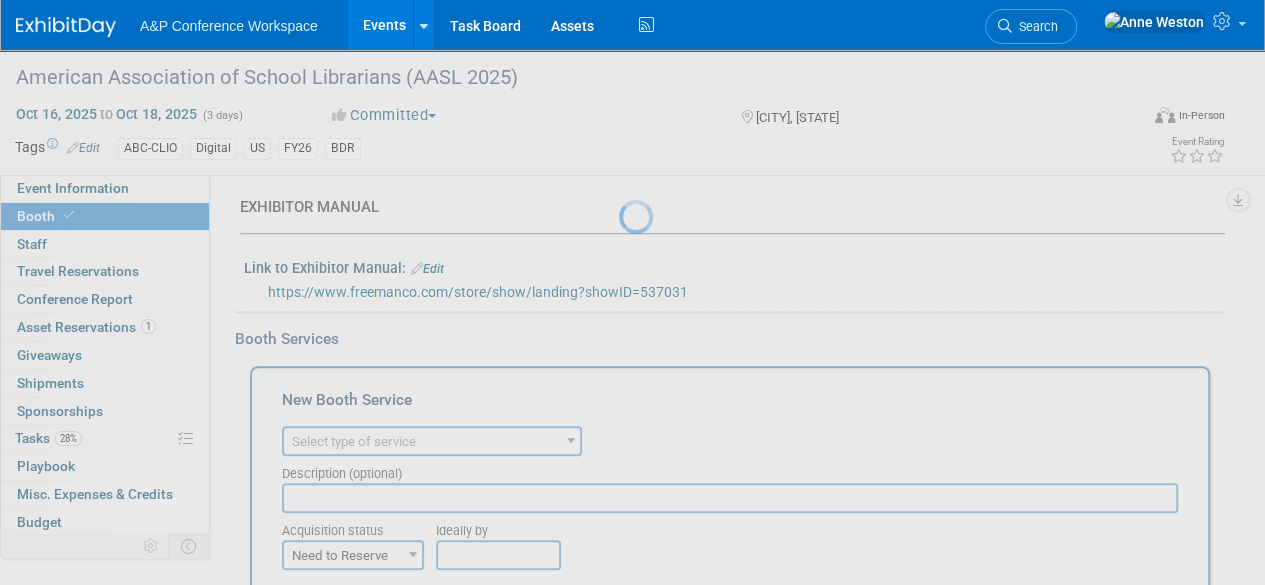 scroll, scrollTop: 0, scrollLeft: 0, axis: both 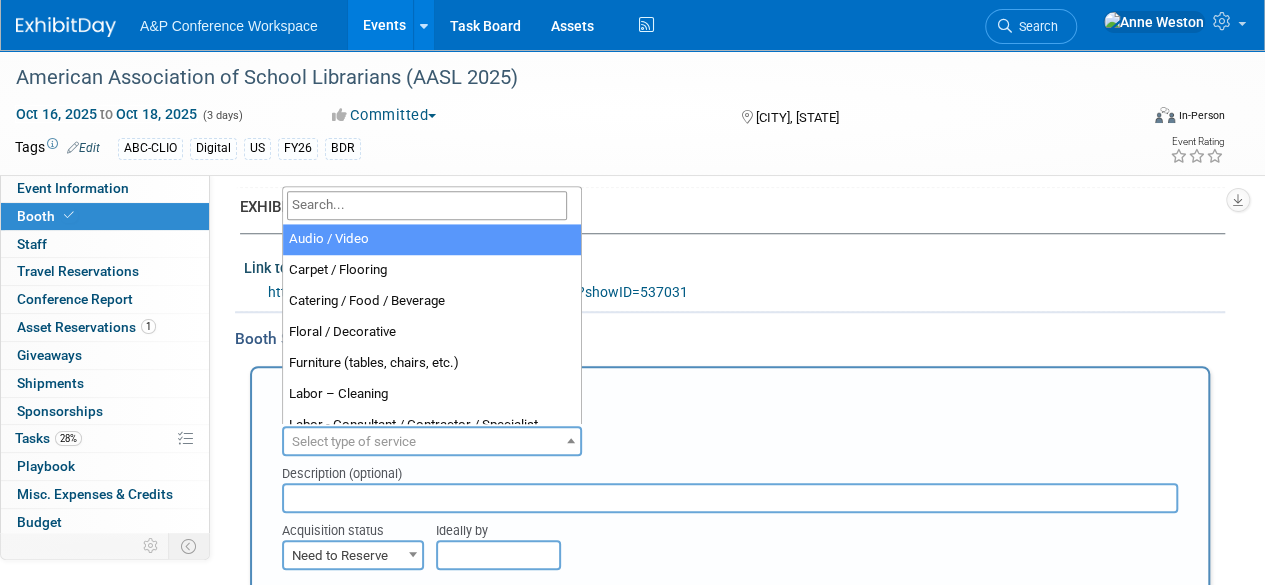 click on "Select type of service" at bounding box center [354, 441] 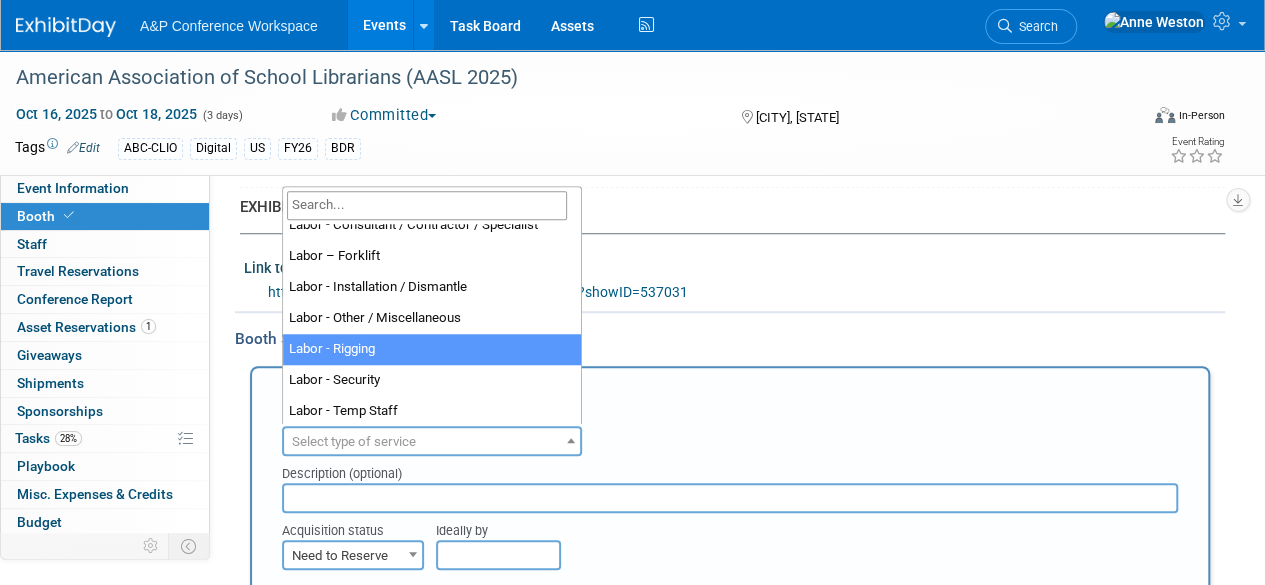 scroll, scrollTop: 300, scrollLeft: 0, axis: vertical 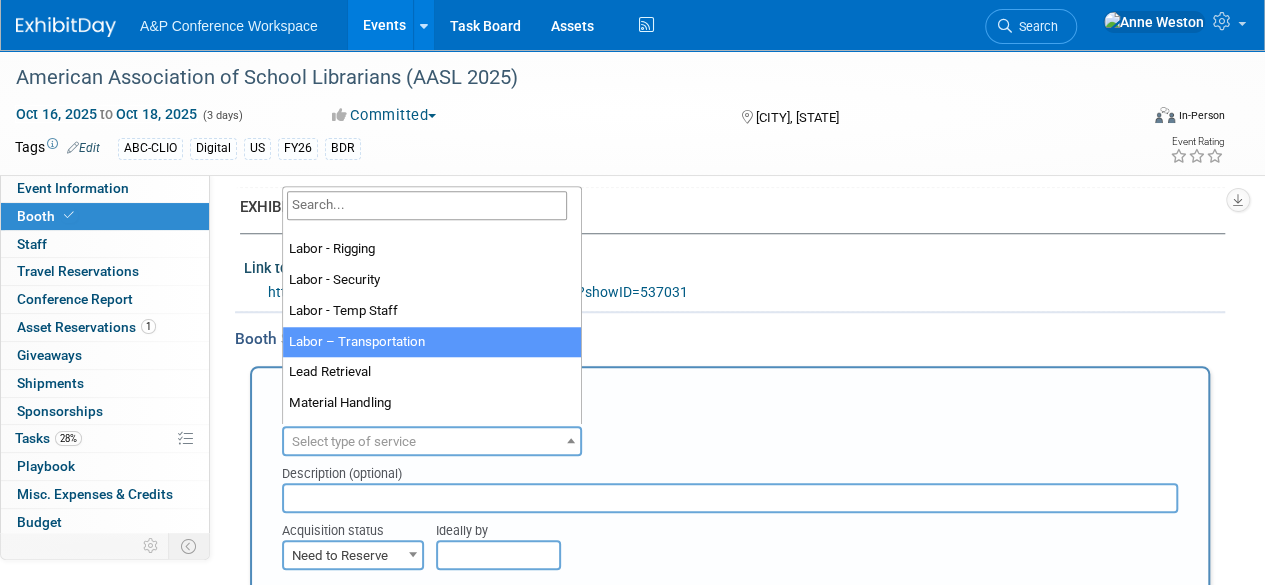 select on "15" 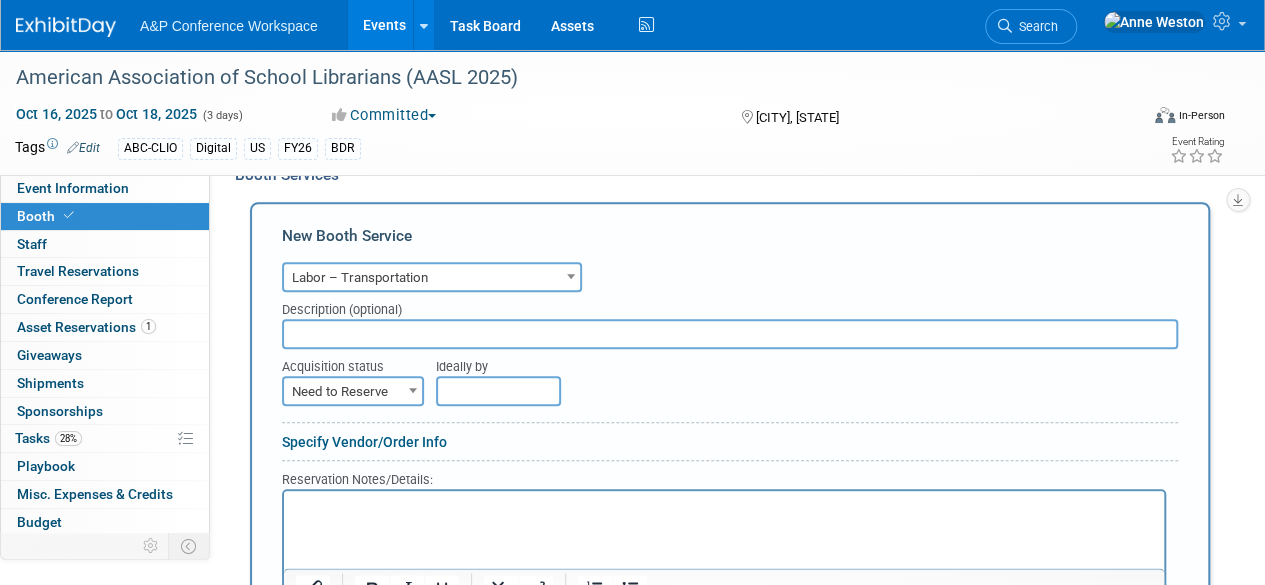 scroll, scrollTop: 900, scrollLeft: 0, axis: vertical 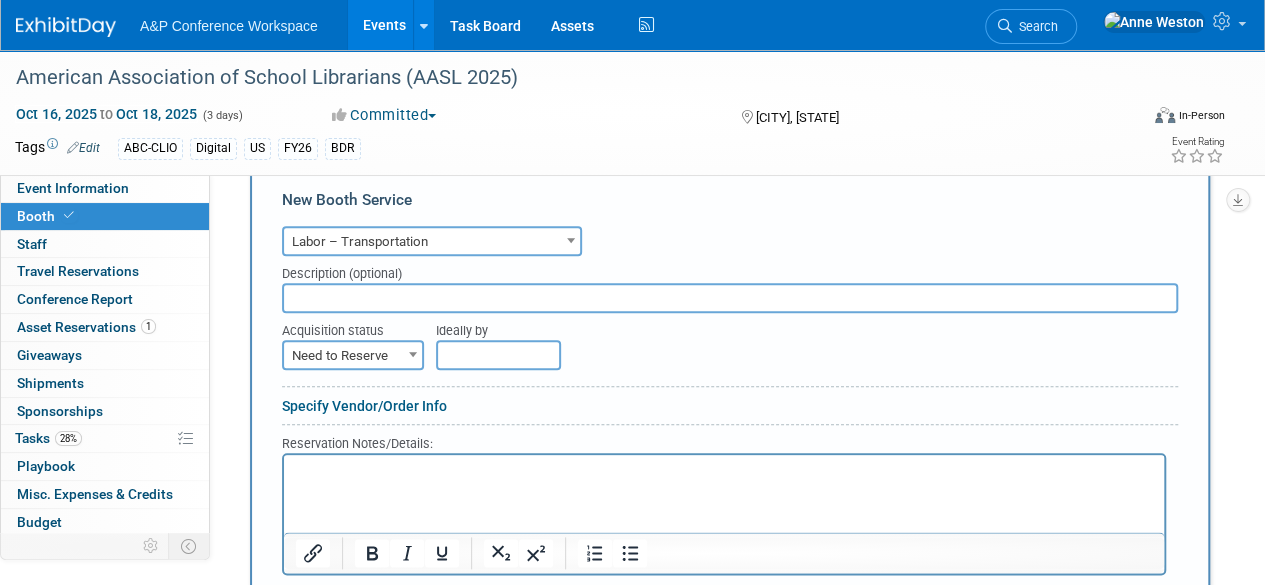 click at bounding box center [724, 472] 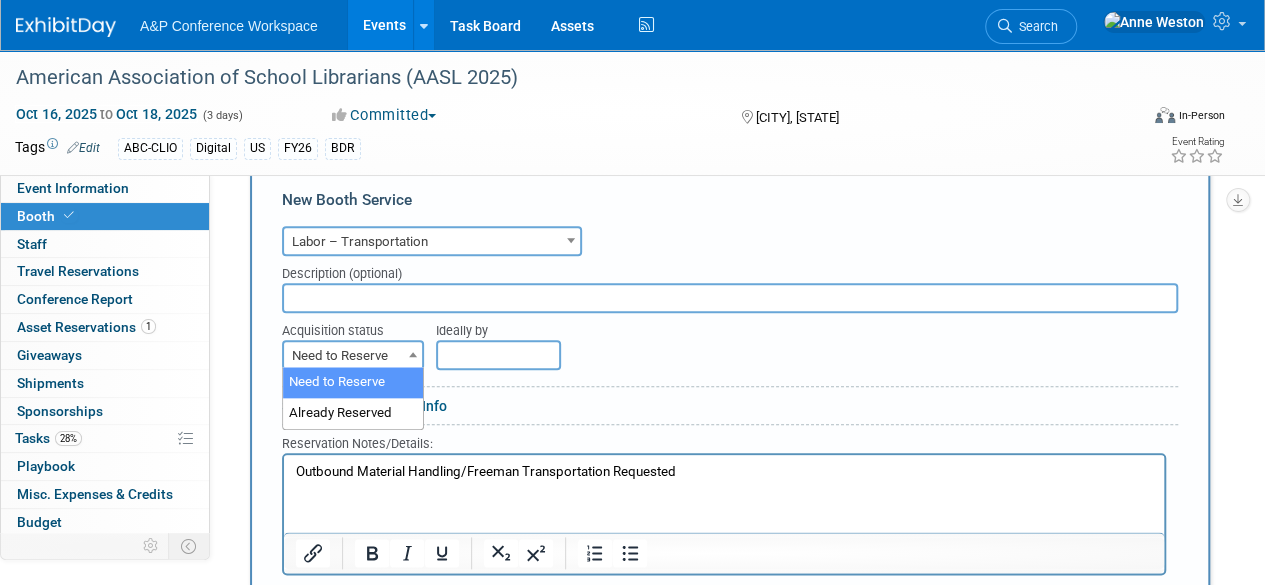 click on "Need to Reserve" at bounding box center (353, 356) 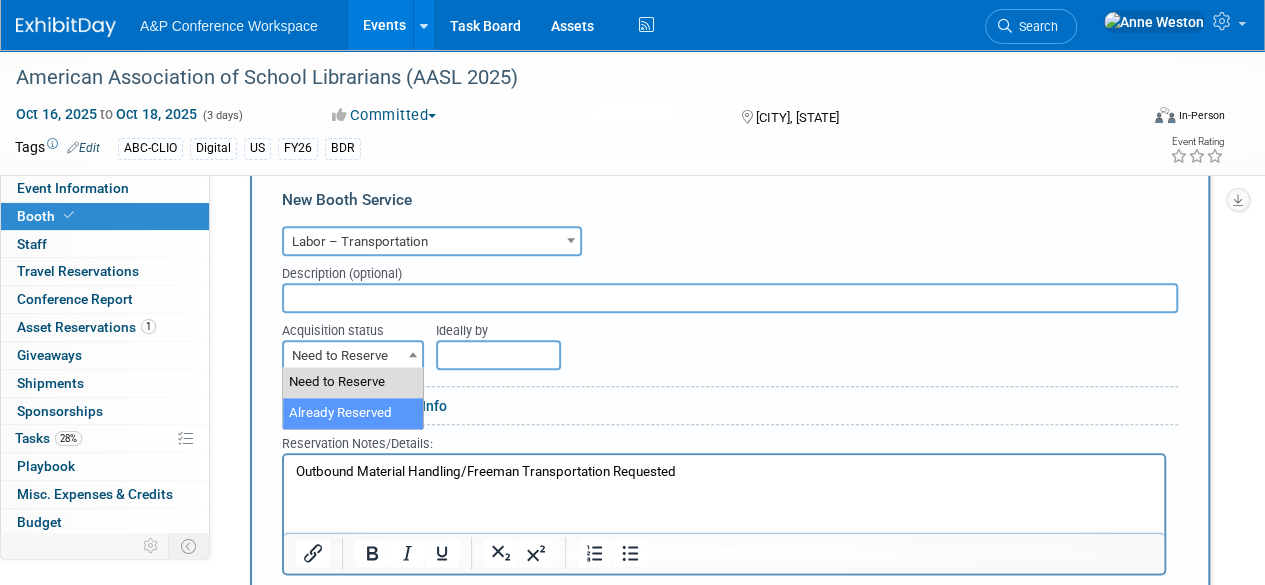 select on "2" 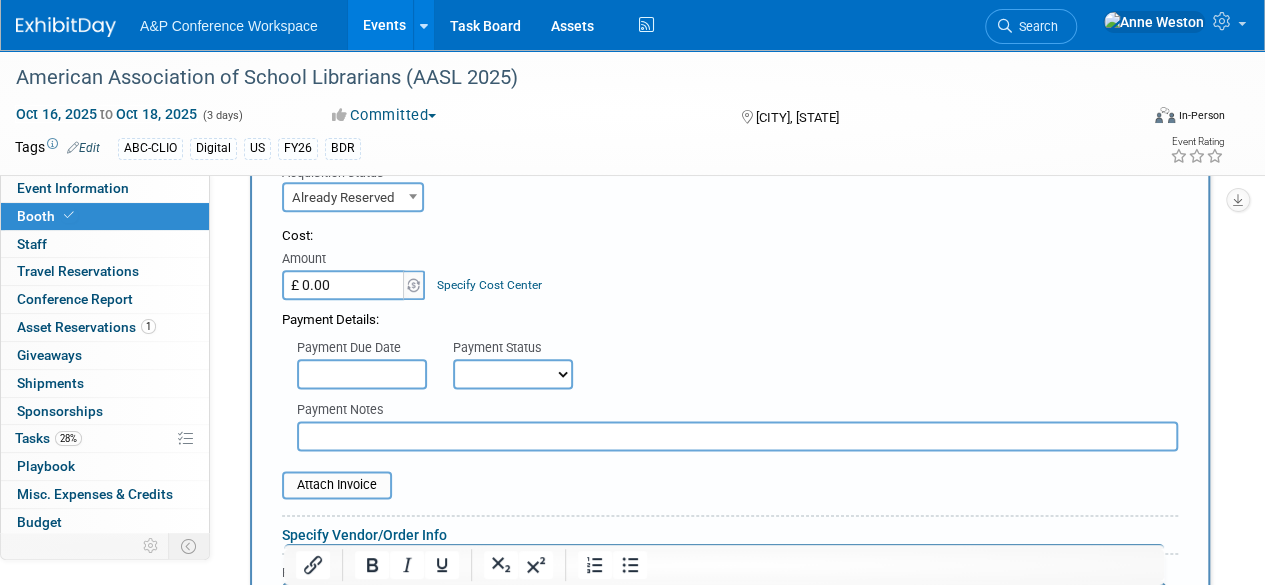 scroll, scrollTop: 1100, scrollLeft: 0, axis: vertical 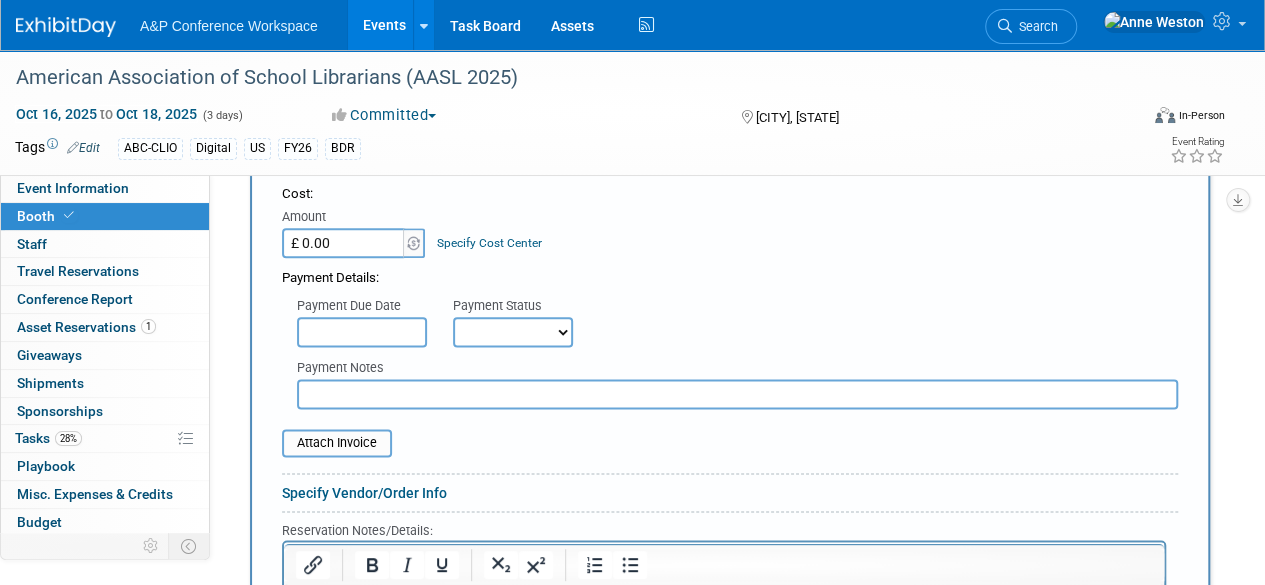 click on "Not Paid Yet
Partially Paid
Paid in Full" at bounding box center [513, 332] 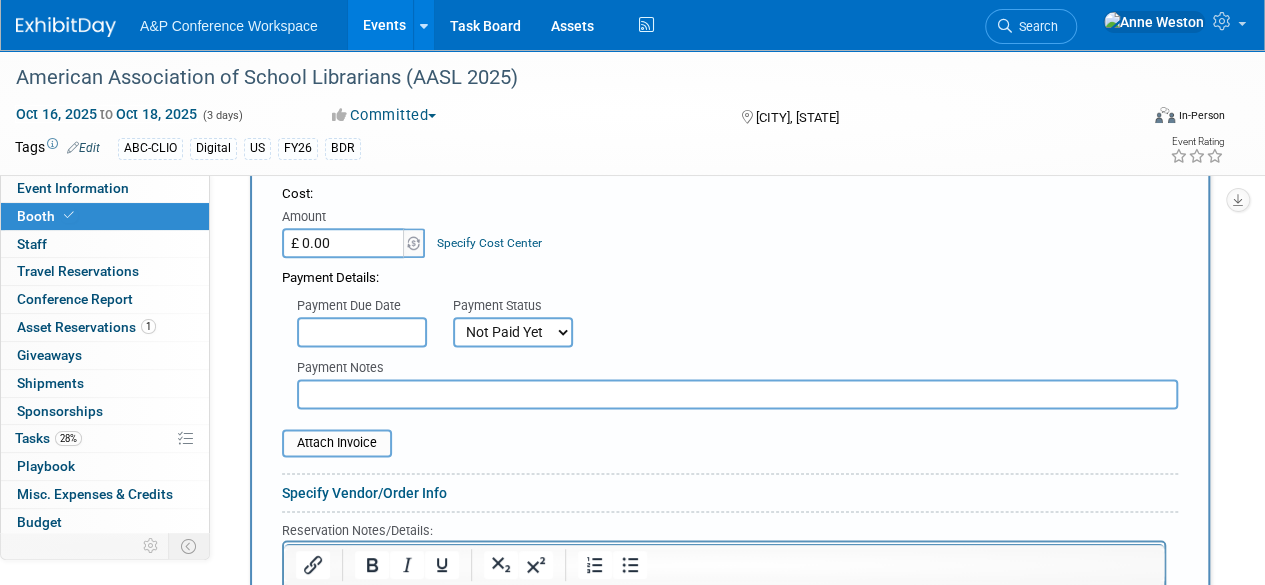 click on "Not Paid Yet
Partially Paid
Paid in Full" at bounding box center [513, 332] 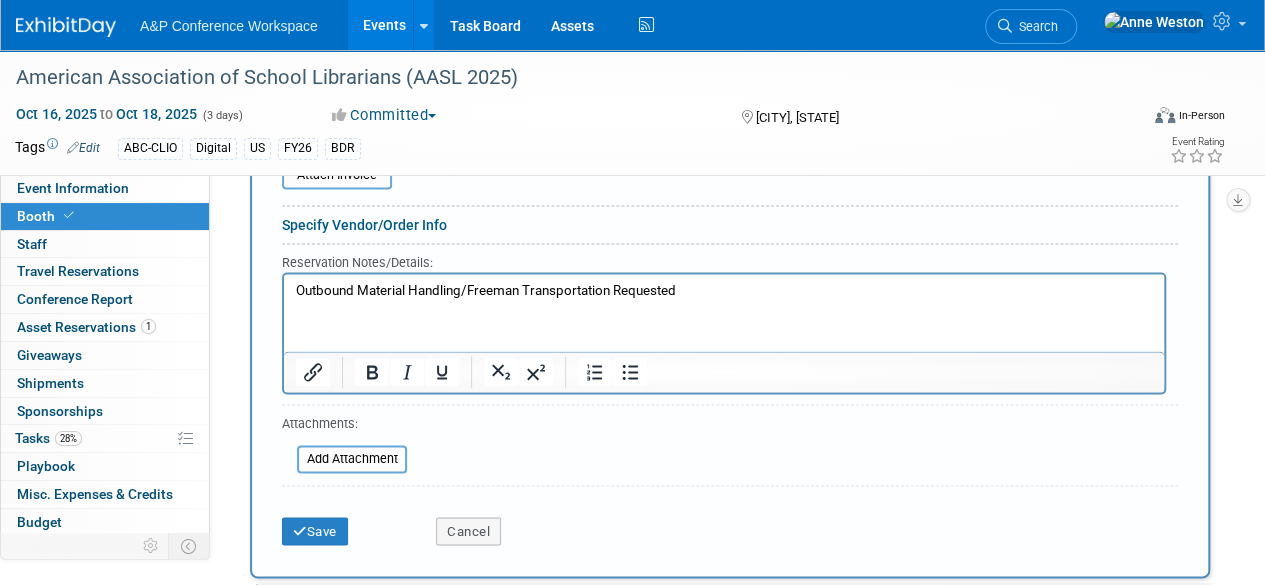 scroll, scrollTop: 1400, scrollLeft: 0, axis: vertical 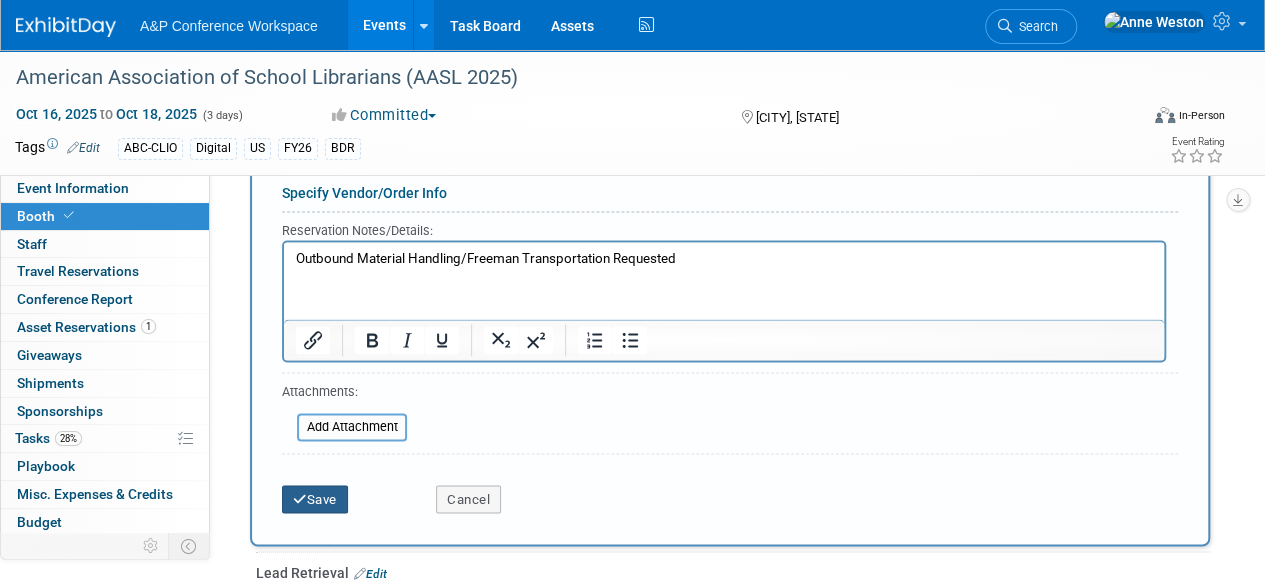 click on "Save" at bounding box center (315, 499) 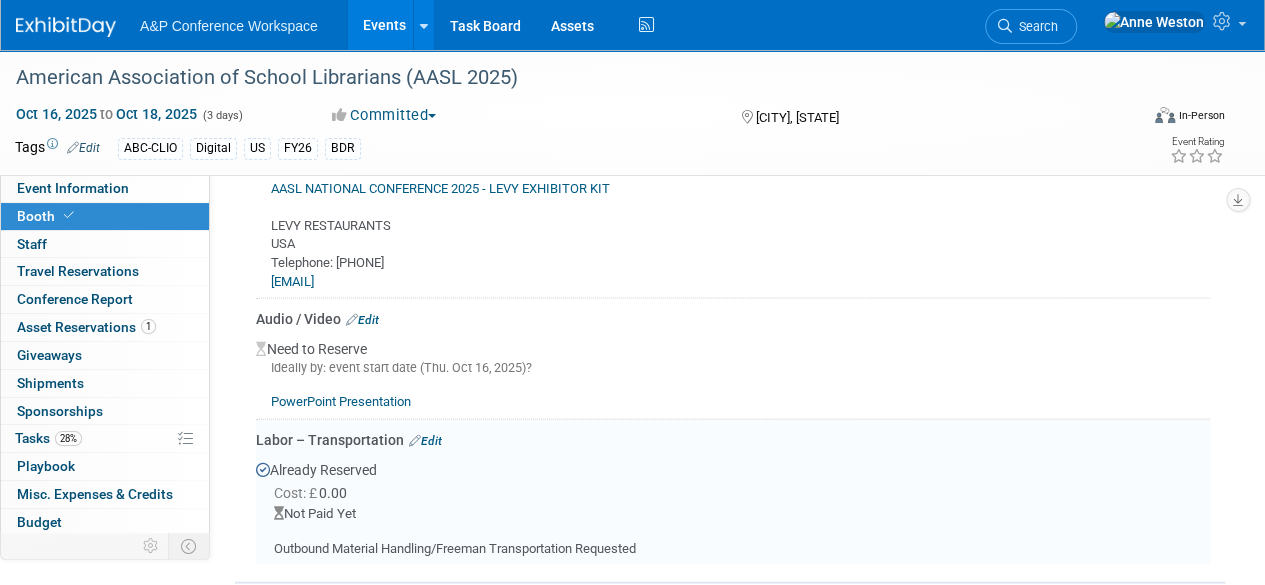 scroll, scrollTop: 1642, scrollLeft: 0, axis: vertical 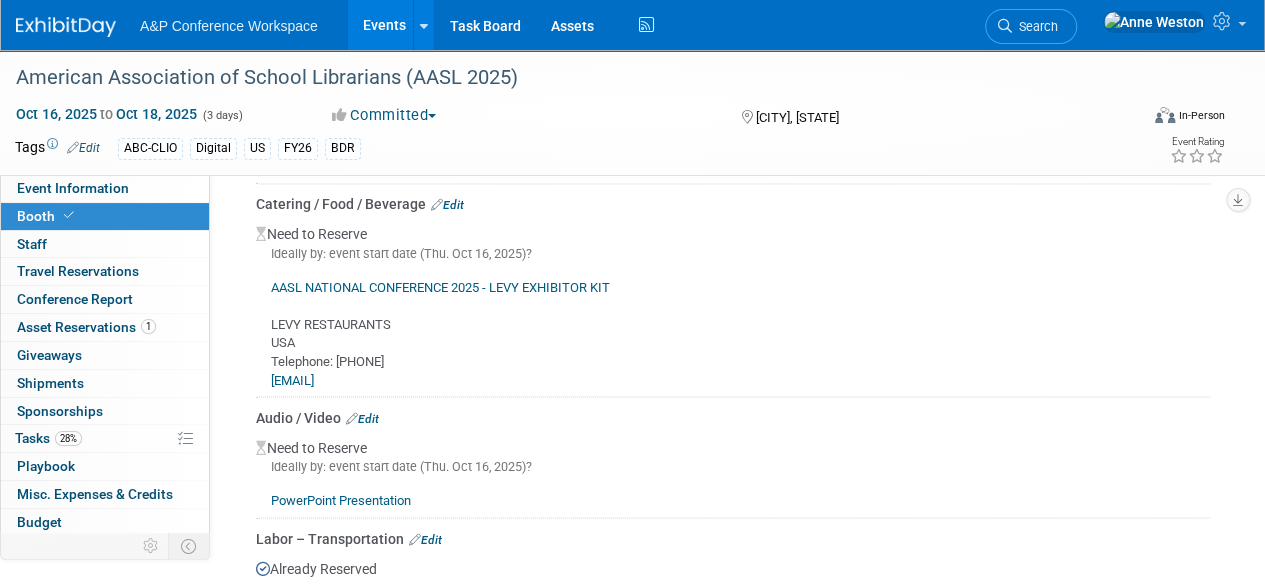 click on "PowerPoint Presentation" at bounding box center [341, 499] 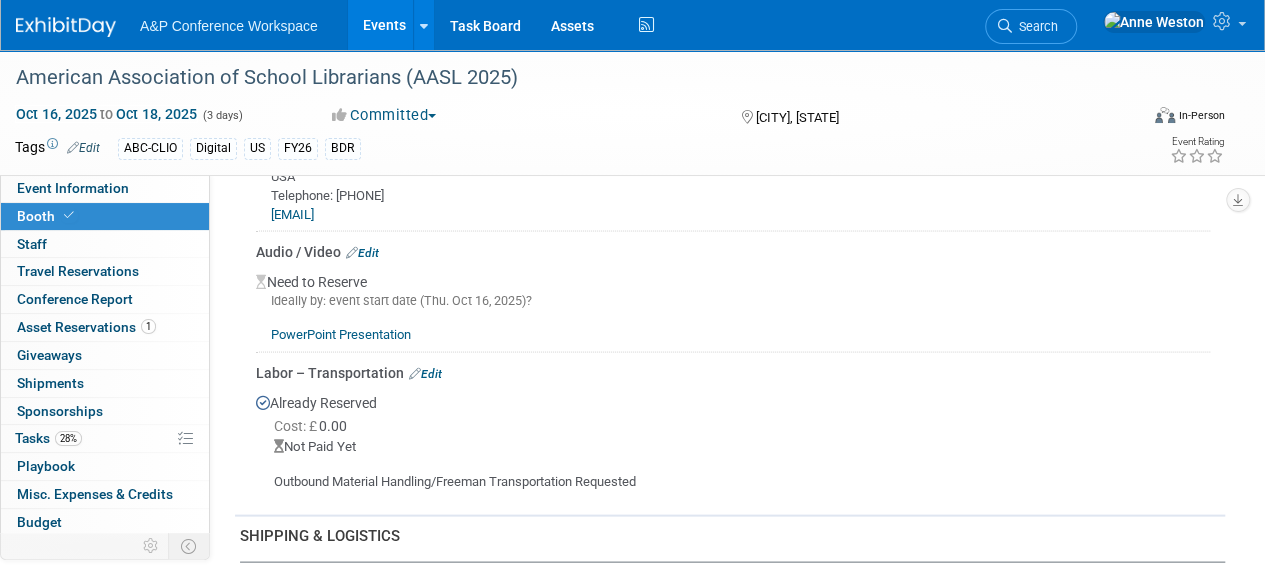 scroll, scrollTop: 1742, scrollLeft: 0, axis: vertical 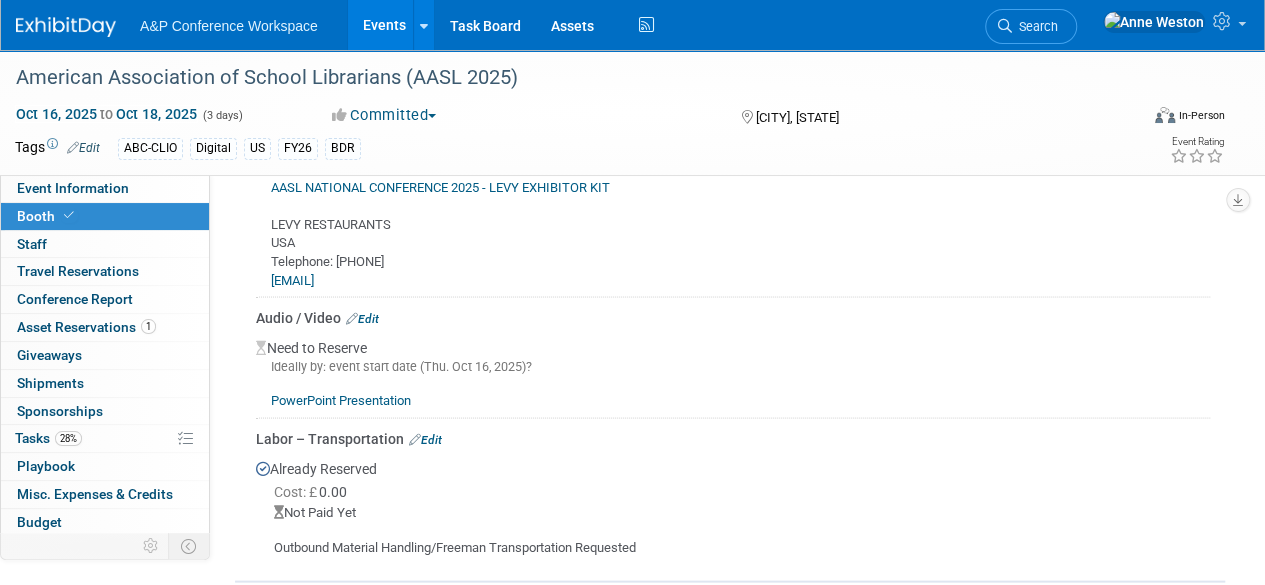 click on "Edit" at bounding box center [362, 318] 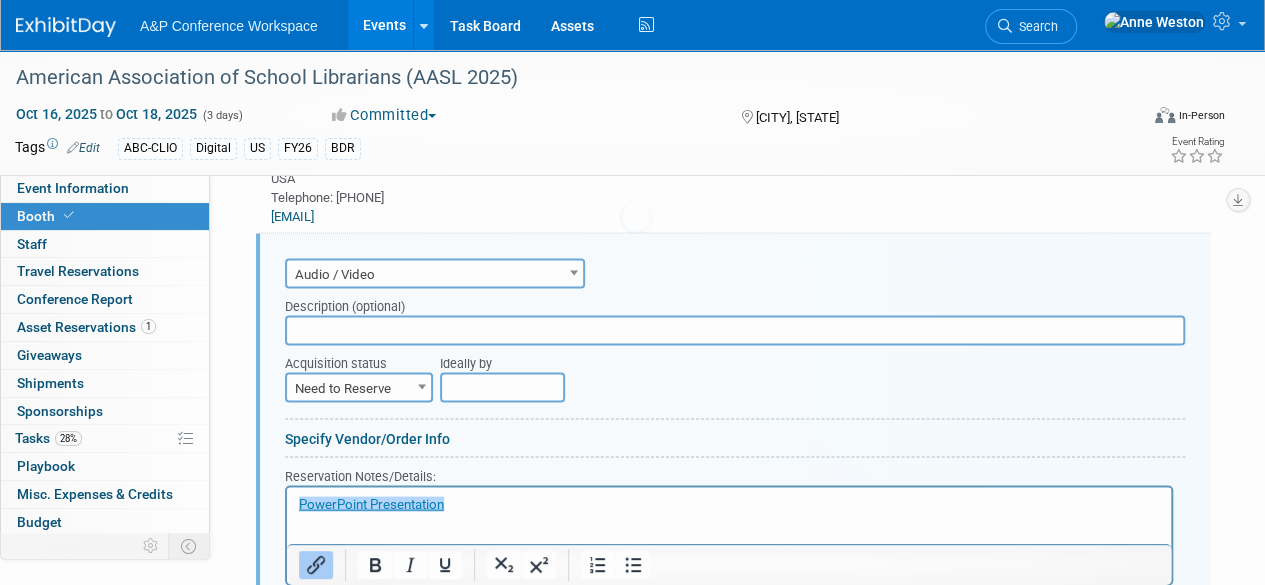 scroll, scrollTop: 0, scrollLeft: 0, axis: both 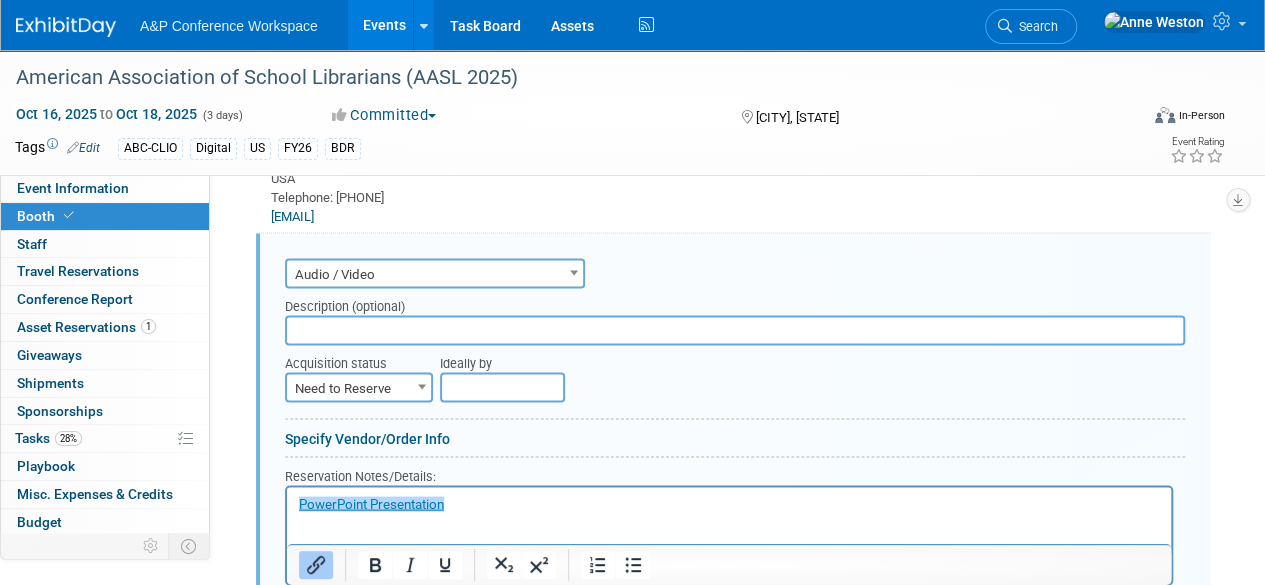 click on "﻿PowerPoint Presentation" at bounding box center (729, 504) 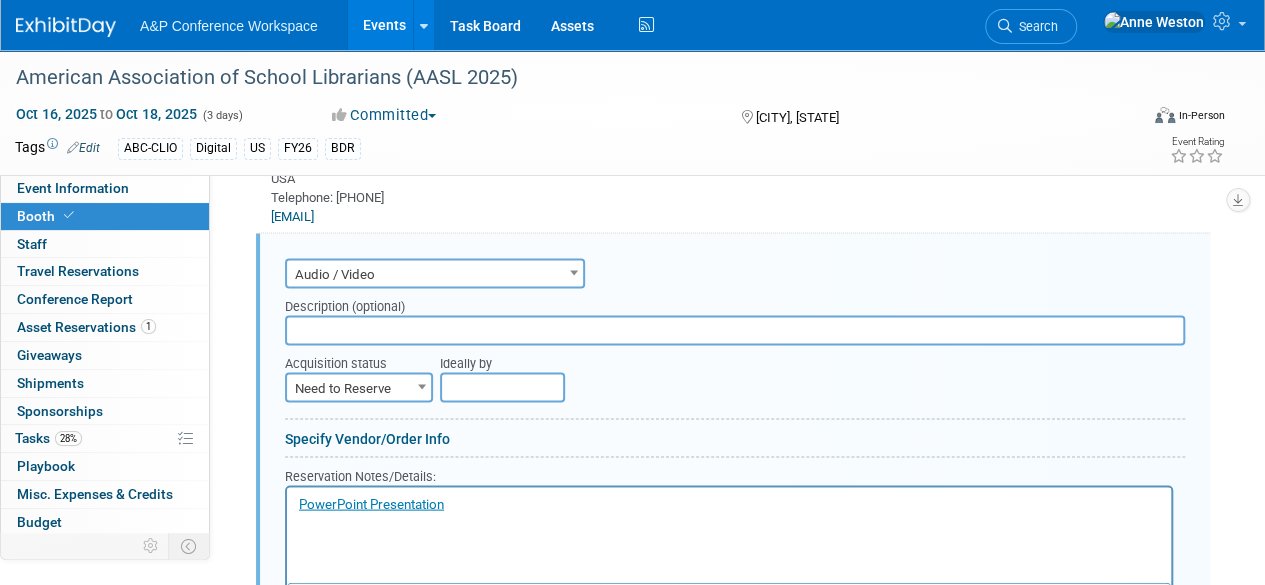 paste 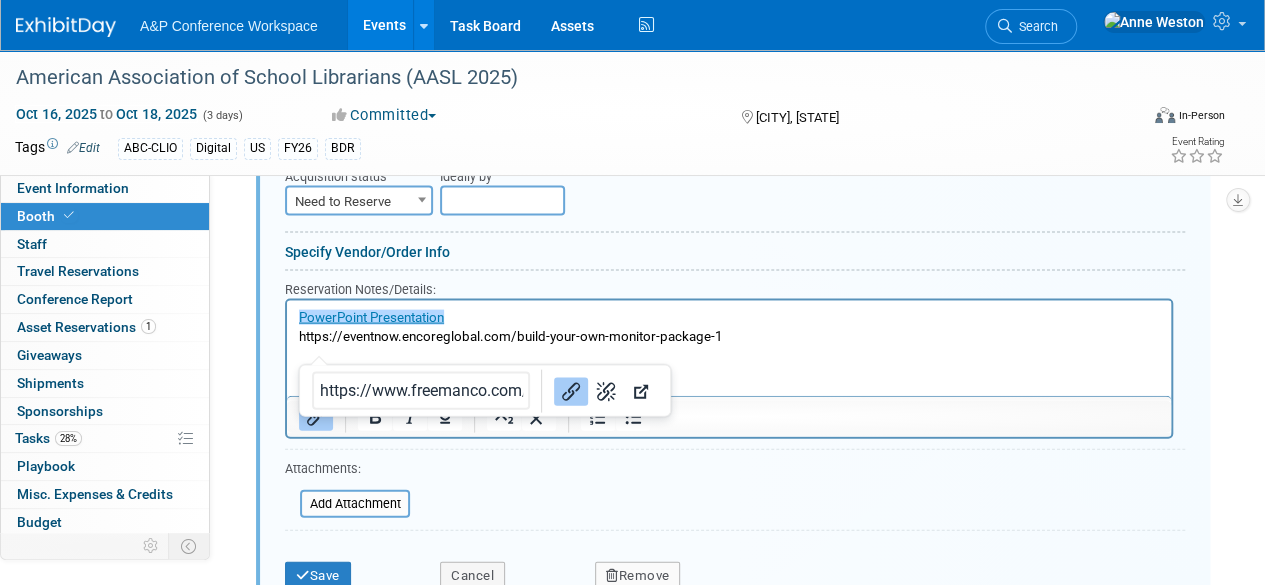 scroll, scrollTop: 2106, scrollLeft: 0, axis: vertical 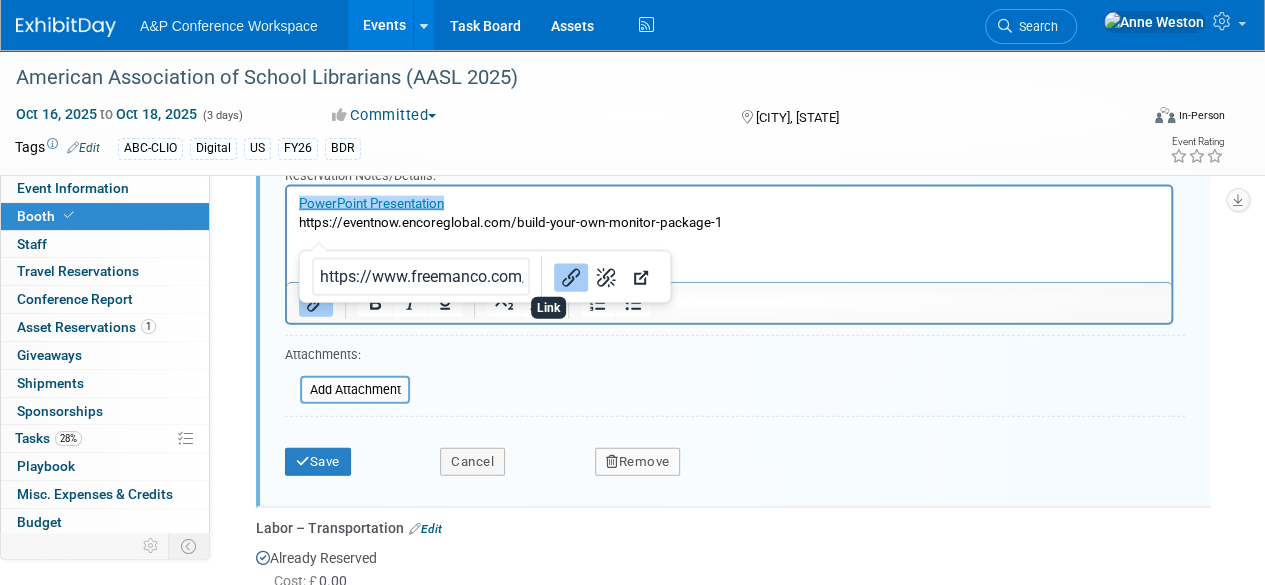 click 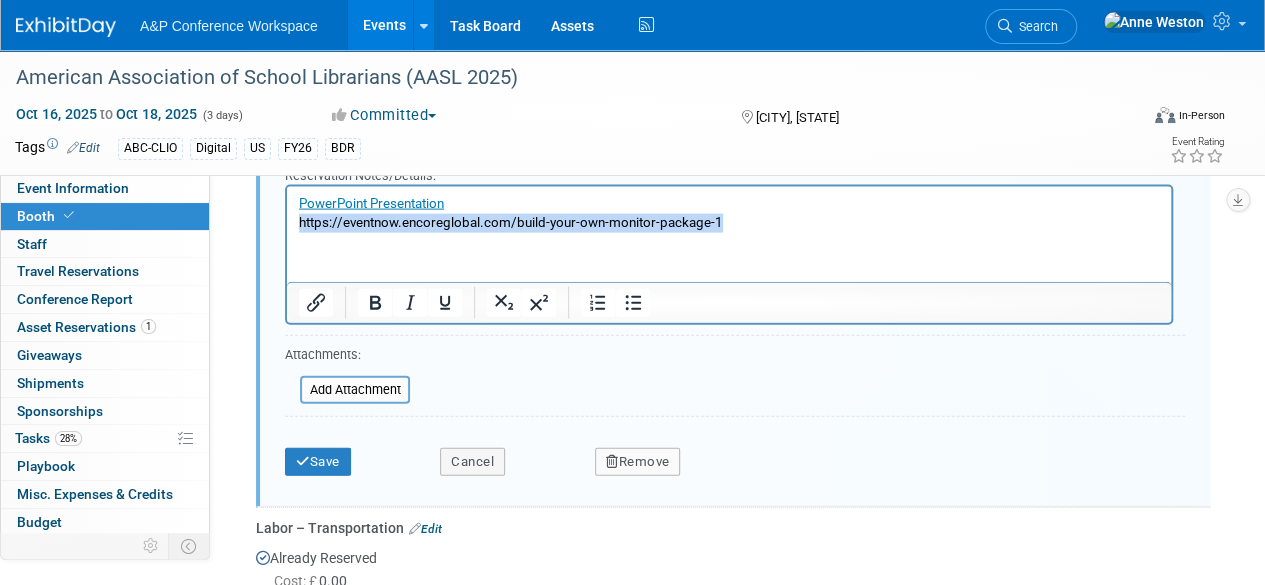 drag, startPoint x: 725, startPoint y: 222, endPoint x: 277, endPoint y: 226, distance: 448.01785 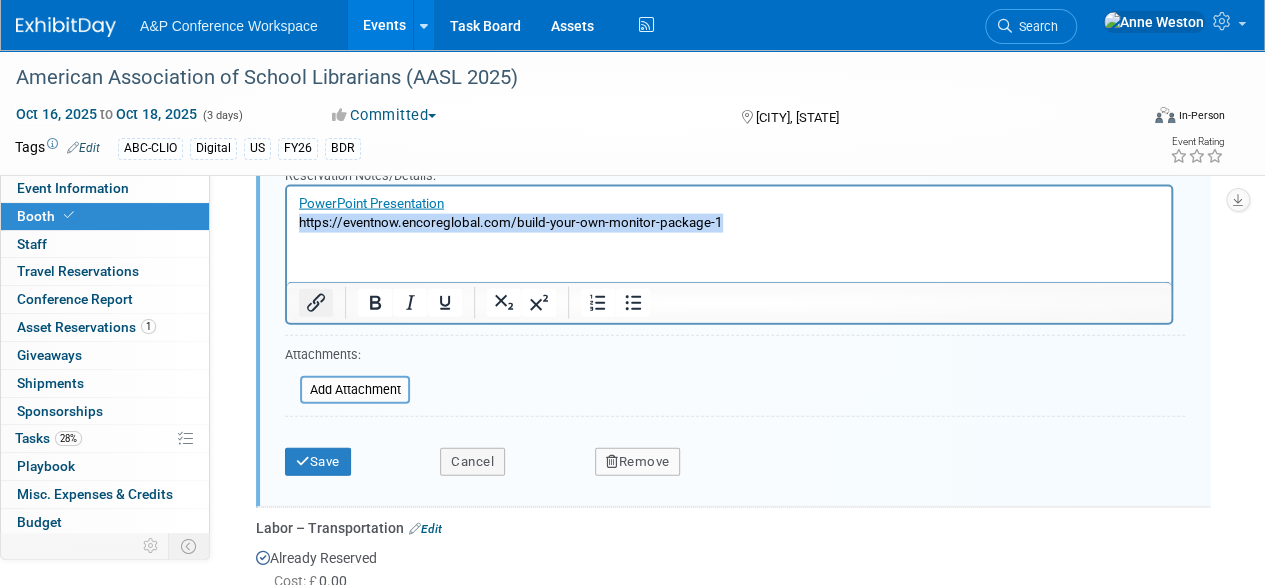 click 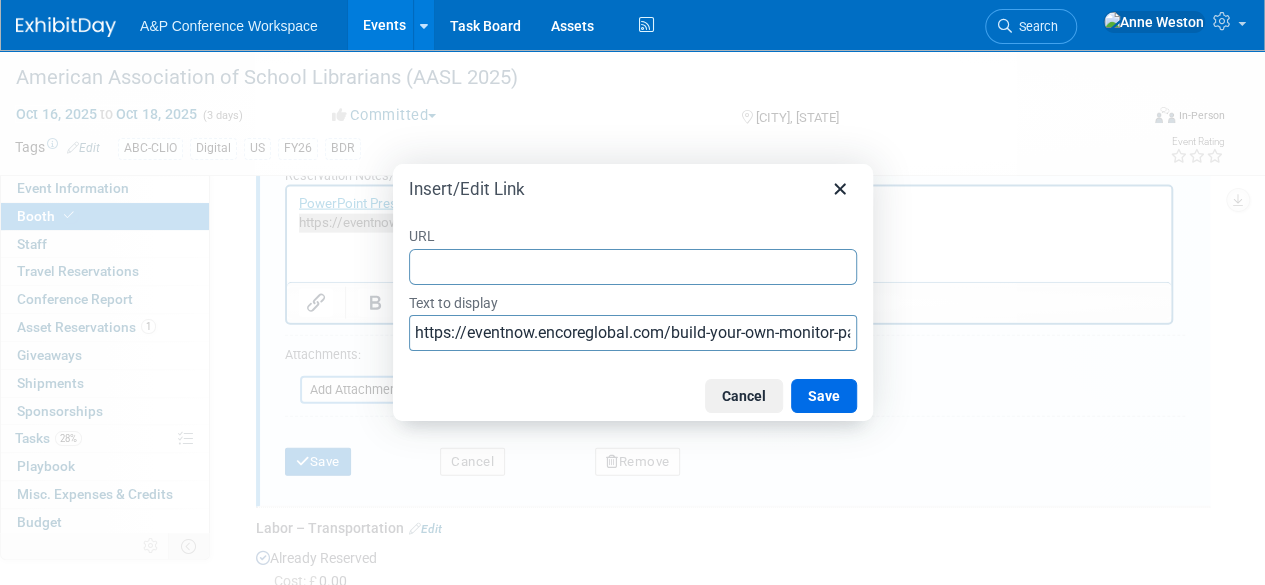 type on "https://eventnow.encoreglobal.com/build-your-own-monitor-package-1" 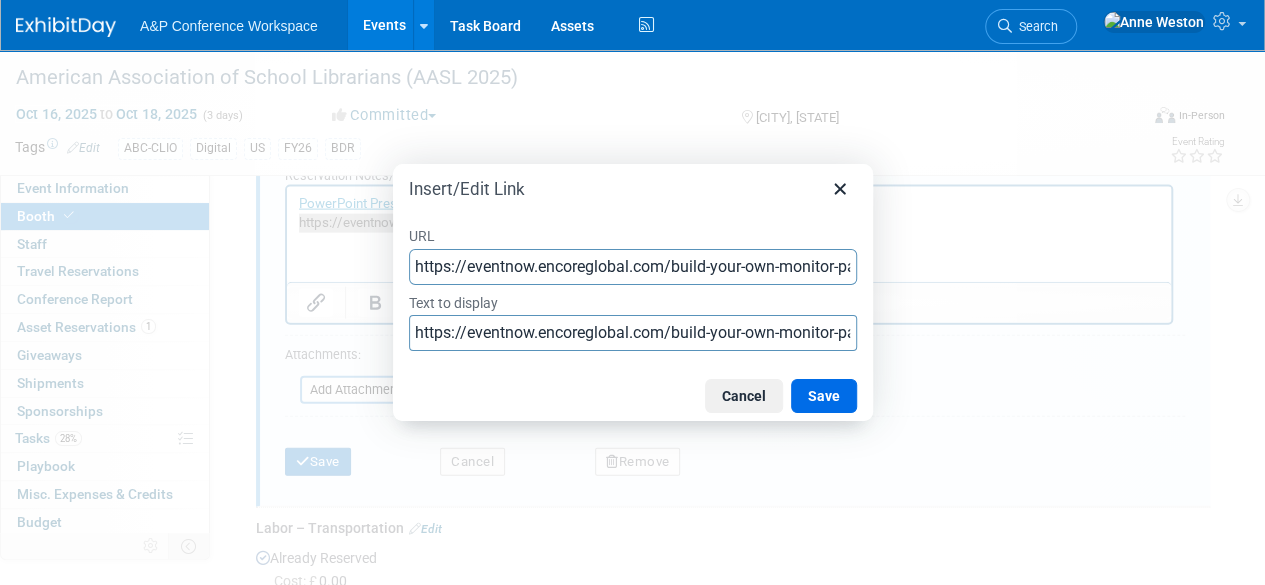 scroll, scrollTop: 0, scrollLeft: 66, axis: horizontal 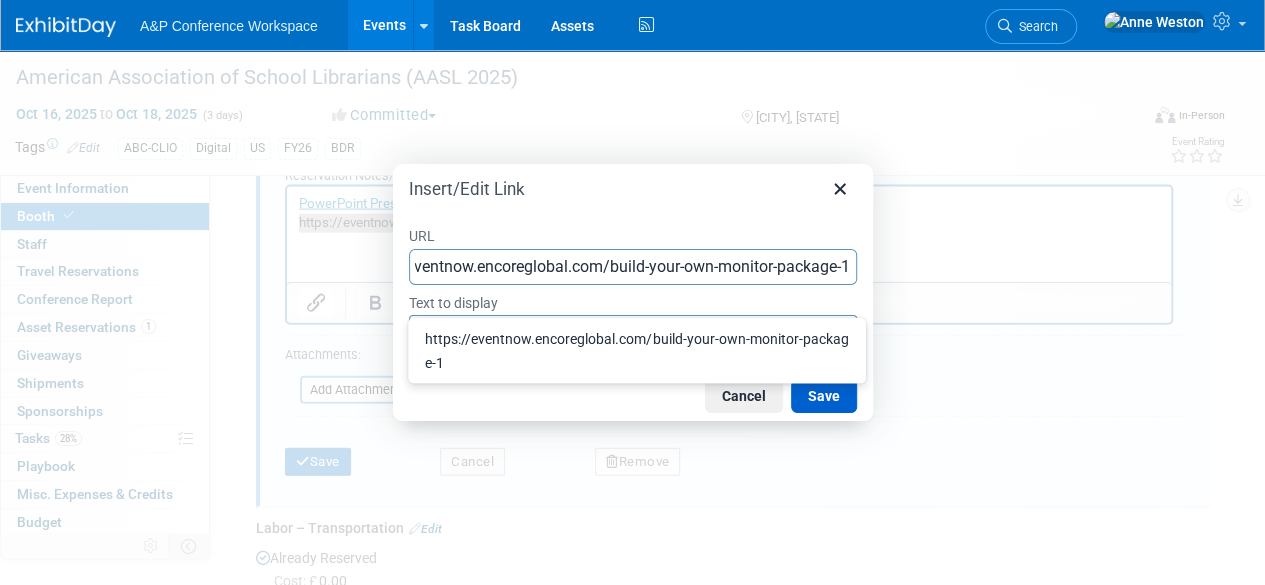 click on "Save" at bounding box center [824, 396] 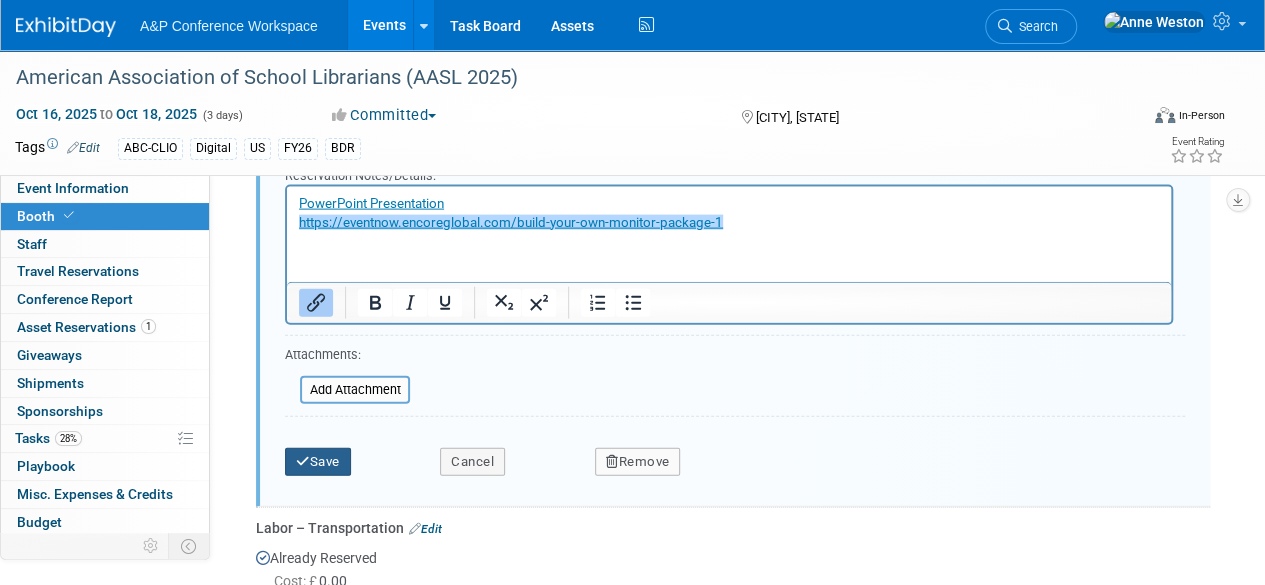 click at bounding box center [303, 461] 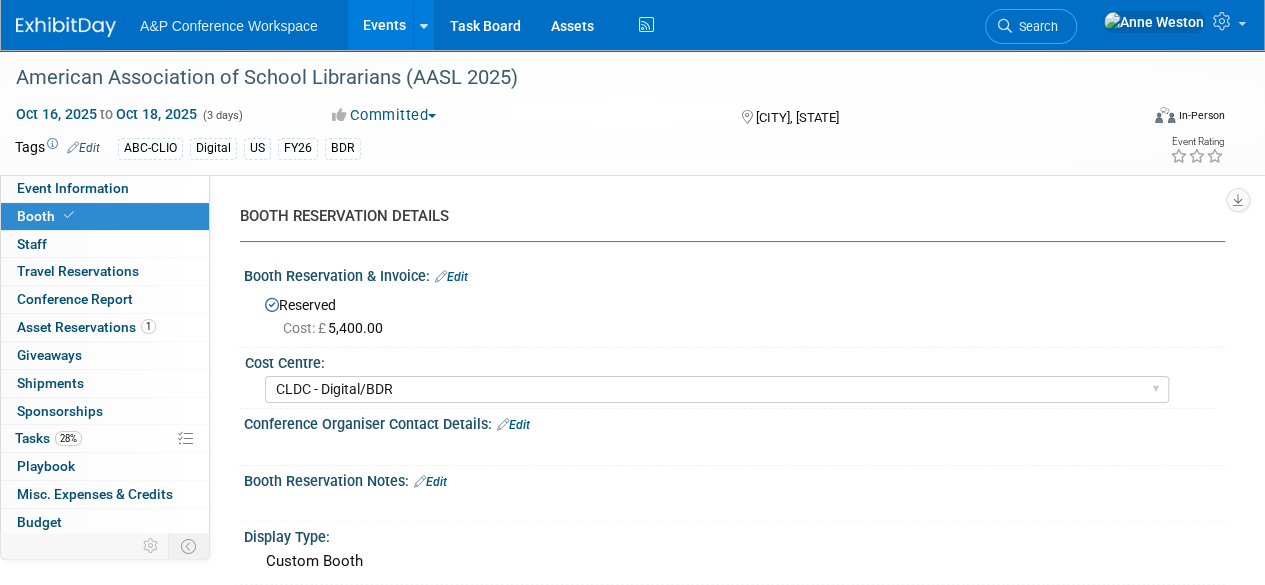 scroll, scrollTop: 0, scrollLeft: 0, axis: both 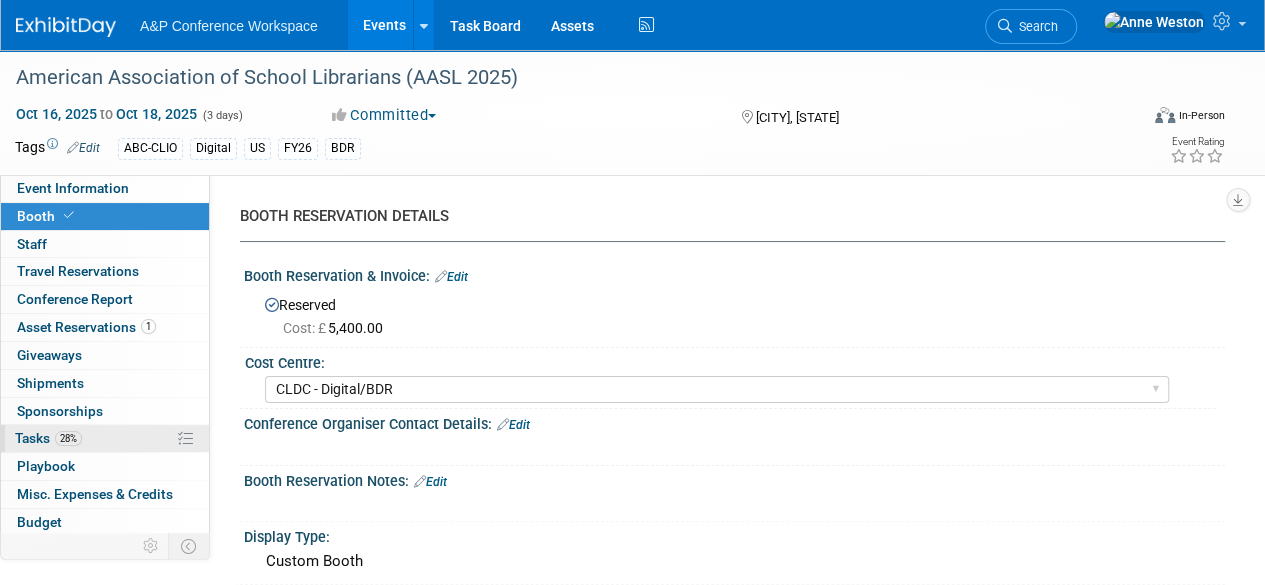 click on "Tasks 28%" at bounding box center [48, 438] 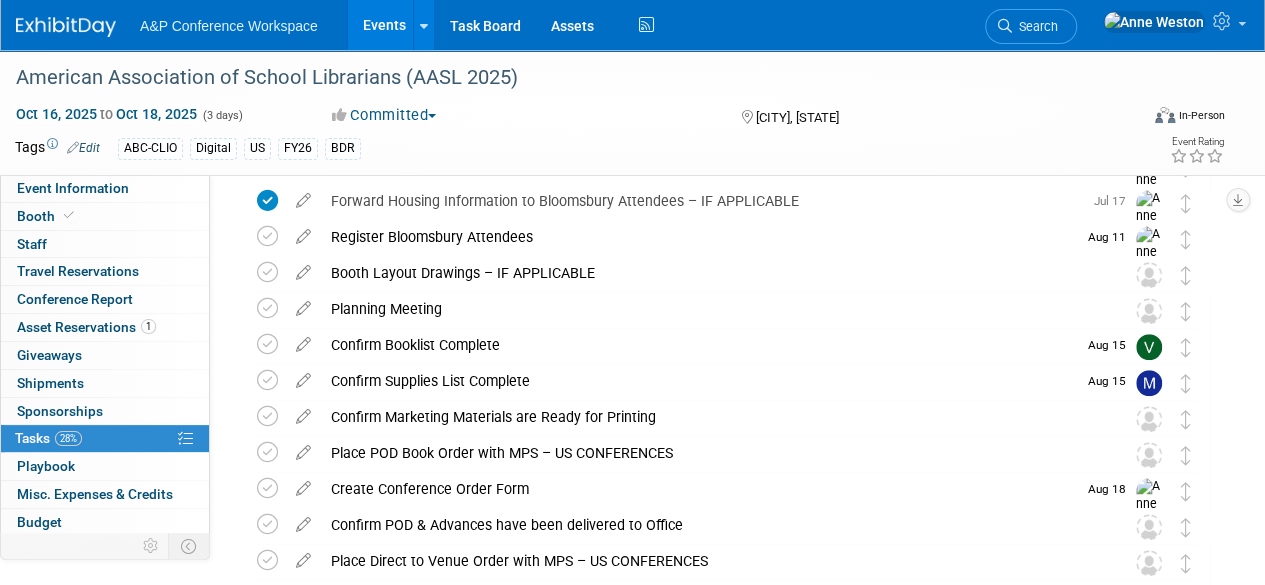 scroll, scrollTop: 500, scrollLeft: 0, axis: vertical 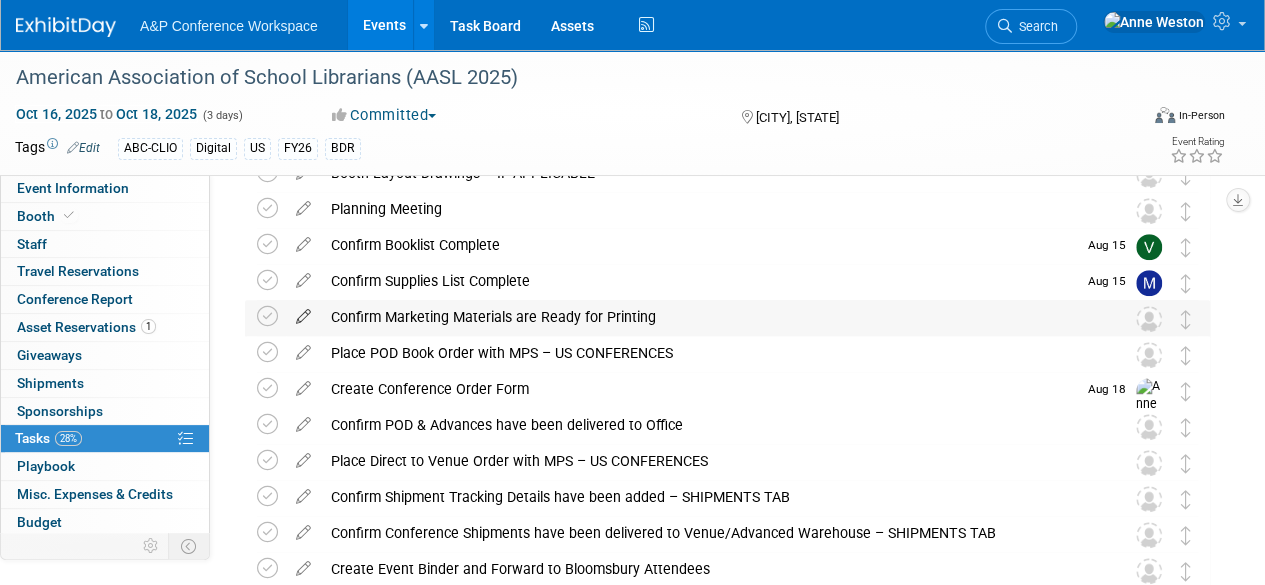 click at bounding box center (303, 312) 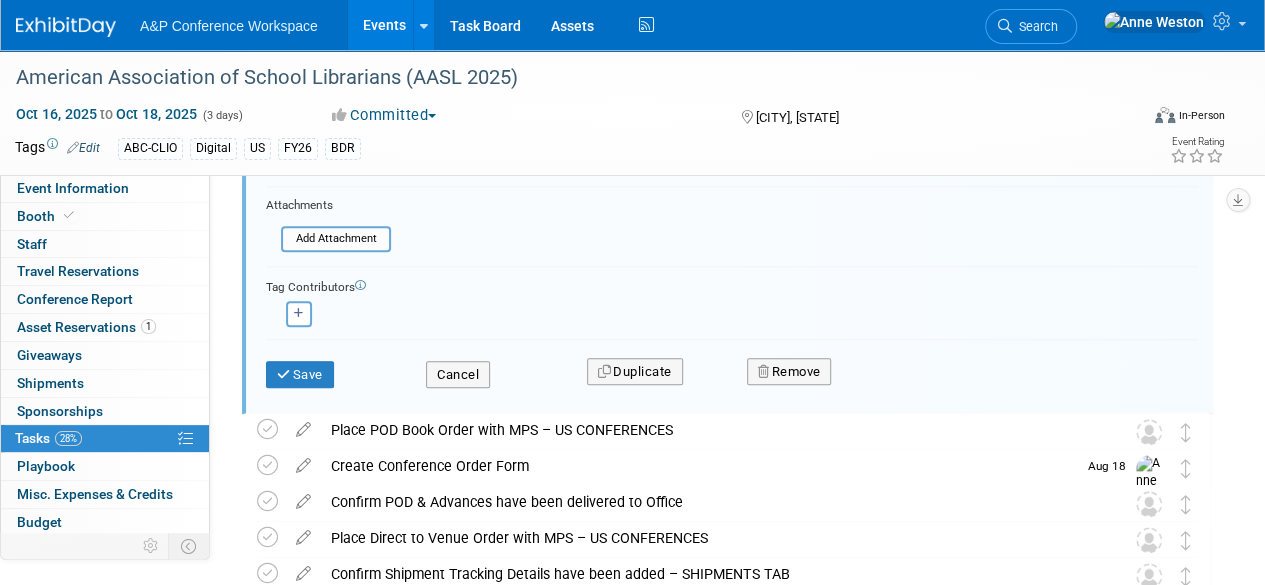 scroll, scrollTop: 906, scrollLeft: 0, axis: vertical 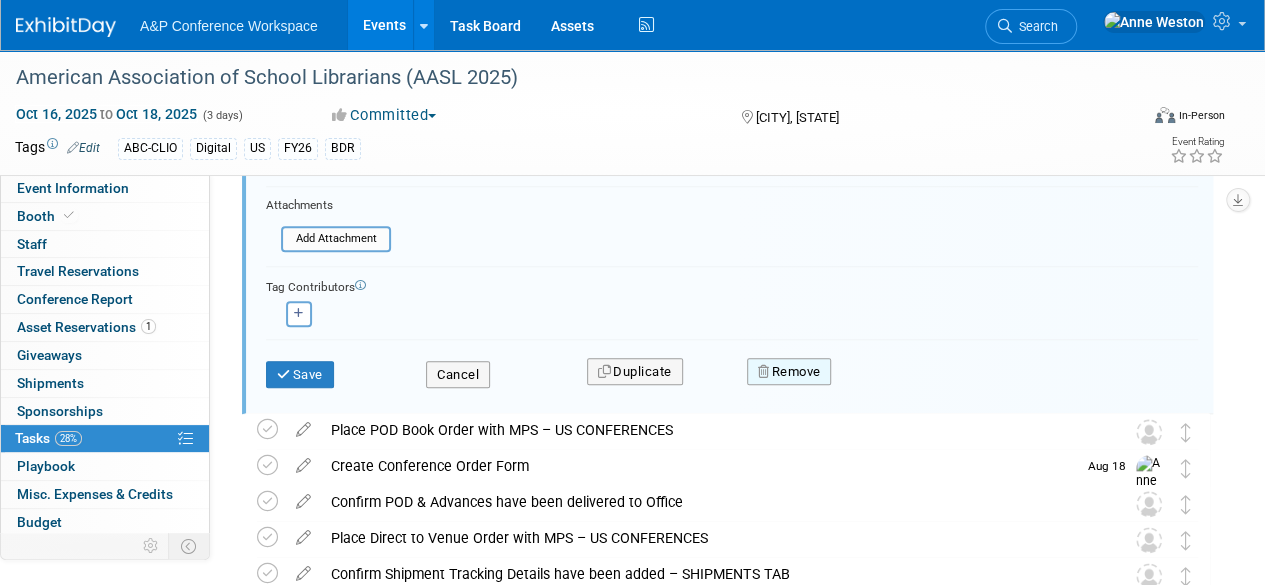 click on "Remove" at bounding box center [789, 372] 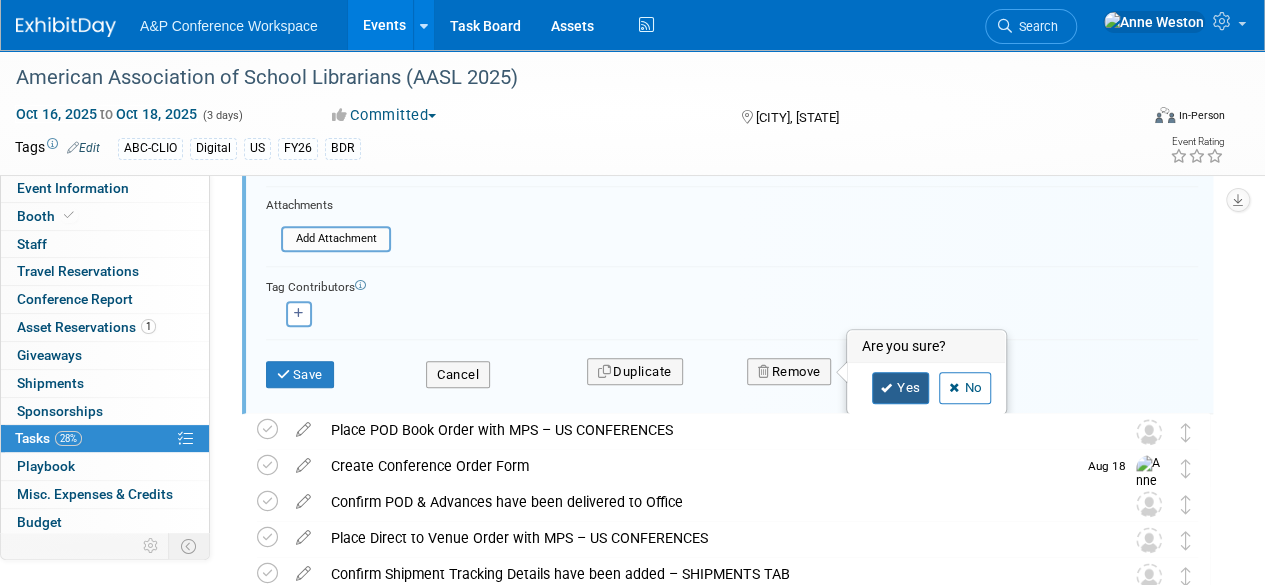 click on "Yes" at bounding box center [901, 388] 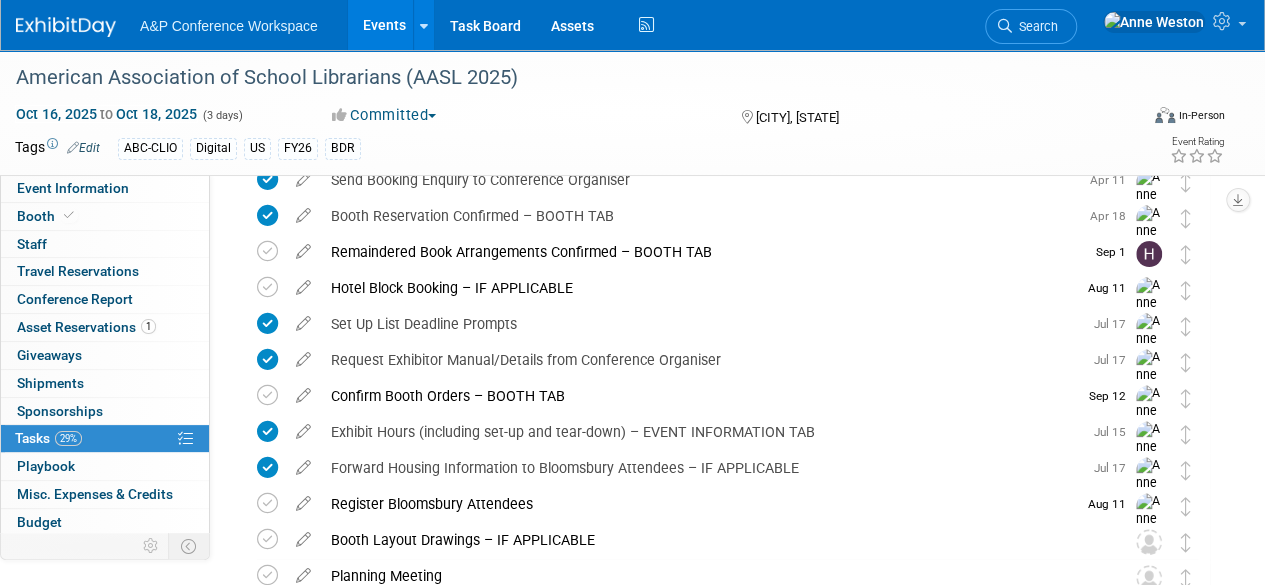 scroll, scrollTop: 0, scrollLeft: 0, axis: both 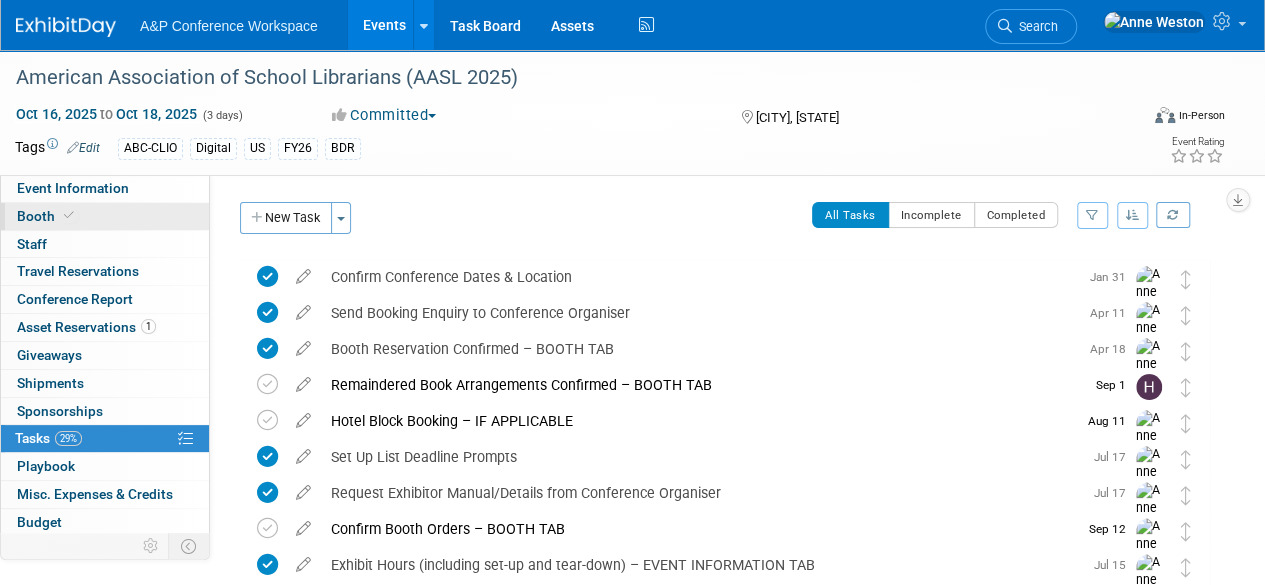 click on "Booth" at bounding box center (105, 216) 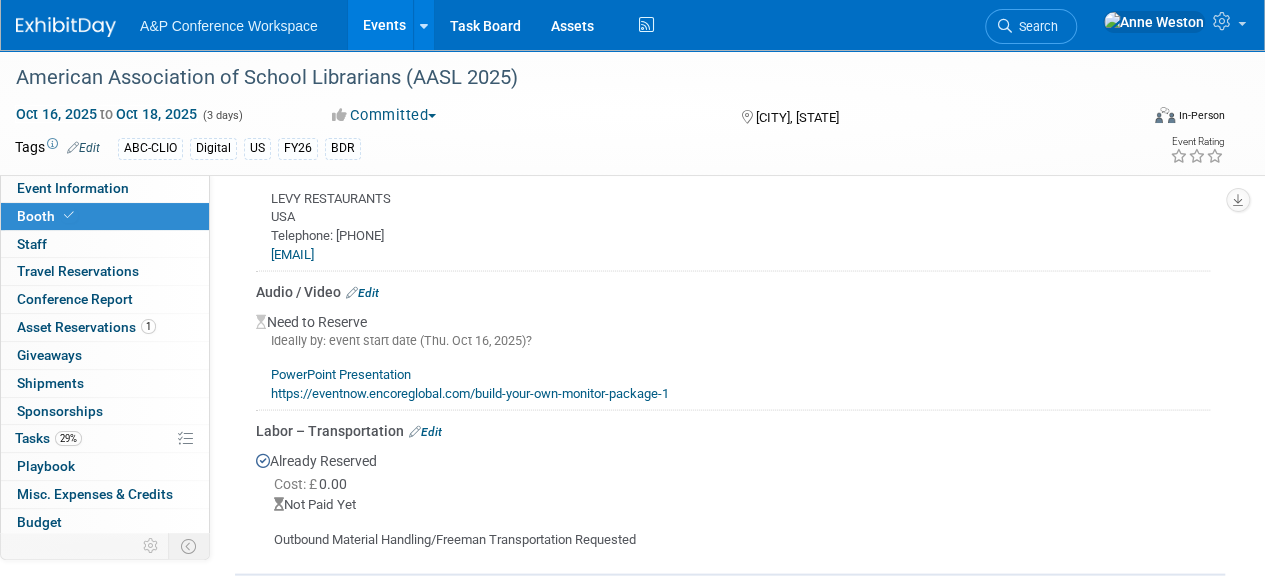 scroll, scrollTop: 1500, scrollLeft: 0, axis: vertical 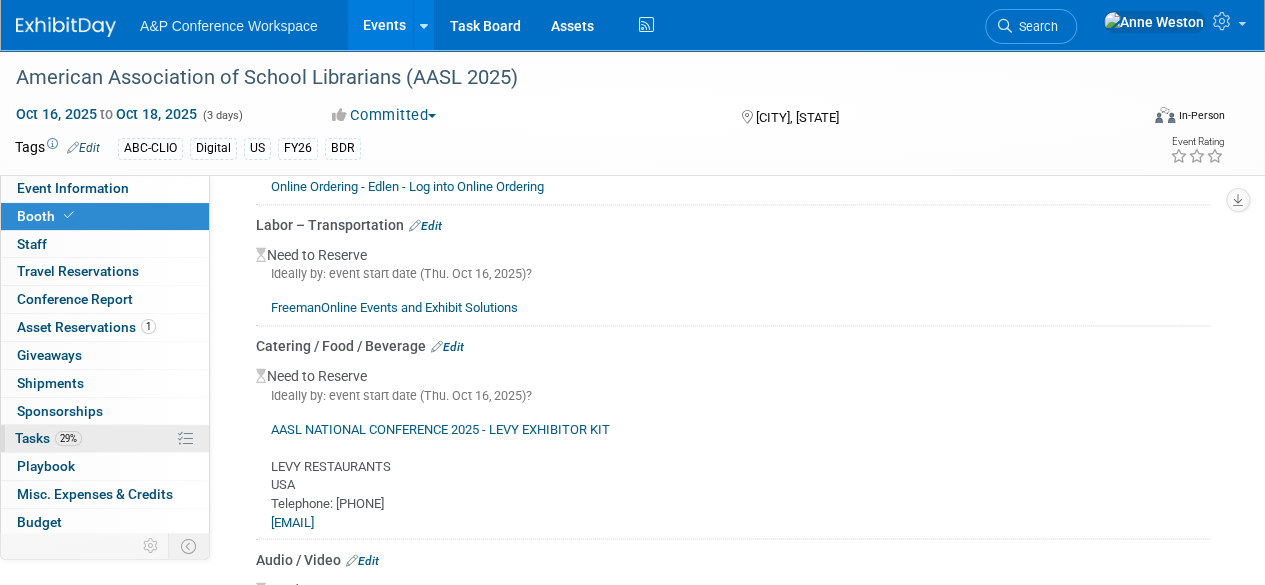 click on "29%" at bounding box center [68, 438] 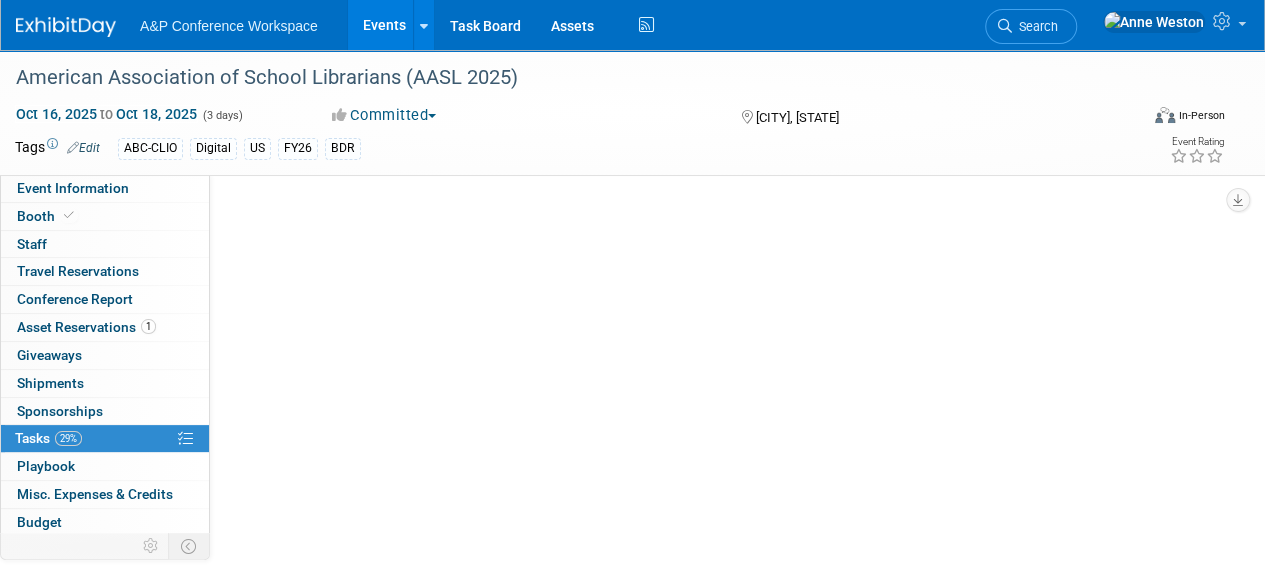 scroll, scrollTop: 0, scrollLeft: 0, axis: both 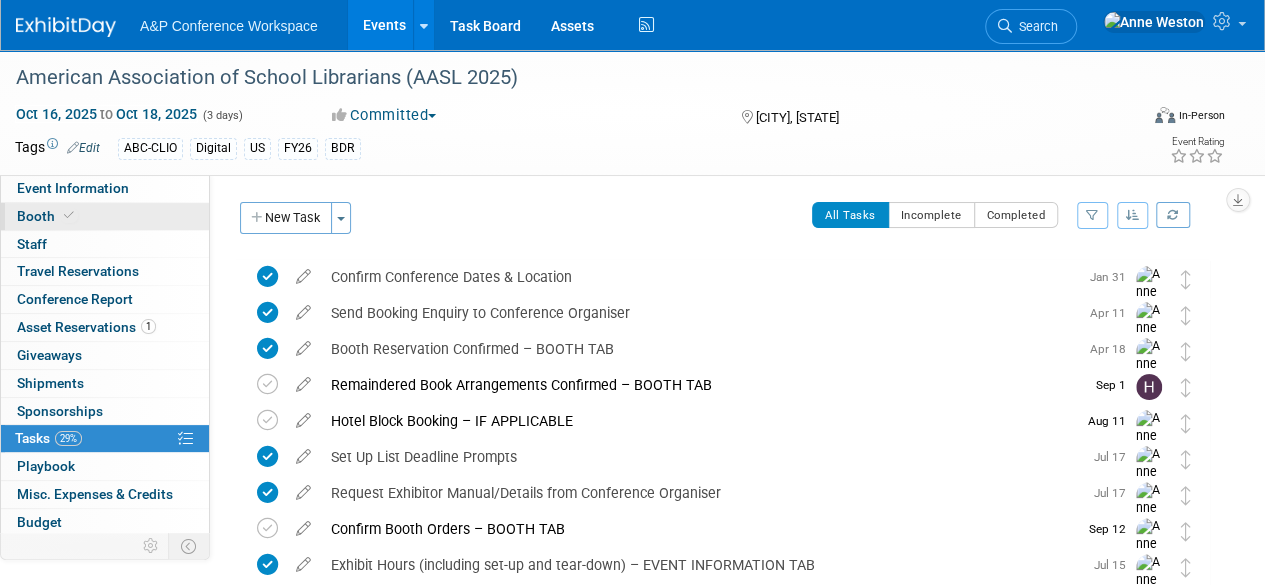 click on "Booth" at bounding box center (105, 216) 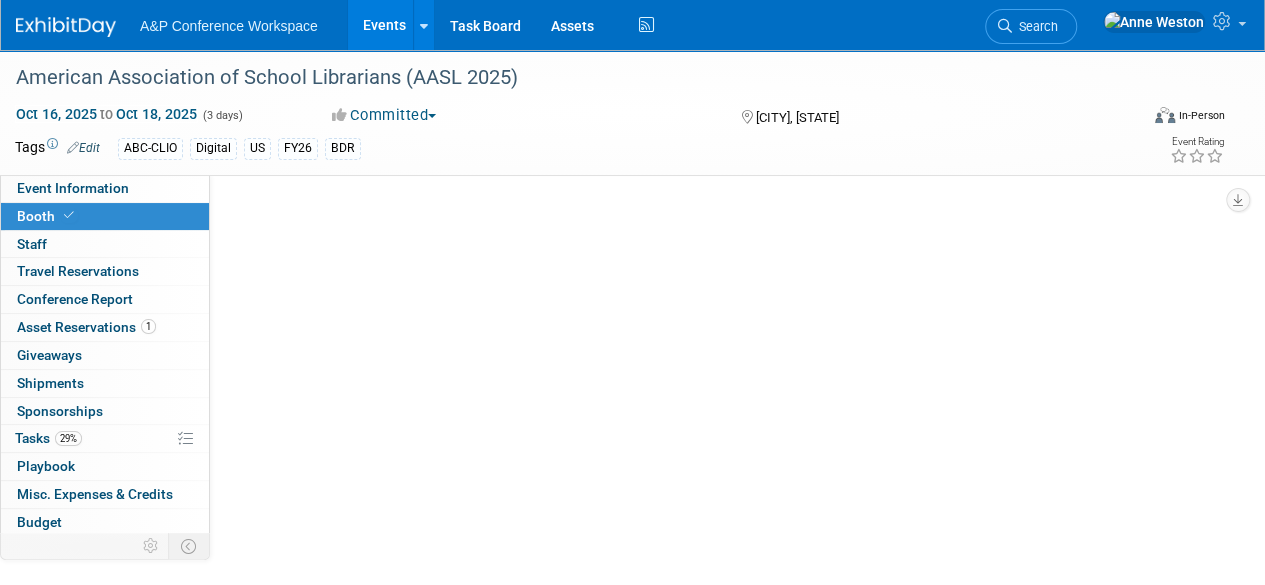 select on "CLDC - Digital/BDR" 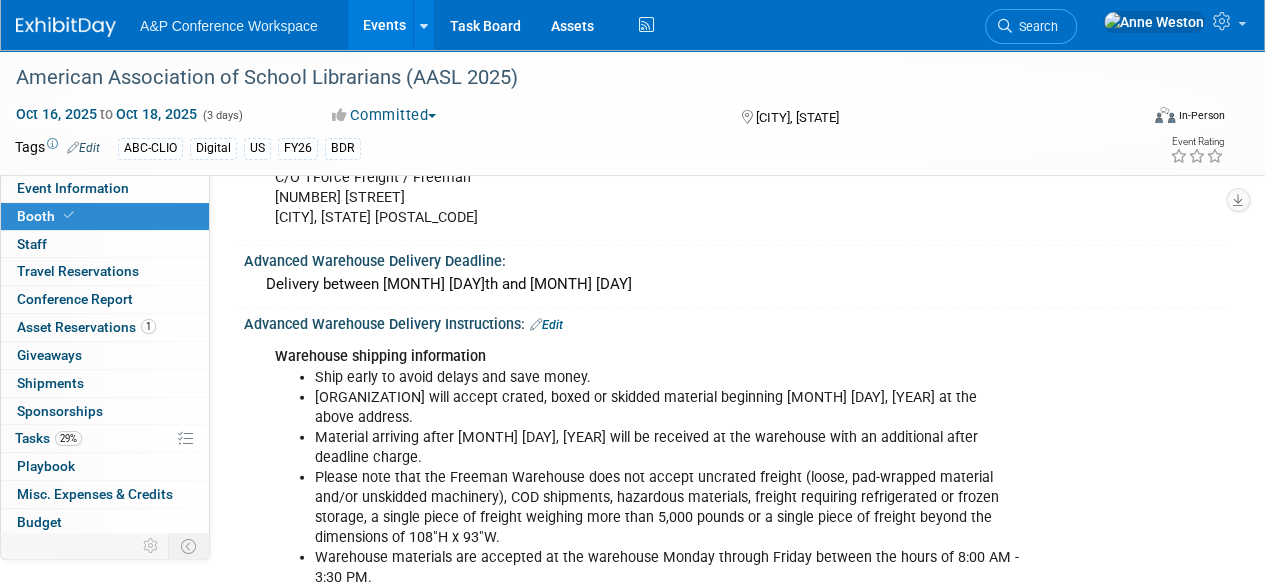 scroll, scrollTop: 2500, scrollLeft: 0, axis: vertical 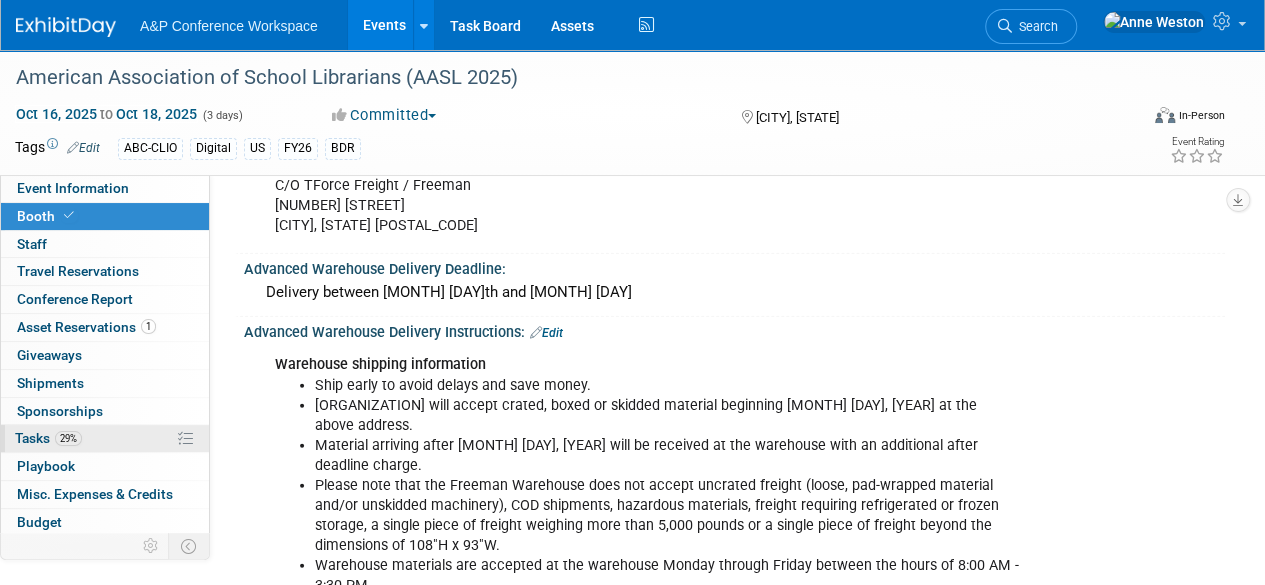 click on "29%" at bounding box center [68, 438] 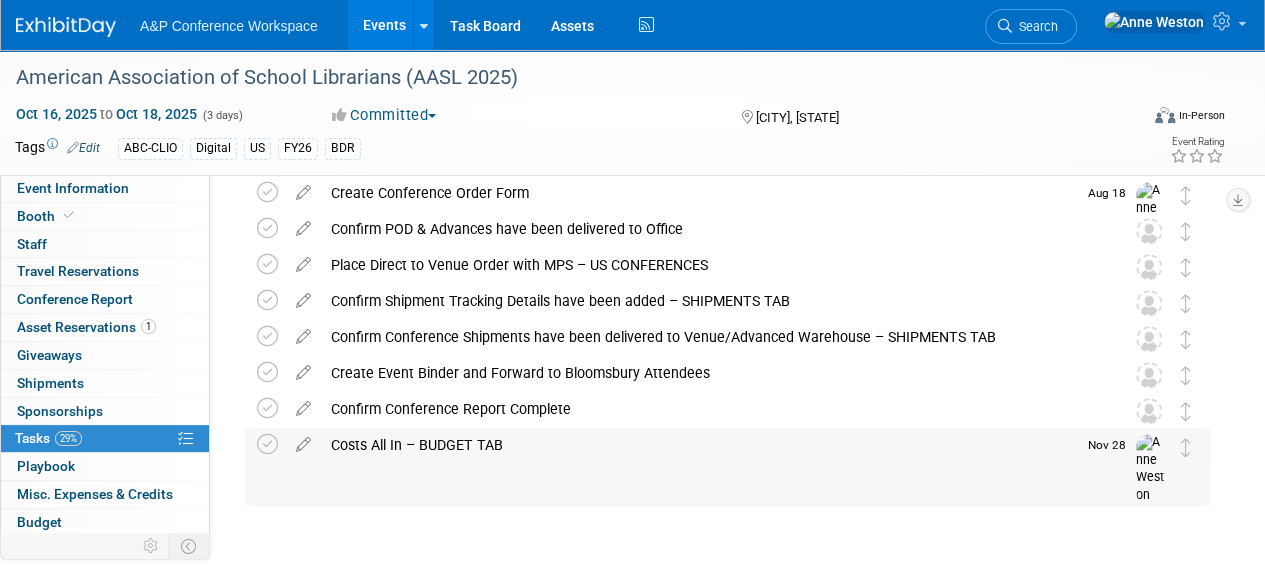 scroll, scrollTop: 560, scrollLeft: 0, axis: vertical 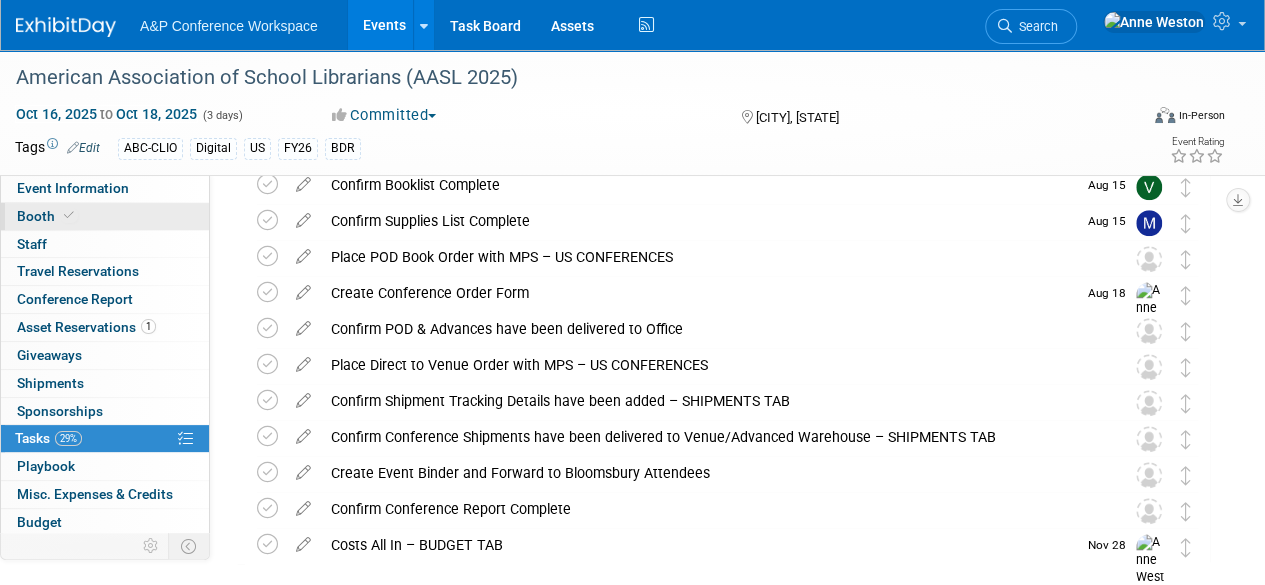 click on "Booth" at bounding box center (105, 216) 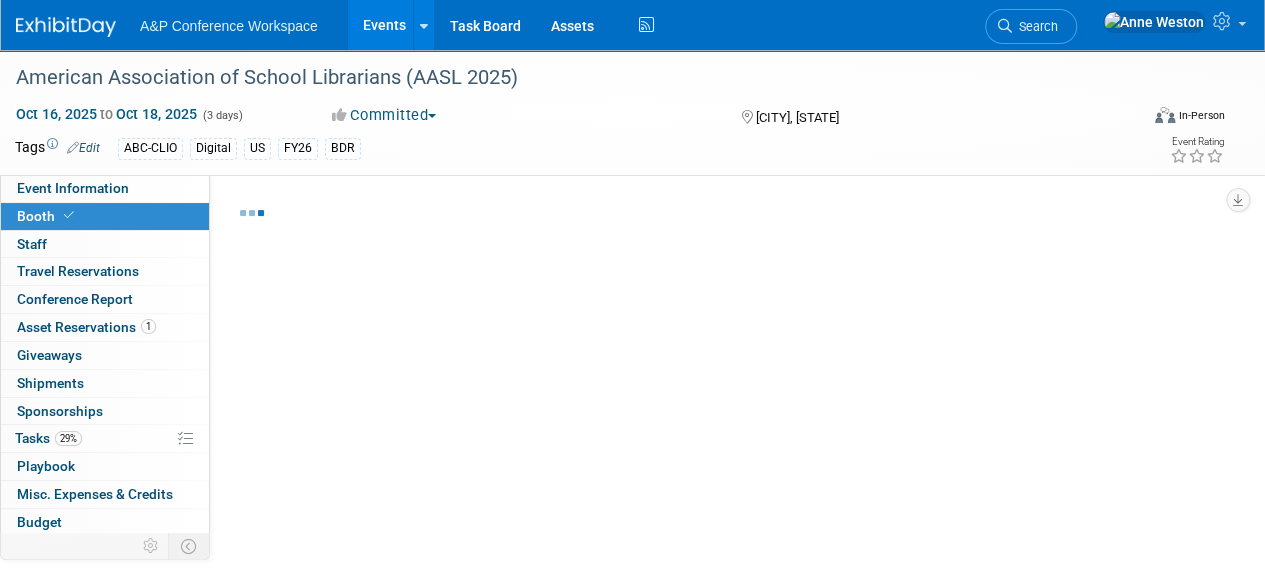 select on "CLDC - Digital/BDR" 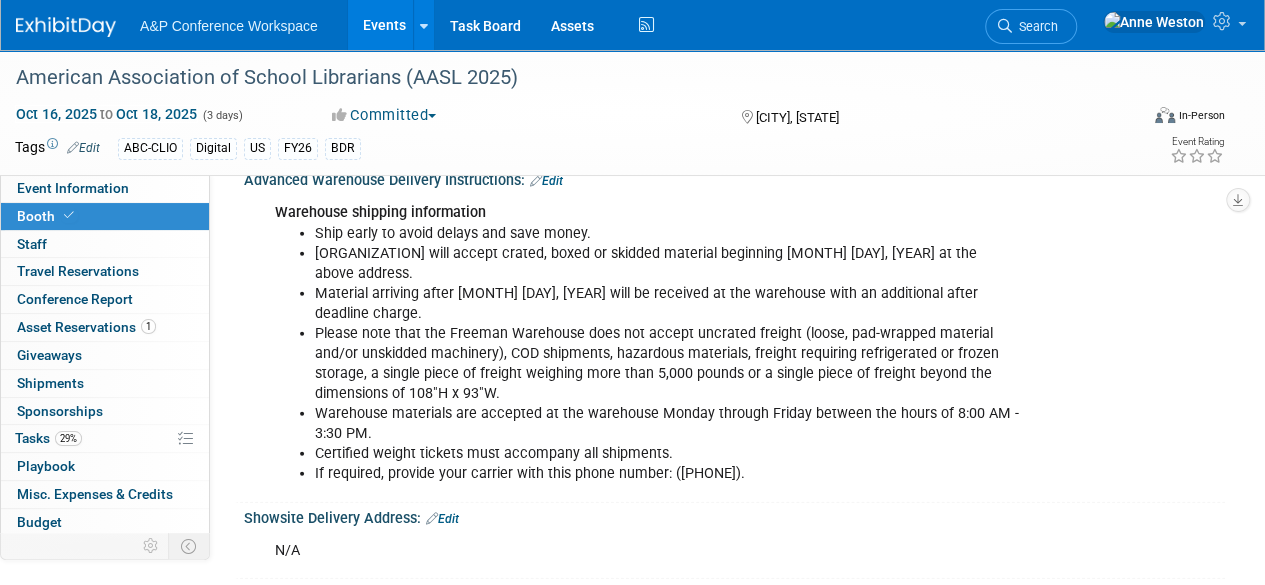 scroll, scrollTop: 2700, scrollLeft: 0, axis: vertical 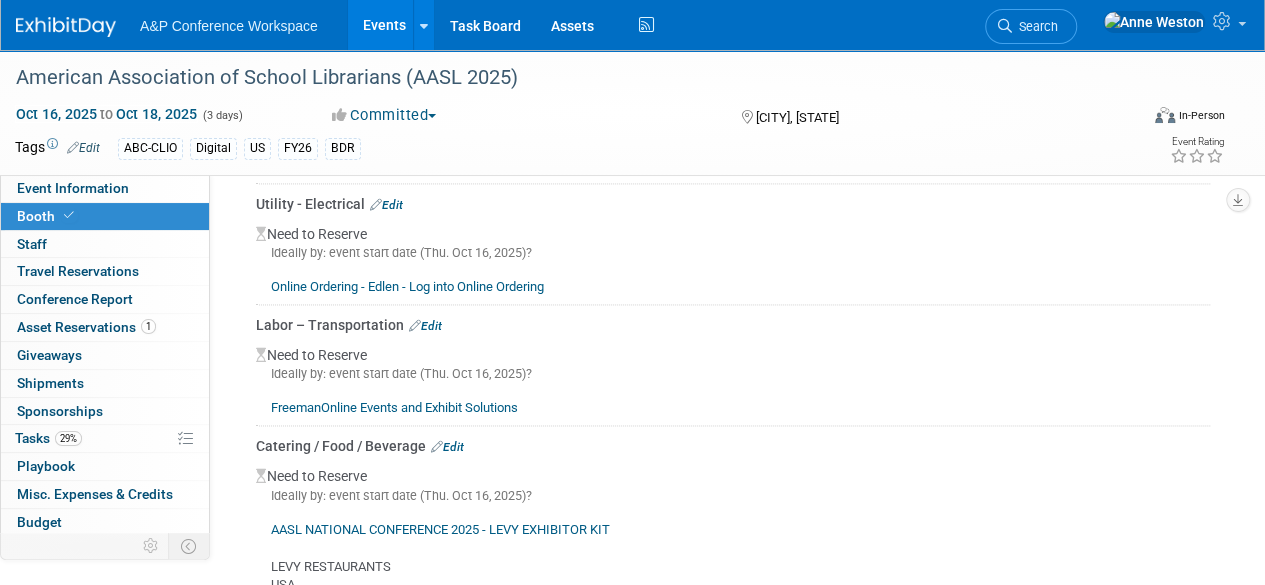 click on "Edit" at bounding box center [425, 326] 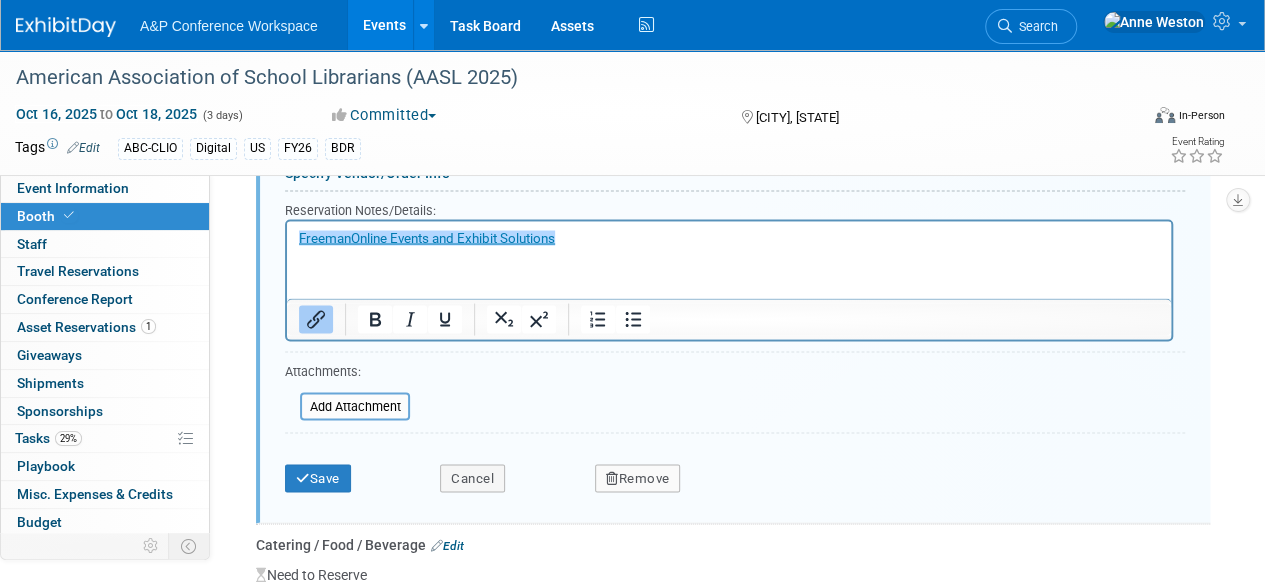 scroll, scrollTop: 1772, scrollLeft: 0, axis: vertical 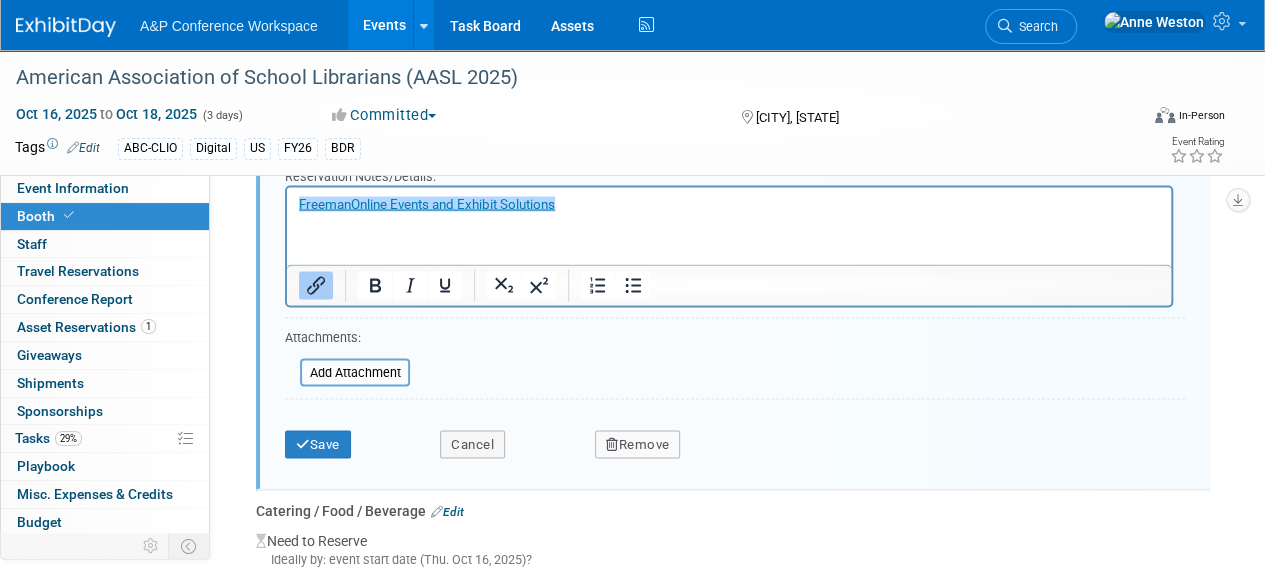 click on "Remove" at bounding box center [638, 444] 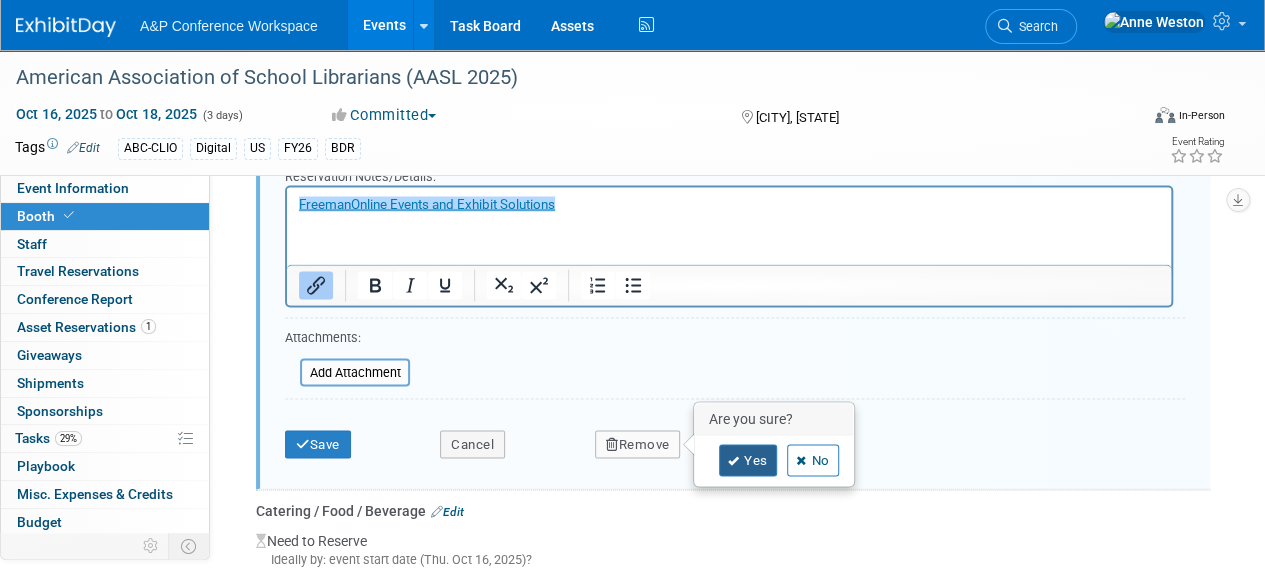 click on "Yes" at bounding box center (748, 460) 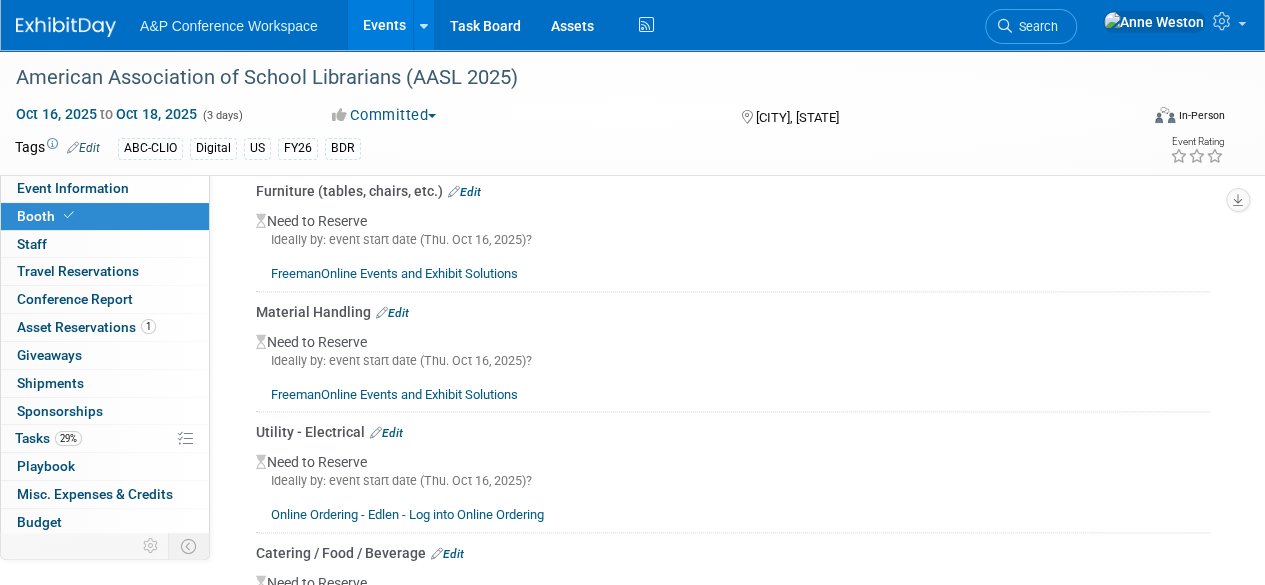 scroll, scrollTop: 1272, scrollLeft: 0, axis: vertical 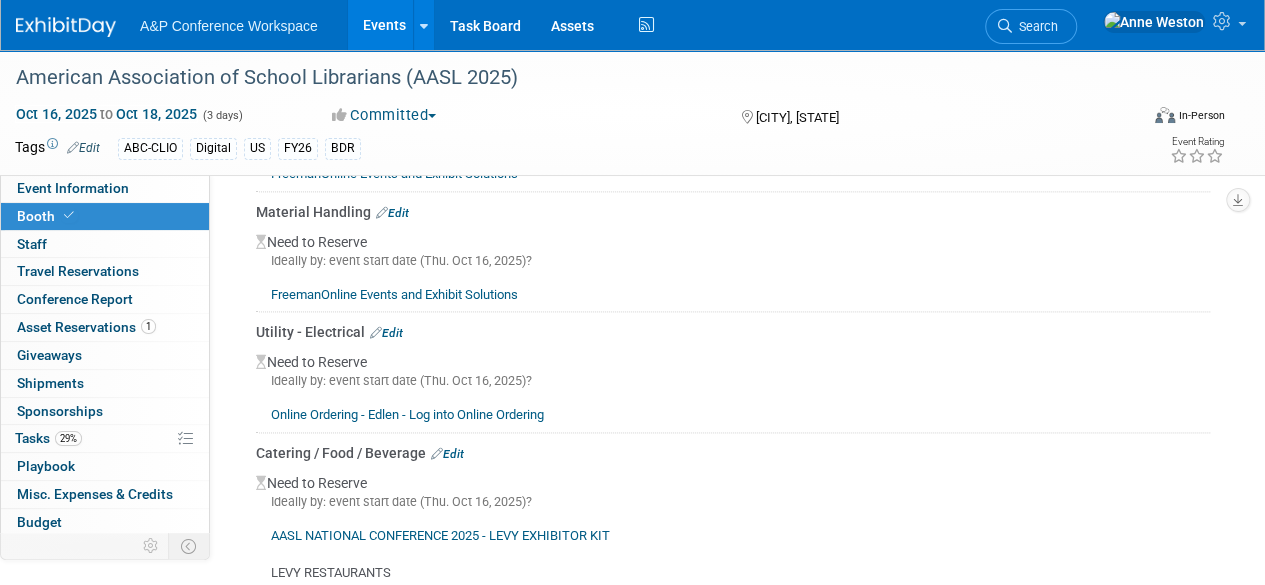 click on "Online Ordering - Edlen - Log into Online Ordering" at bounding box center (407, 414) 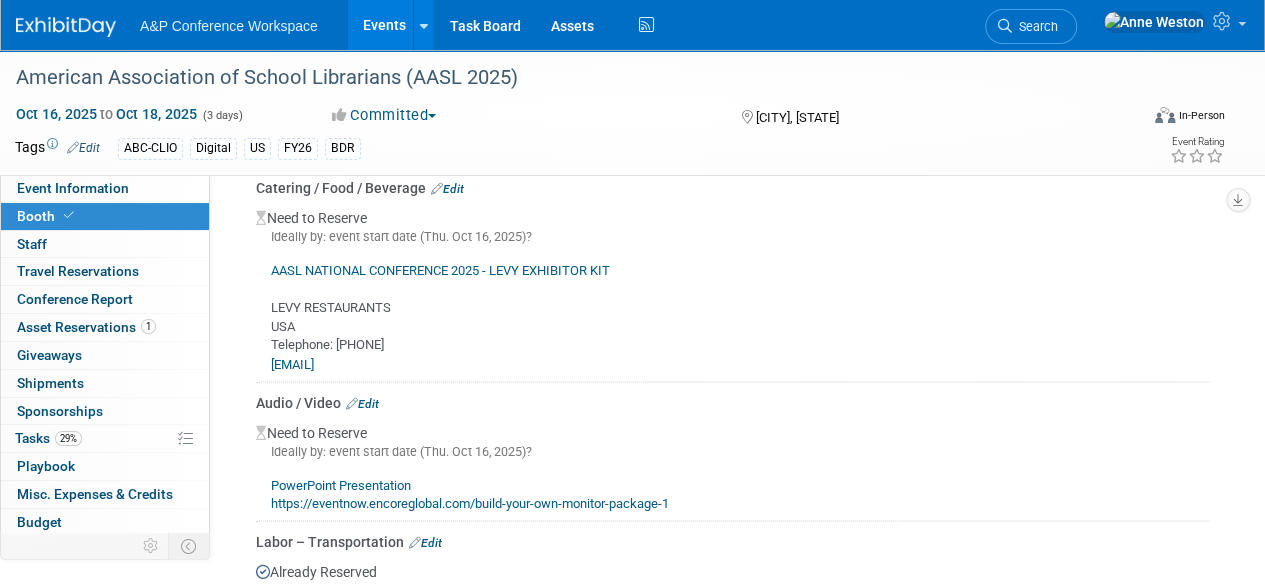 scroll, scrollTop: 1572, scrollLeft: 0, axis: vertical 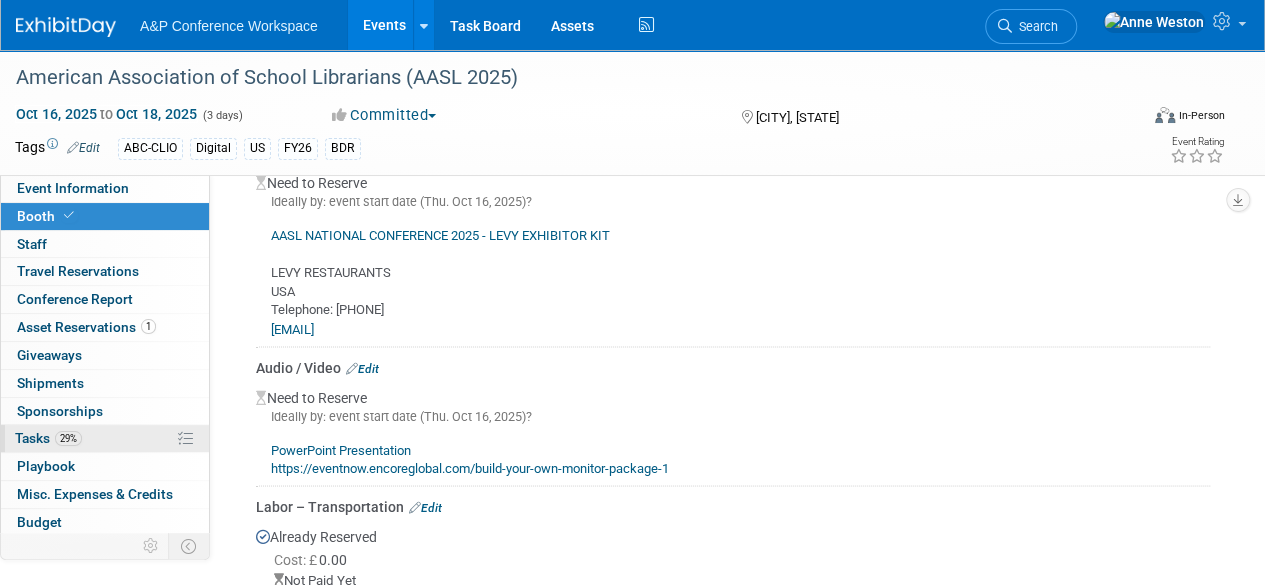 click on "29%
Tasks 29%" at bounding box center [105, 438] 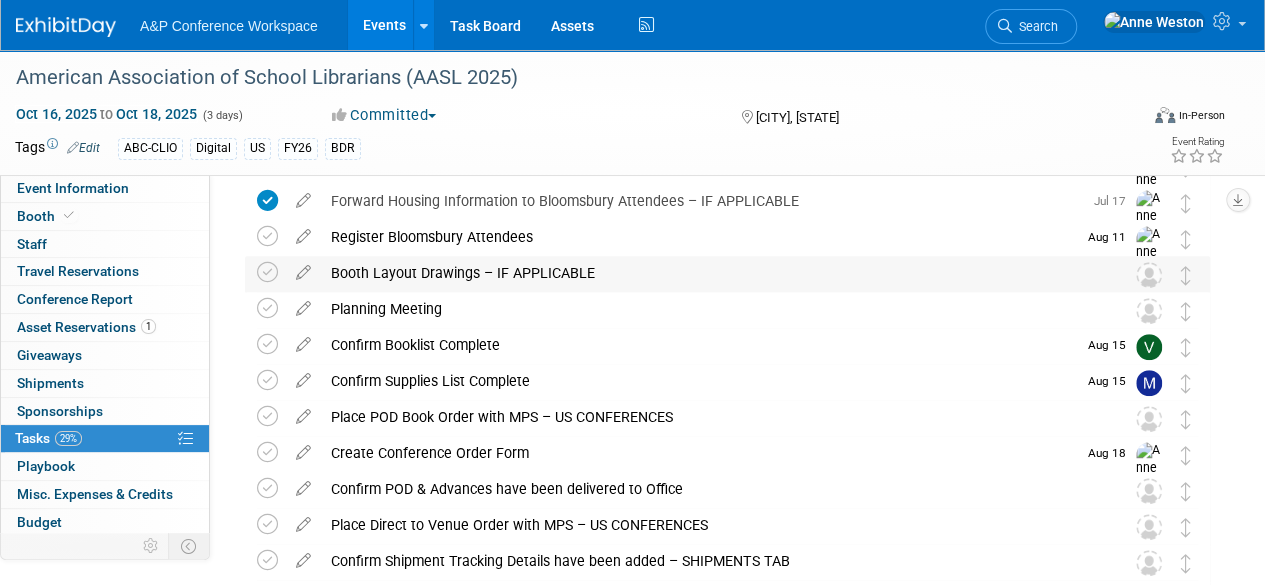 scroll, scrollTop: 500, scrollLeft: 0, axis: vertical 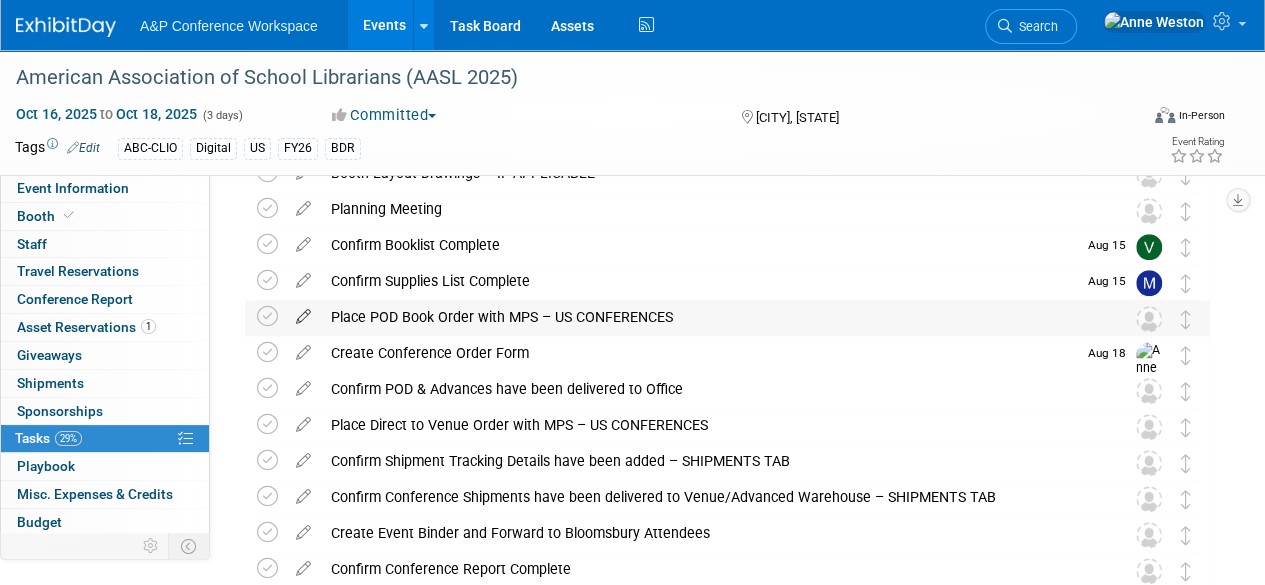 click at bounding box center [303, 312] 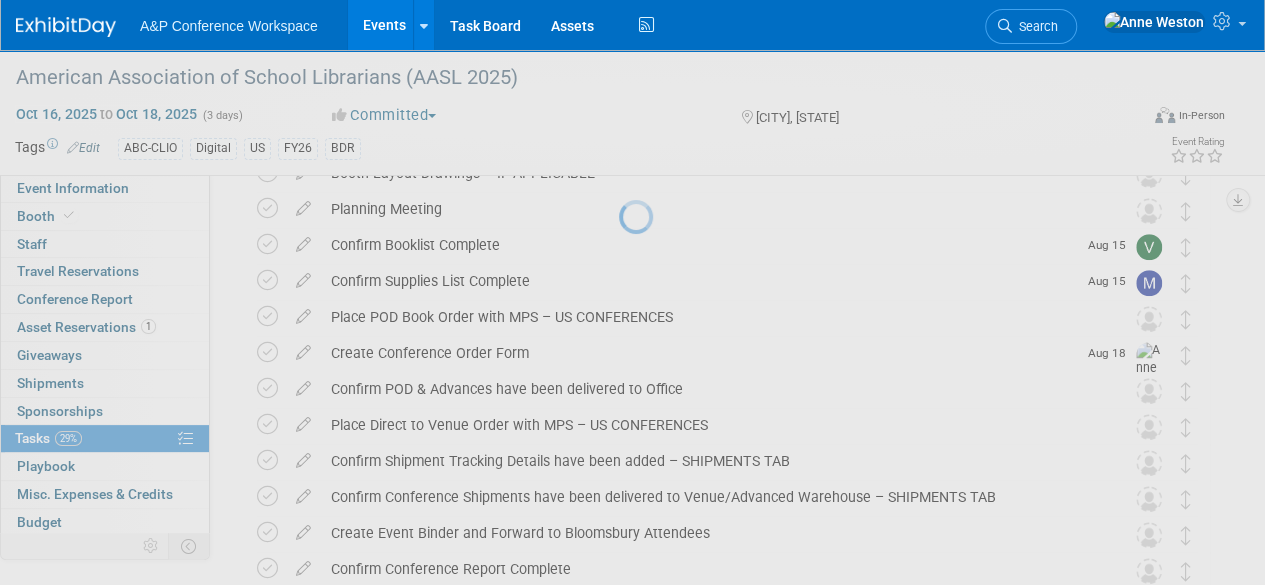 select on "7" 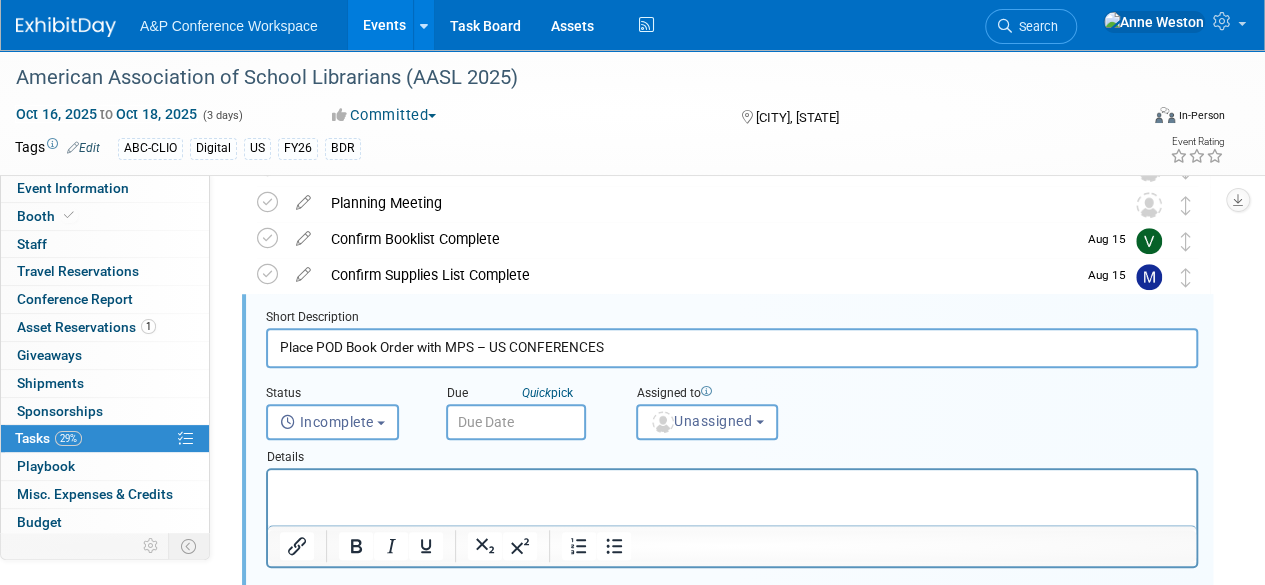 scroll, scrollTop: 506, scrollLeft: 0, axis: vertical 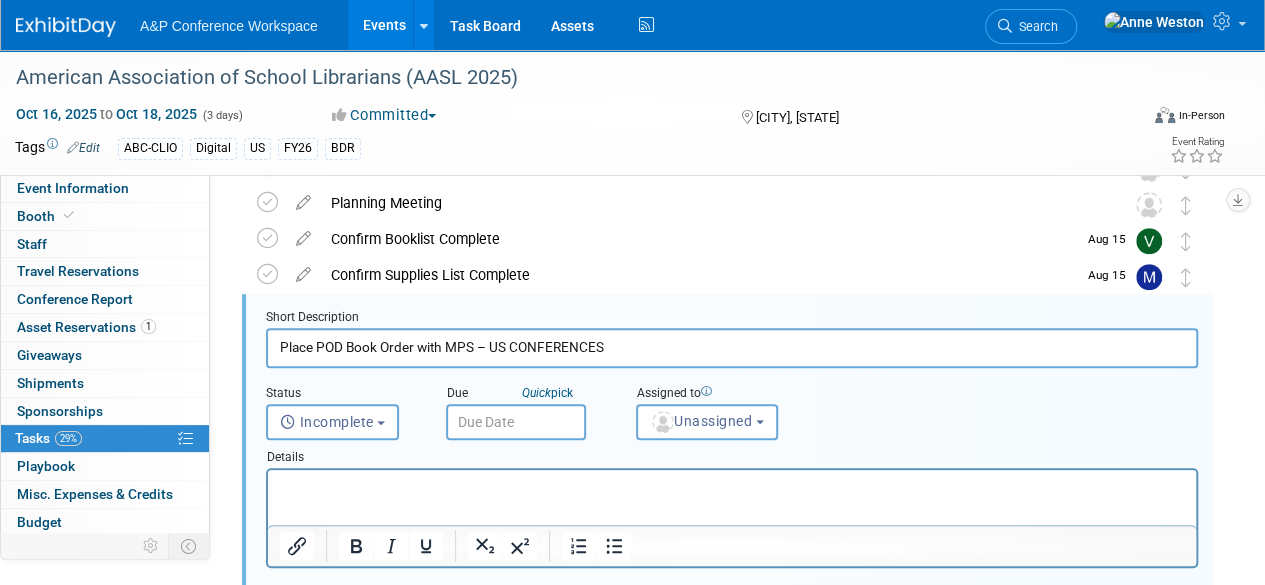click on "Assigned to" at bounding box center [741, 394] 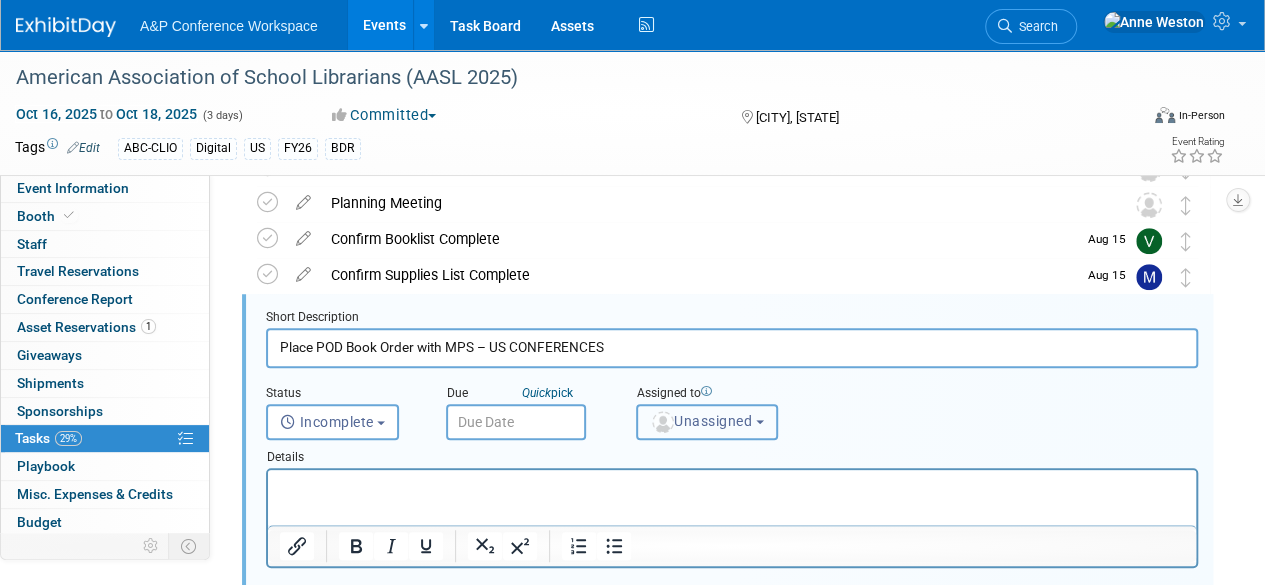 click on "Unassigned" at bounding box center [707, 422] 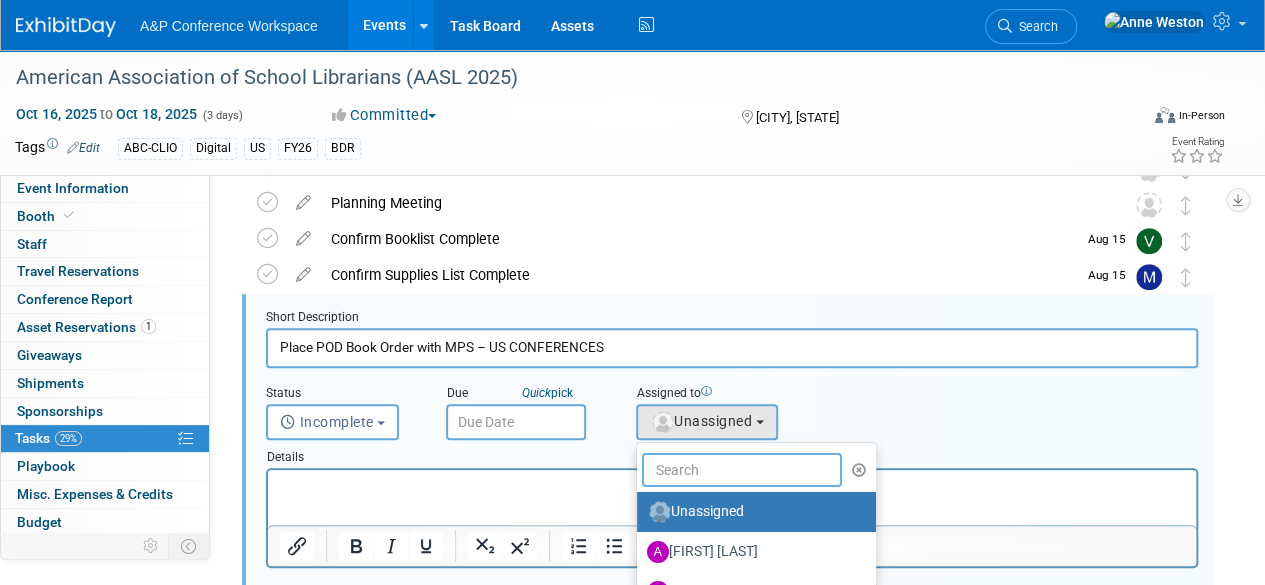 click at bounding box center (742, 470) 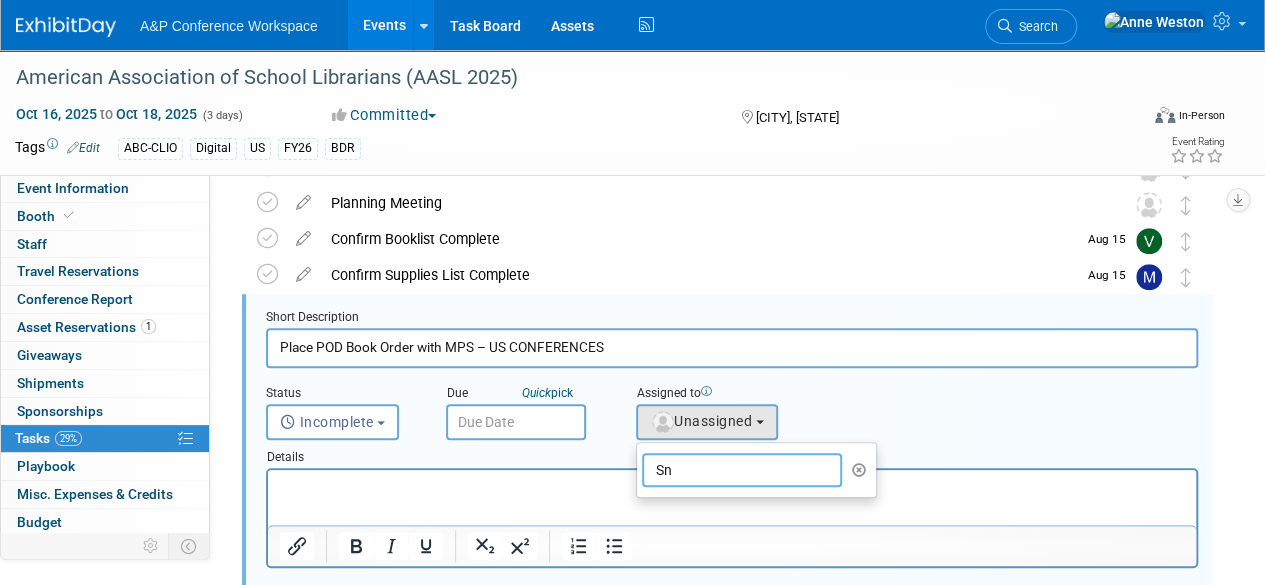 type on "S" 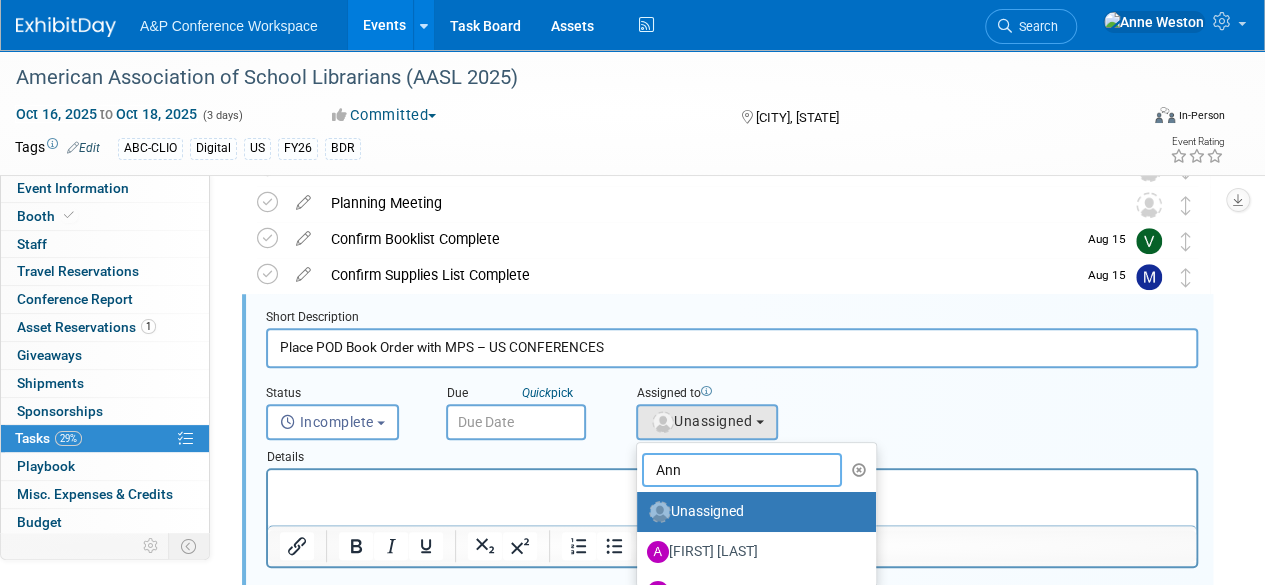 type on "Anne" 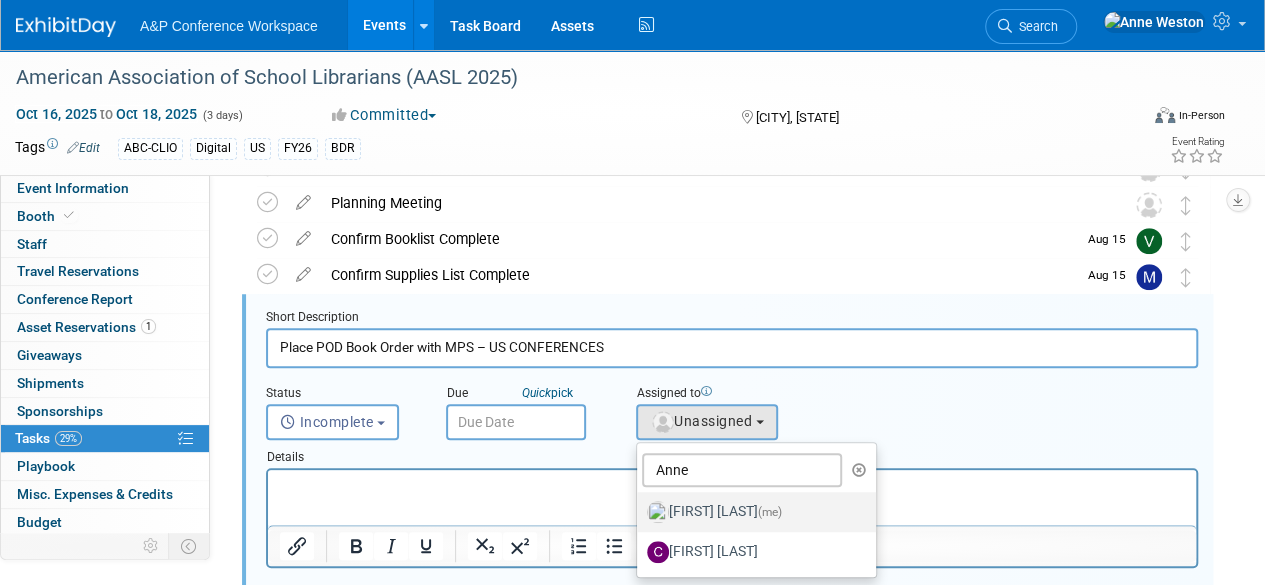 click on "Anne Weston
(me)" at bounding box center [751, 512] 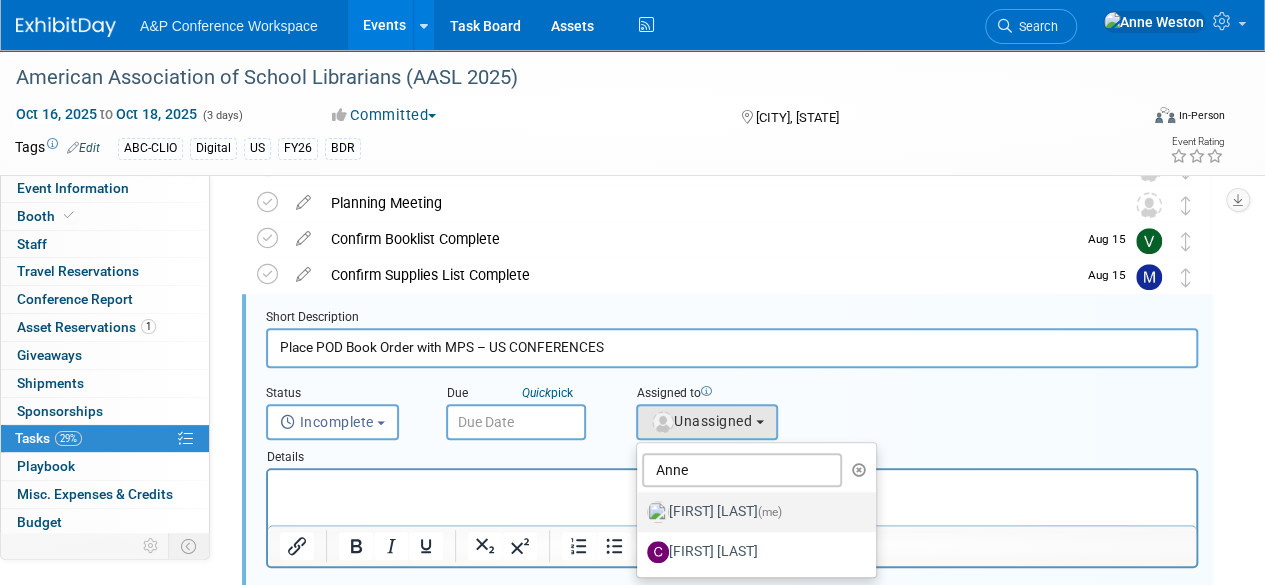 click on "Anne Weston
(me)" at bounding box center [633, 509] 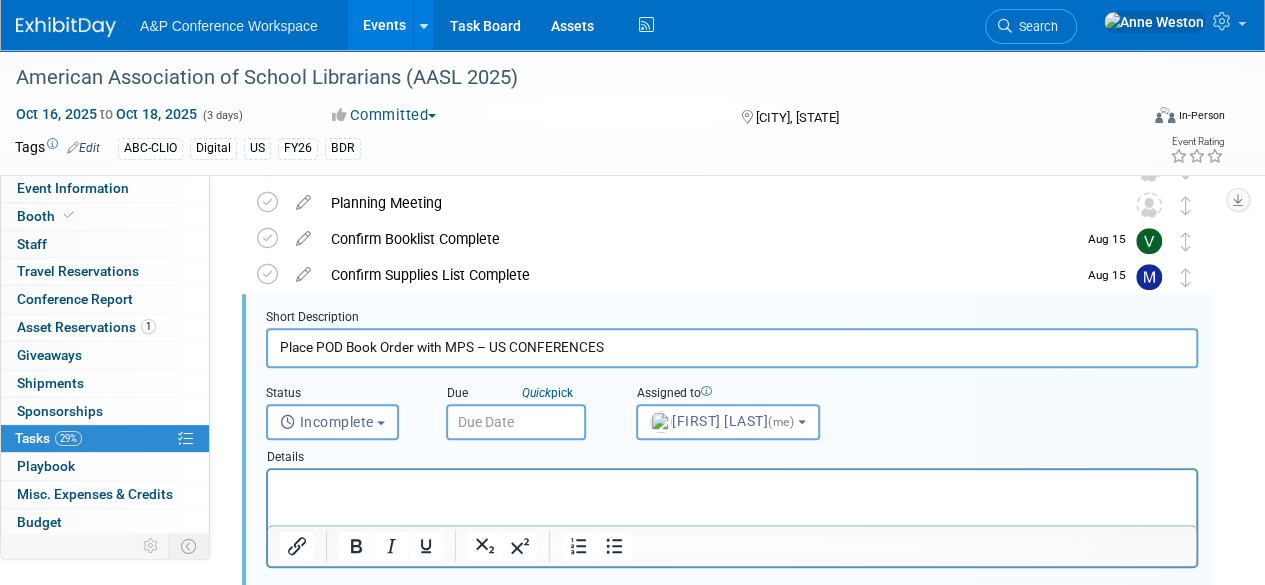 select on "c29719a7-47ff-44fe-b37a-21211f595519" 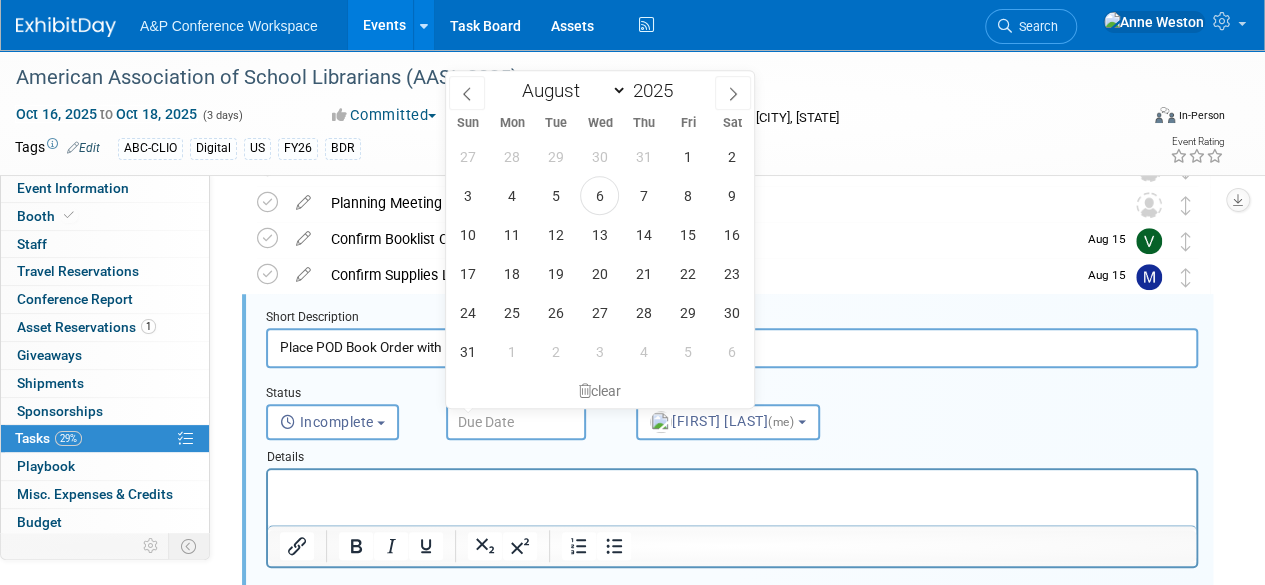click at bounding box center (516, 422) 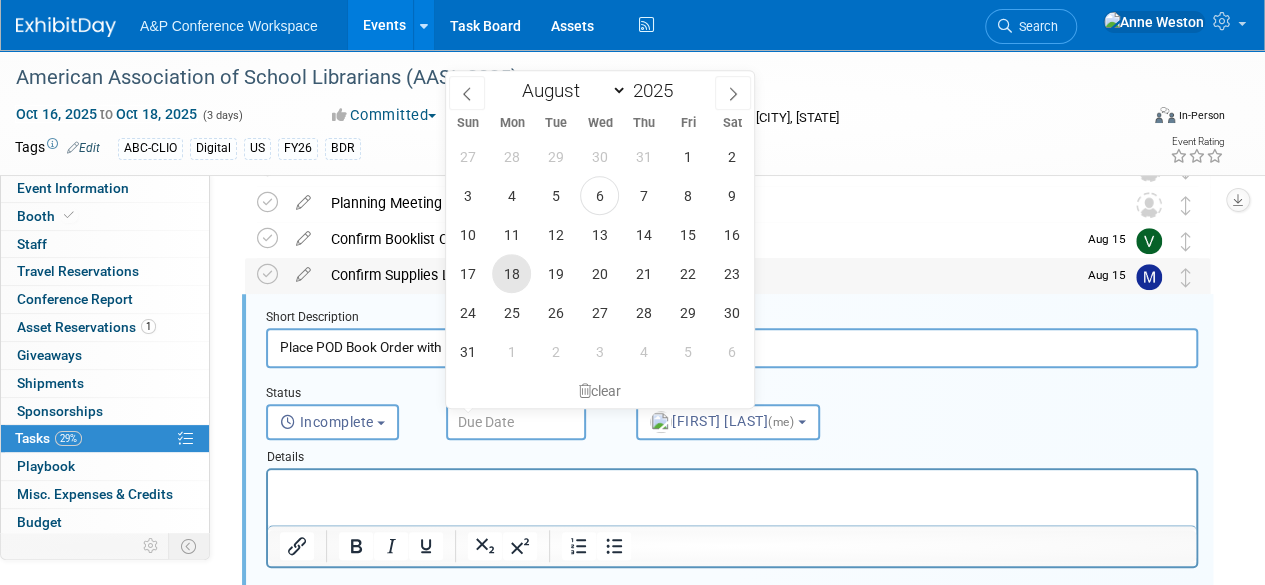 click on "18" at bounding box center (511, 273) 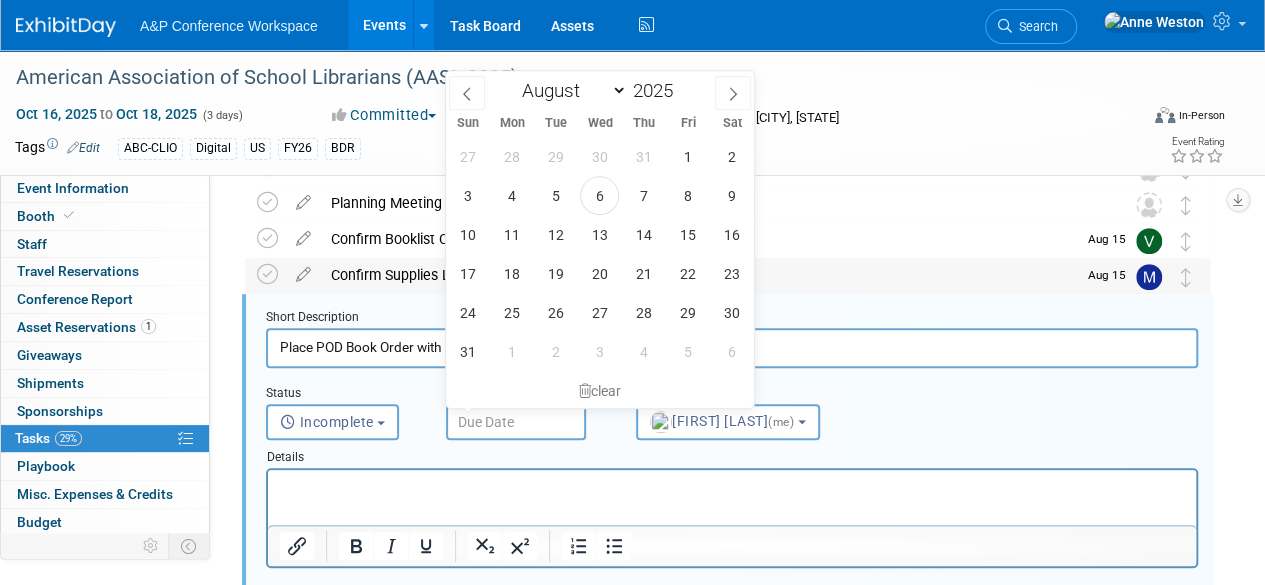 type on "Aug 18, 2025" 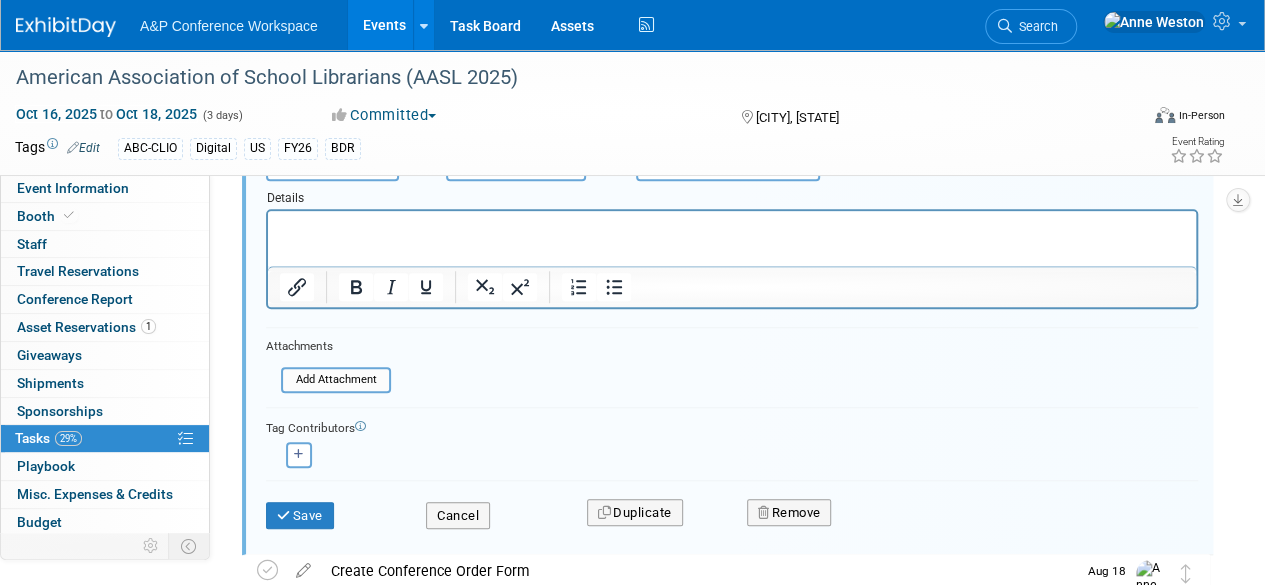 scroll, scrollTop: 806, scrollLeft: 0, axis: vertical 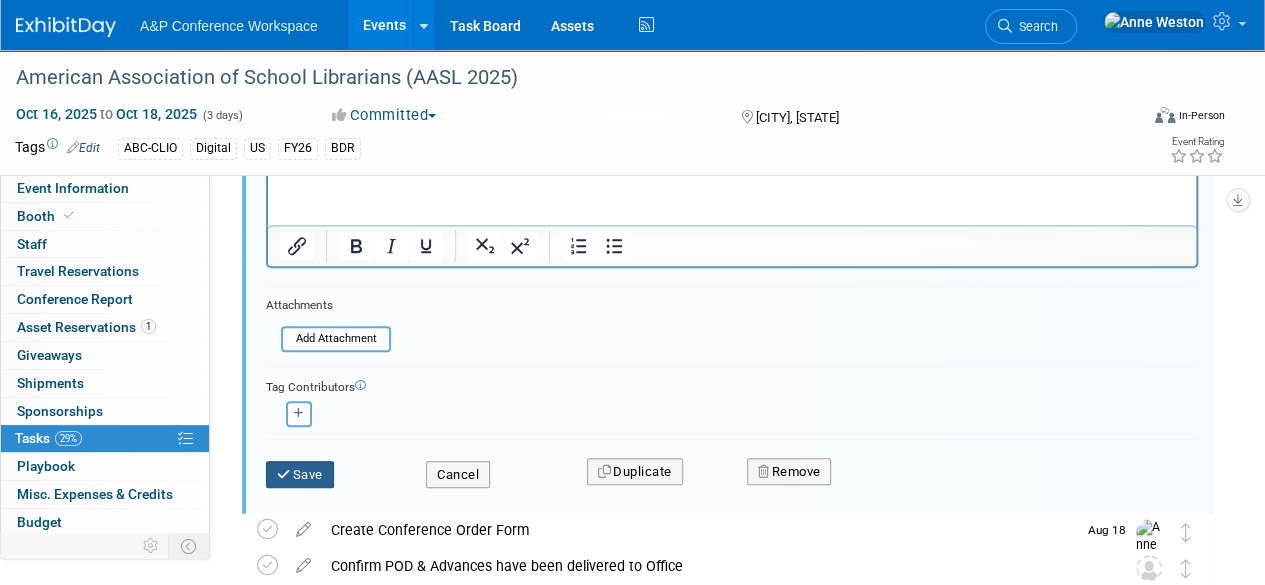 click on "Save" at bounding box center [300, 475] 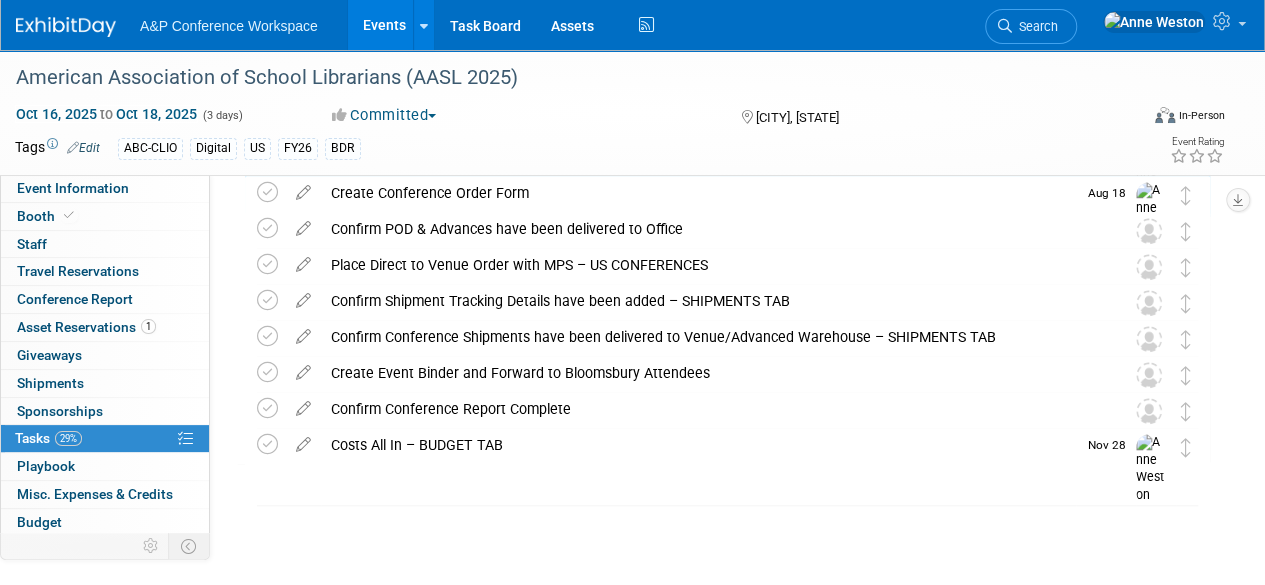 scroll, scrollTop: 560, scrollLeft: 0, axis: vertical 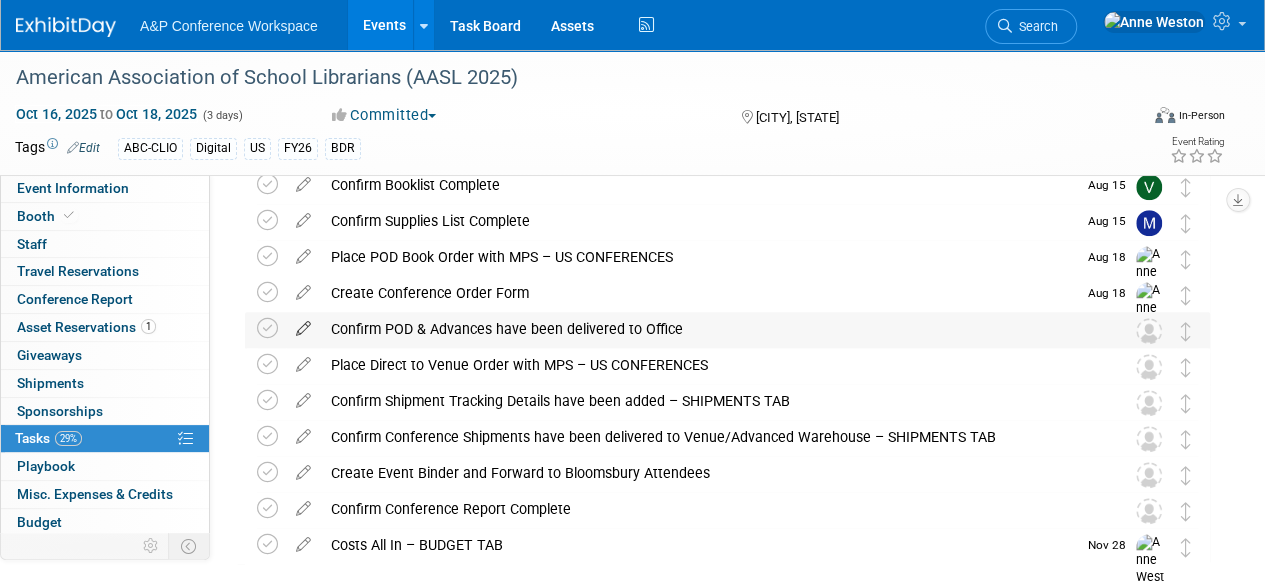 click at bounding box center (303, 324) 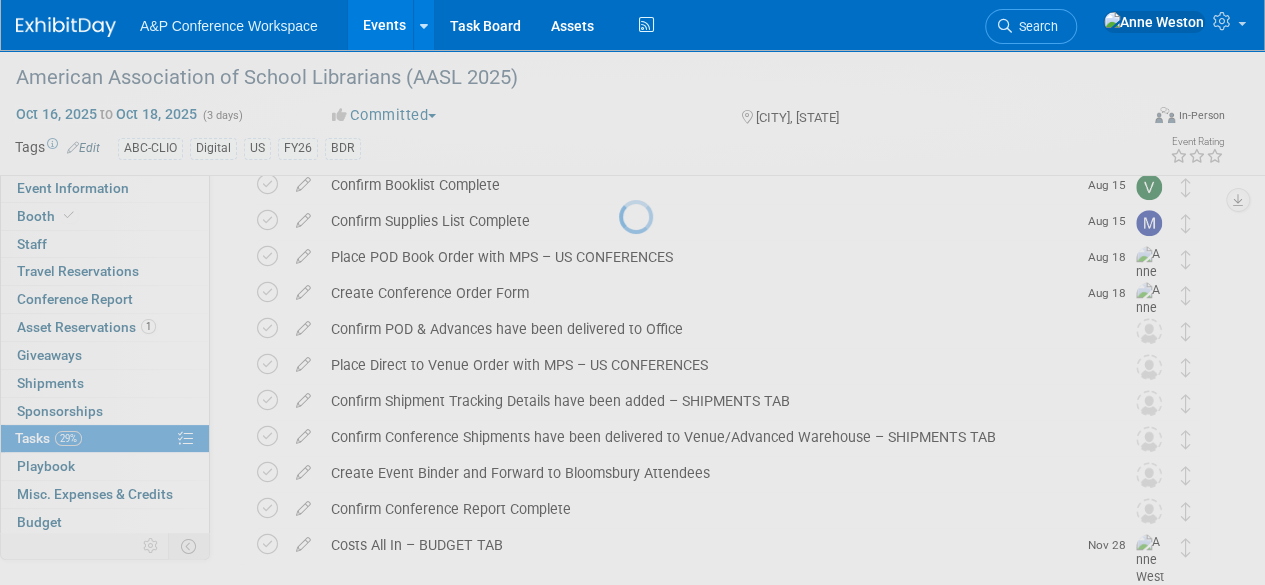 select on "7" 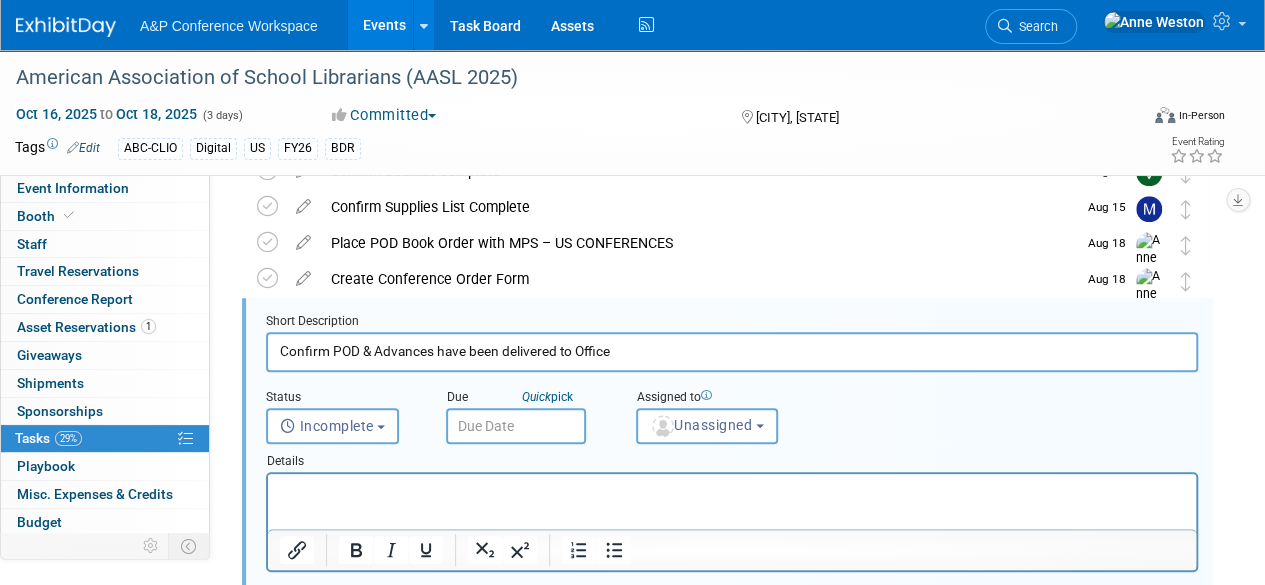 scroll, scrollTop: 578, scrollLeft: 0, axis: vertical 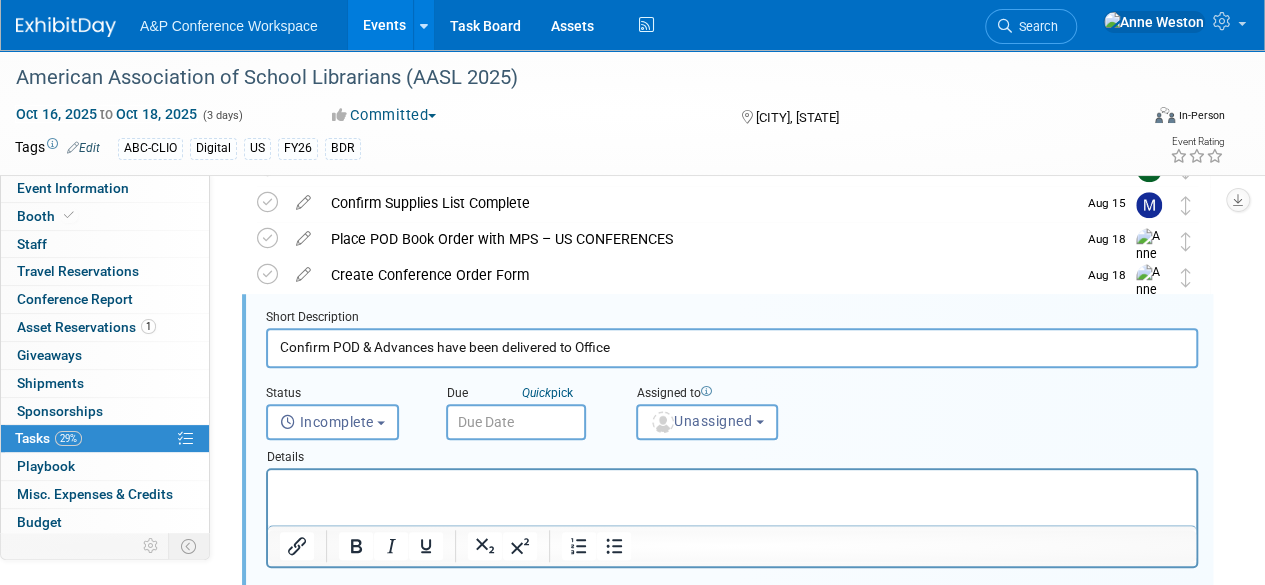 click at bounding box center (516, 422) 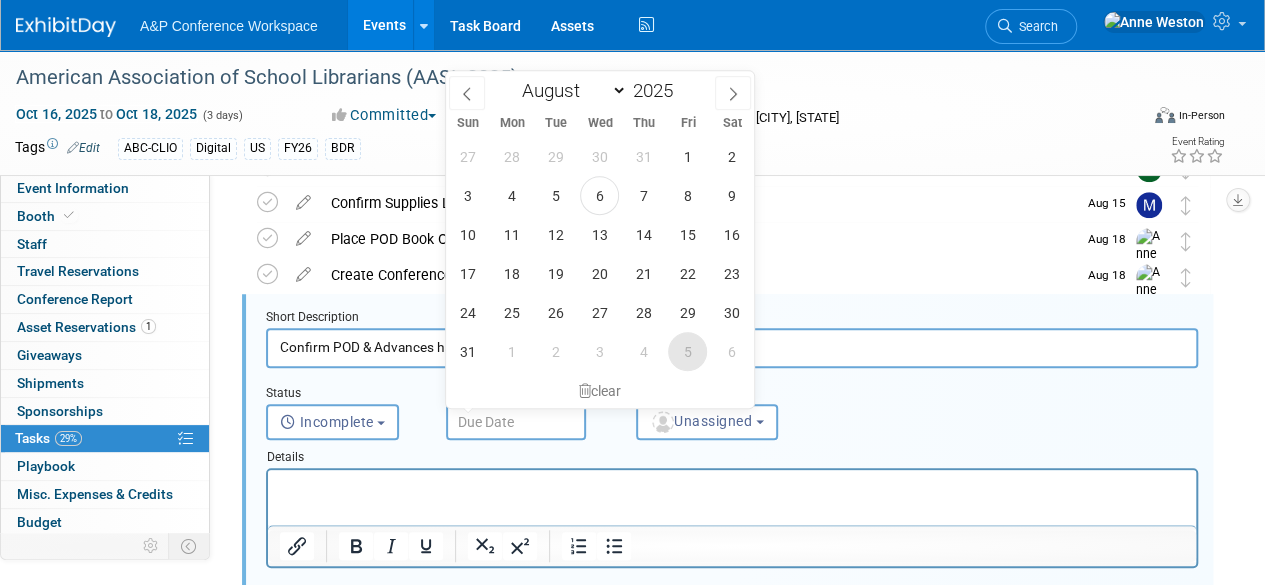 click on "5" at bounding box center (687, 351) 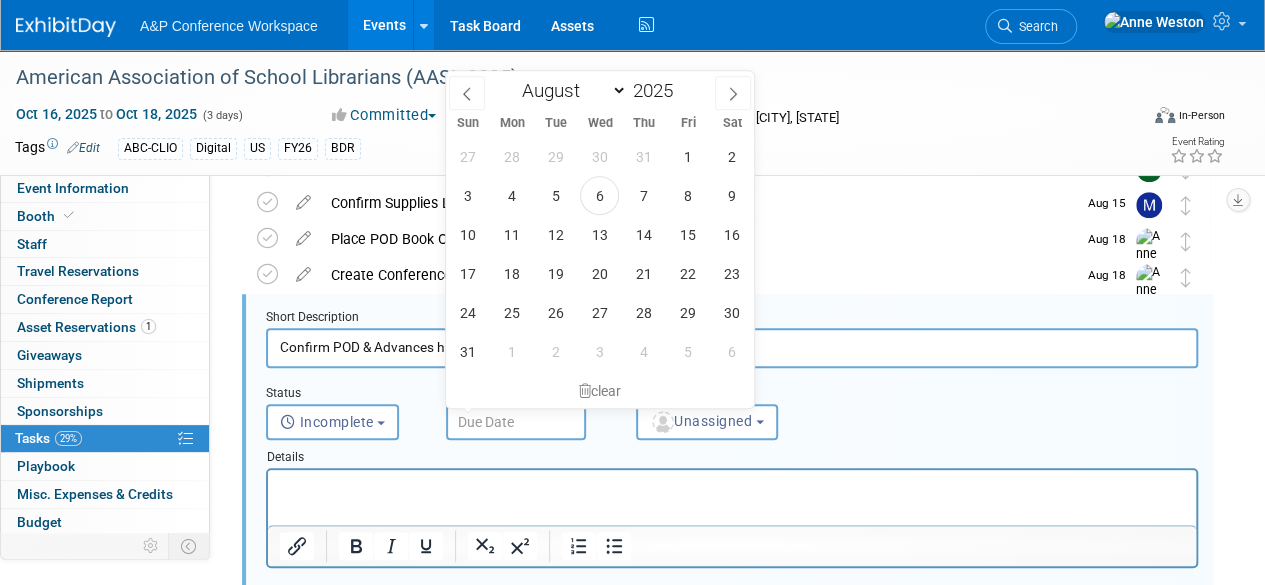type on "Sep 5, 2025" 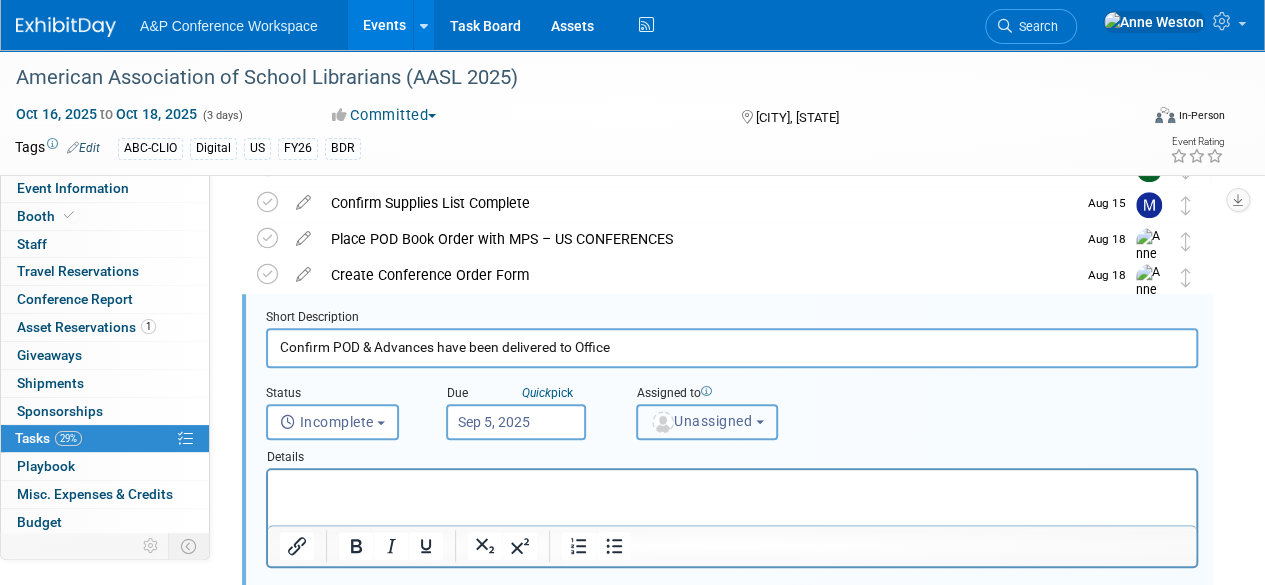 click on "Unassigned" at bounding box center (701, 421) 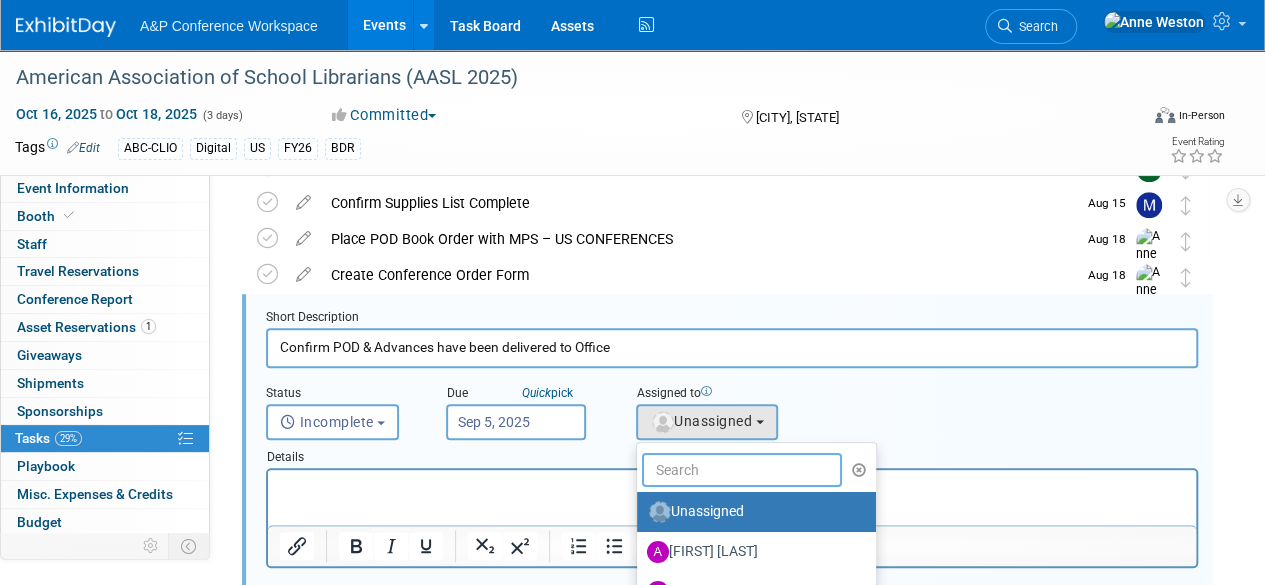 click at bounding box center (742, 470) 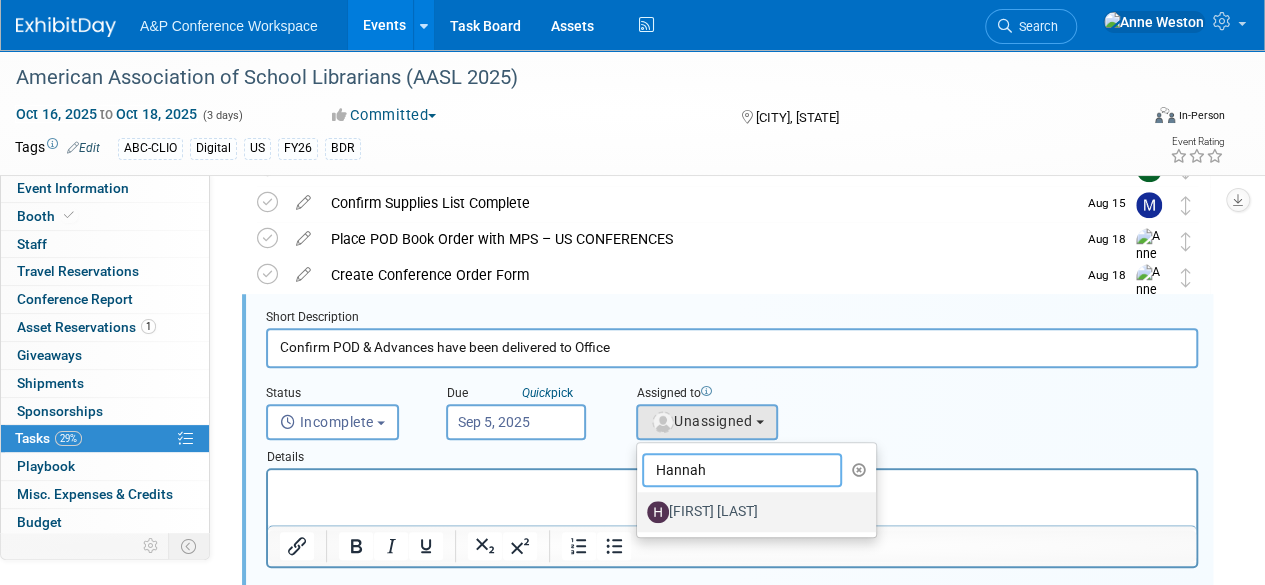 type on "Hannah" 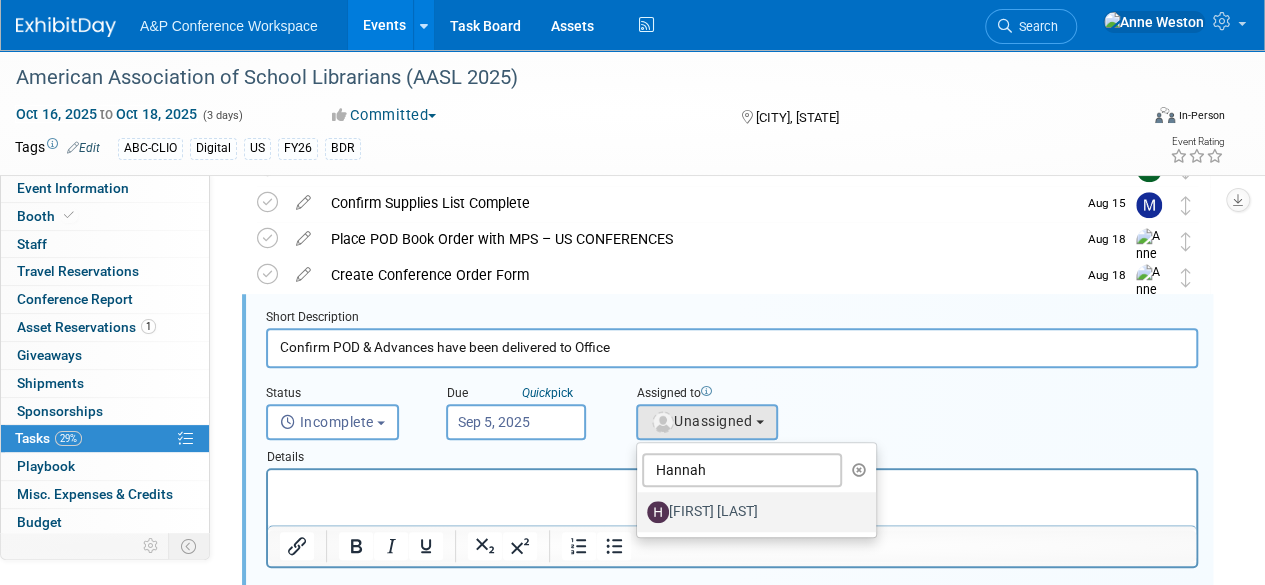 click on "[FIRST] [LAST]" at bounding box center (751, 512) 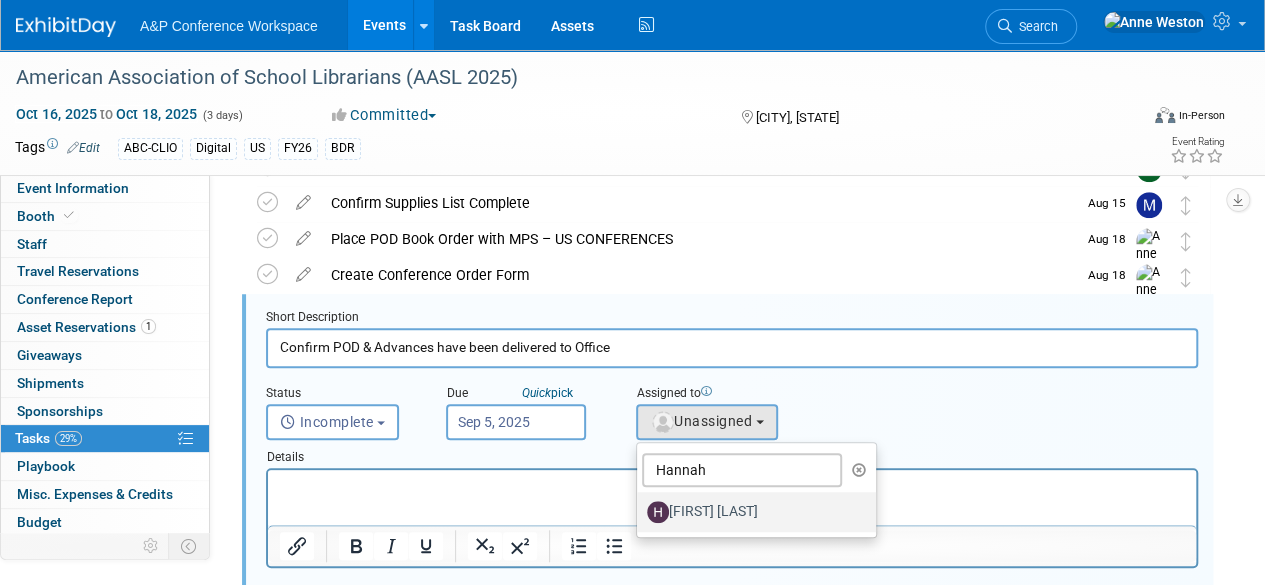 select on "f47d5110-dff9-4952-99f5-c640fdae2d00" 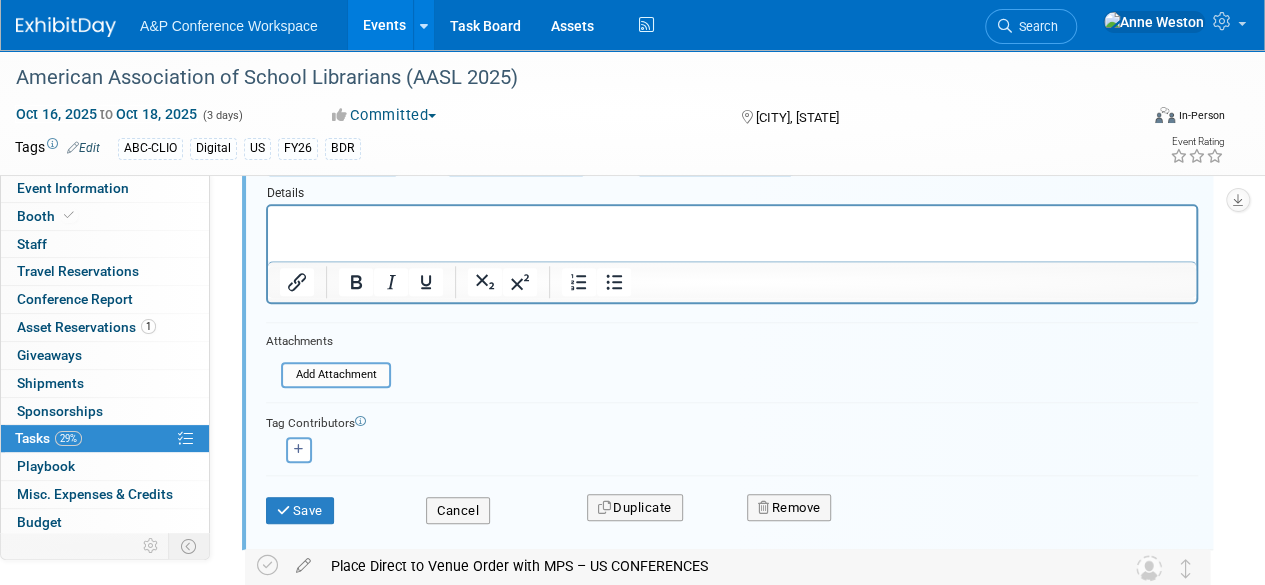 scroll, scrollTop: 878, scrollLeft: 0, axis: vertical 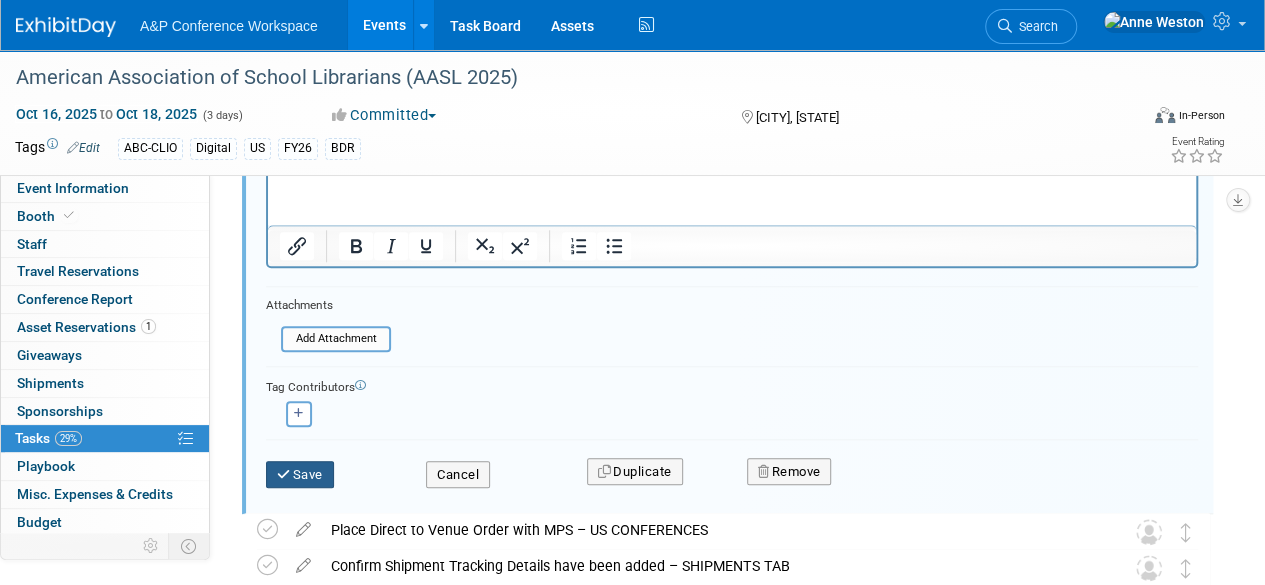 click on "Save" at bounding box center (300, 475) 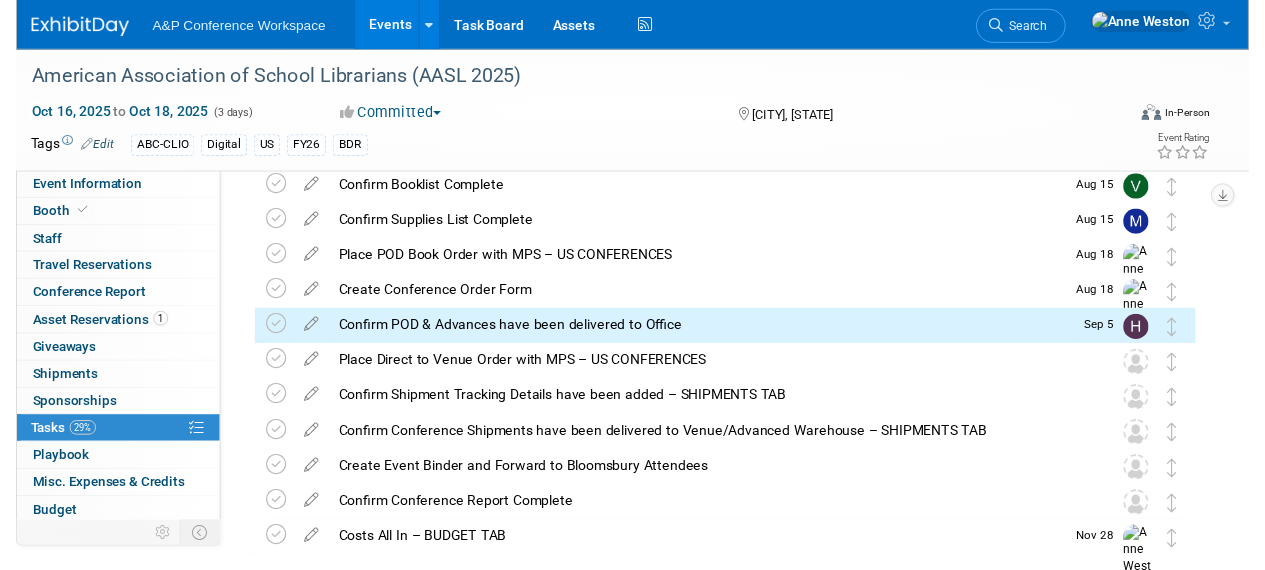 scroll, scrollTop: 460, scrollLeft: 0, axis: vertical 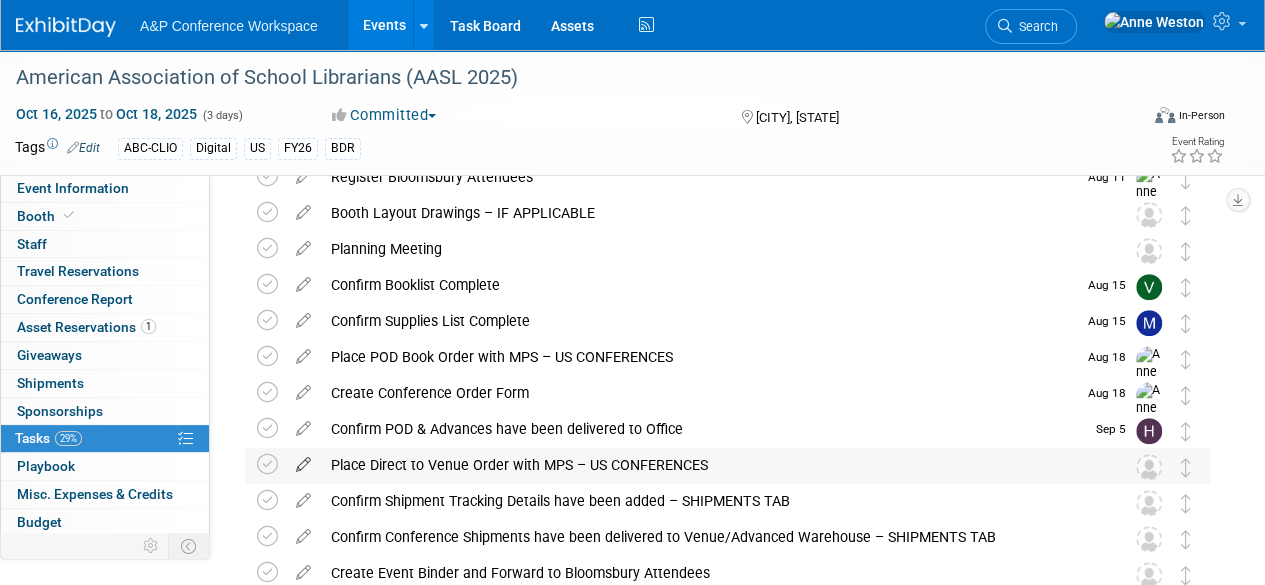 click at bounding box center [303, 460] 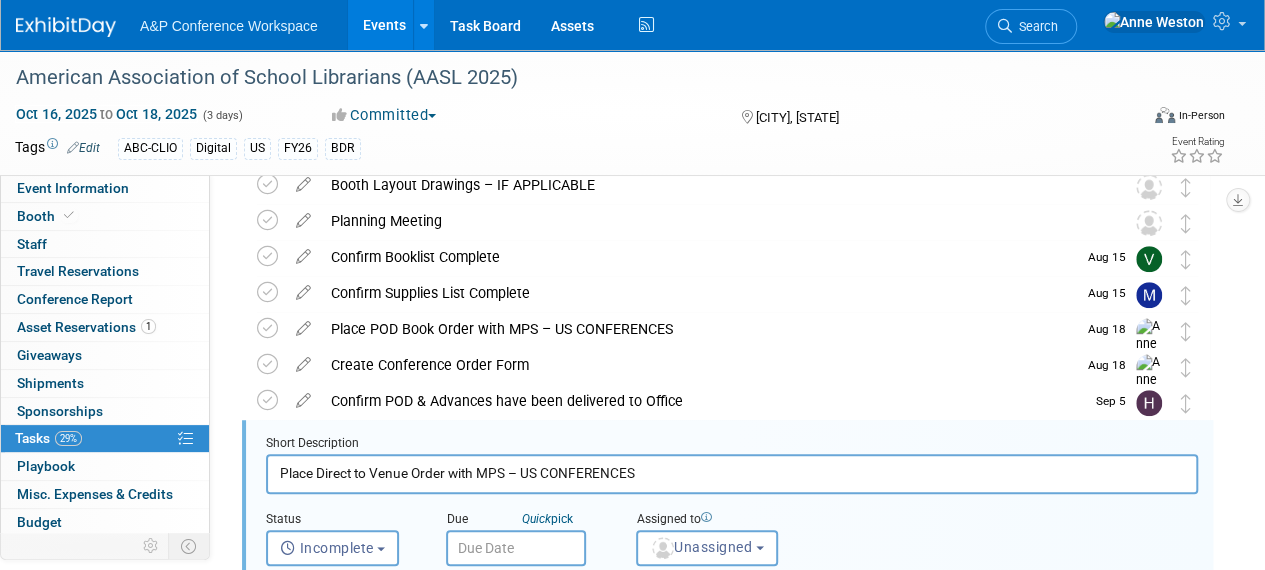 scroll, scrollTop: 614, scrollLeft: 0, axis: vertical 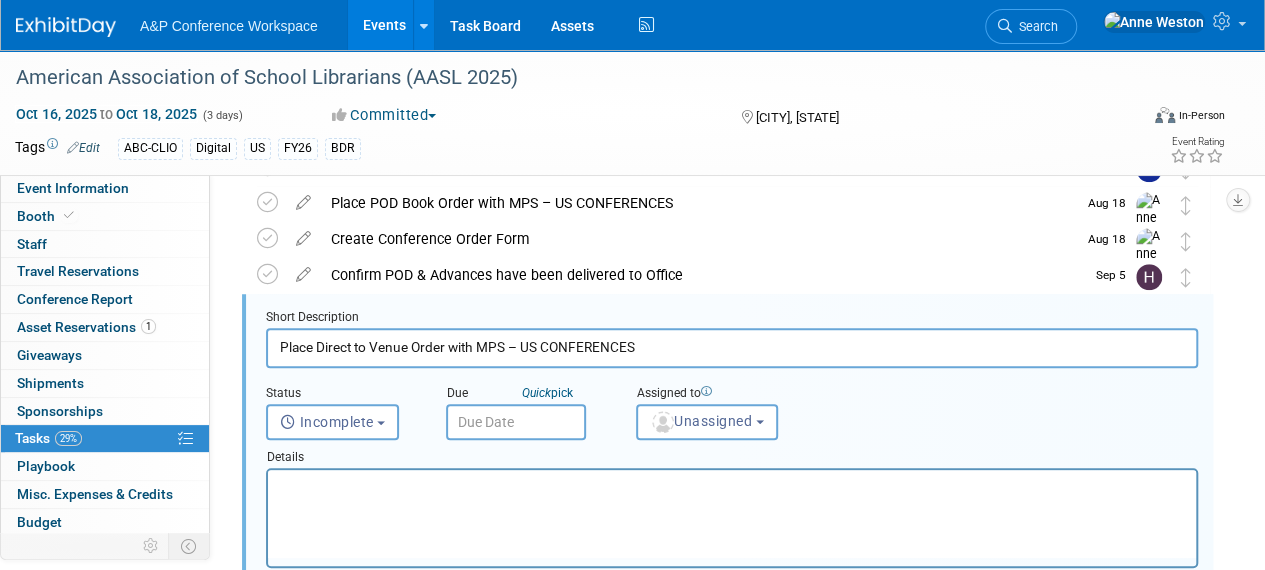 click at bounding box center [516, 422] 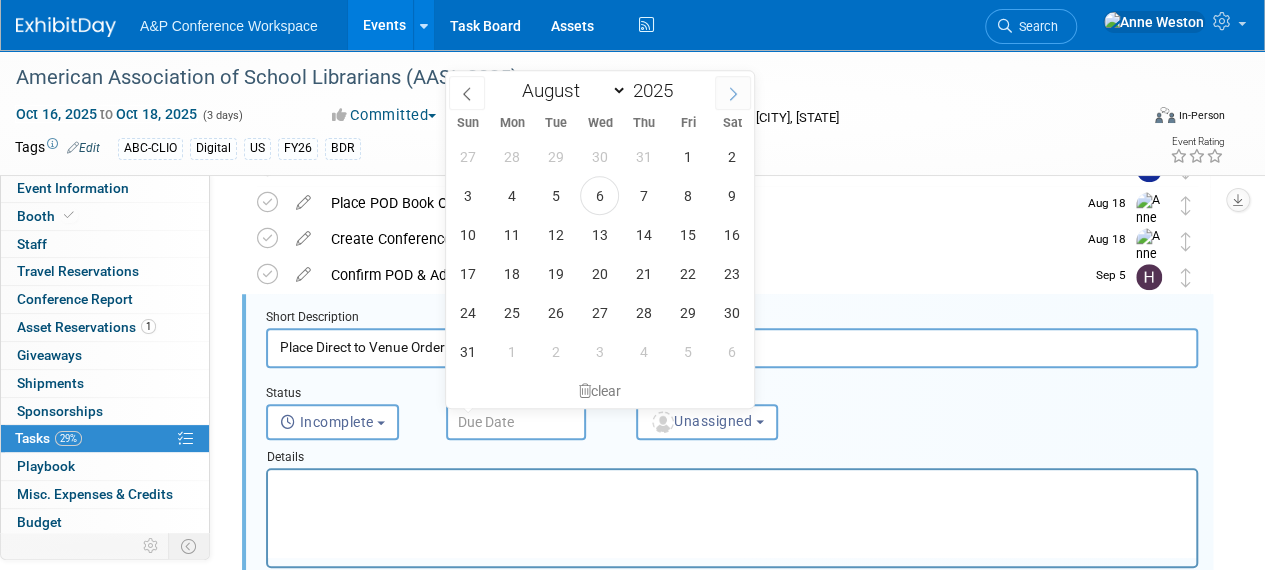 click 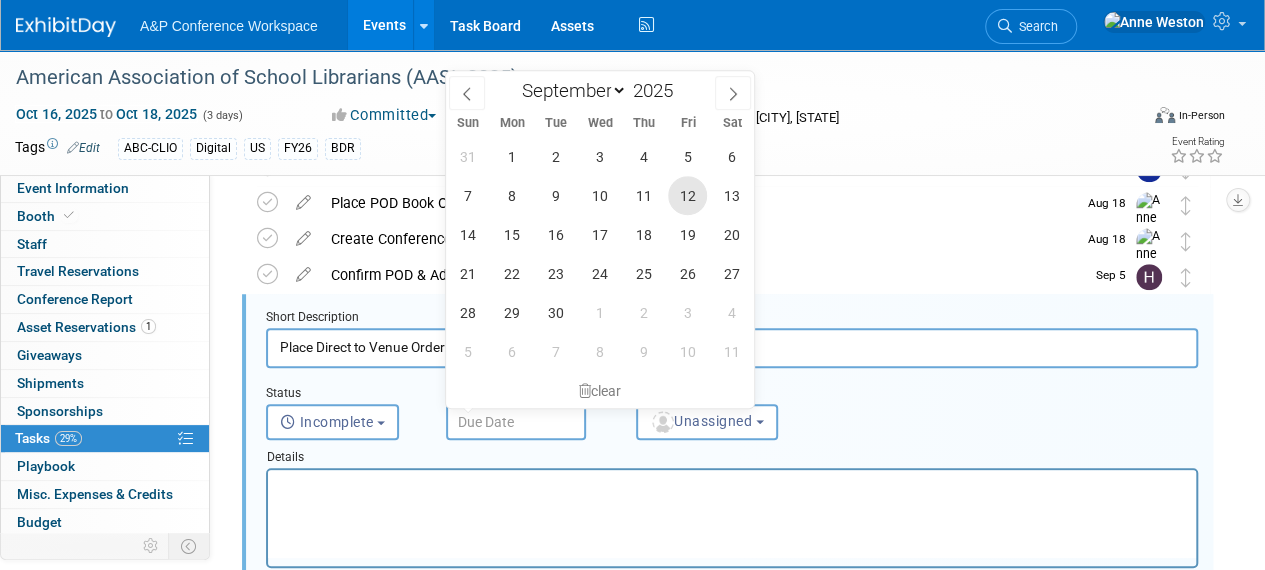 click on "12" at bounding box center (687, 195) 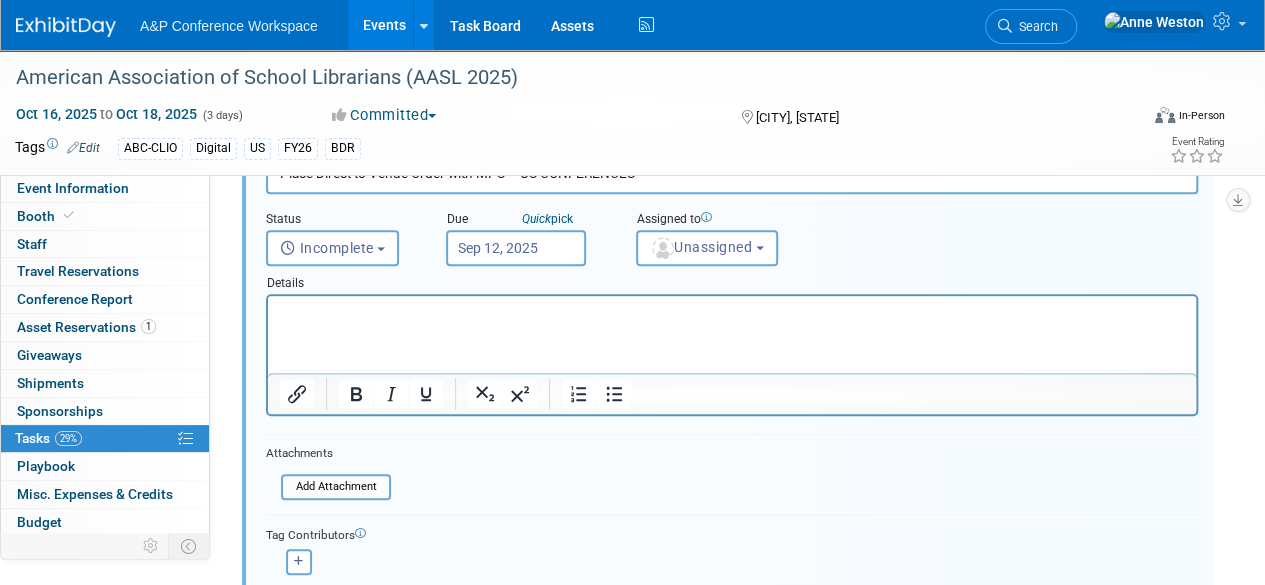 scroll, scrollTop: 814, scrollLeft: 0, axis: vertical 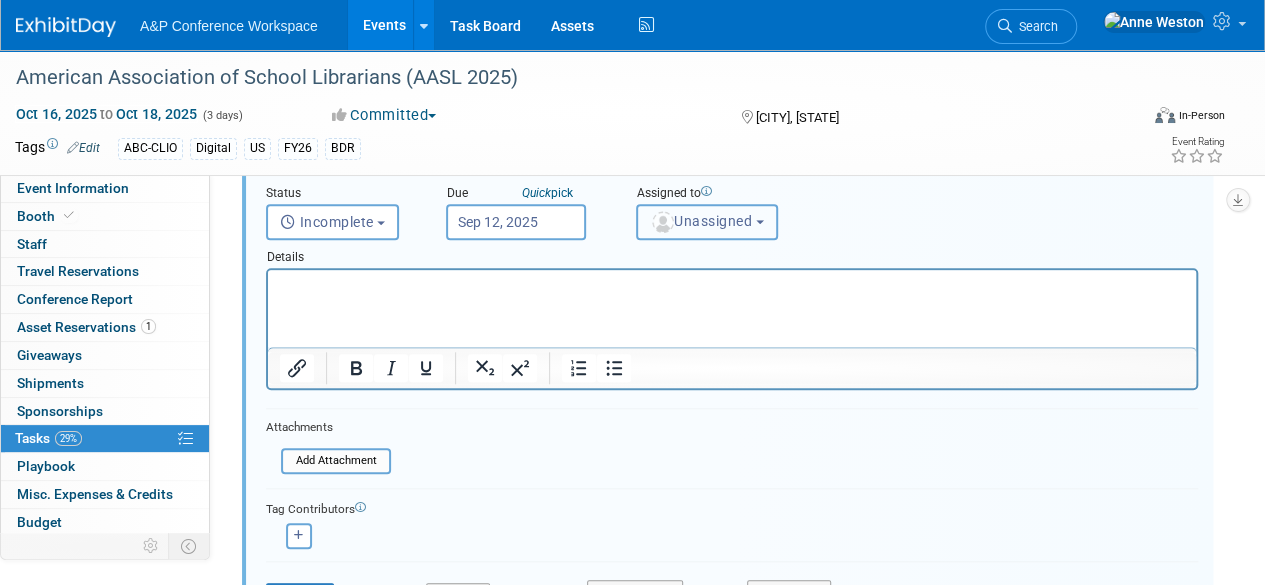 click on "Unassigned" at bounding box center (707, 222) 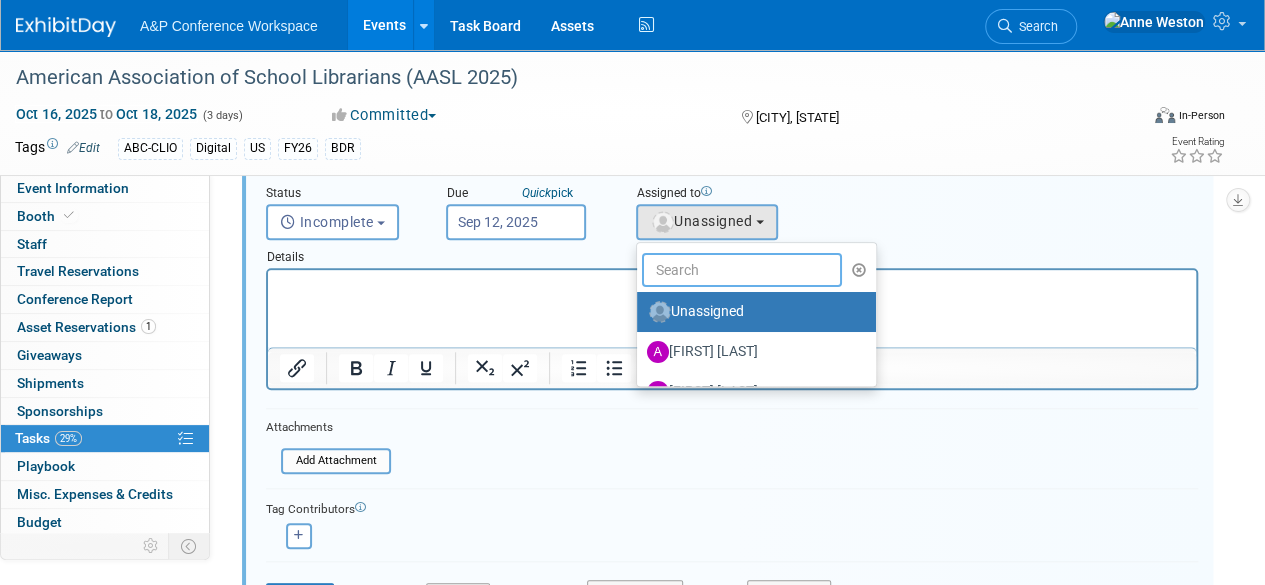 click at bounding box center [742, 270] 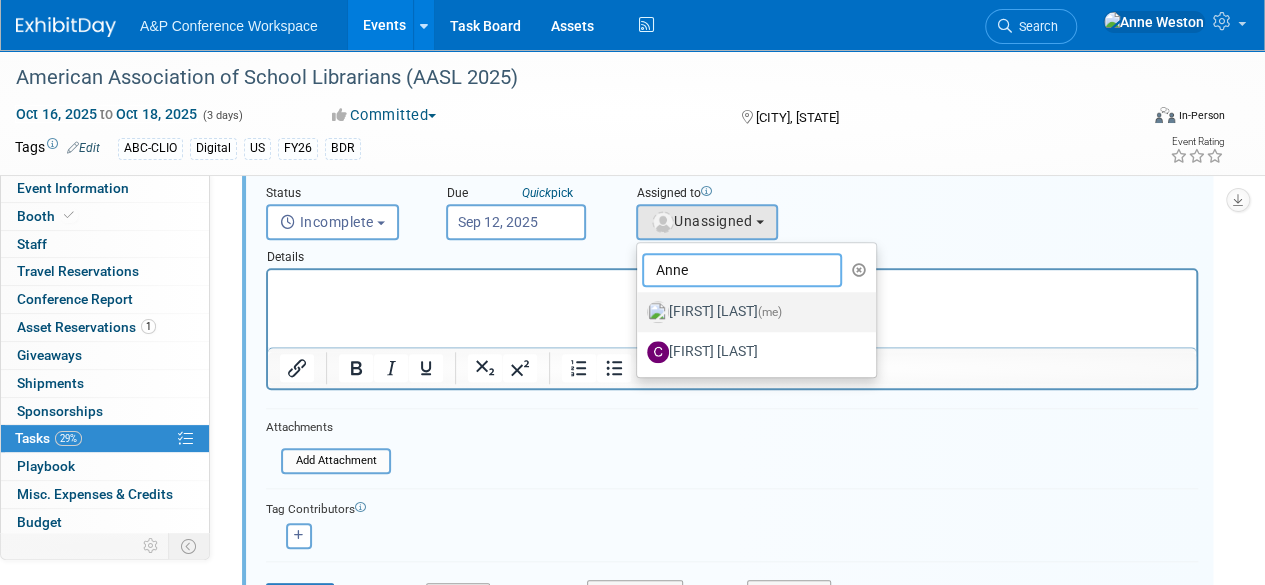 type on "Anne" 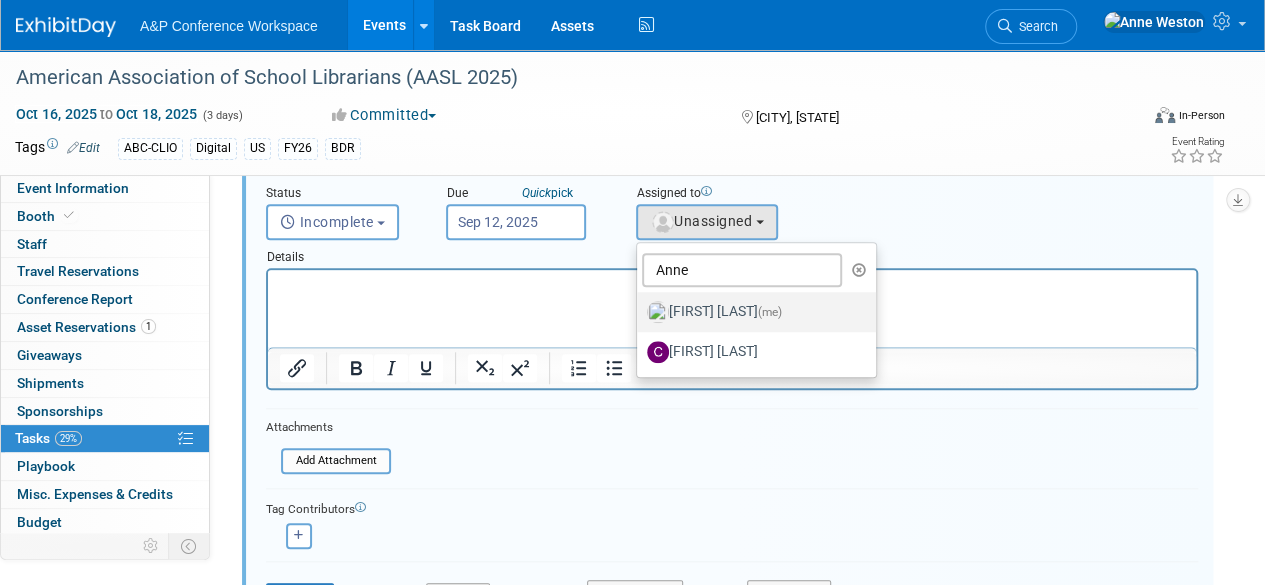 click on "Anne Weston
(me)" at bounding box center [751, 312] 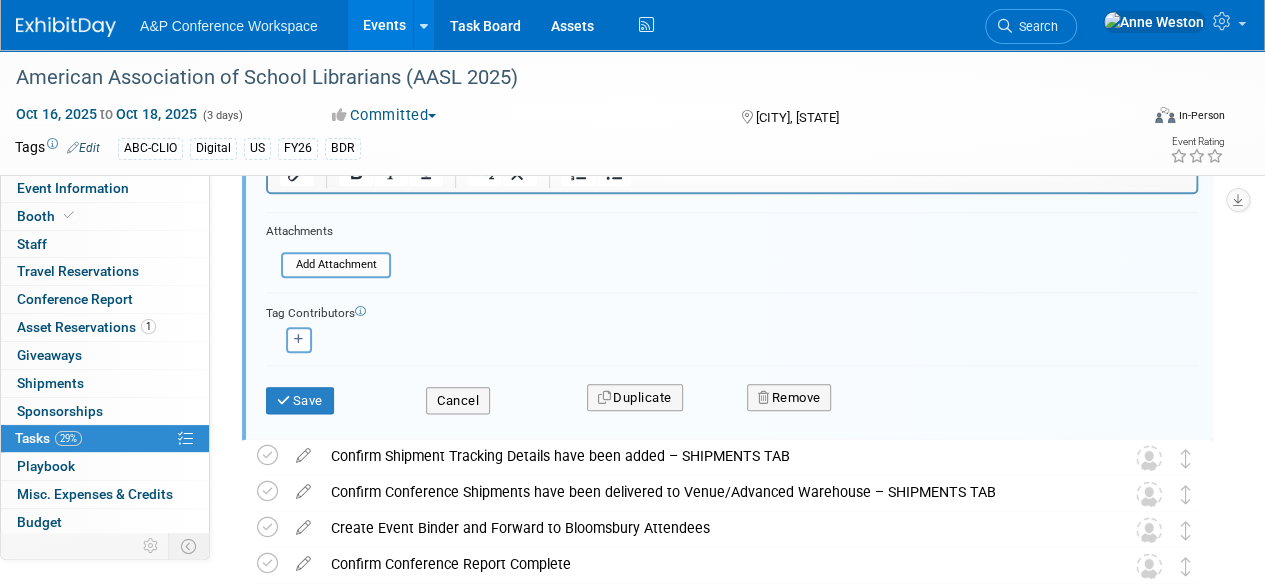 scroll, scrollTop: 1014, scrollLeft: 0, axis: vertical 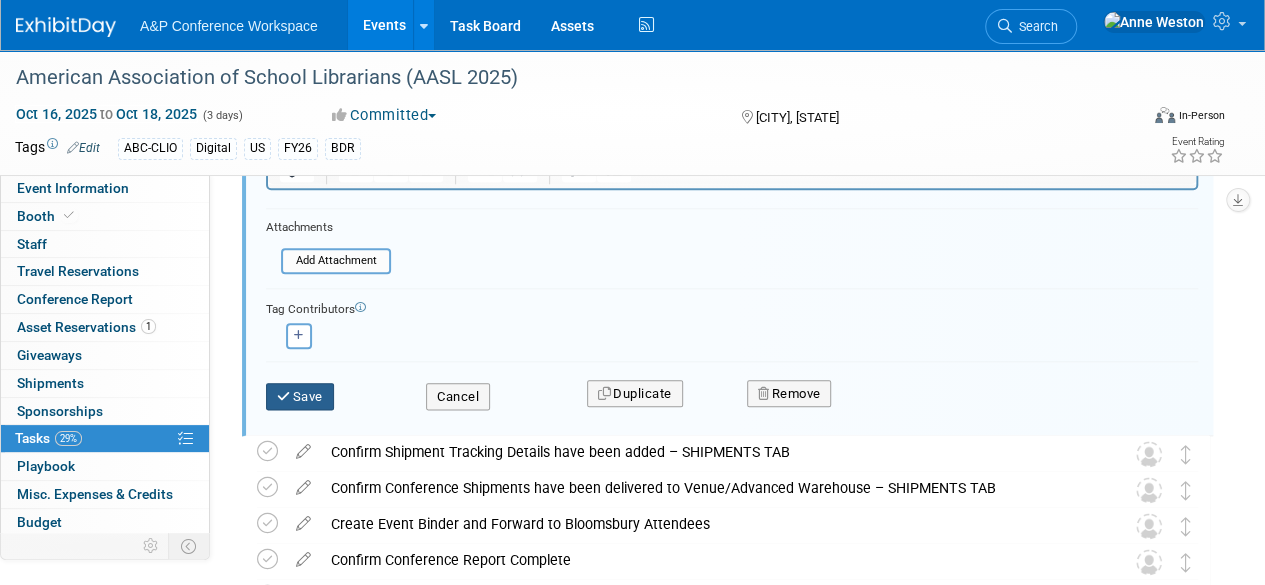 click on "Save" at bounding box center [300, 397] 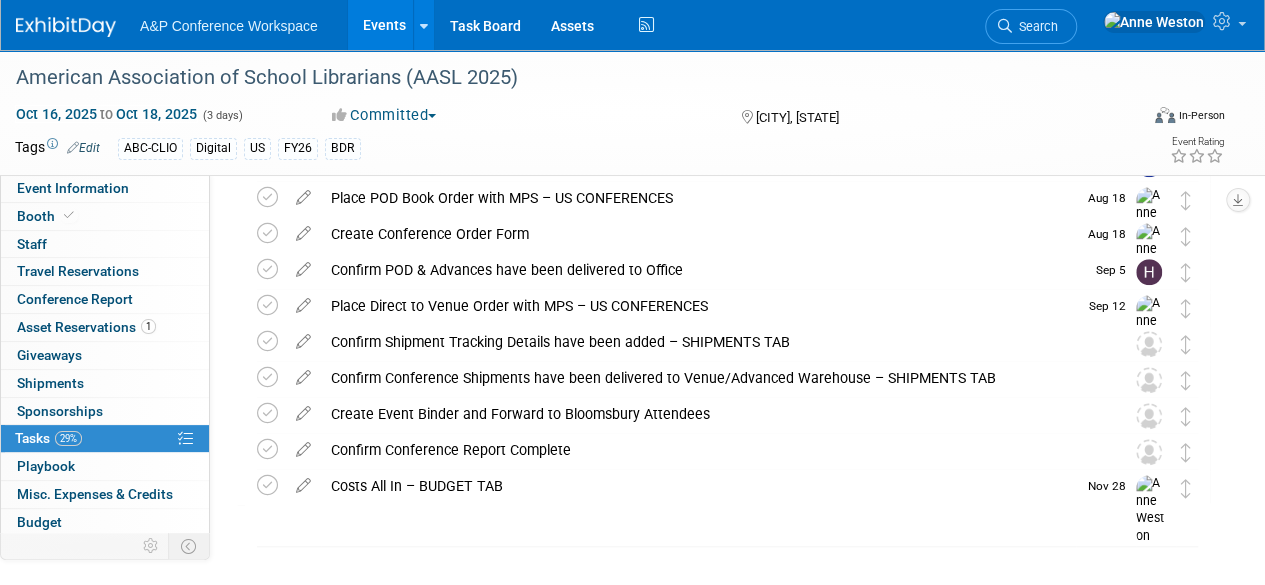scroll, scrollTop: 660, scrollLeft: 0, axis: vertical 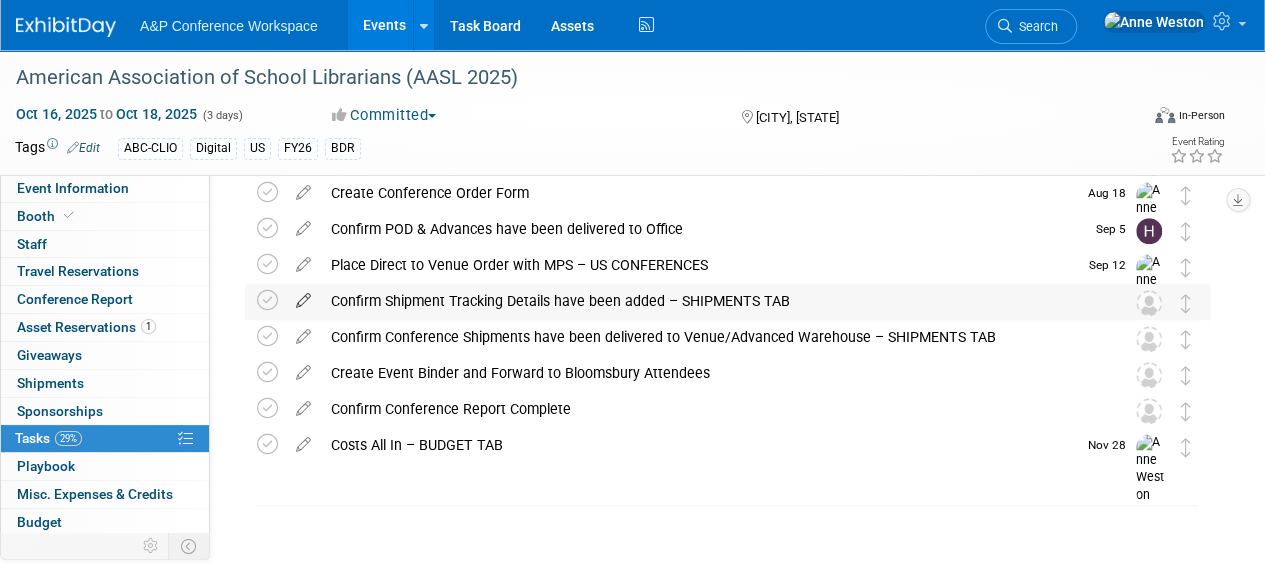 click at bounding box center (303, 296) 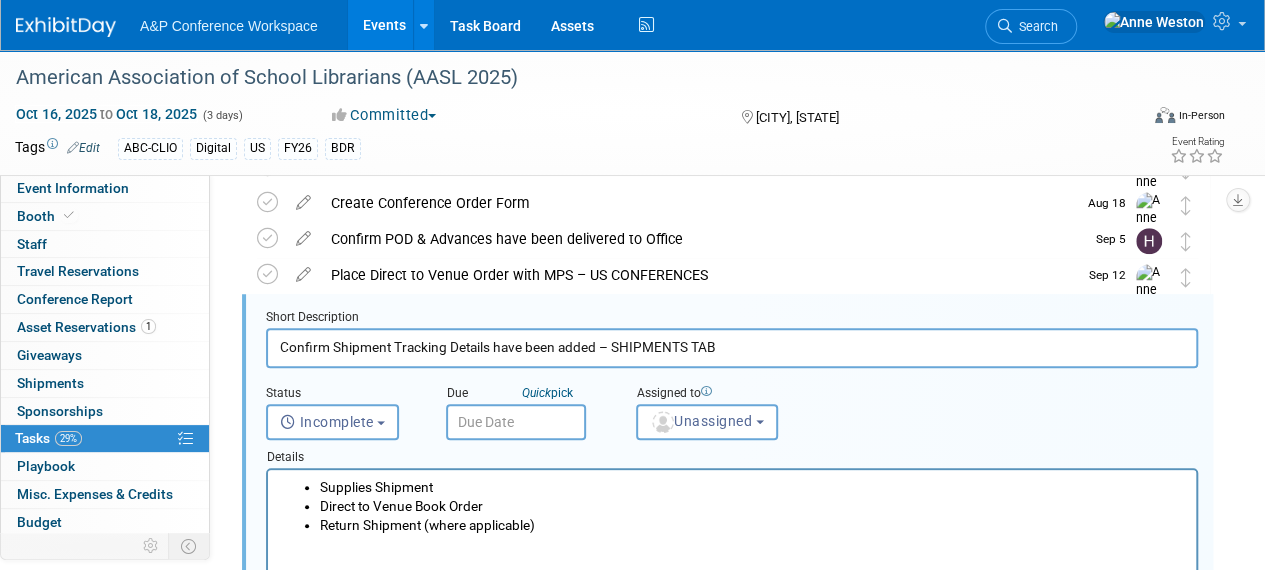 scroll, scrollTop: 0, scrollLeft: 0, axis: both 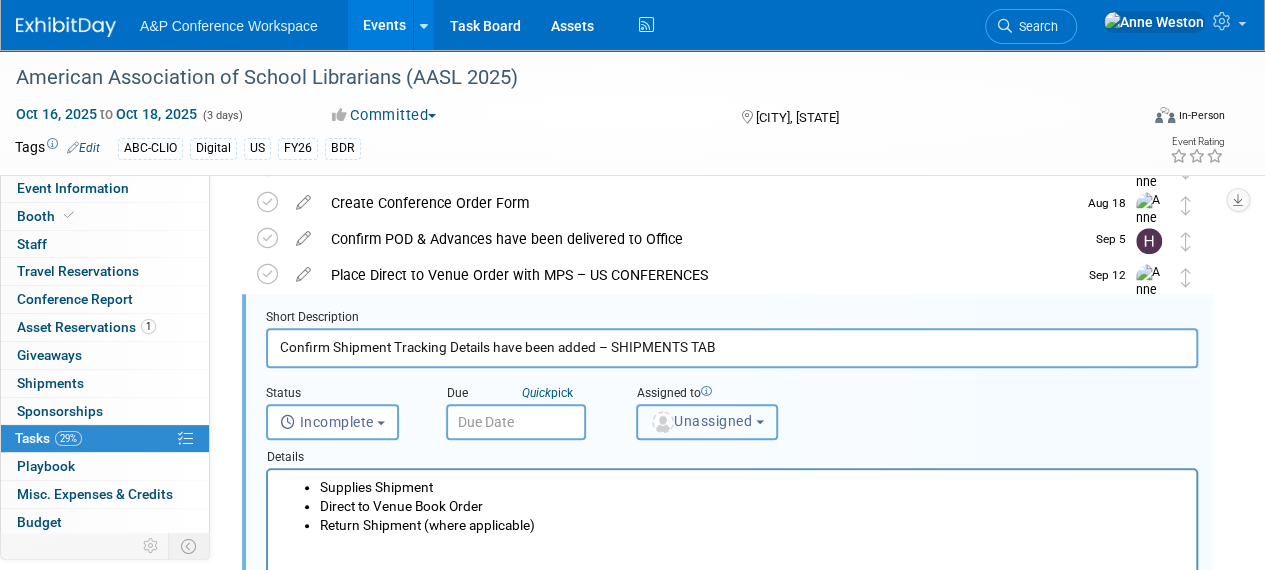 click on "Unassigned" at bounding box center [707, 422] 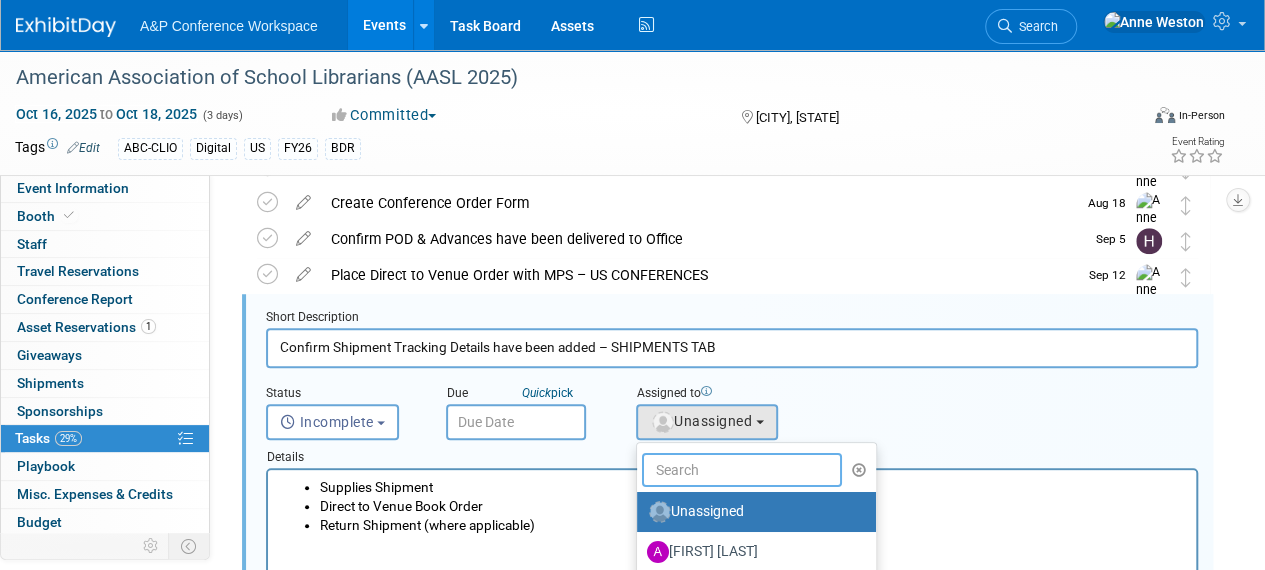 click at bounding box center (742, 470) 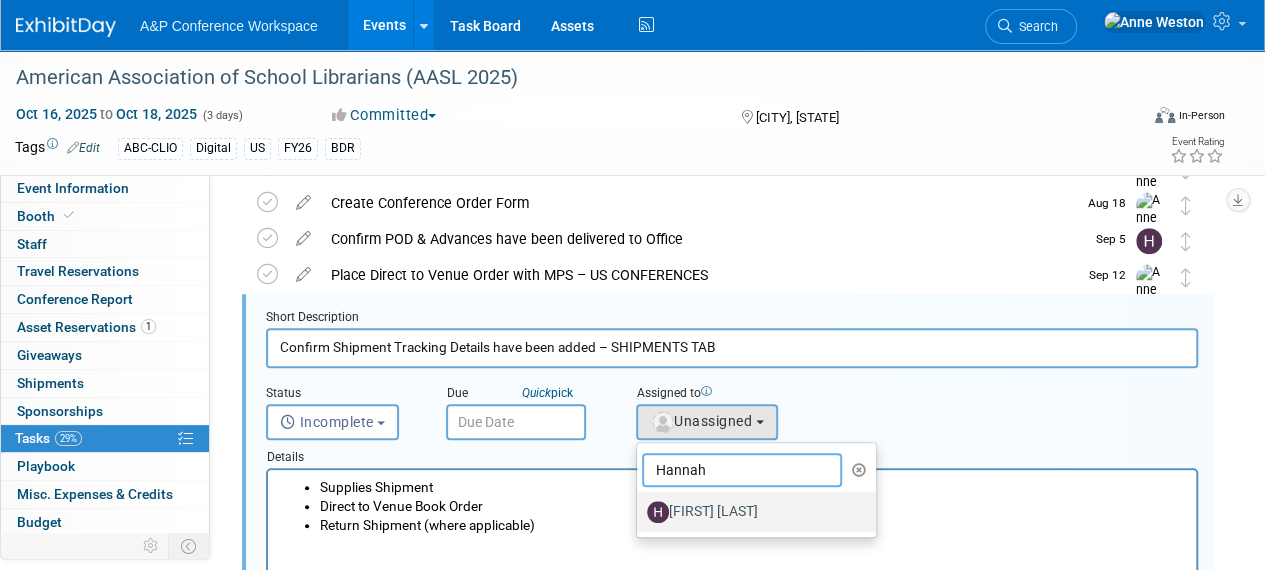 type on "Hannah" 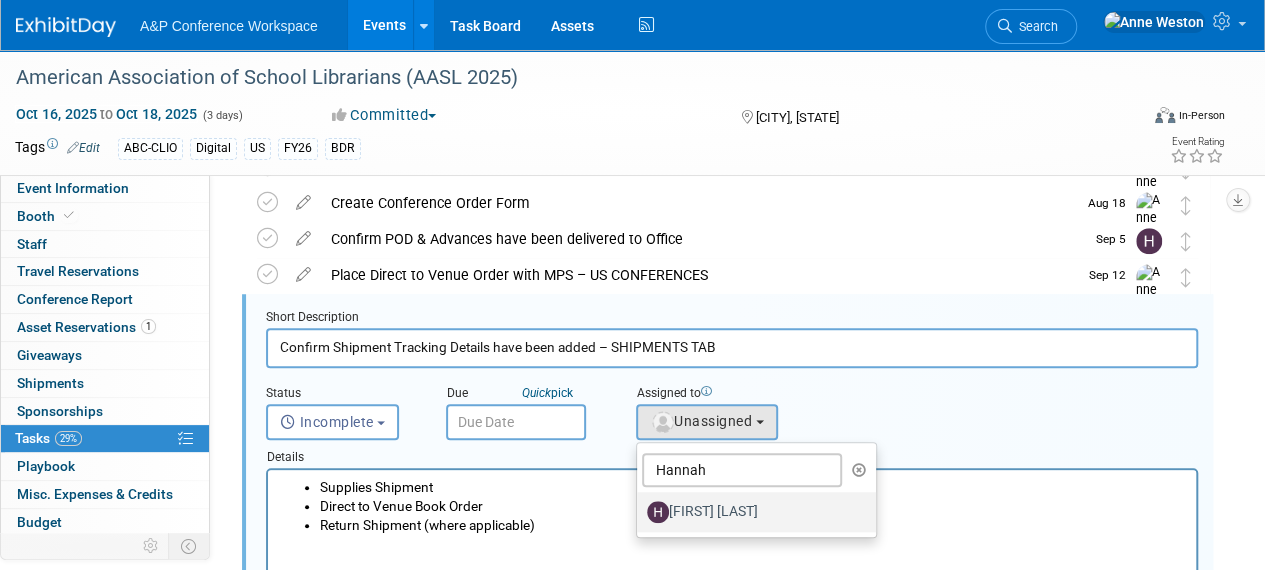 drag, startPoint x: 728, startPoint y: 511, endPoint x: 421, endPoint y: 44, distance: 558.8721 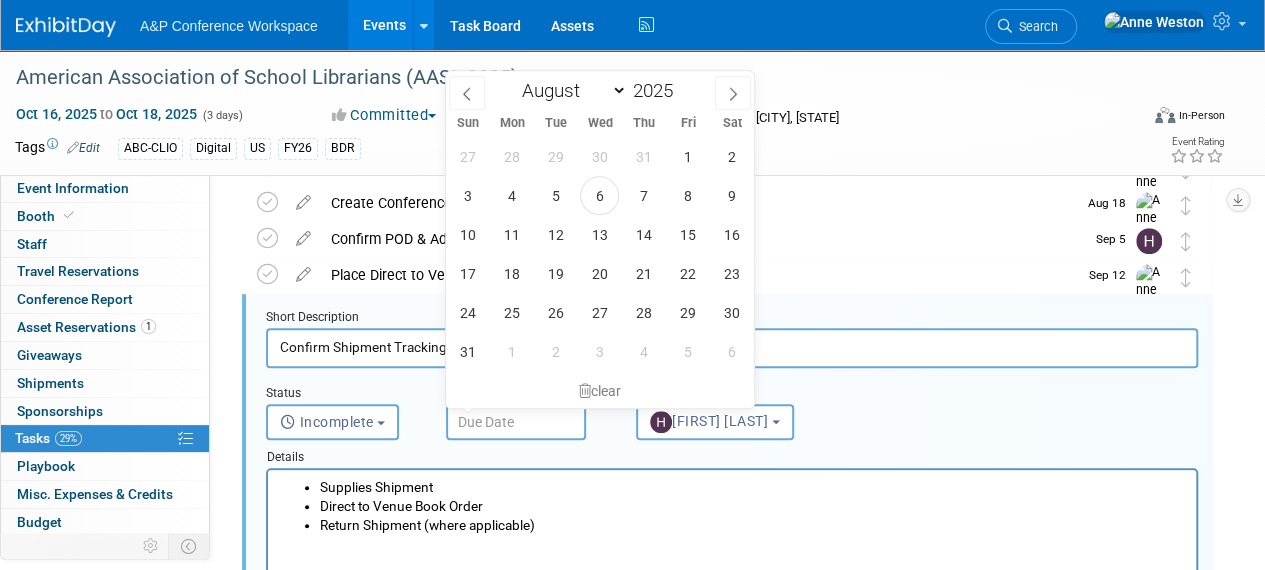 click at bounding box center [516, 422] 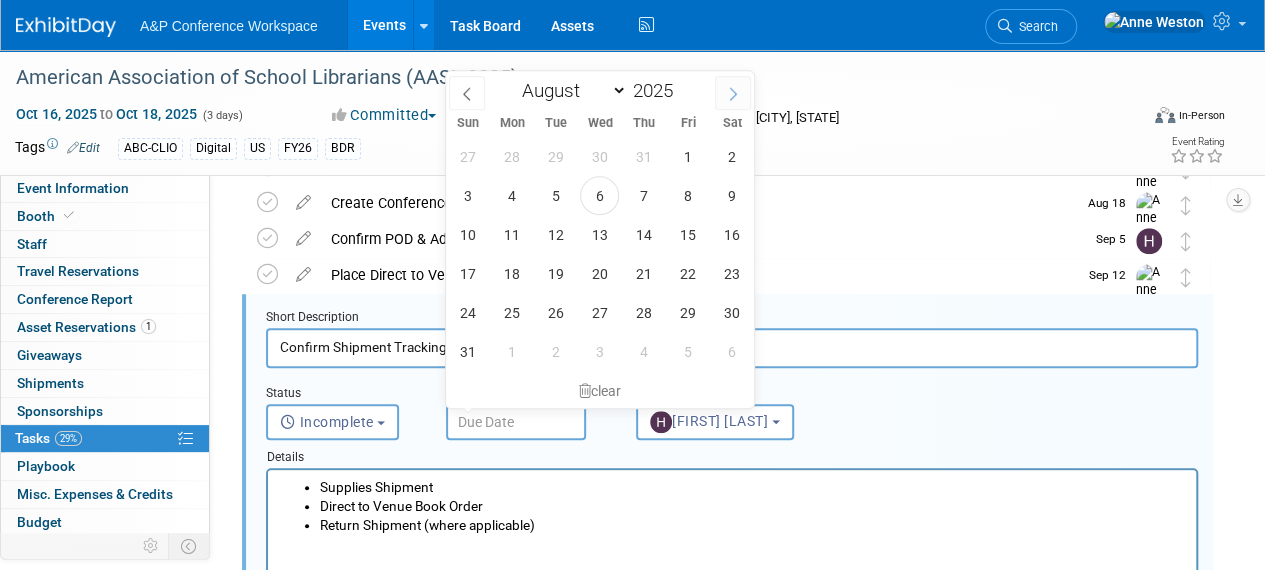 click 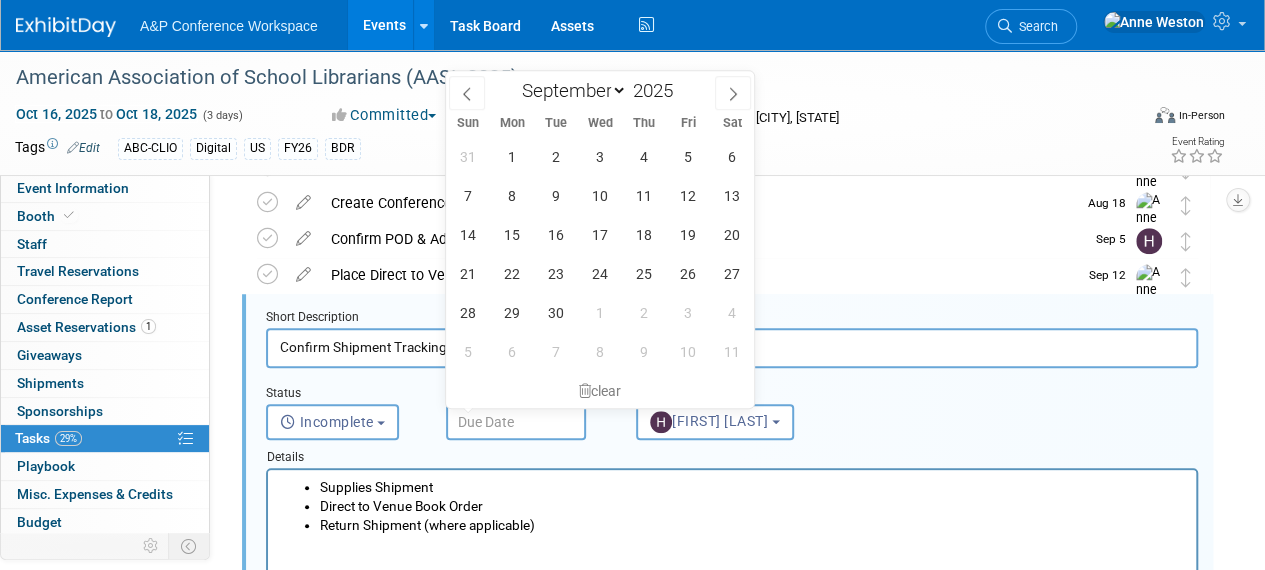 click on "Sun Mon Tue Wed Thu Fri Sat" at bounding box center (600, 123) 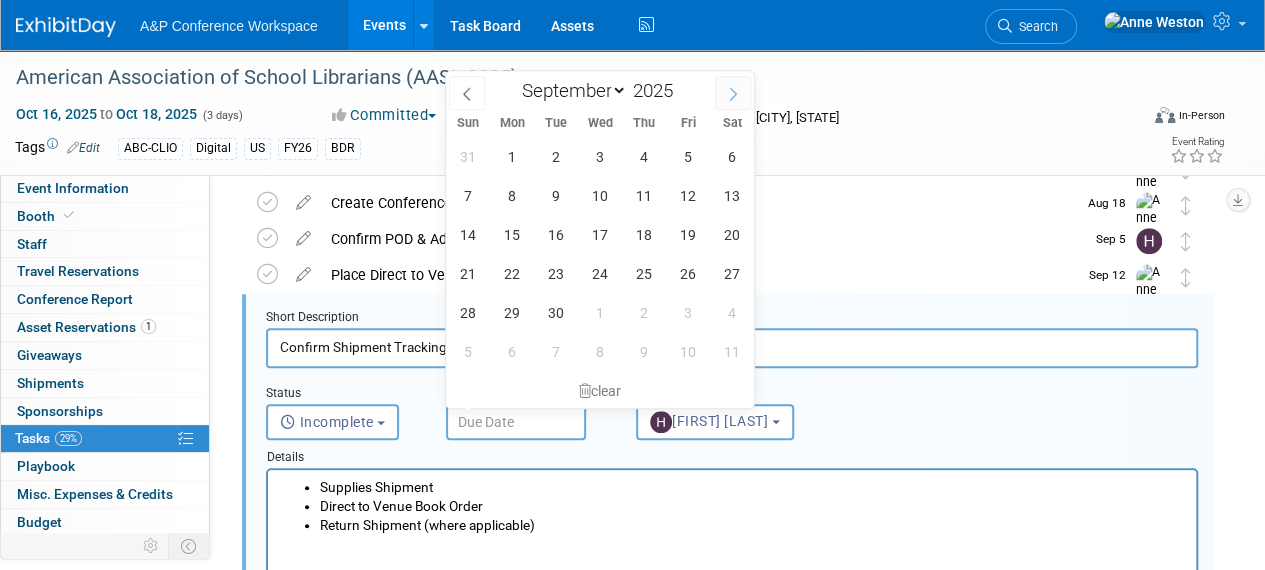 click 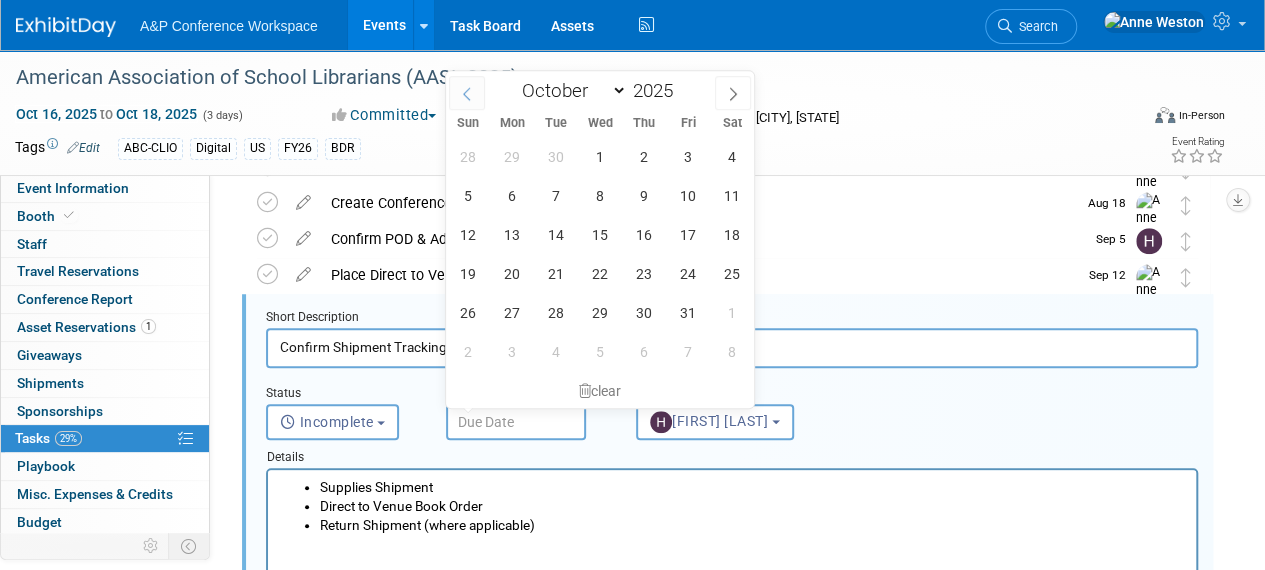click 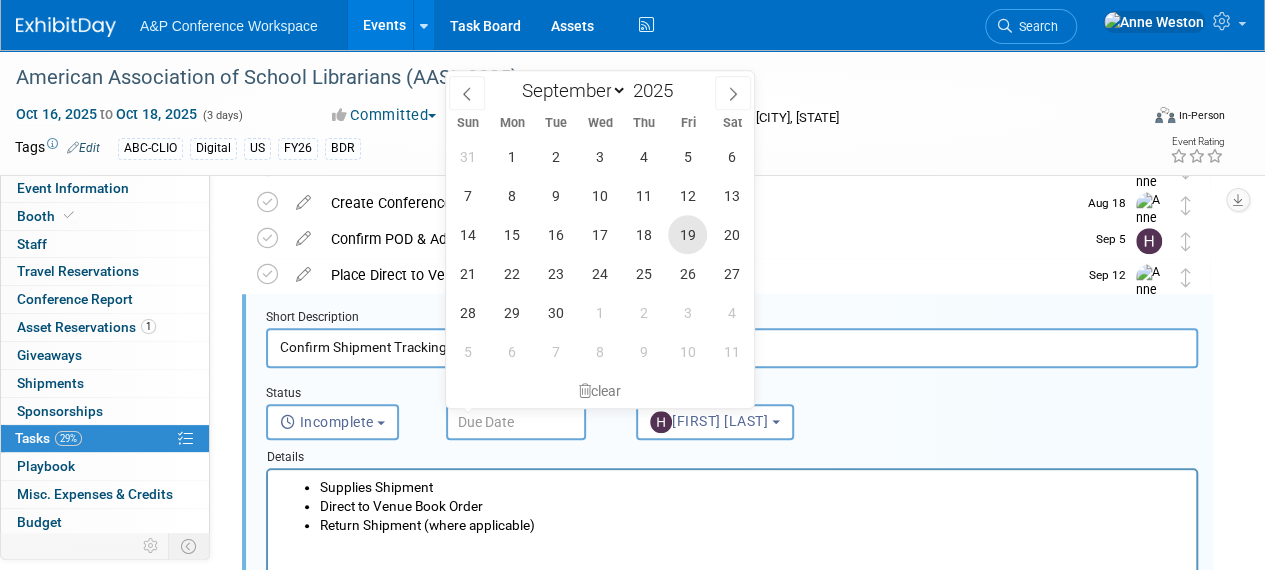 click on "19" at bounding box center [687, 234] 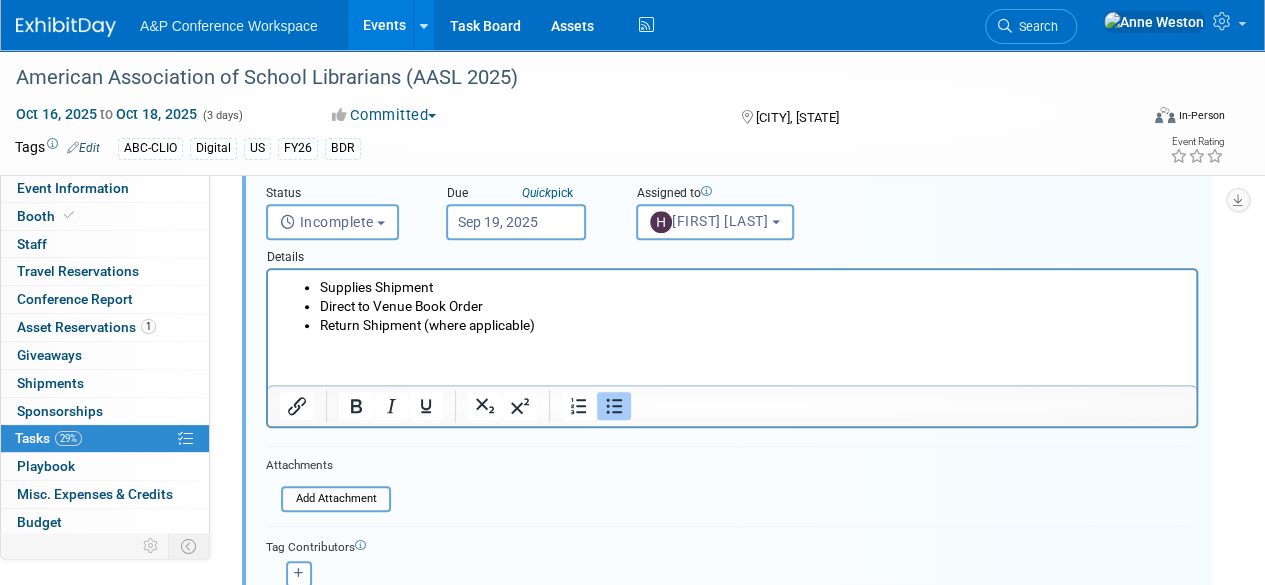 scroll, scrollTop: 950, scrollLeft: 0, axis: vertical 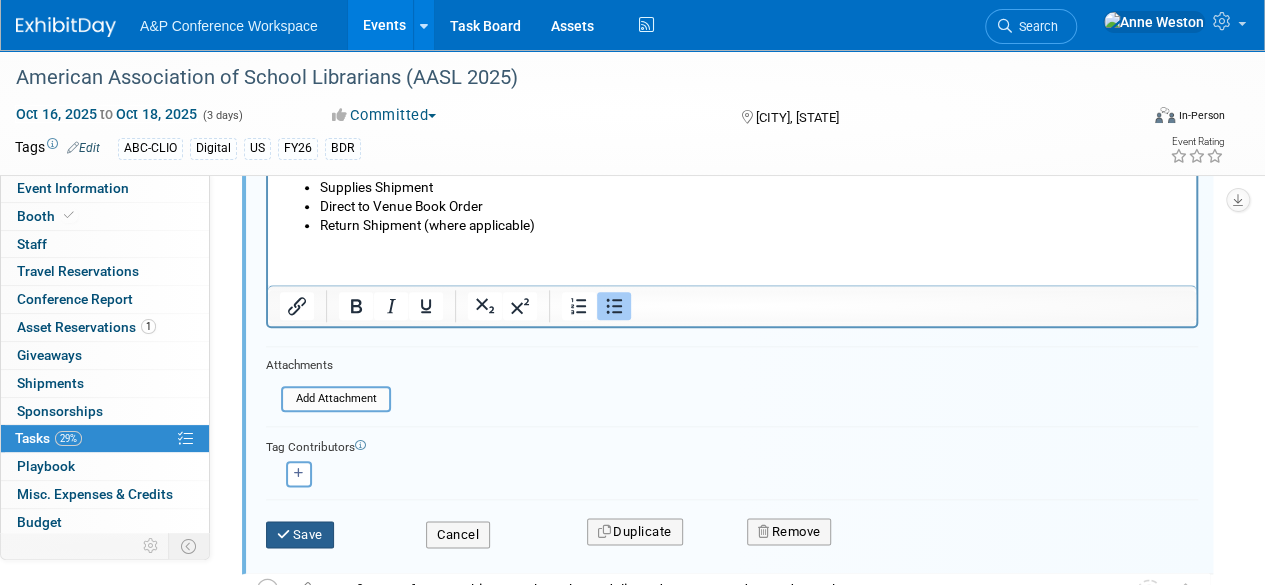 click on "Save" at bounding box center (300, 535) 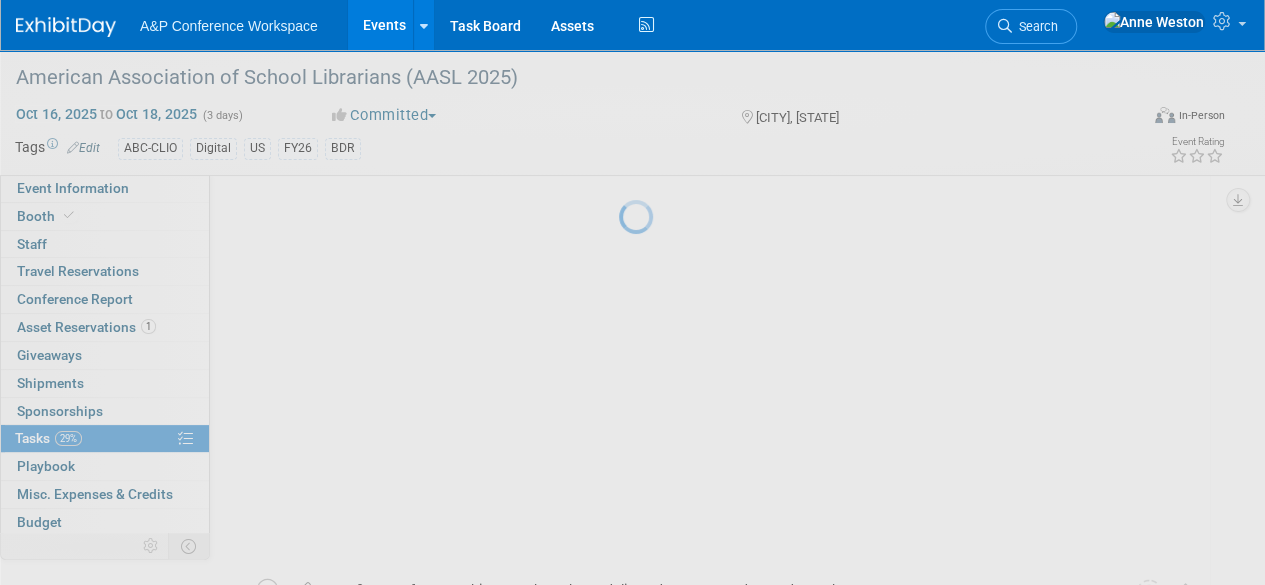 scroll, scrollTop: 660, scrollLeft: 0, axis: vertical 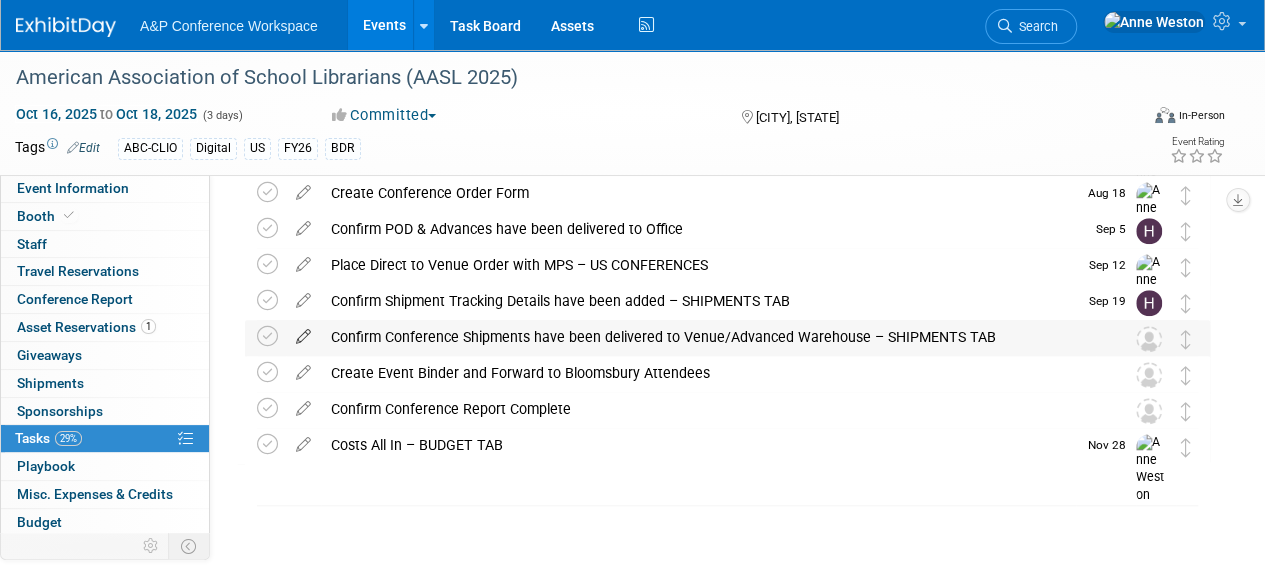 click at bounding box center (303, 332) 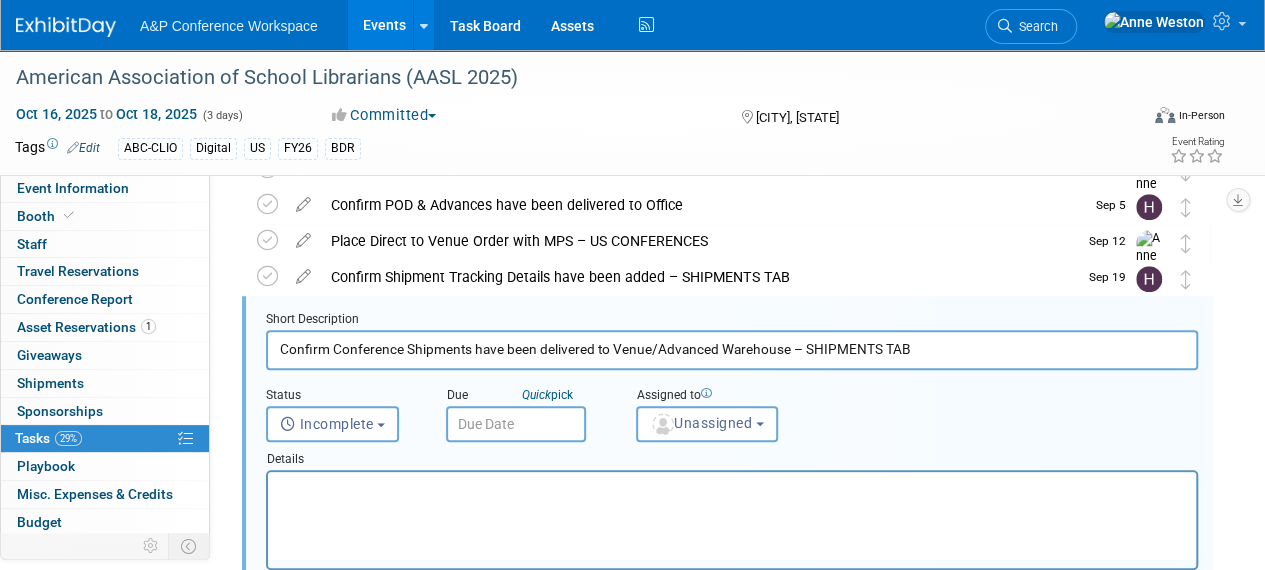 scroll, scrollTop: 686, scrollLeft: 0, axis: vertical 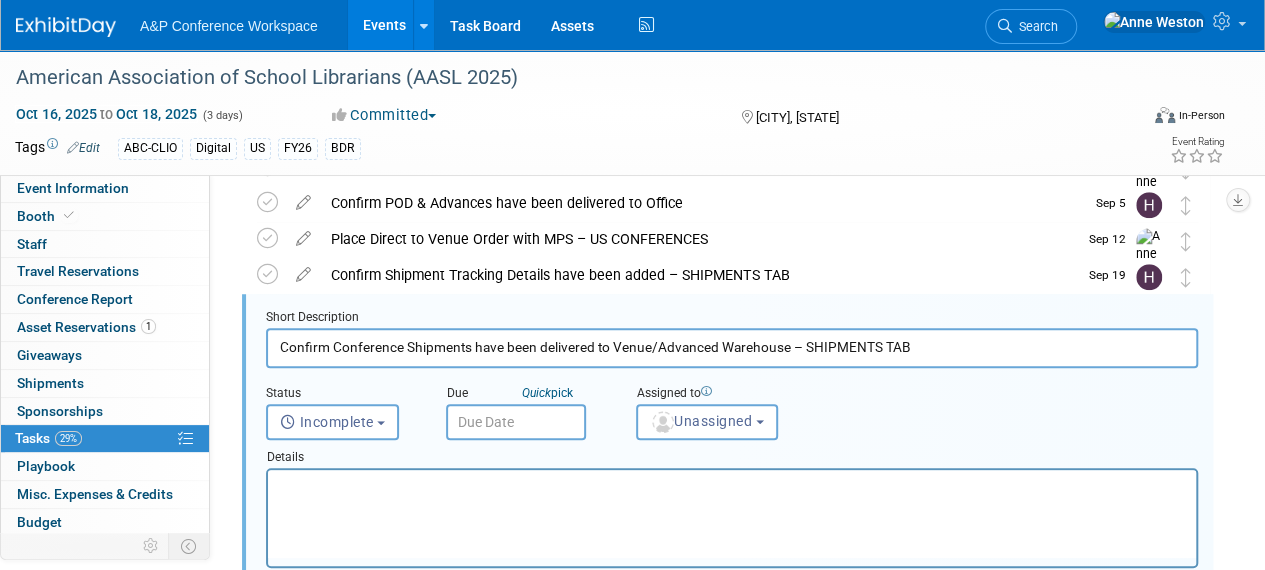 click at bounding box center (516, 422) 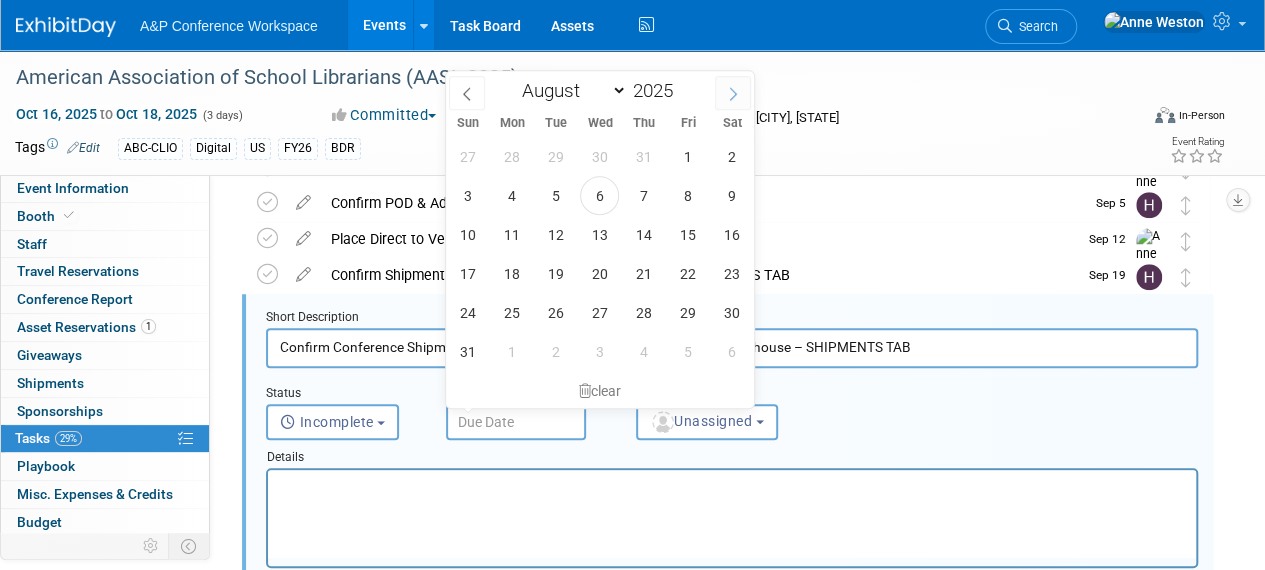click 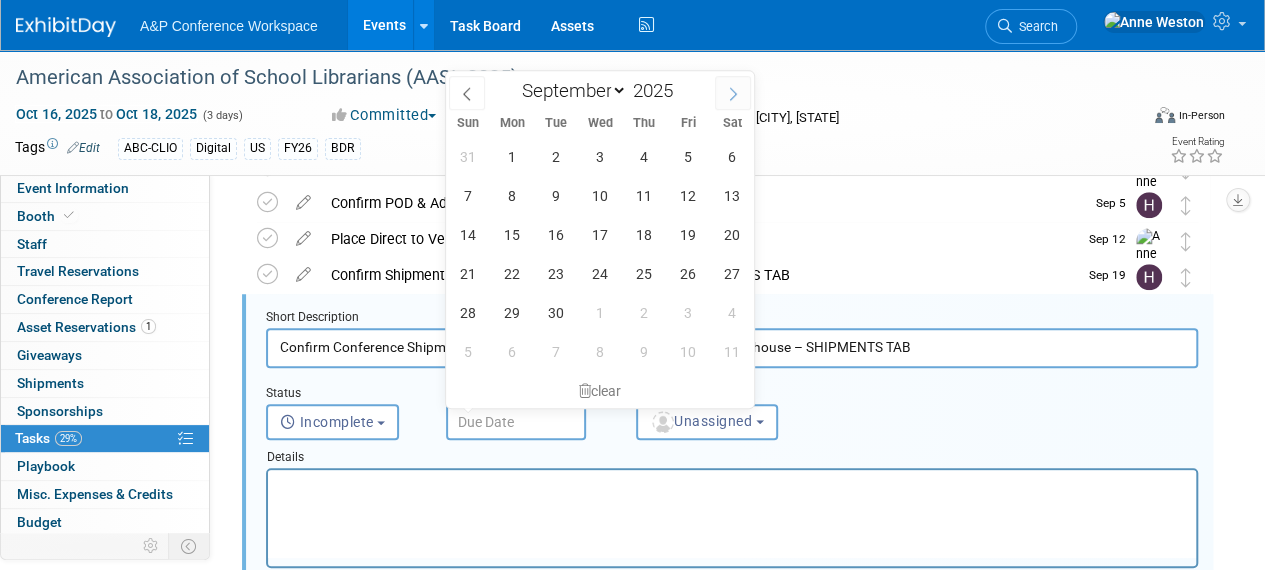 click 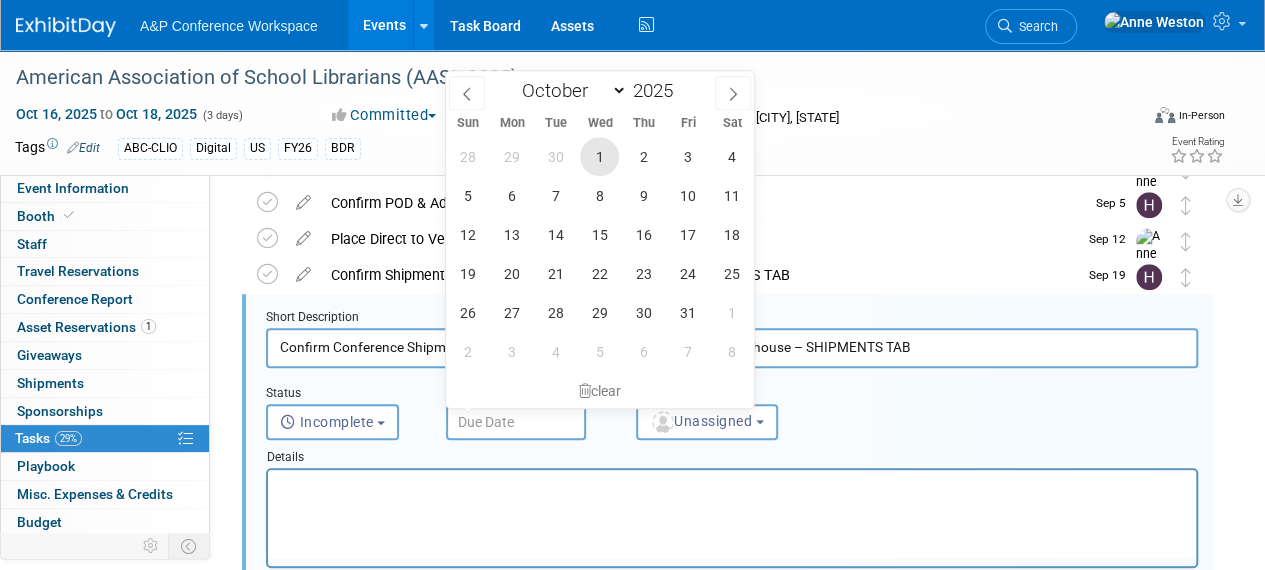 click on "1" at bounding box center [599, 156] 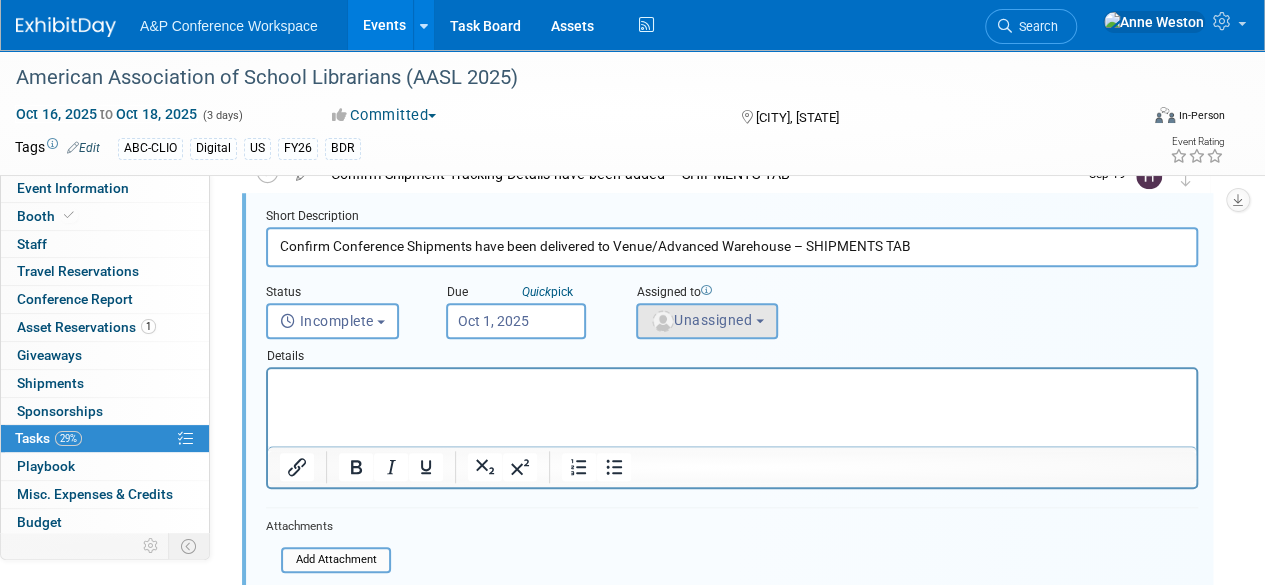 scroll, scrollTop: 786, scrollLeft: 0, axis: vertical 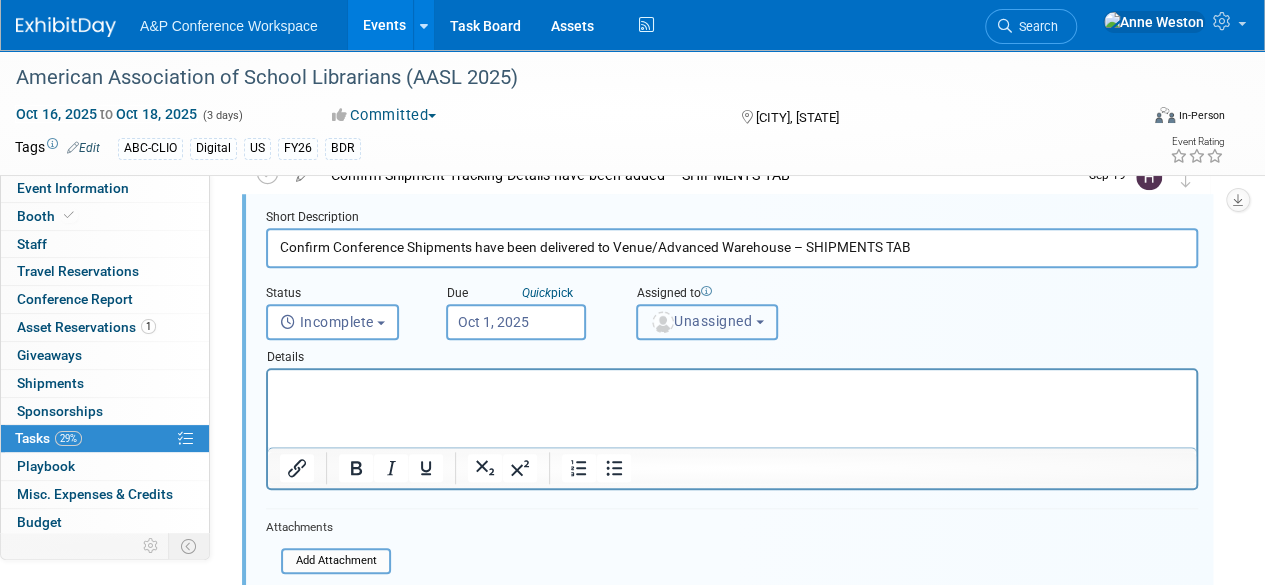 click on "Unassigned" at bounding box center [701, 321] 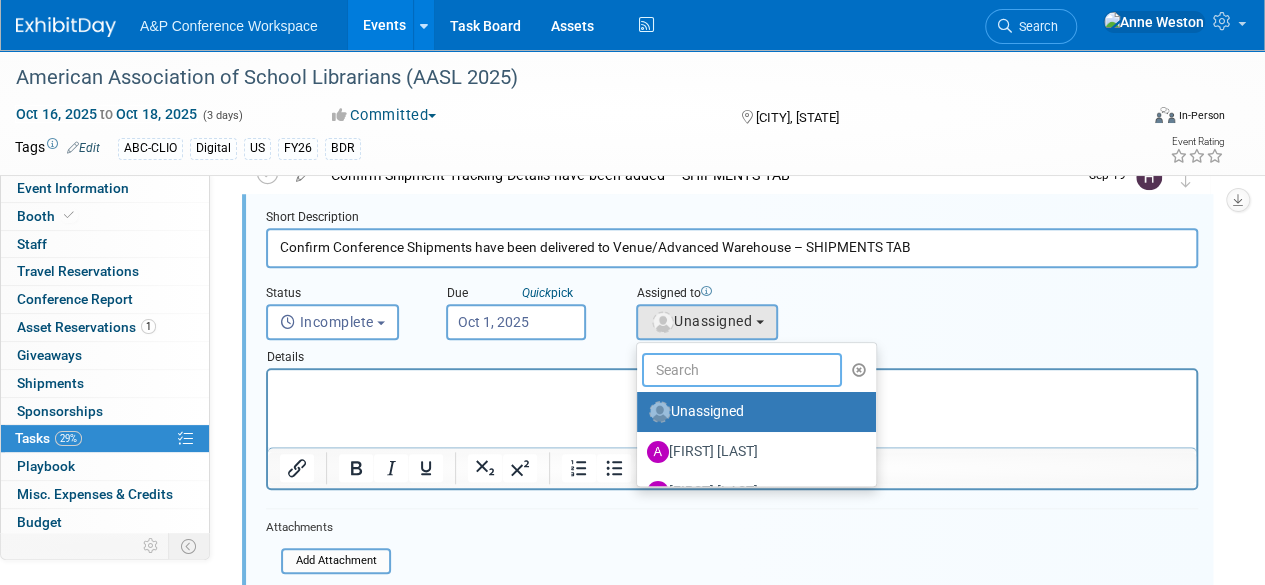 click at bounding box center (742, 370) 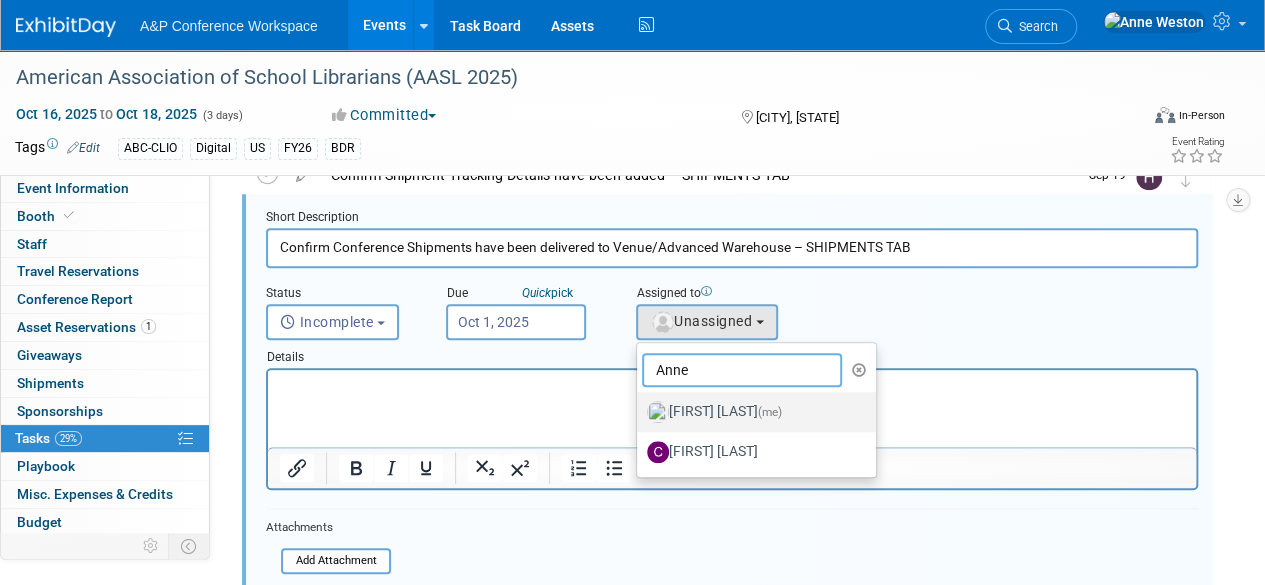 type on "Anne" 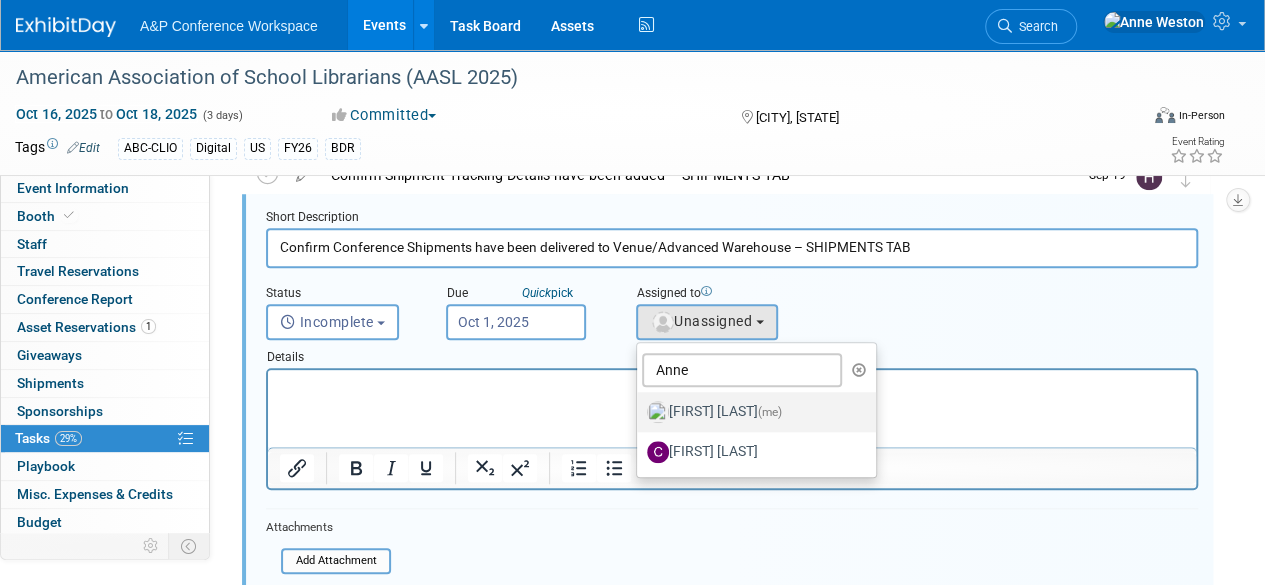 click on "Anne Weston
(me)" at bounding box center [751, 412] 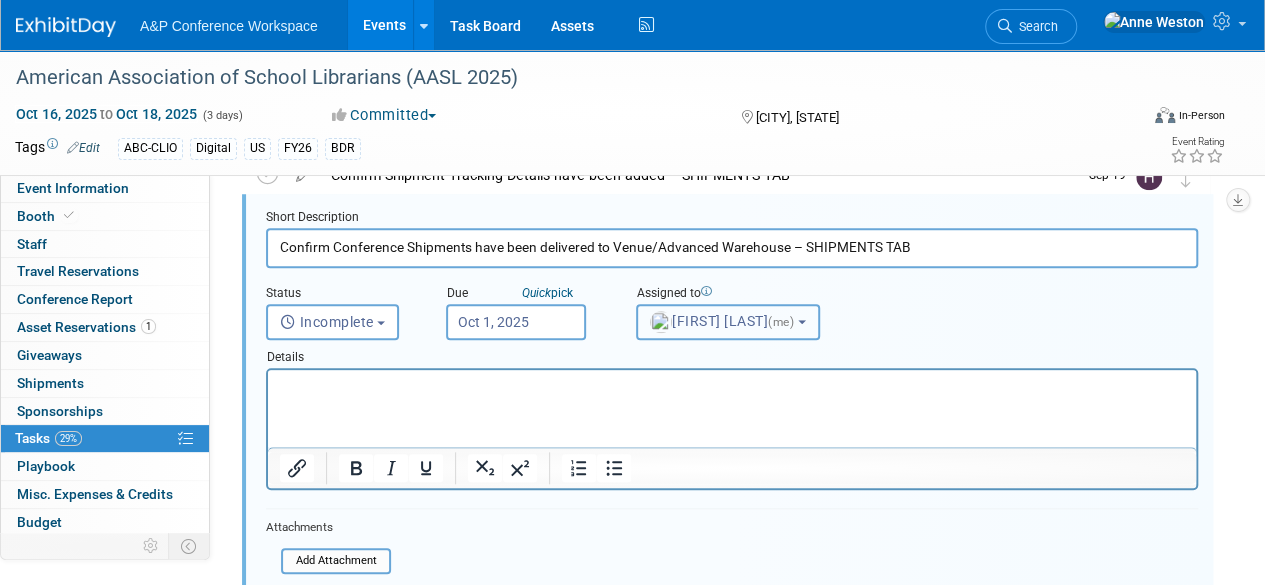 click on "Anne Weston
(me)" at bounding box center (724, 321) 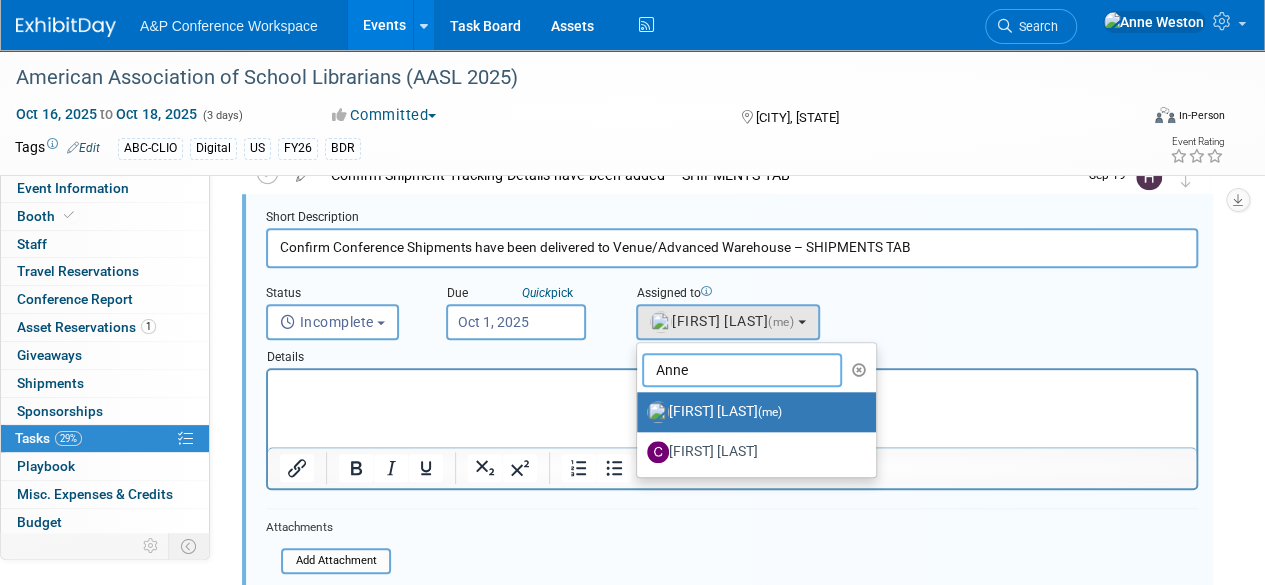 click on "Anne" at bounding box center [742, 370] 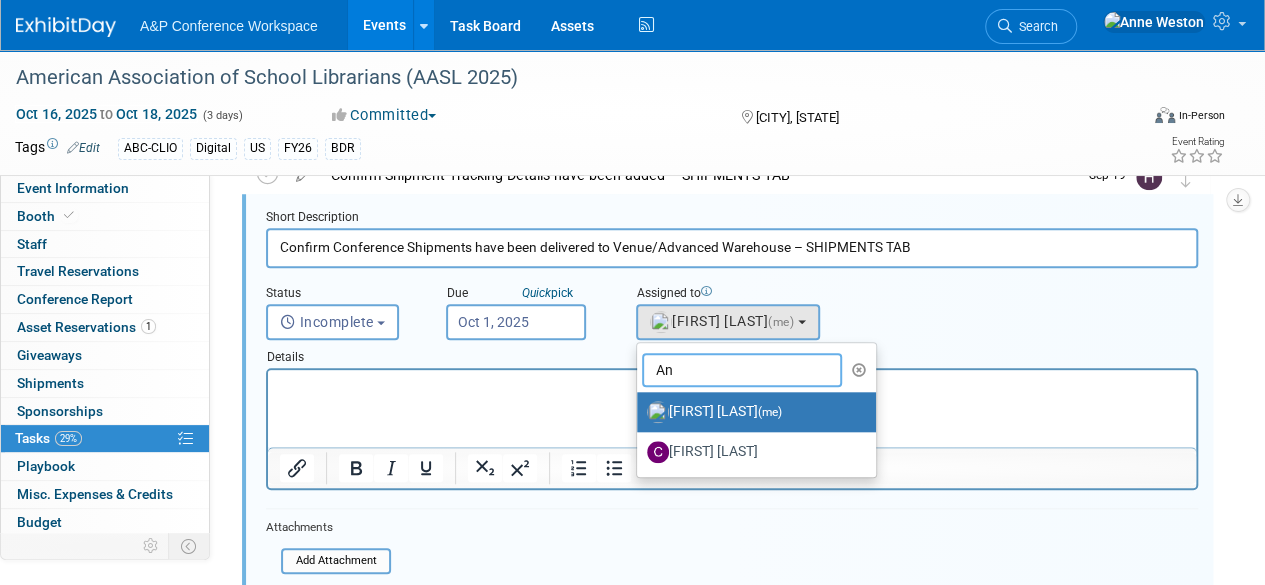 type on "A" 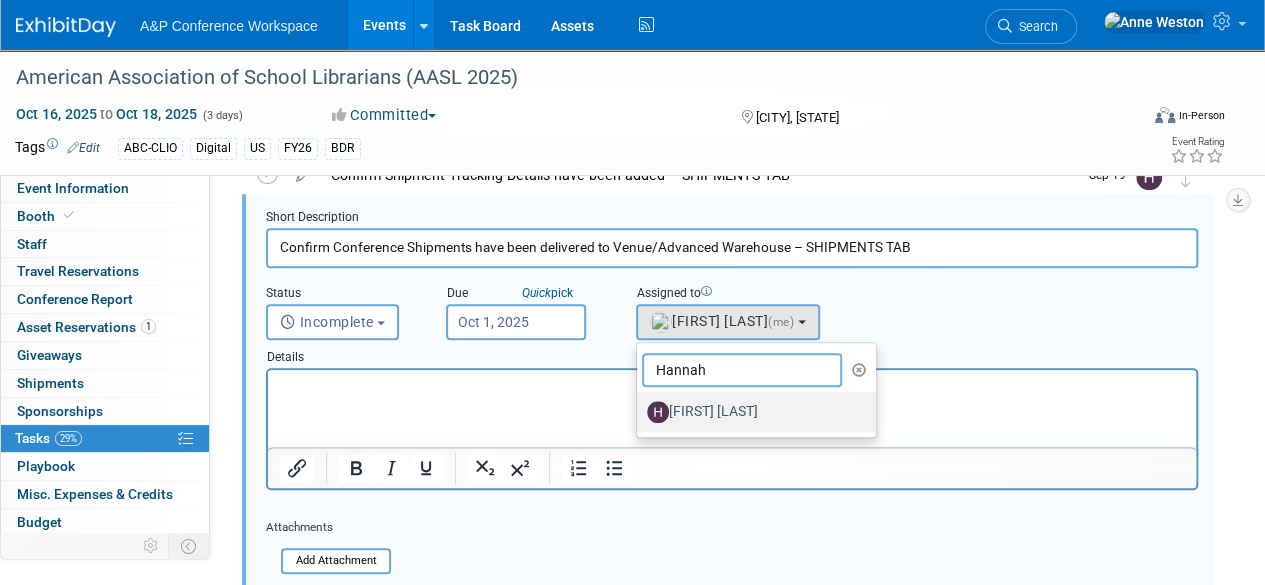 type on "Hannah" 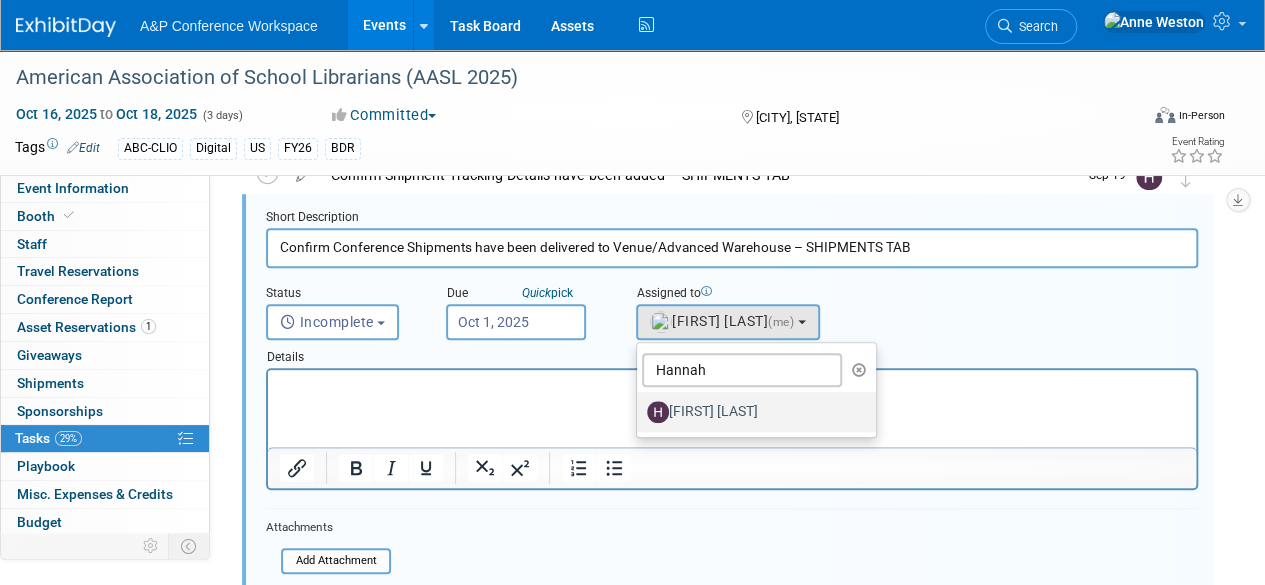 click on "[FIRST] [LAST]" at bounding box center (751, 412) 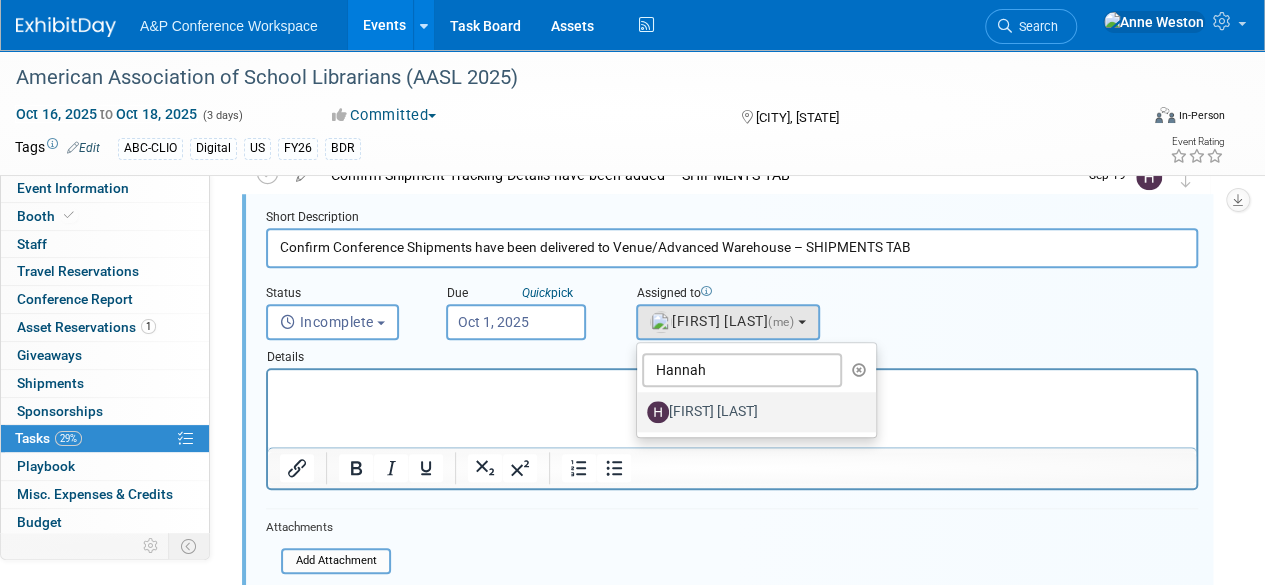 click on "[FIRST] [LAST]" at bounding box center [633, 409] 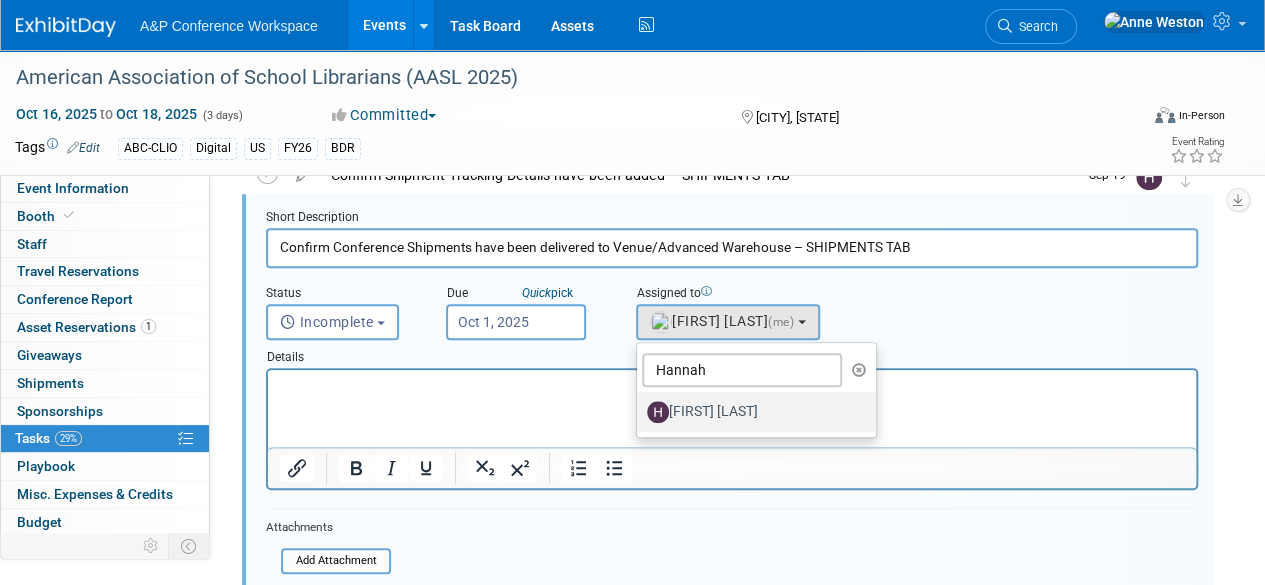 select on "f47d5110-dff9-4952-99f5-c640fdae2d00" 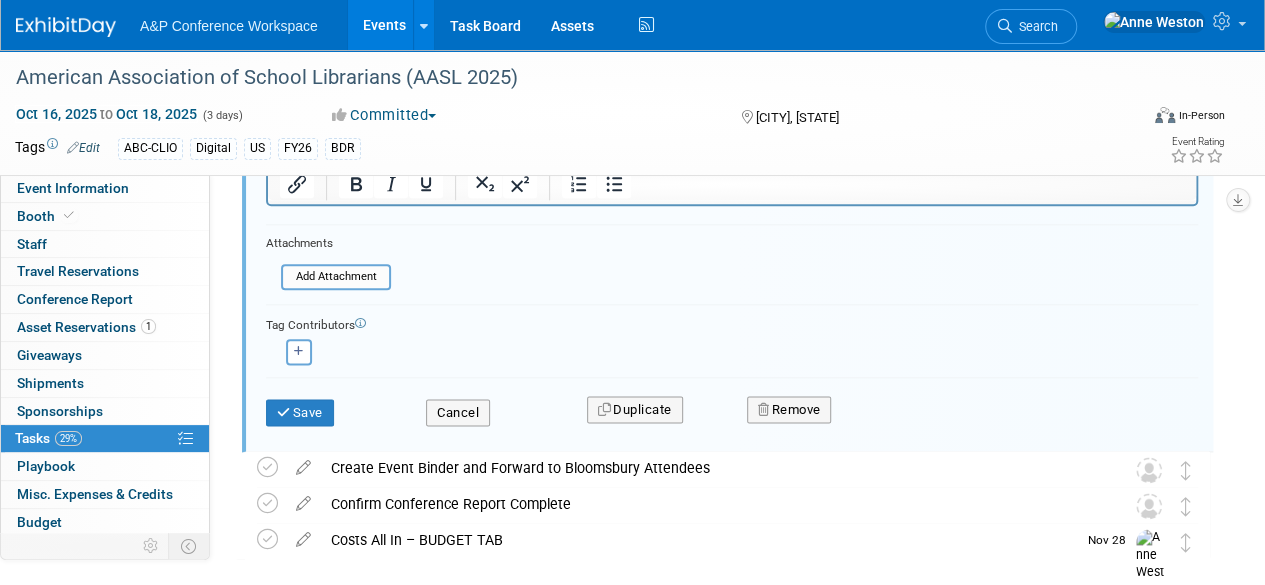 scroll, scrollTop: 1086, scrollLeft: 0, axis: vertical 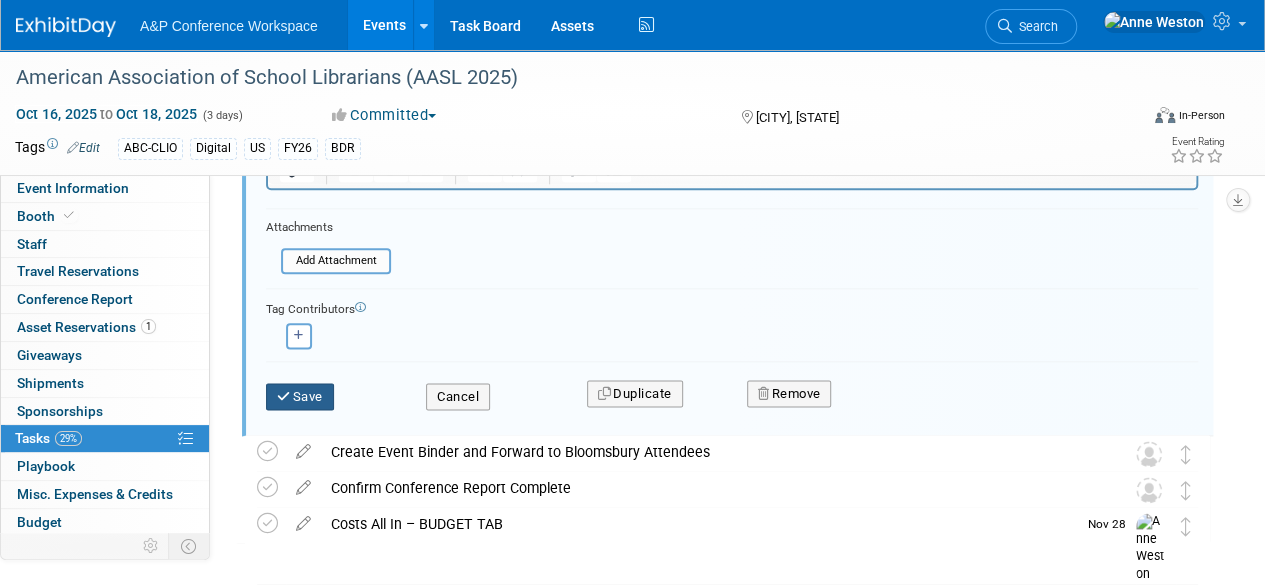 click on "Save" at bounding box center [300, 397] 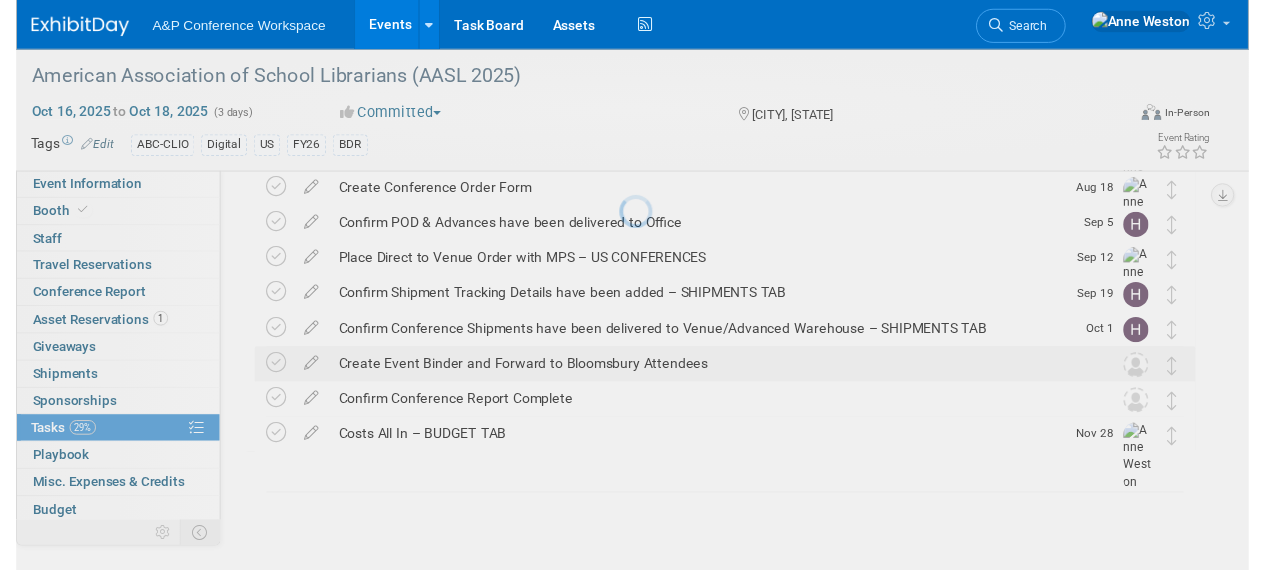 scroll, scrollTop: 660, scrollLeft: 0, axis: vertical 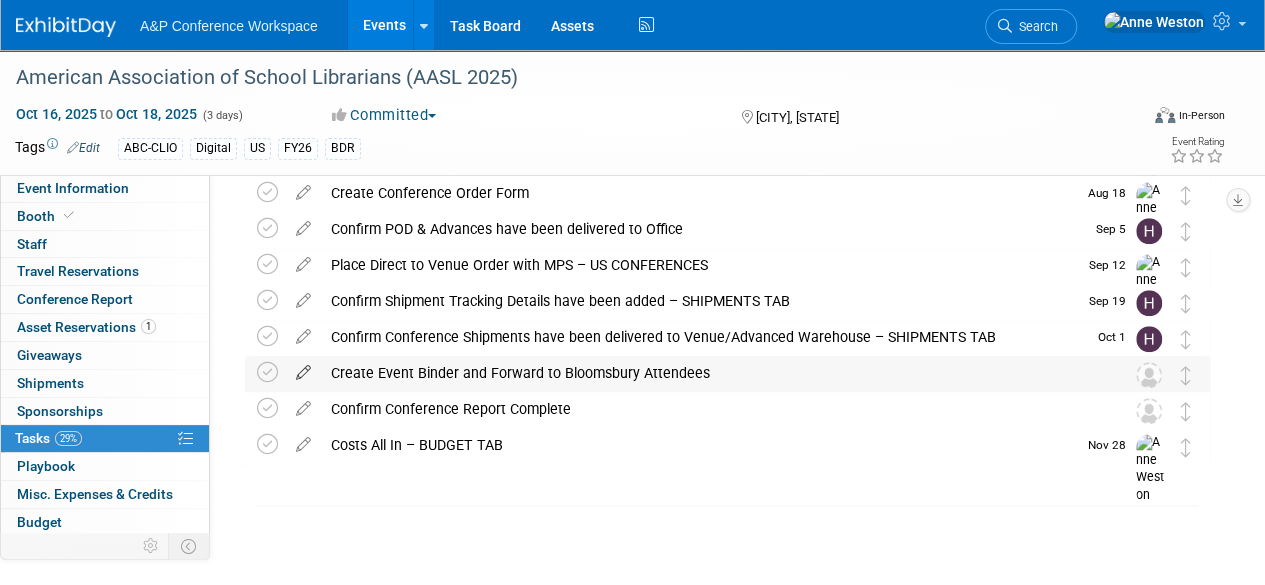 click at bounding box center (303, 368) 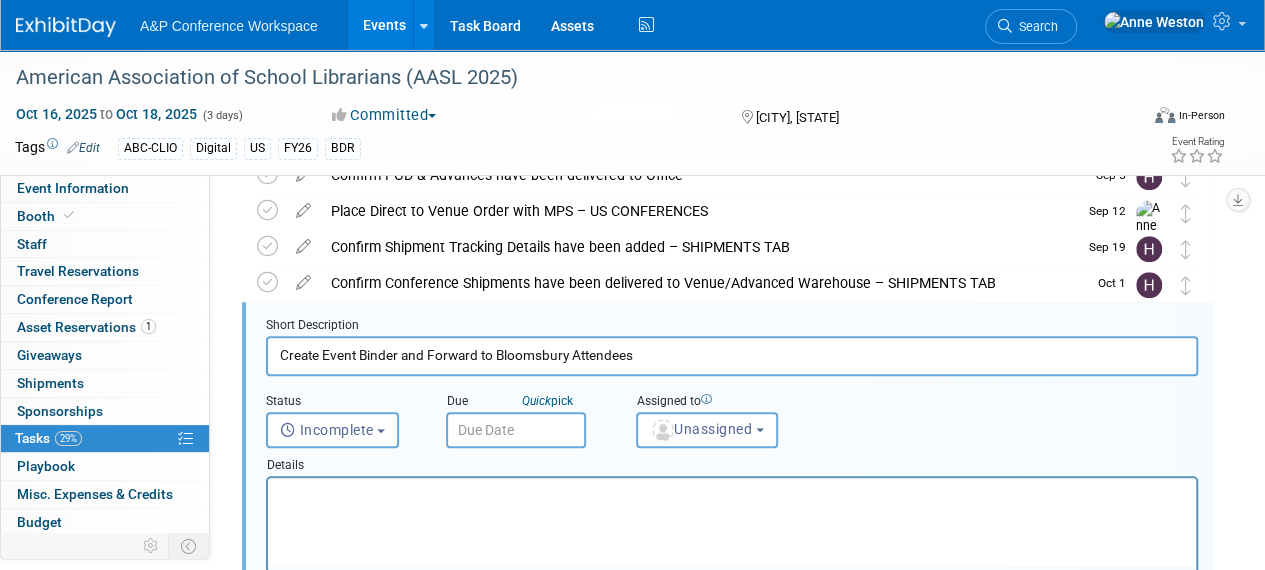 scroll, scrollTop: 722, scrollLeft: 0, axis: vertical 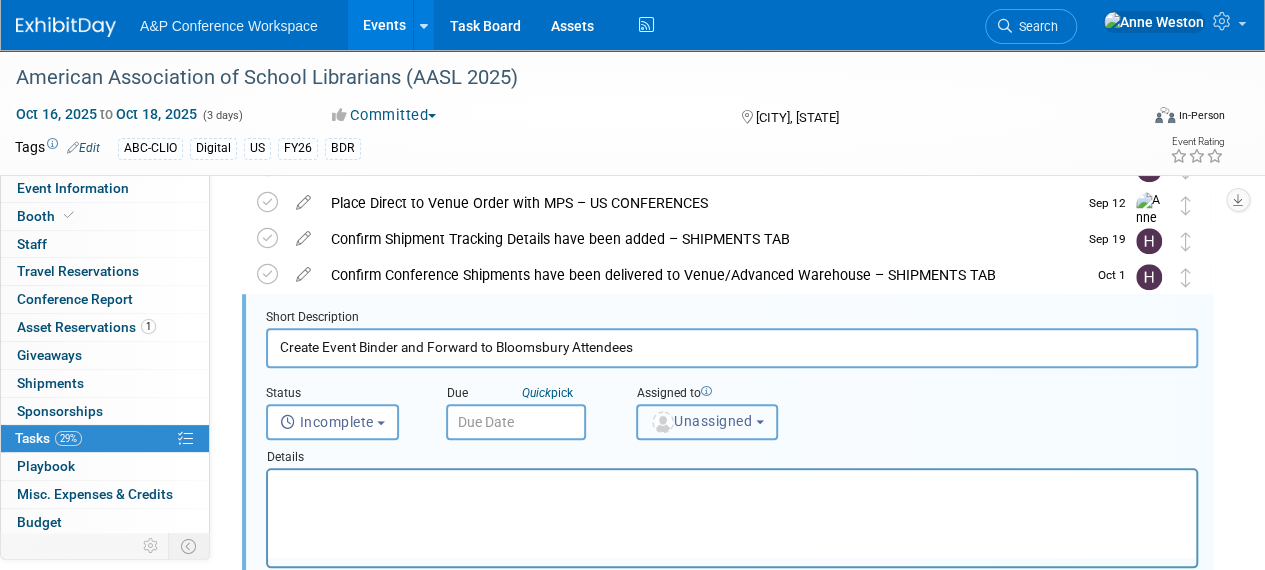 click on "Unassigned" at bounding box center [701, 421] 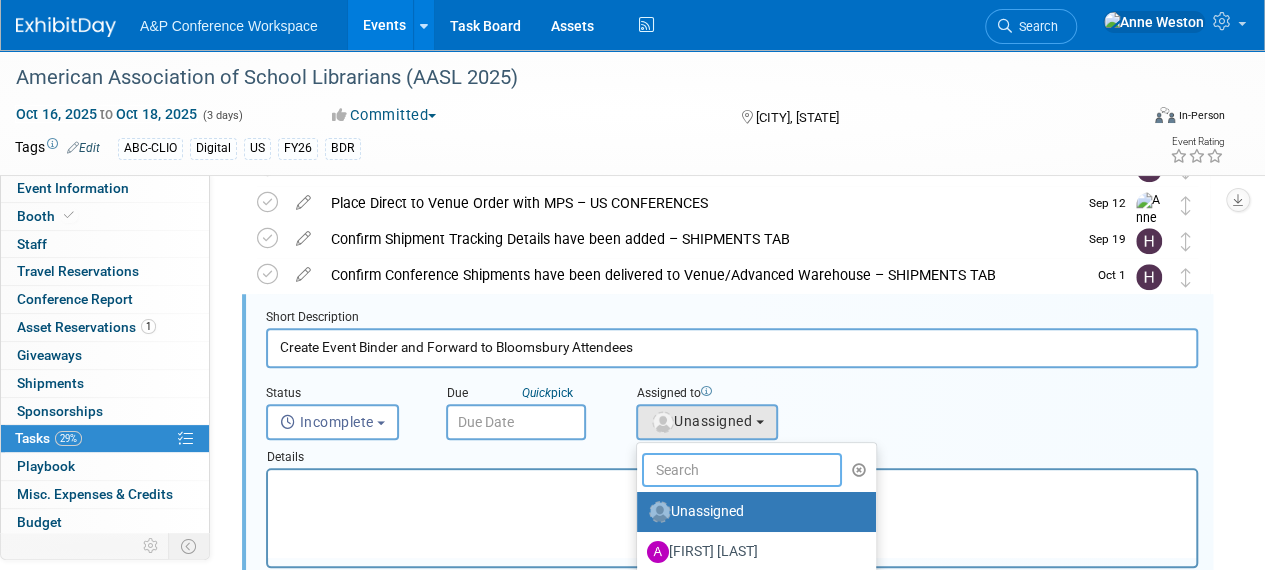click at bounding box center (742, 470) 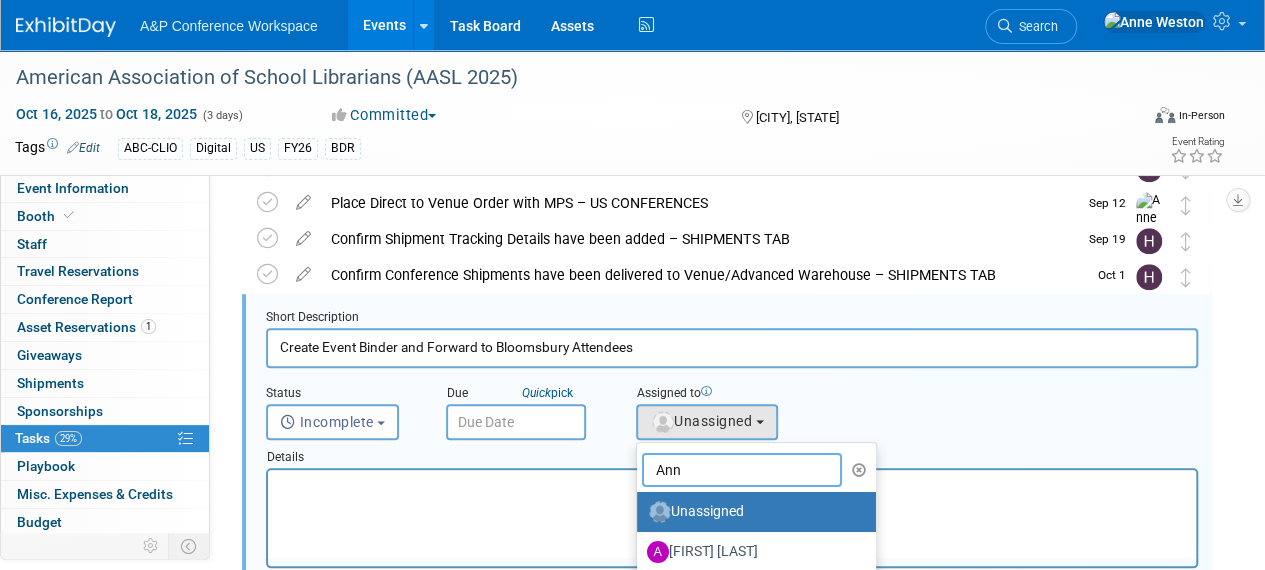 type on "Anne" 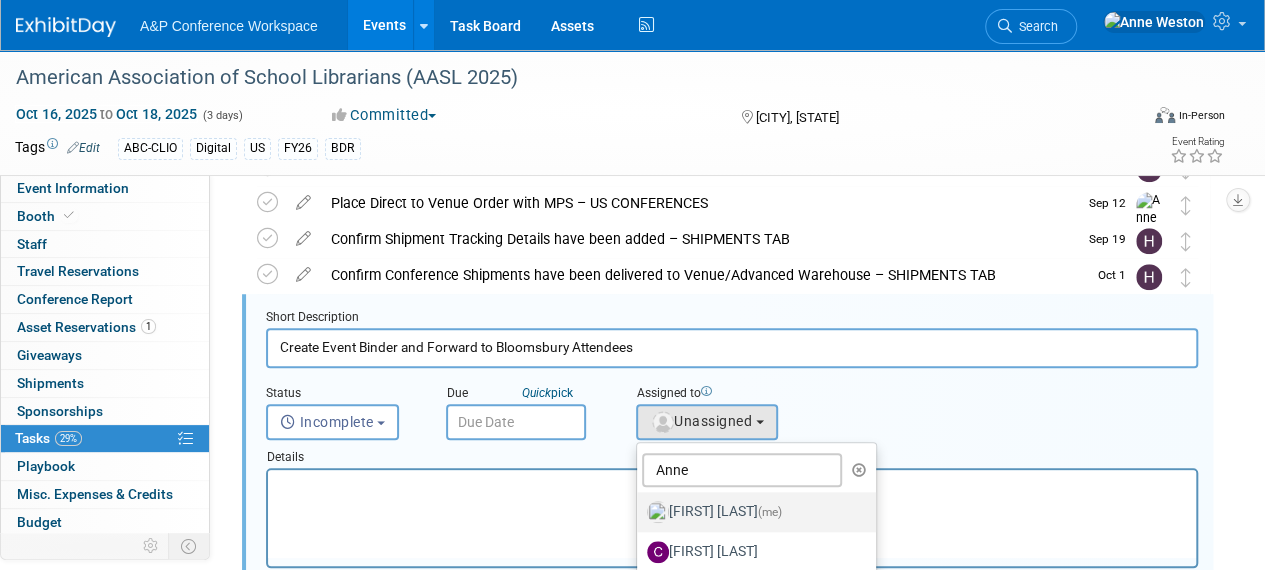 click on "Anne Weston
(me)" at bounding box center (751, 512) 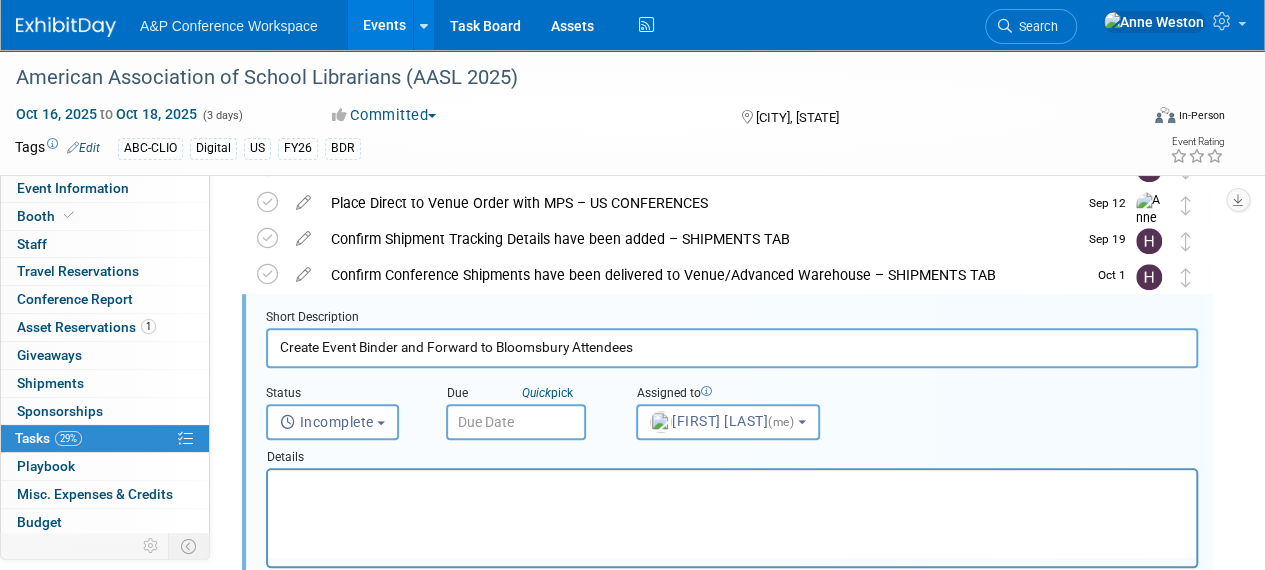 click at bounding box center [516, 422] 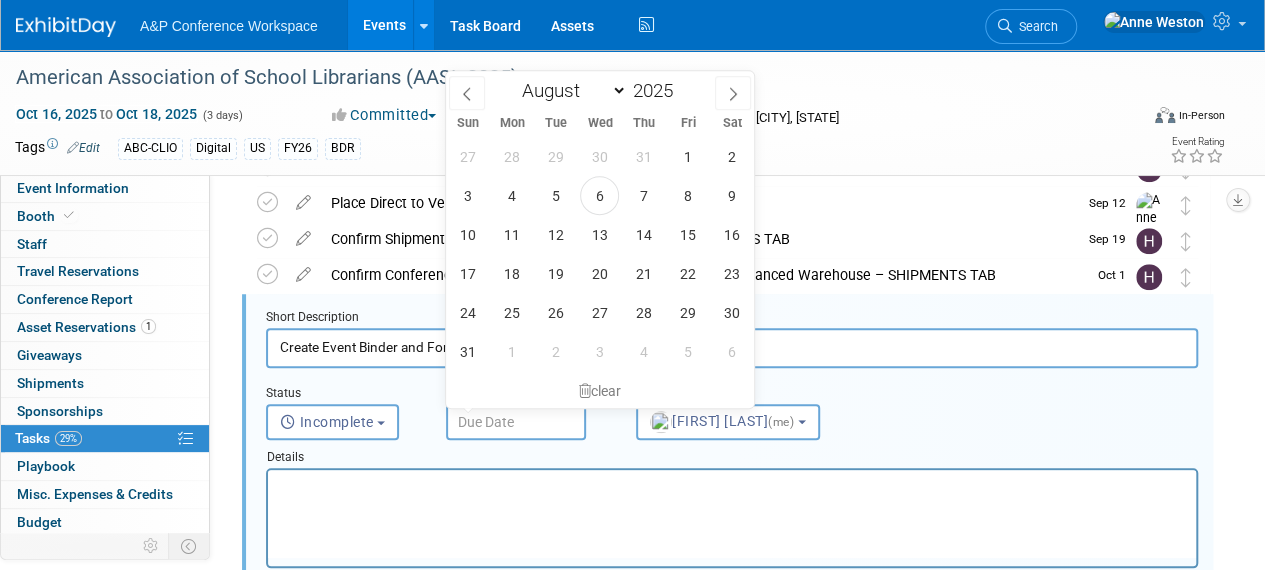 click at bounding box center (516, 422) 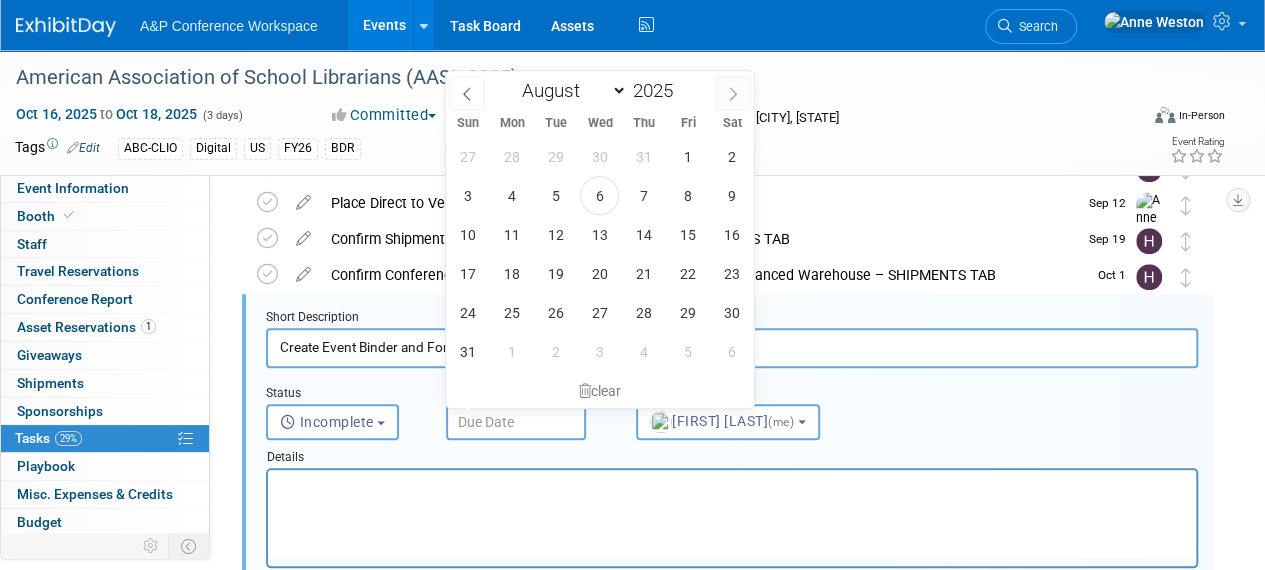 click 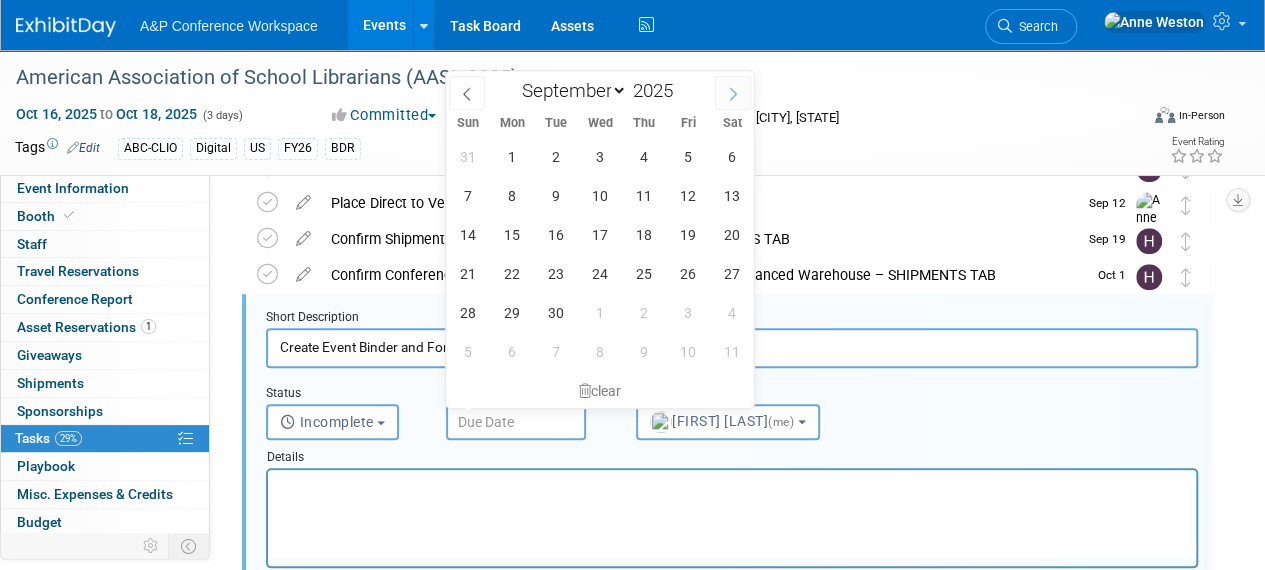 click 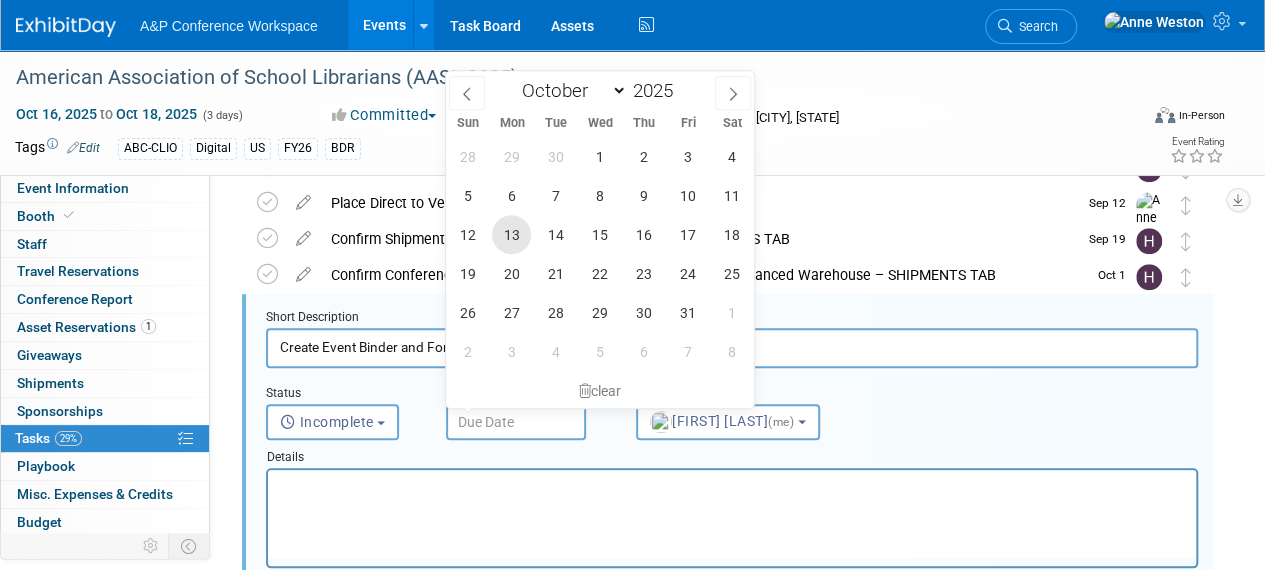 click on "13" at bounding box center [511, 234] 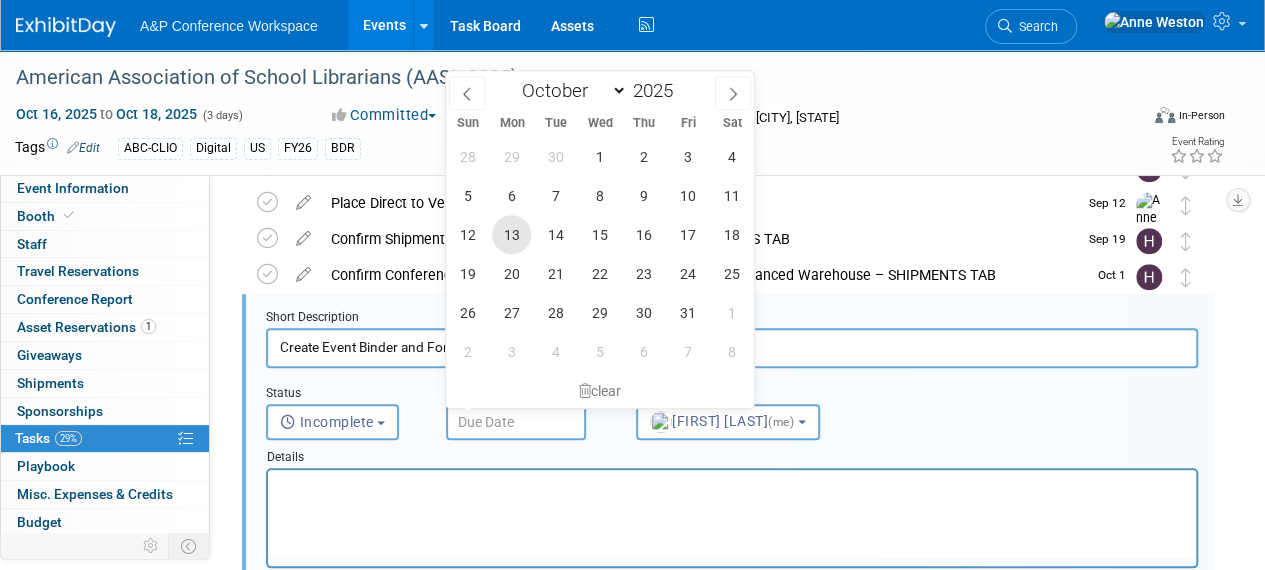 type on "Oct 13, 2025" 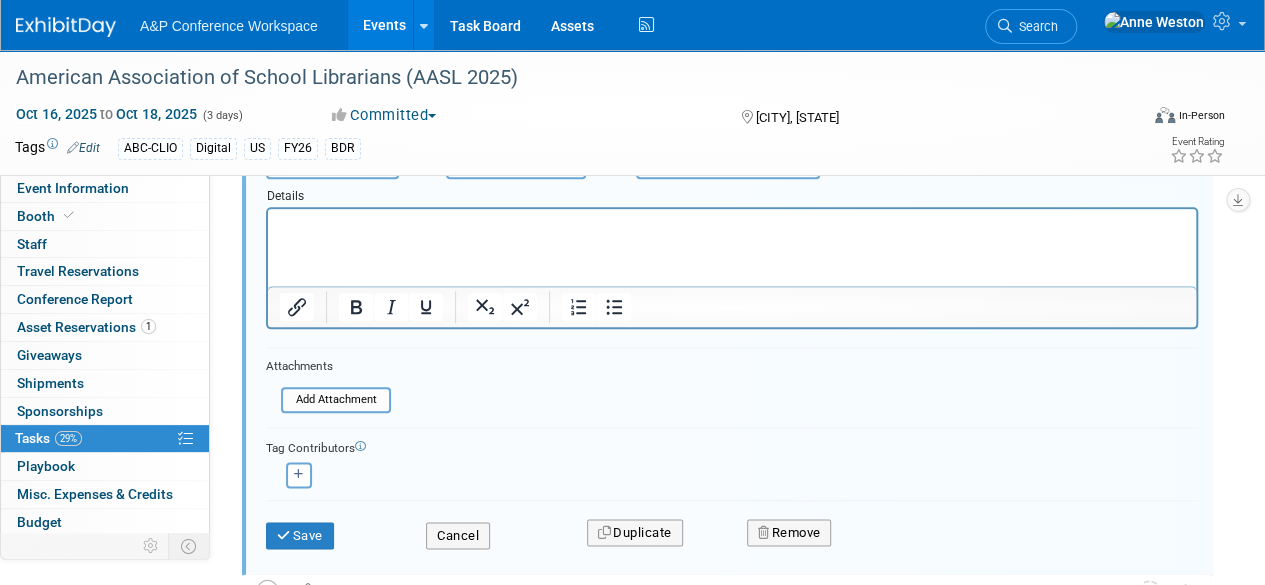 scroll, scrollTop: 1022, scrollLeft: 0, axis: vertical 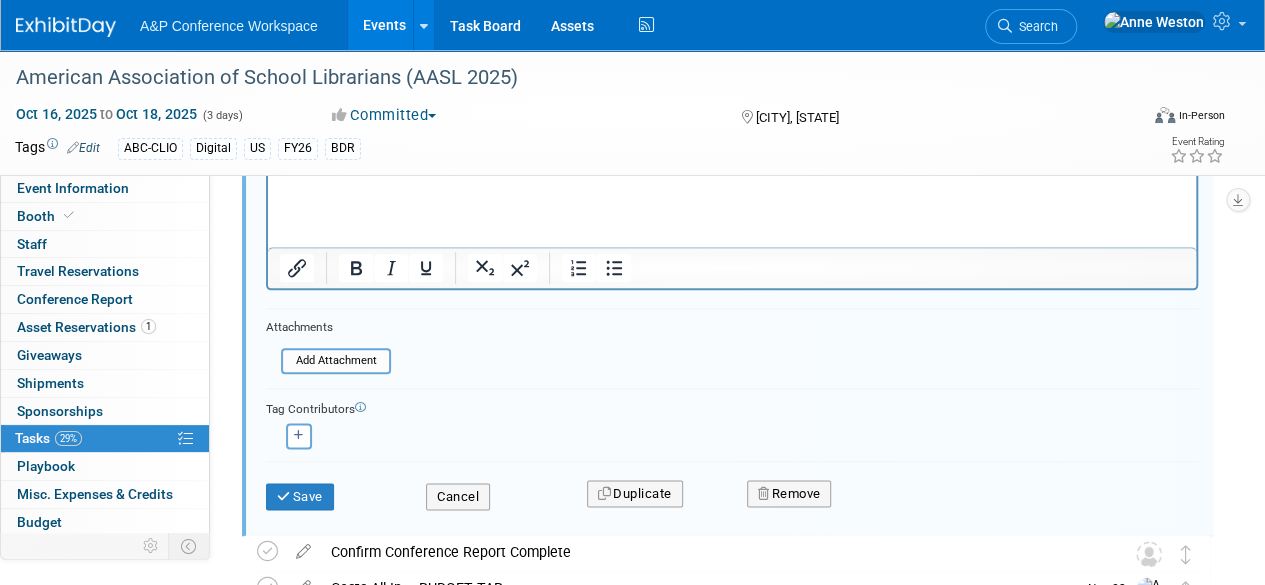 click on "Save" at bounding box center [331, 490] 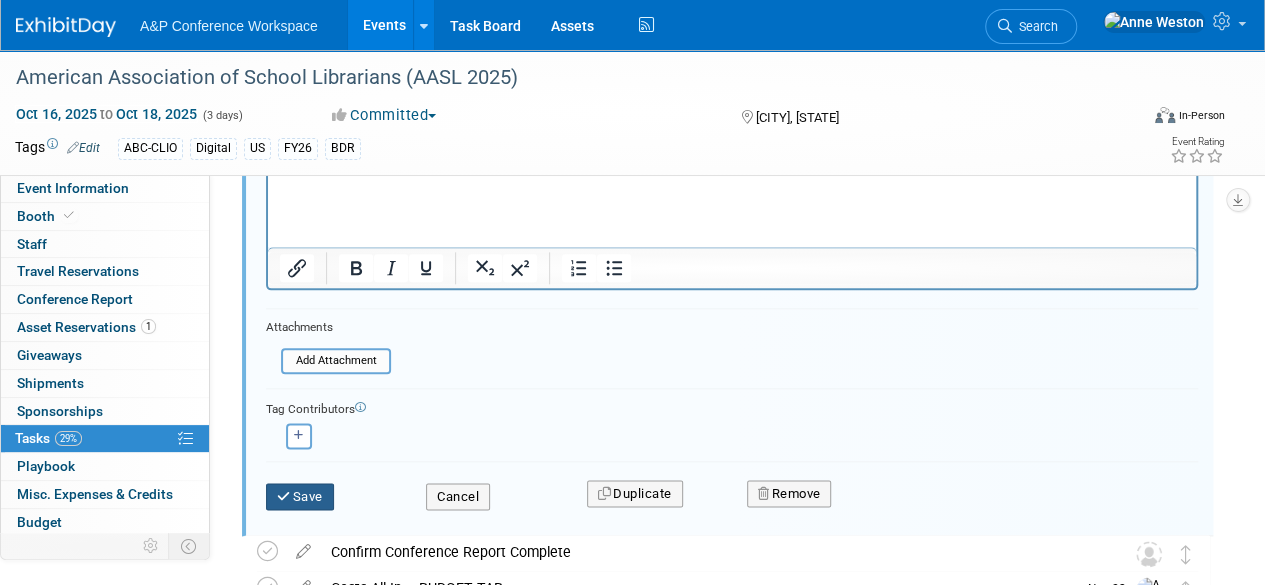 click on "Save" at bounding box center [300, 497] 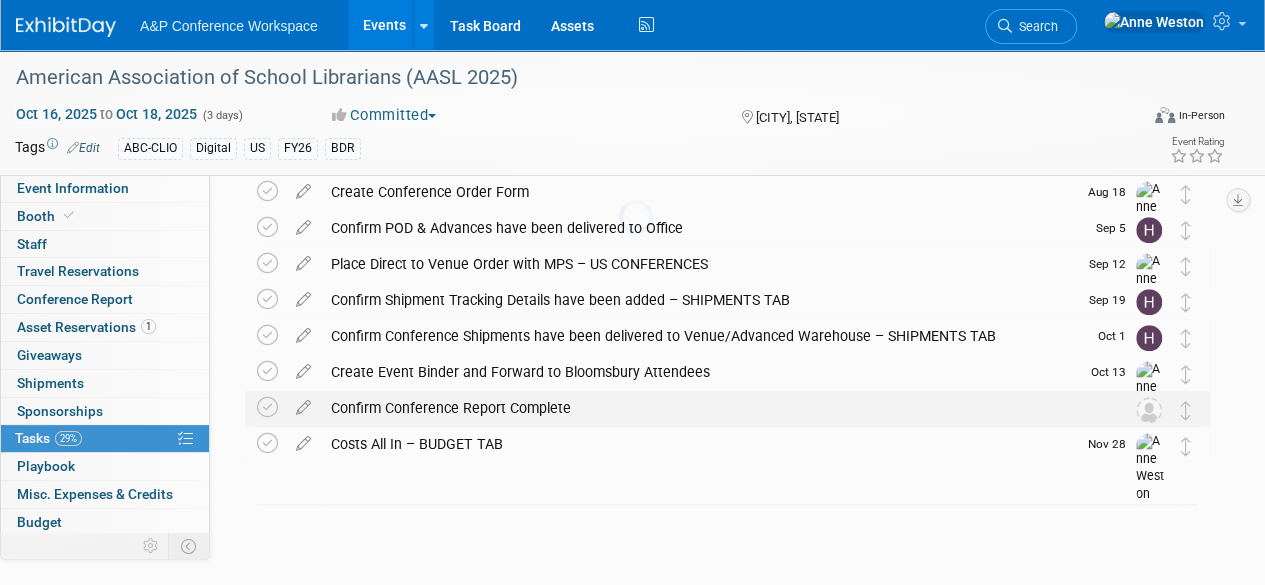 scroll, scrollTop: 660, scrollLeft: 0, axis: vertical 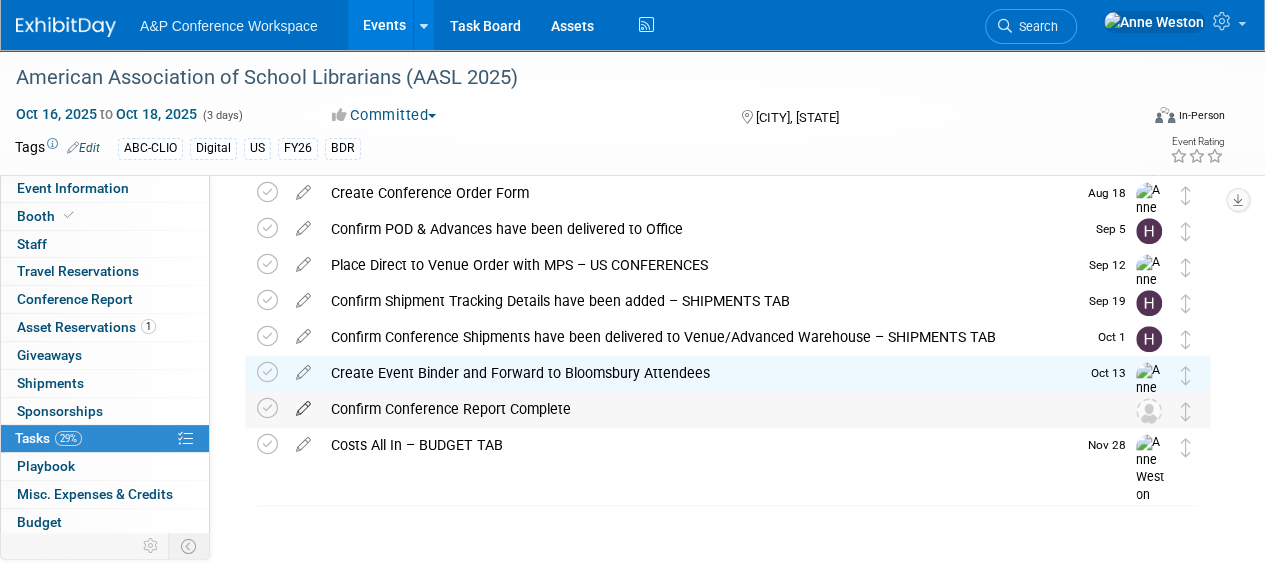 click at bounding box center (303, 404) 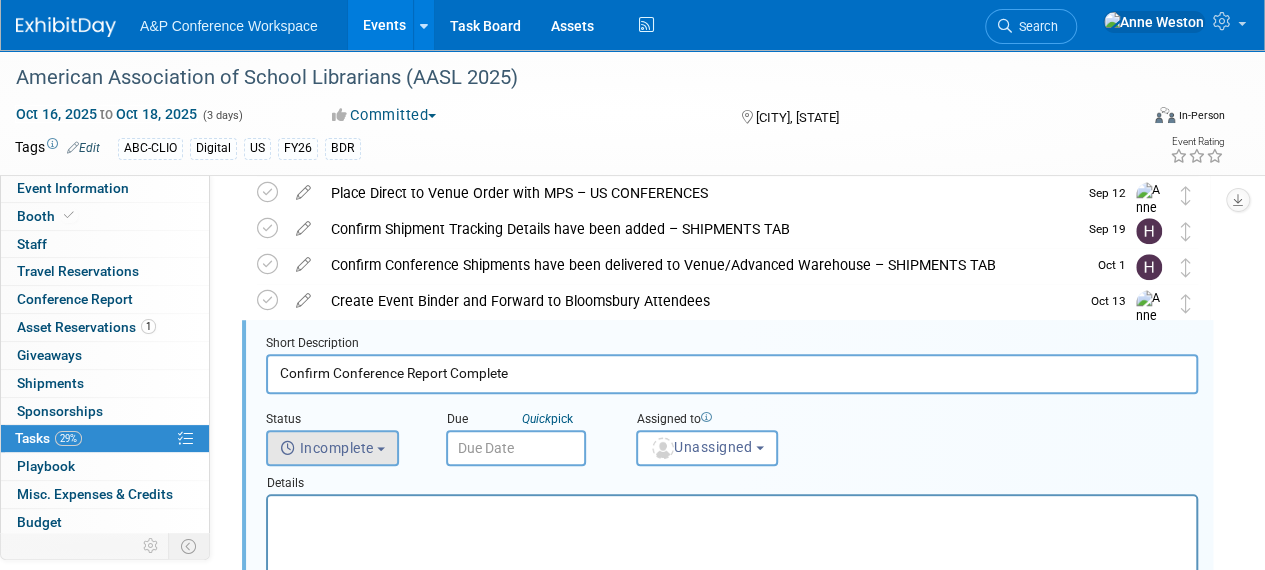 scroll, scrollTop: 758, scrollLeft: 0, axis: vertical 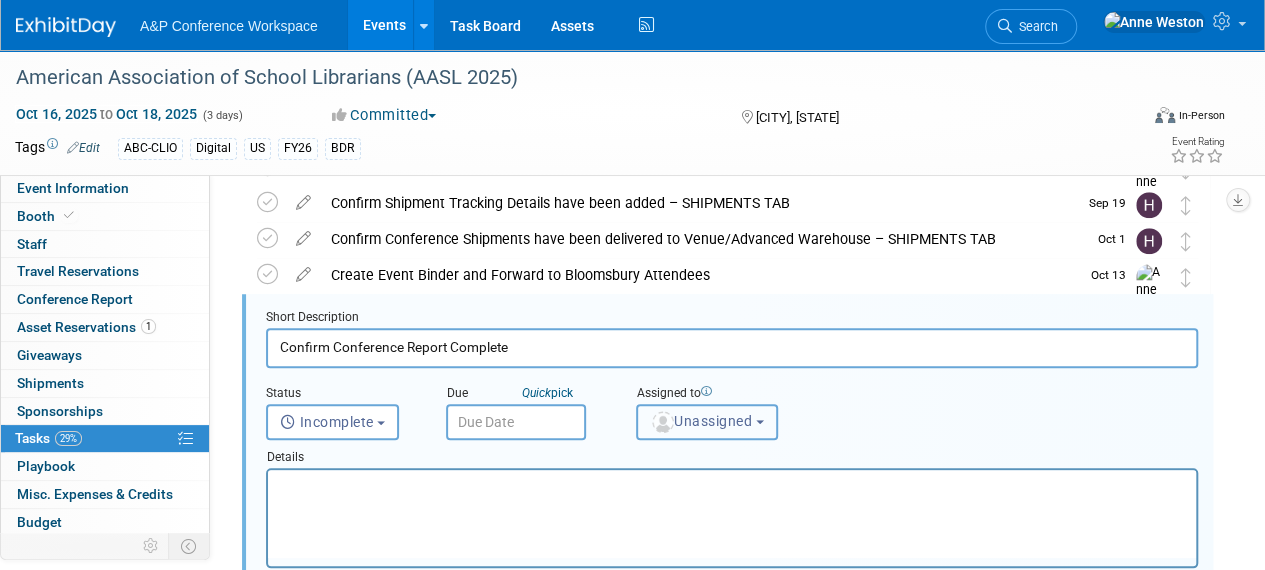 click on "Unassigned" at bounding box center [701, 421] 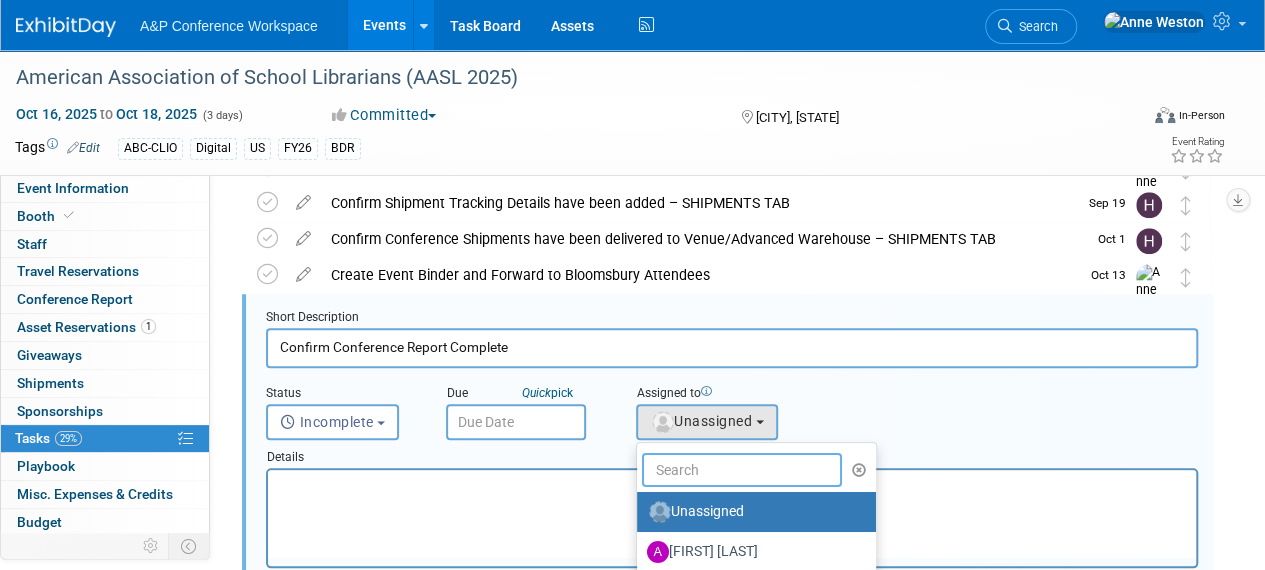 click at bounding box center [742, 470] 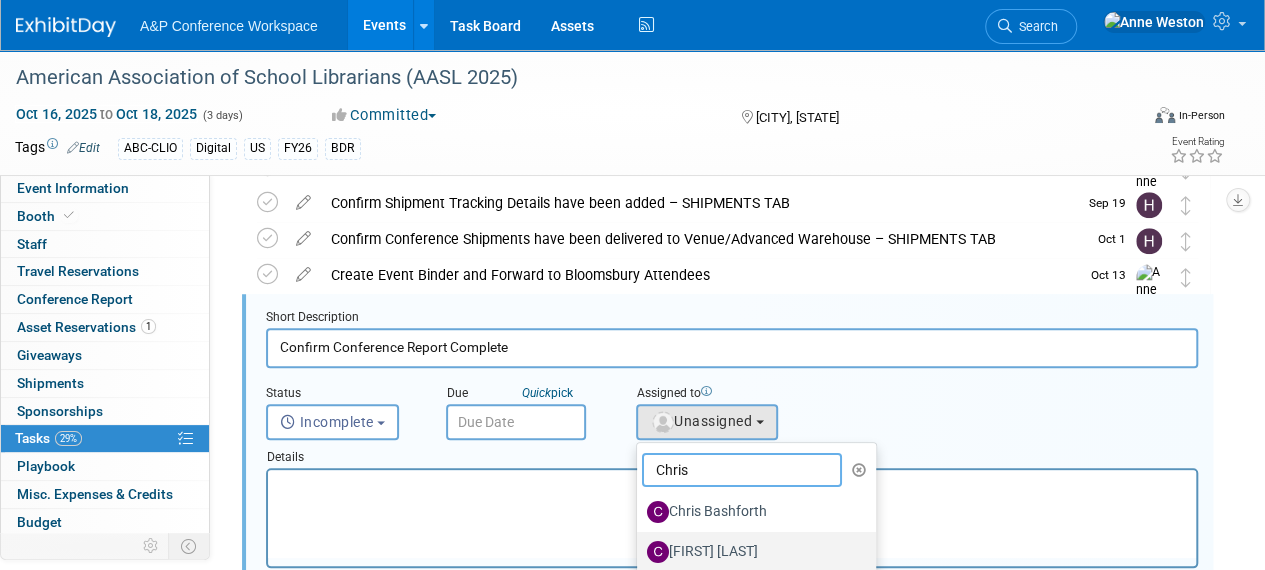 type on "Chris" 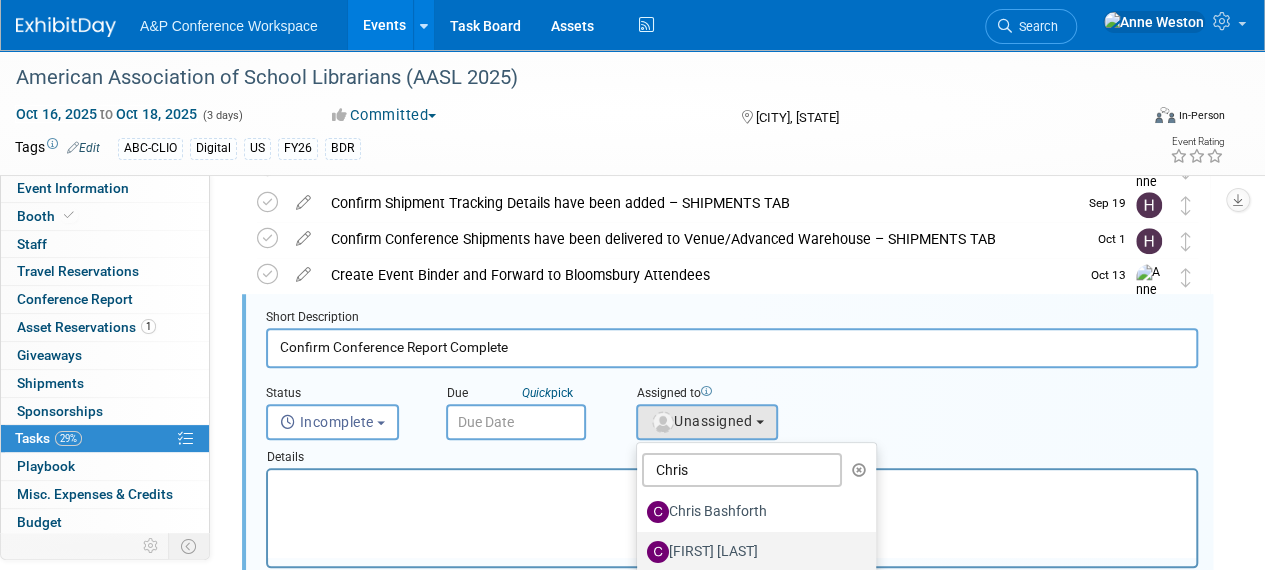 click on "[FIRST] [LAST]" at bounding box center [751, 552] 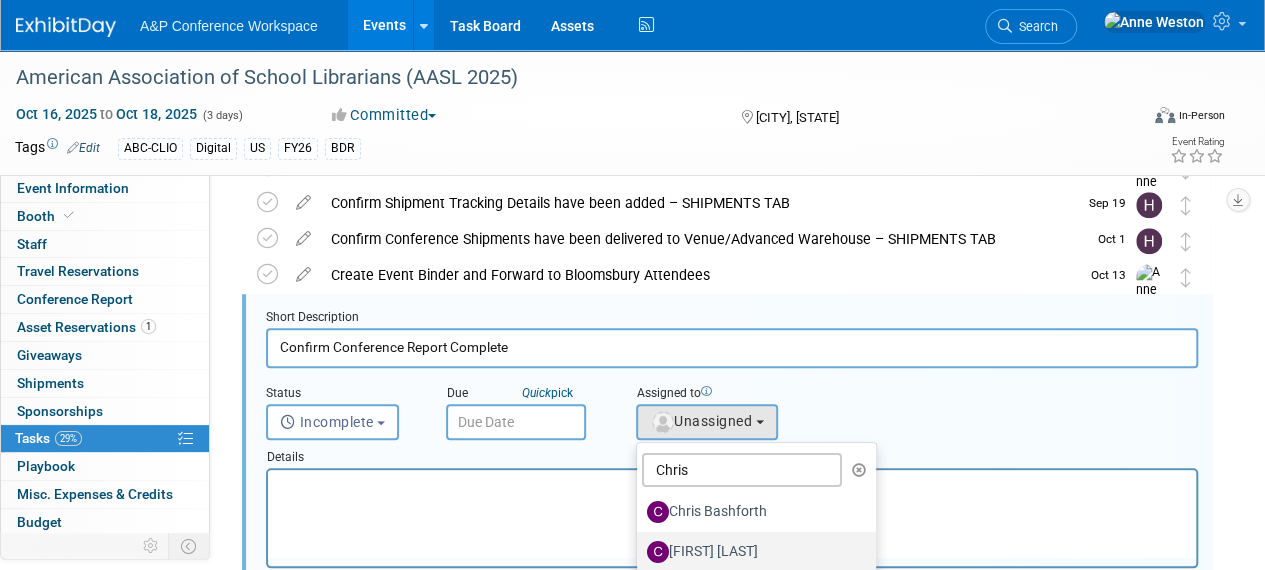 select on "5f40104a-0bab-4922-96c5-3bf8c5e50283" 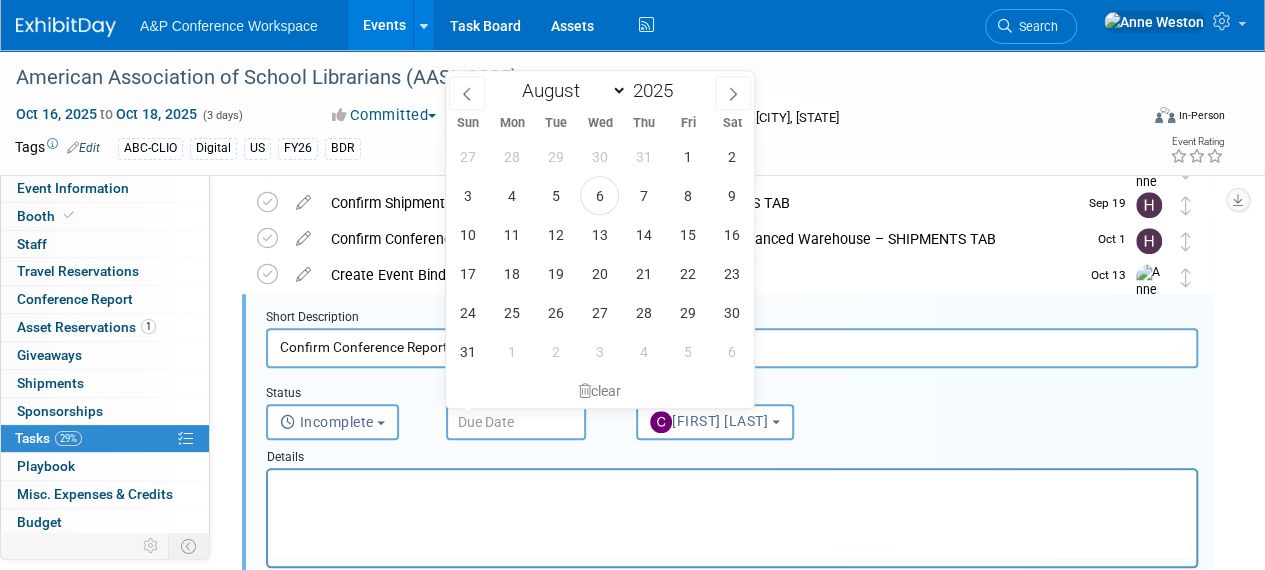 click at bounding box center (516, 422) 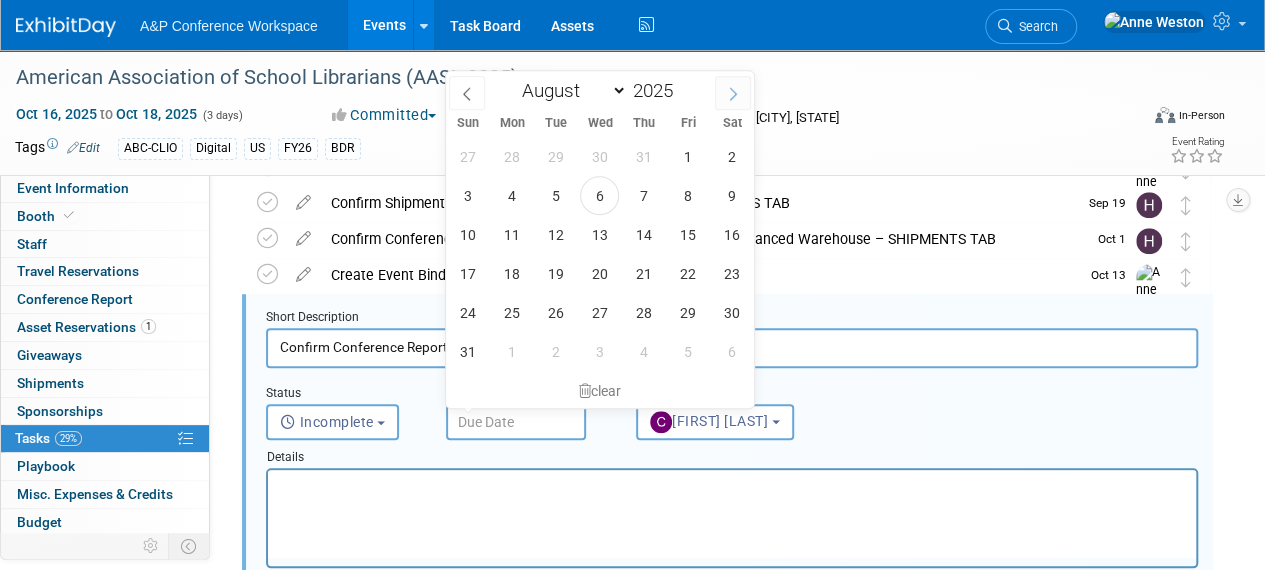 click 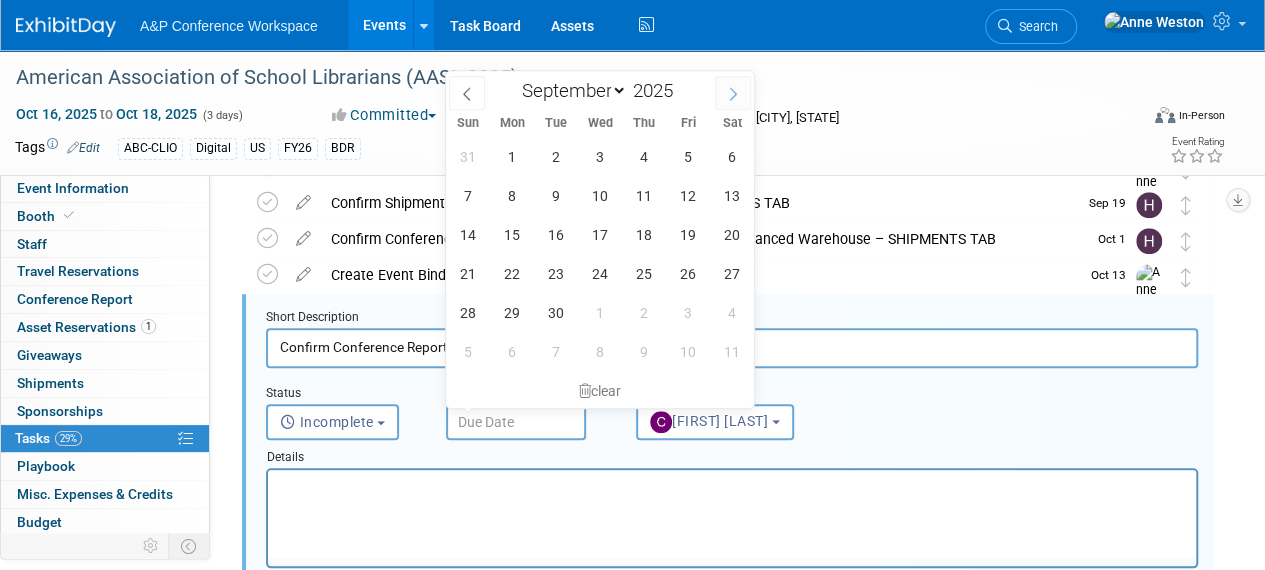 click 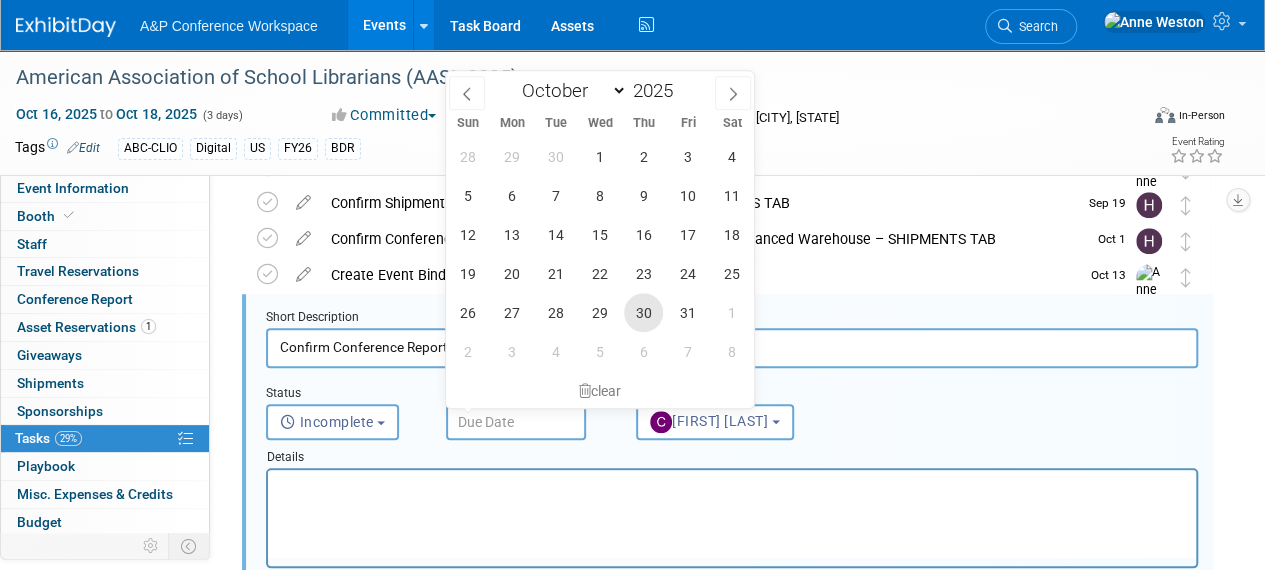 click on "30" at bounding box center (643, 312) 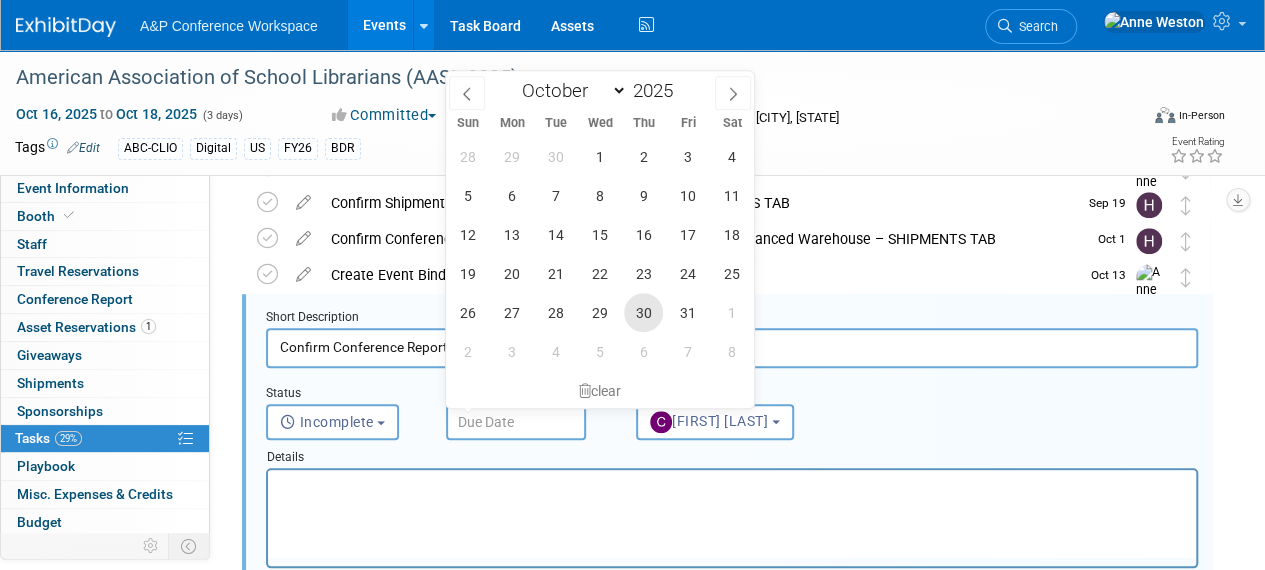 type on "Oct 30, 2025" 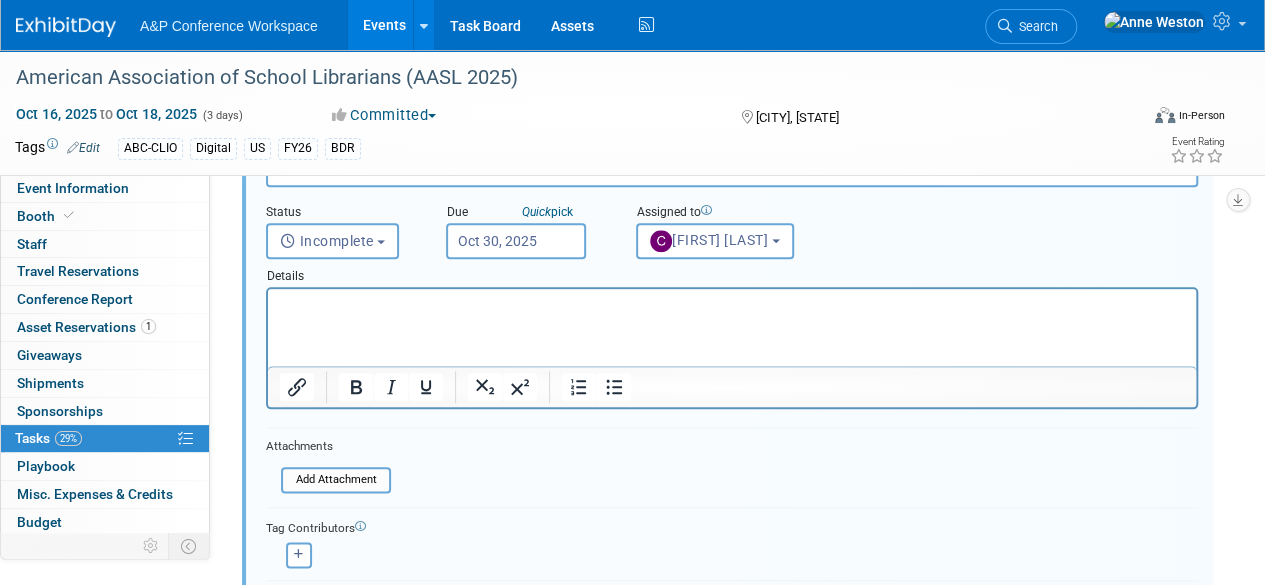 scroll, scrollTop: 958, scrollLeft: 0, axis: vertical 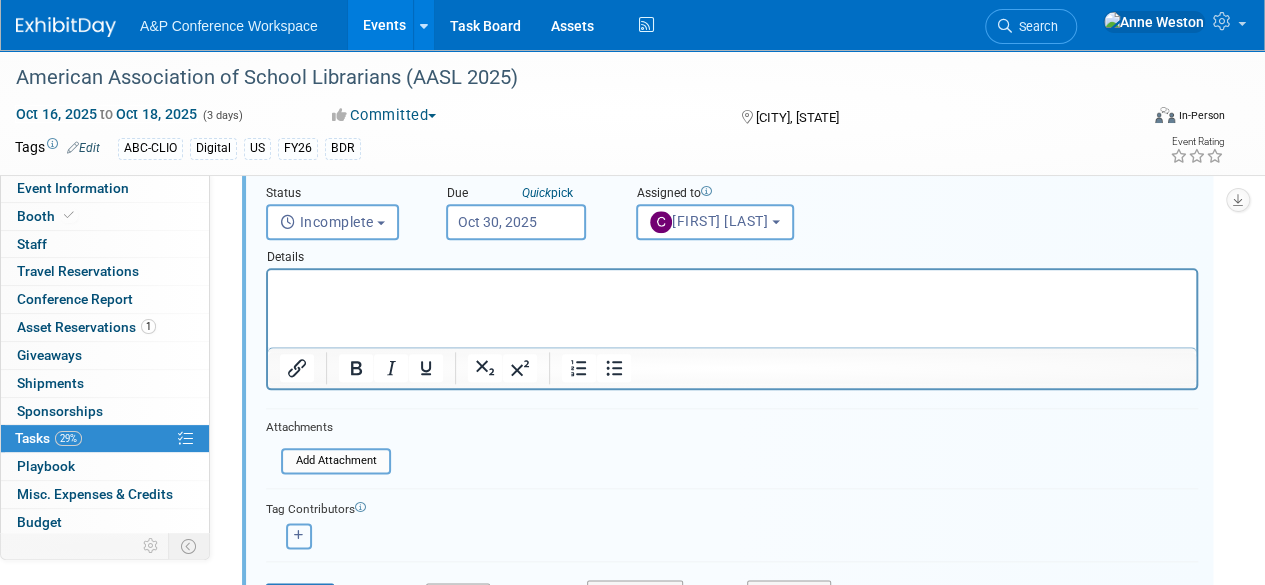 click at bounding box center [299, 535] 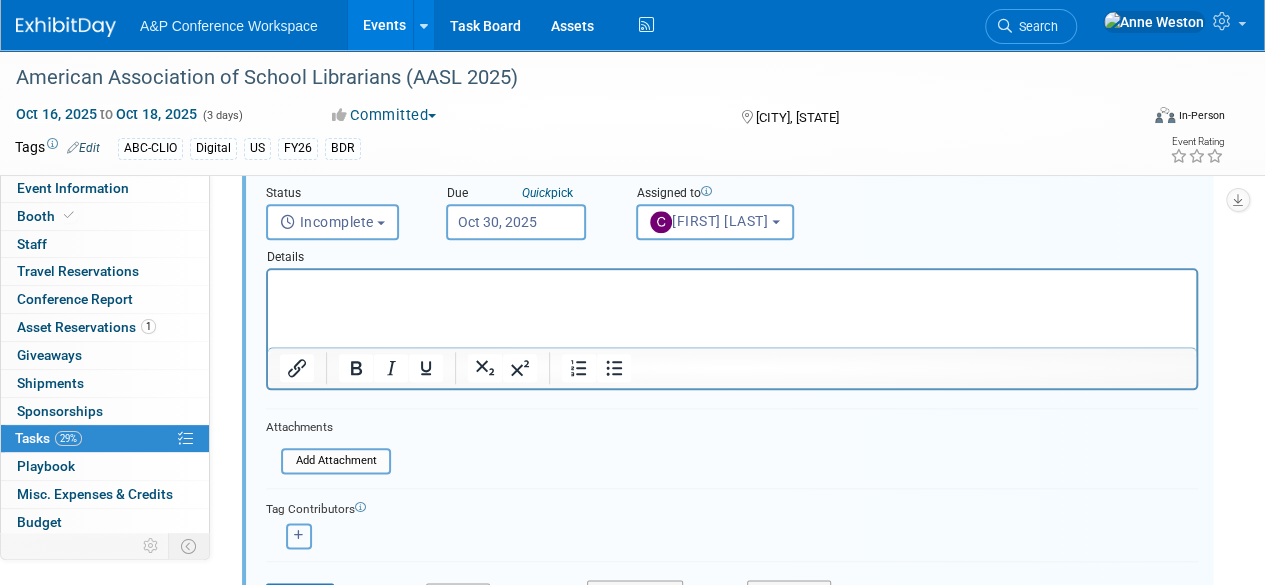 select 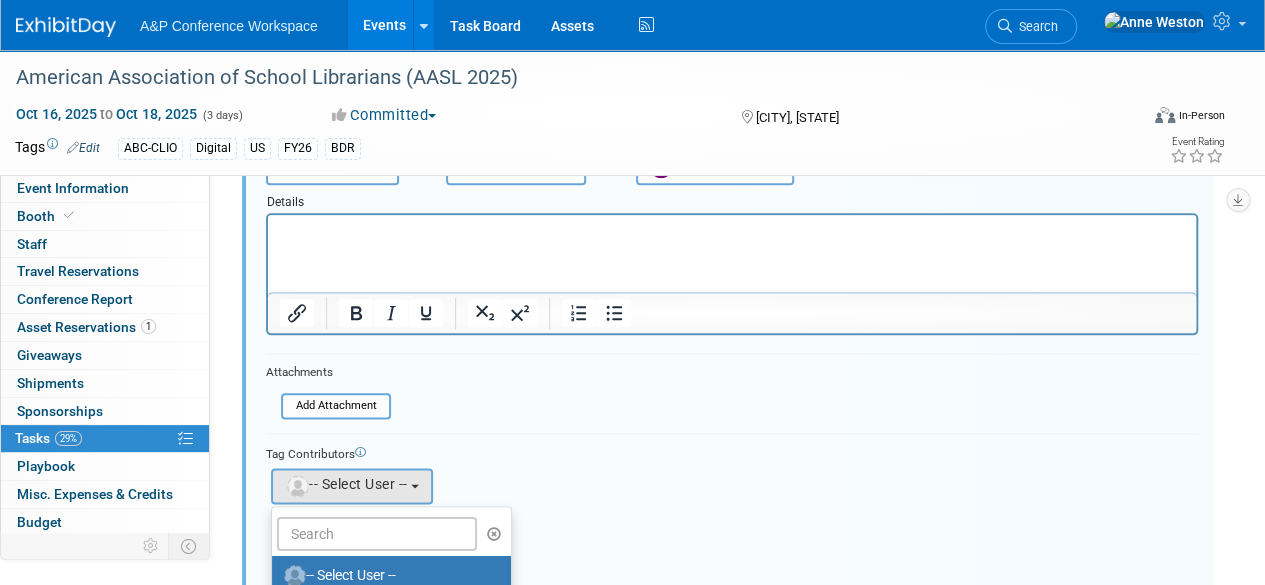 scroll, scrollTop: 1058, scrollLeft: 0, axis: vertical 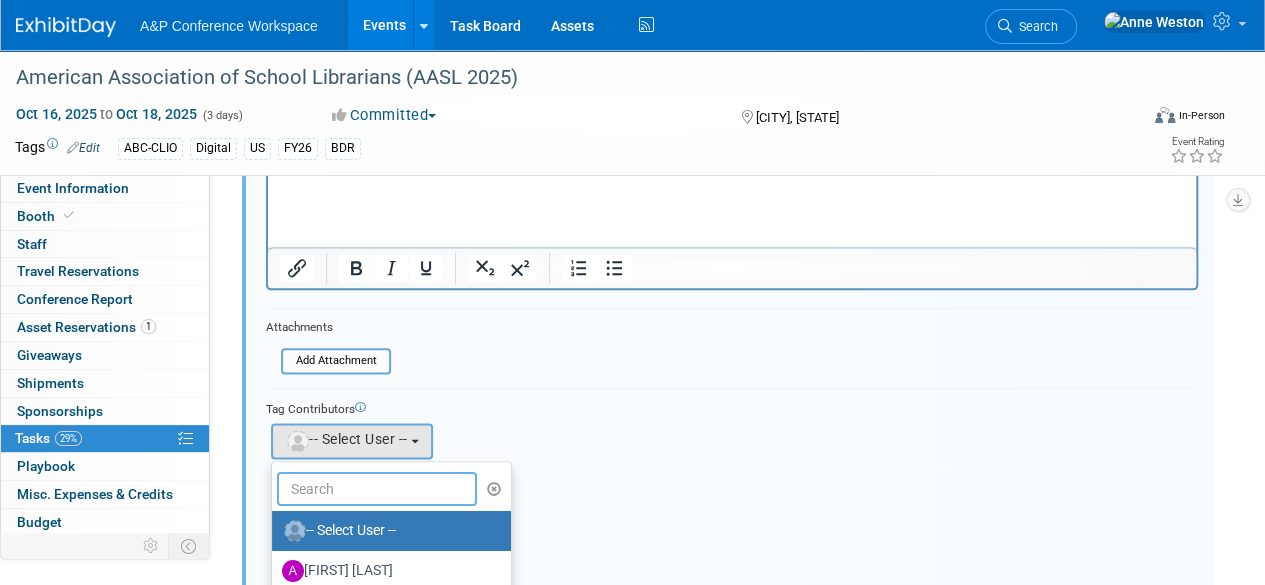 click at bounding box center [377, 489] 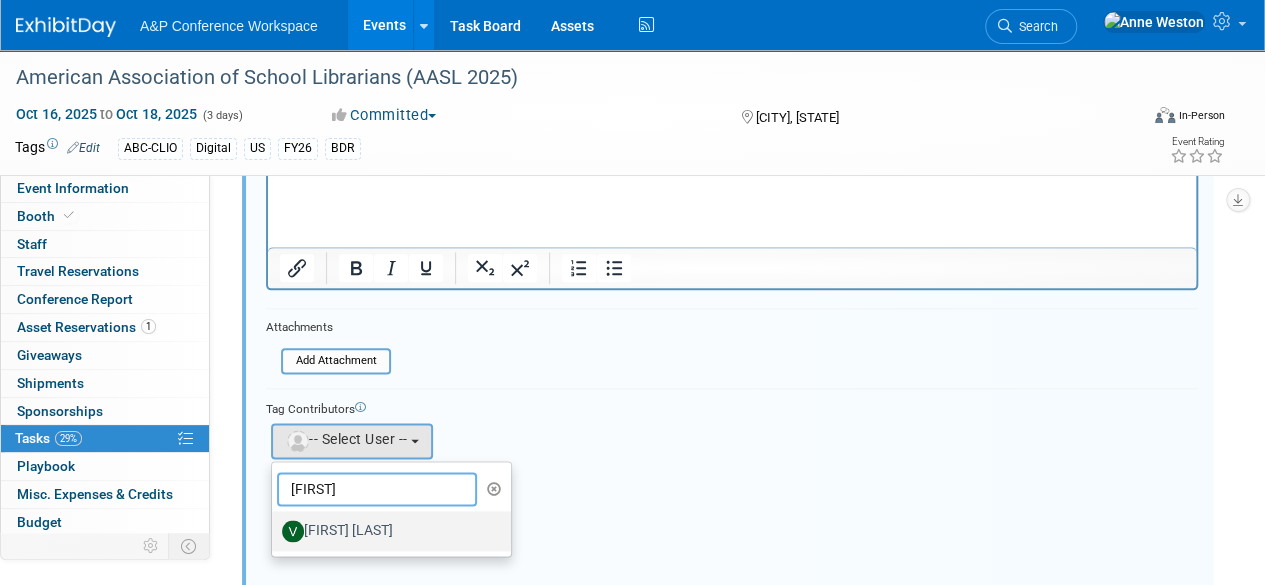 type on "veronica" 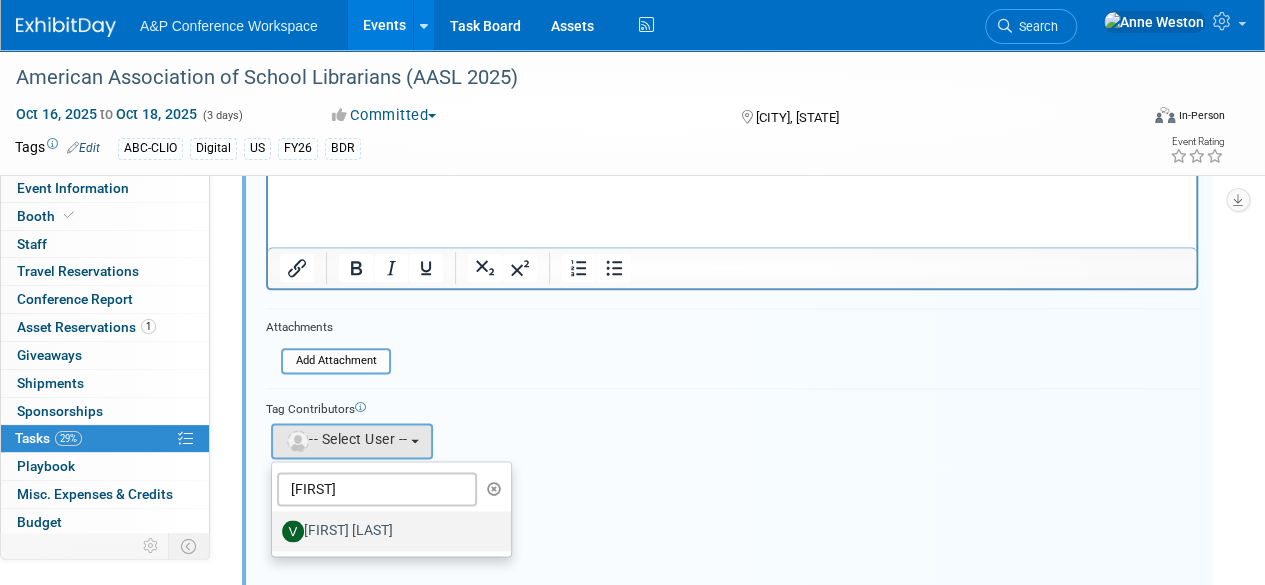 click on "[FIRST] [LAST]" at bounding box center (386, 531) 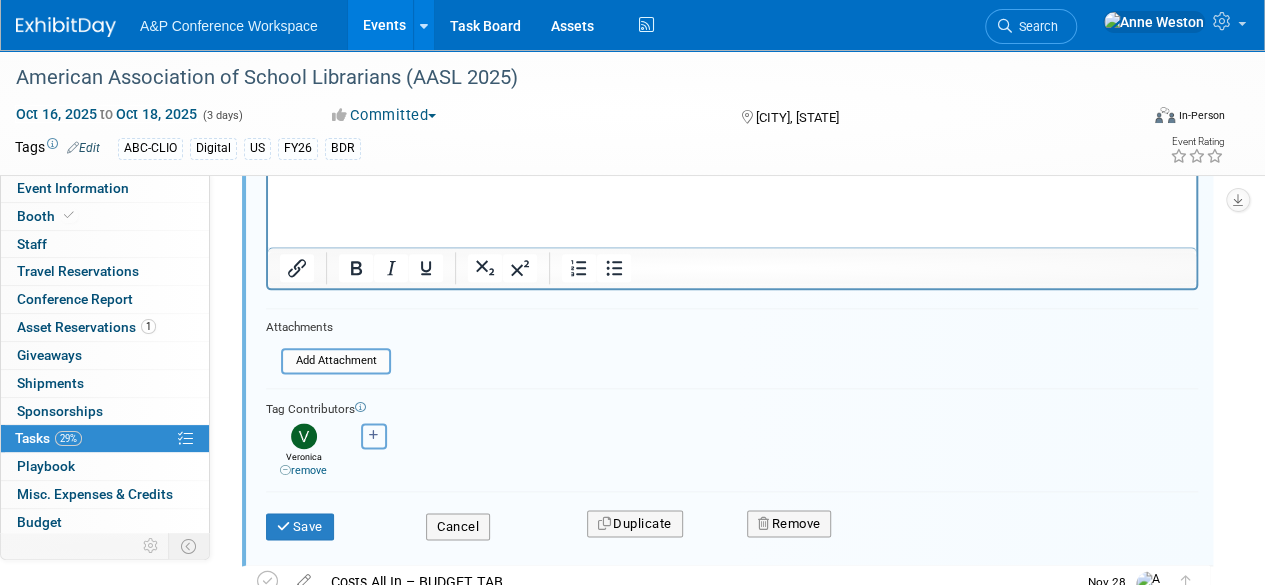 click at bounding box center (374, 436) 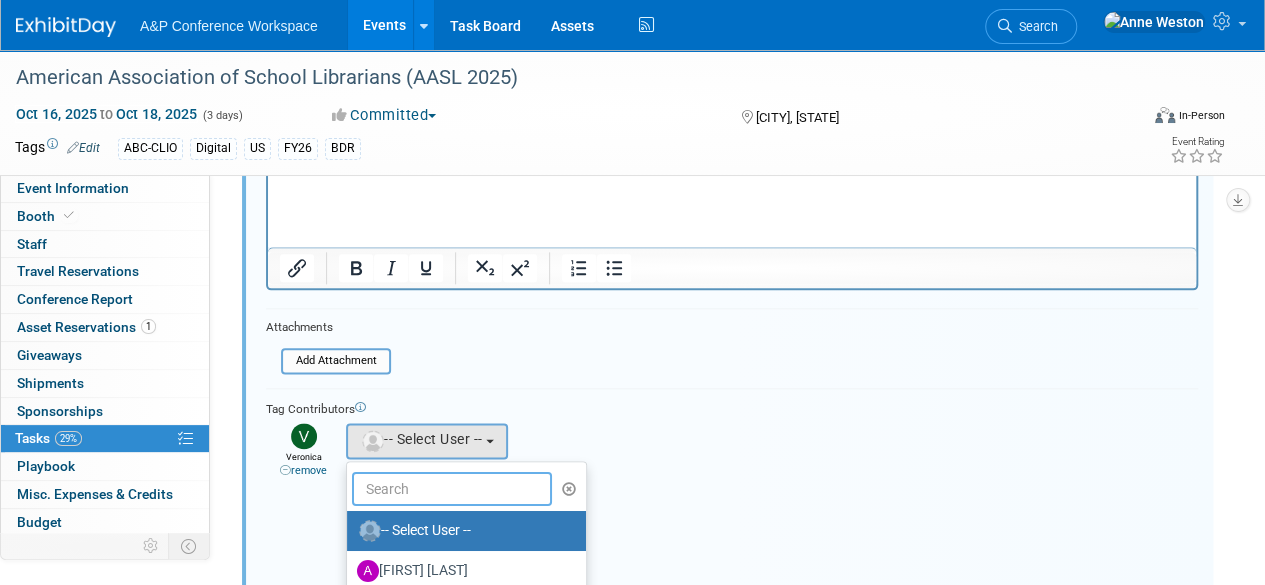 click at bounding box center (452, 489) 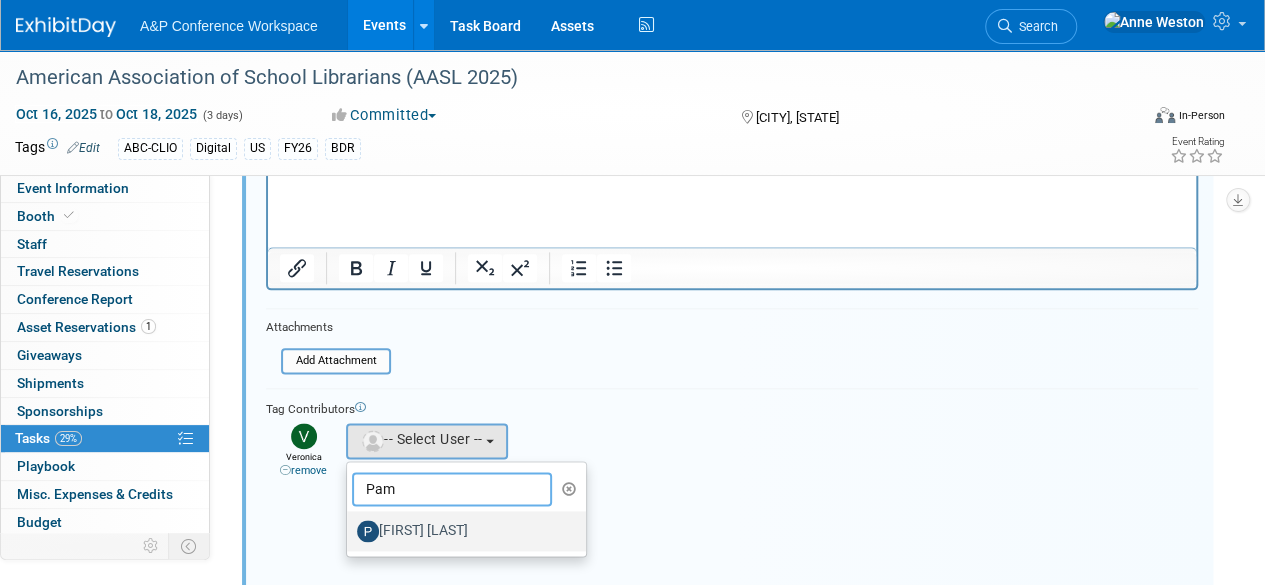 type on "Pam" 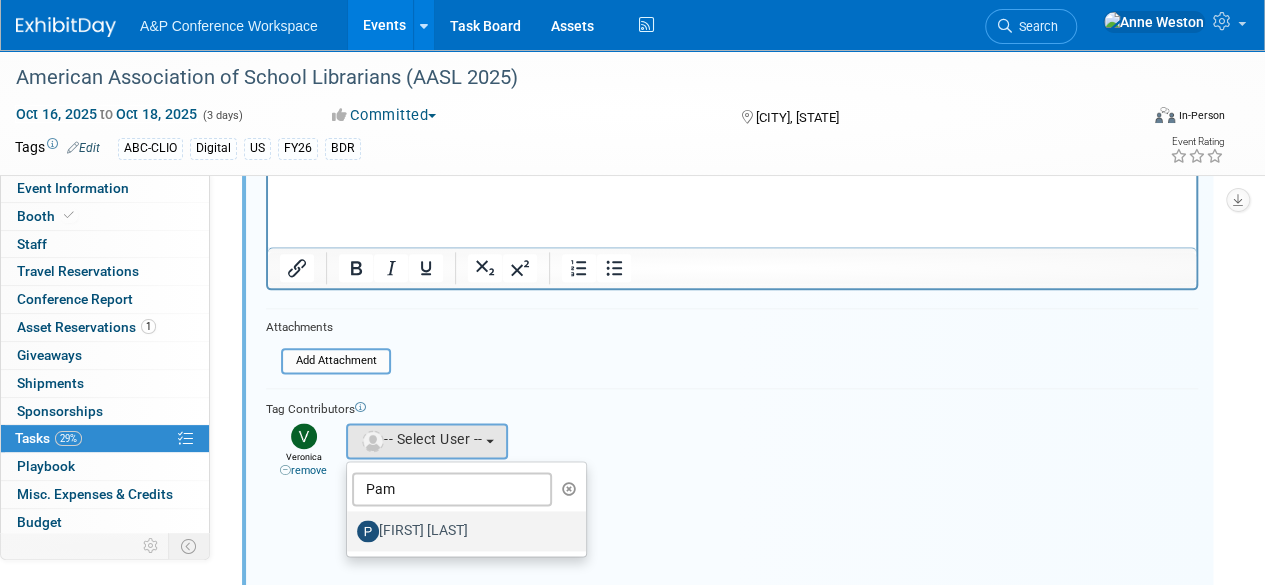 click on "[FIRST] [LAST]" at bounding box center (461, 531) 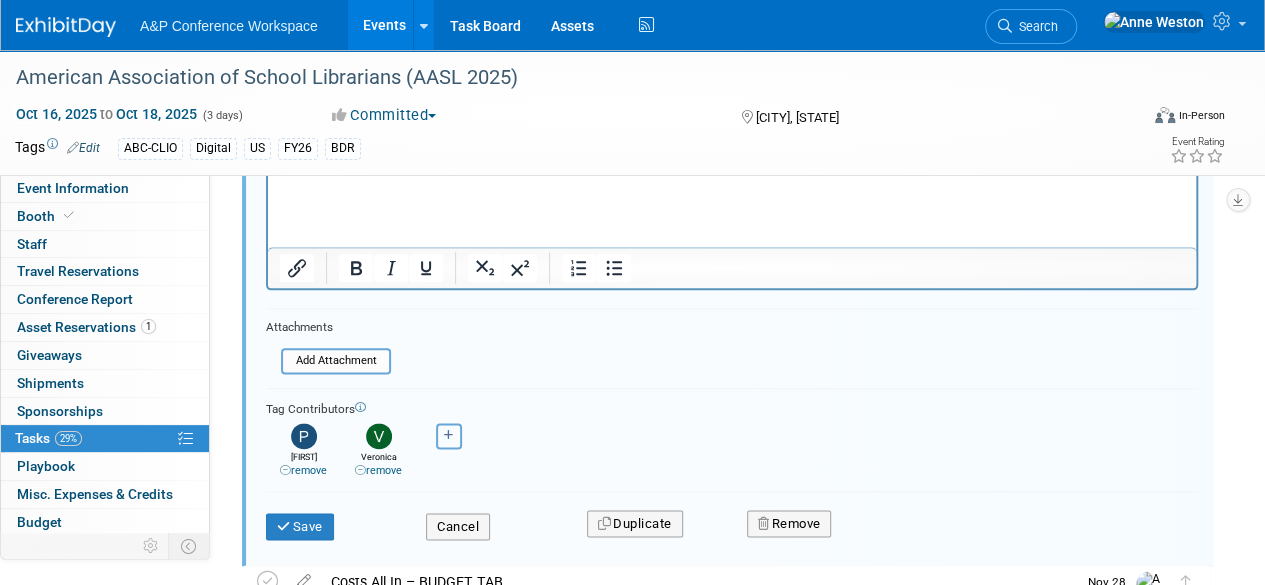 click at bounding box center [449, 435] 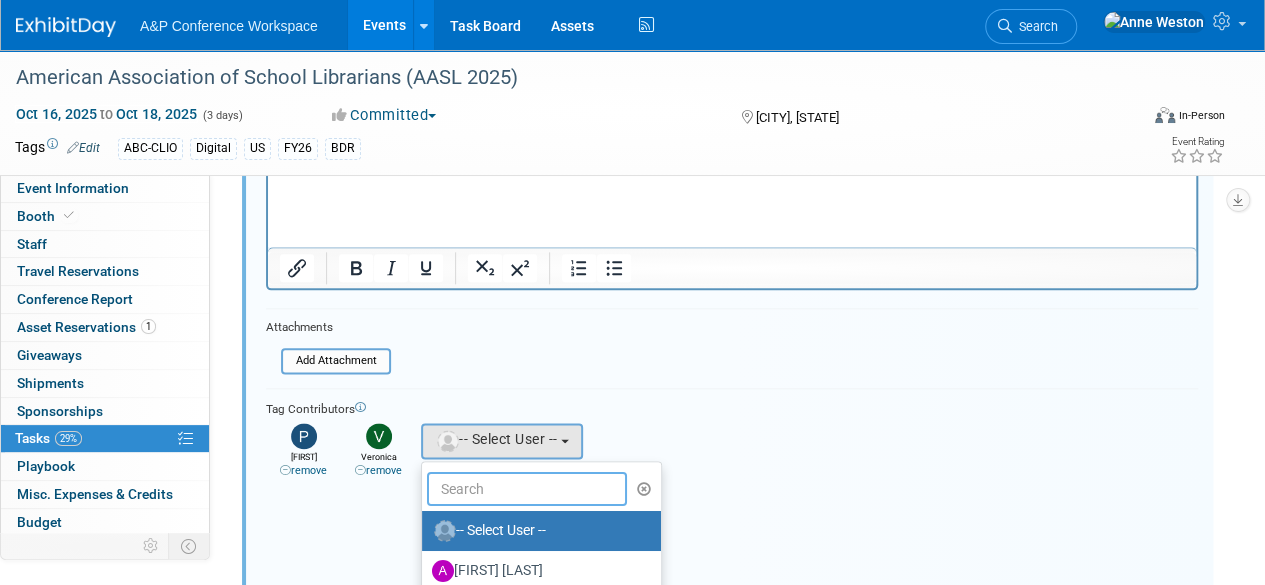 click at bounding box center [527, 489] 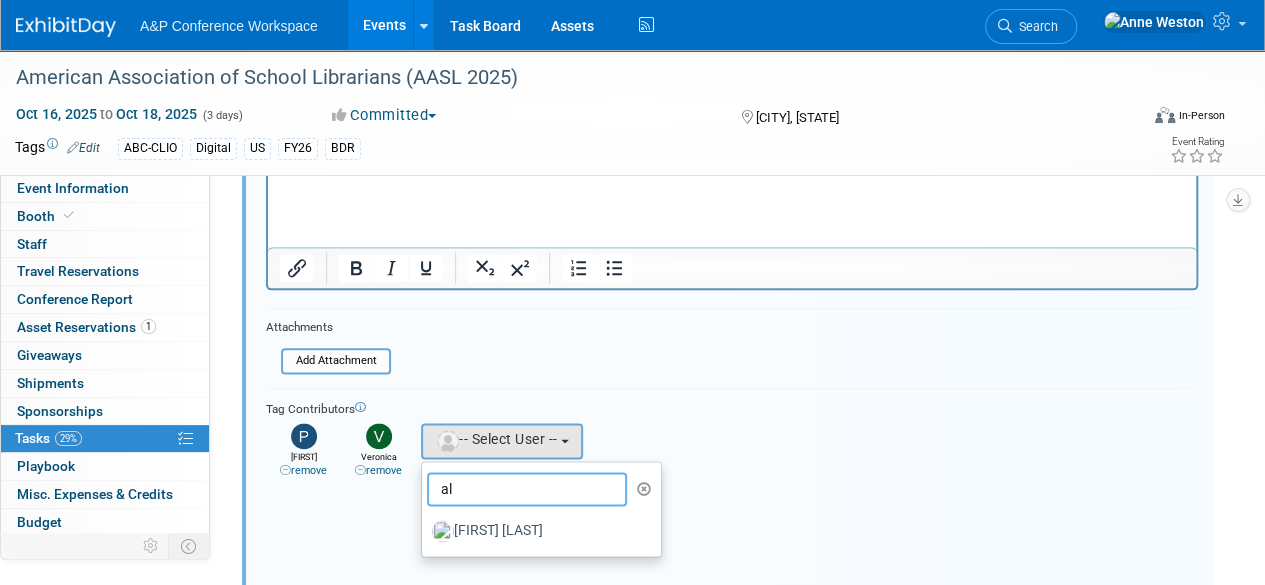 type on "a" 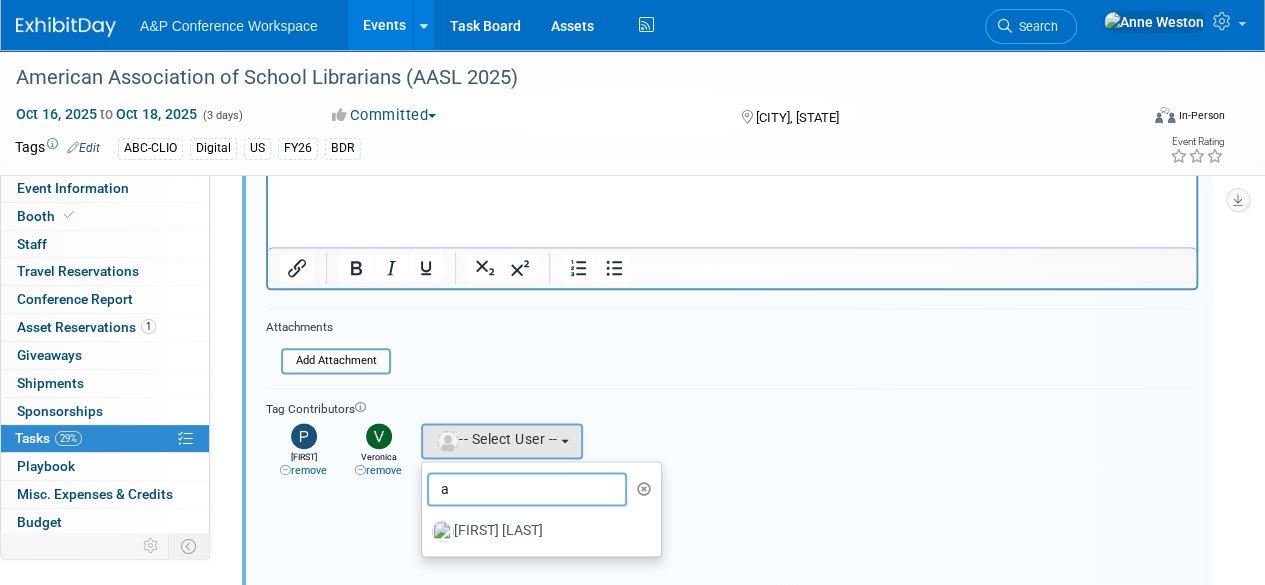 type 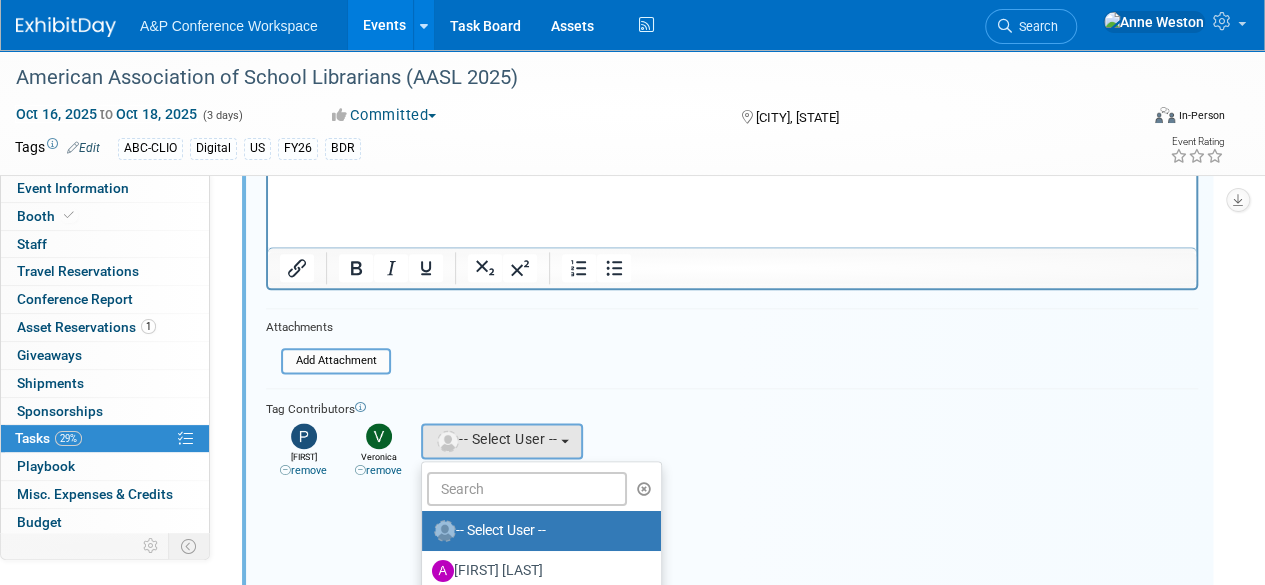 click on "Tag Contributors
Abbie
remove" at bounding box center (732, 510) 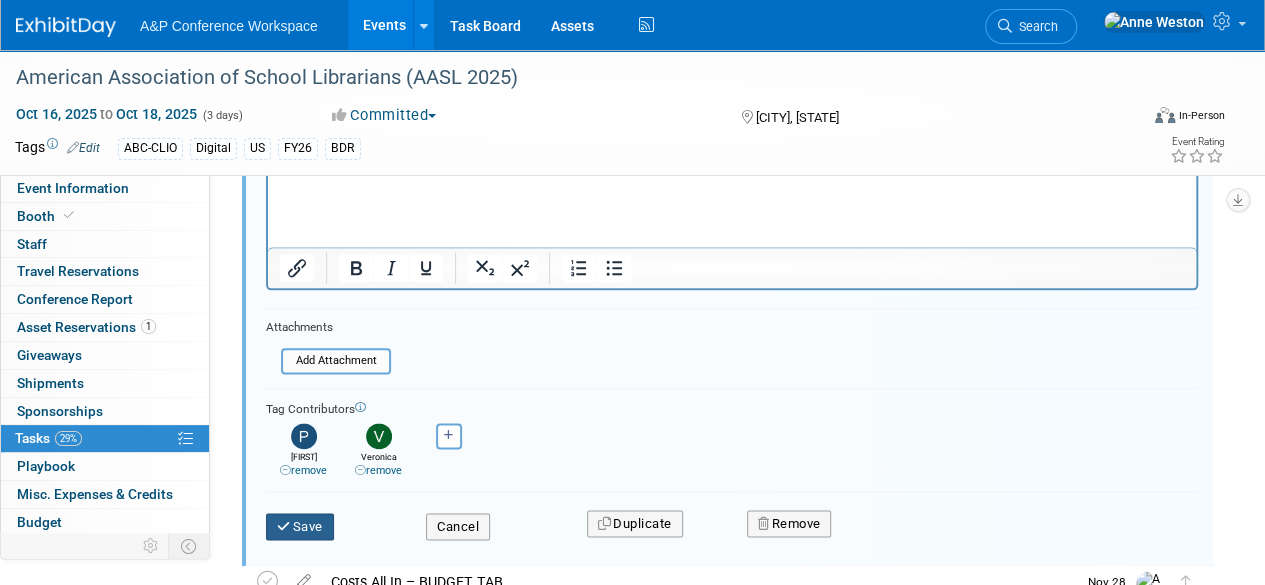 click on "Save" at bounding box center [300, 527] 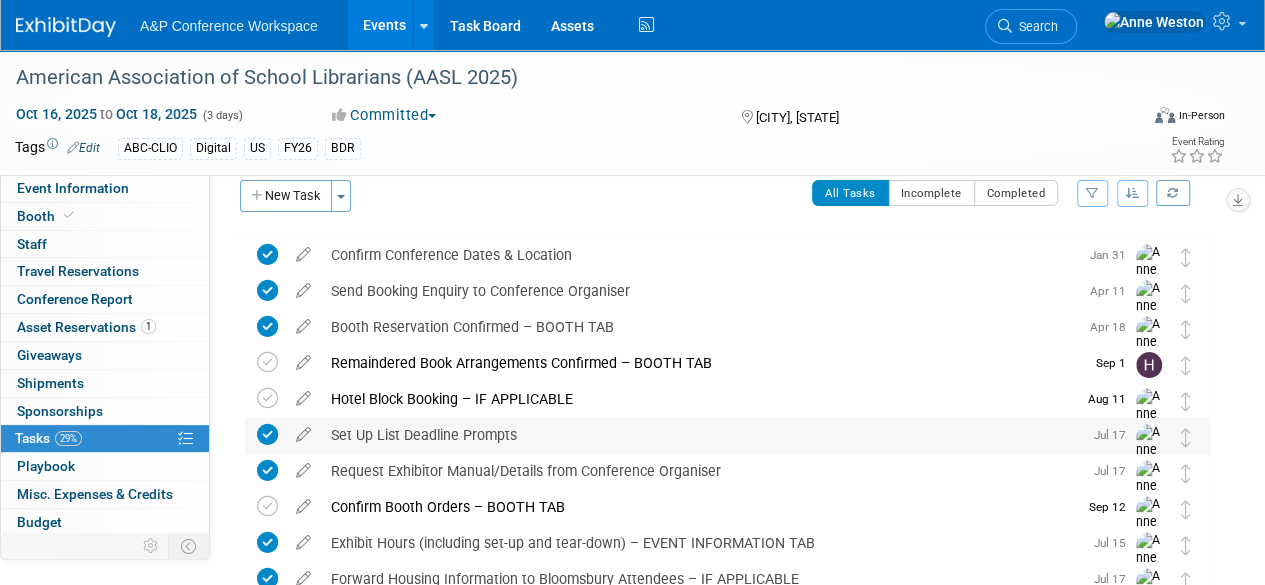 scroll, scrollTop: 0, scrollLeft: 0, axis: both 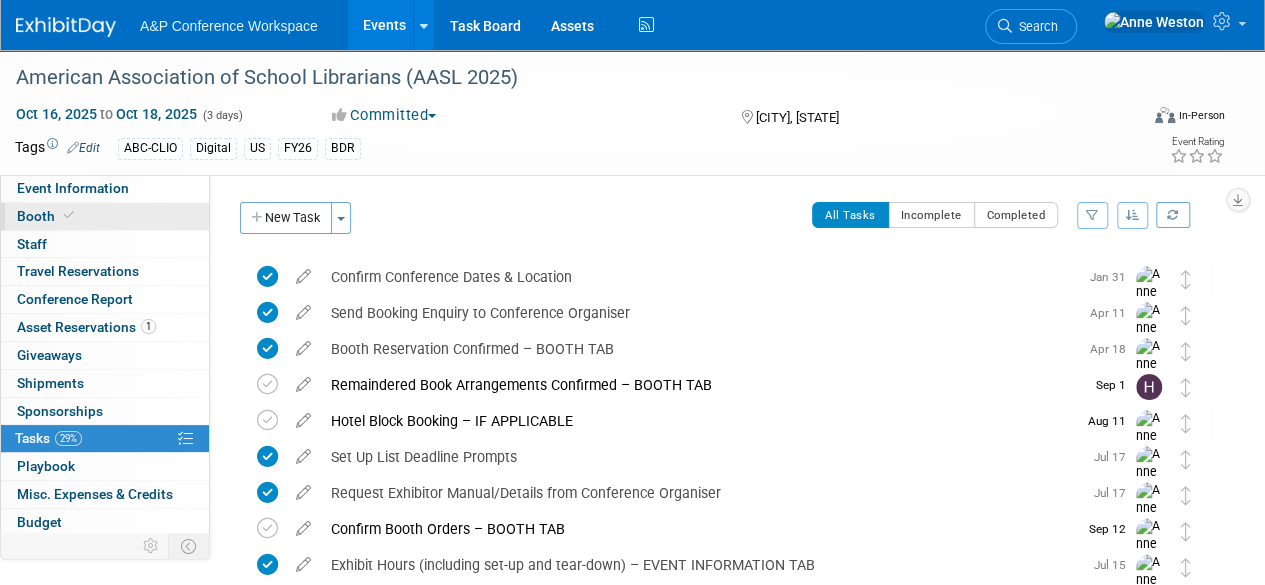 click on "Booth" at bounding box center [47, 216] 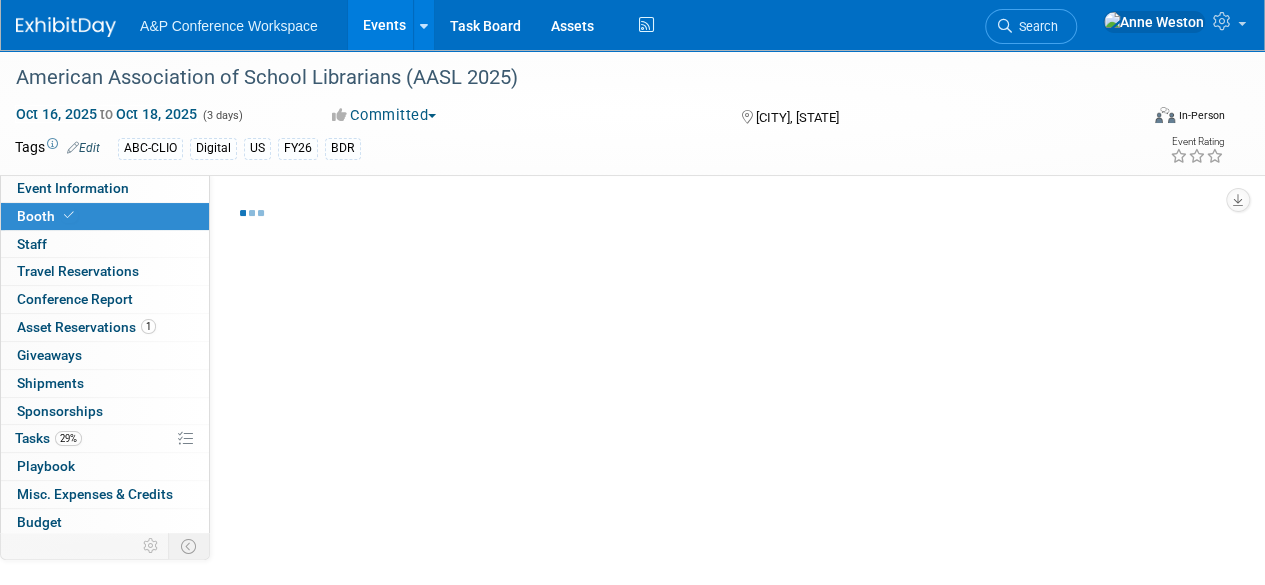 select on "CLDC - Digital/BDR" 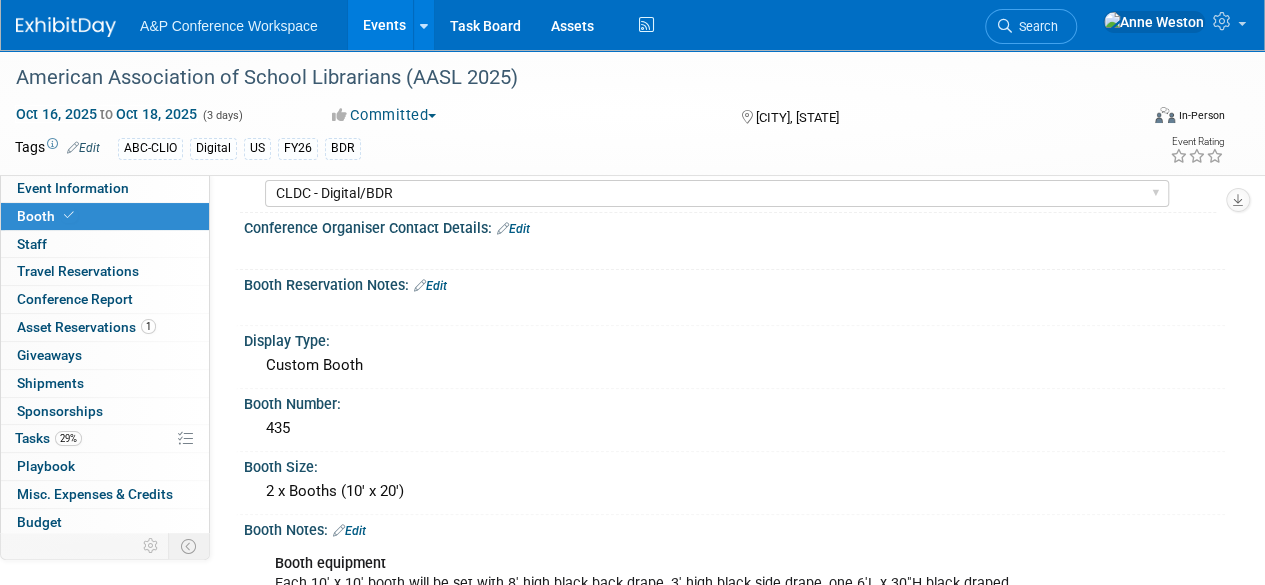 scroll, scrollTop: 200, scrollLeft: 0, axis: vertical 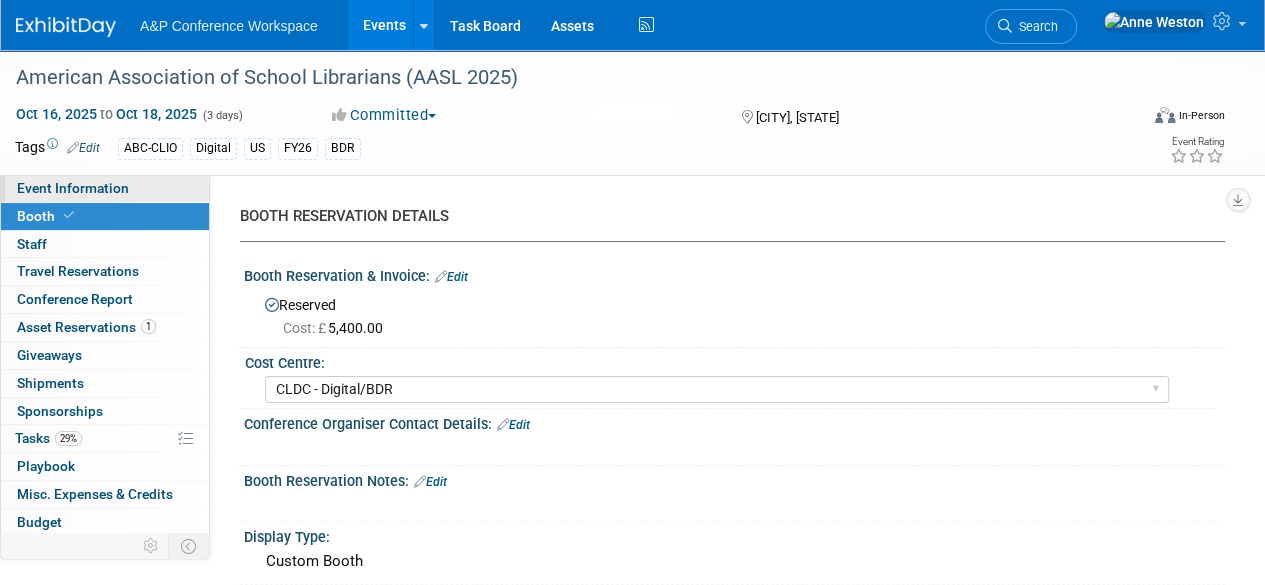 click on "Event Information" at bounding box center [73, 188] 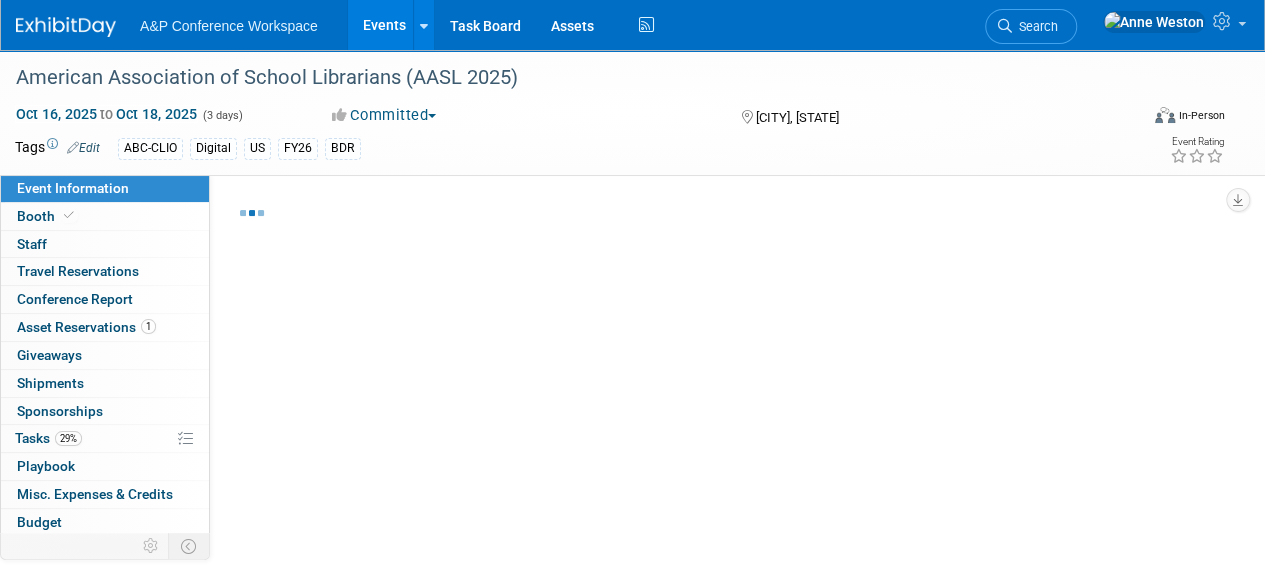 select on "Biennial" 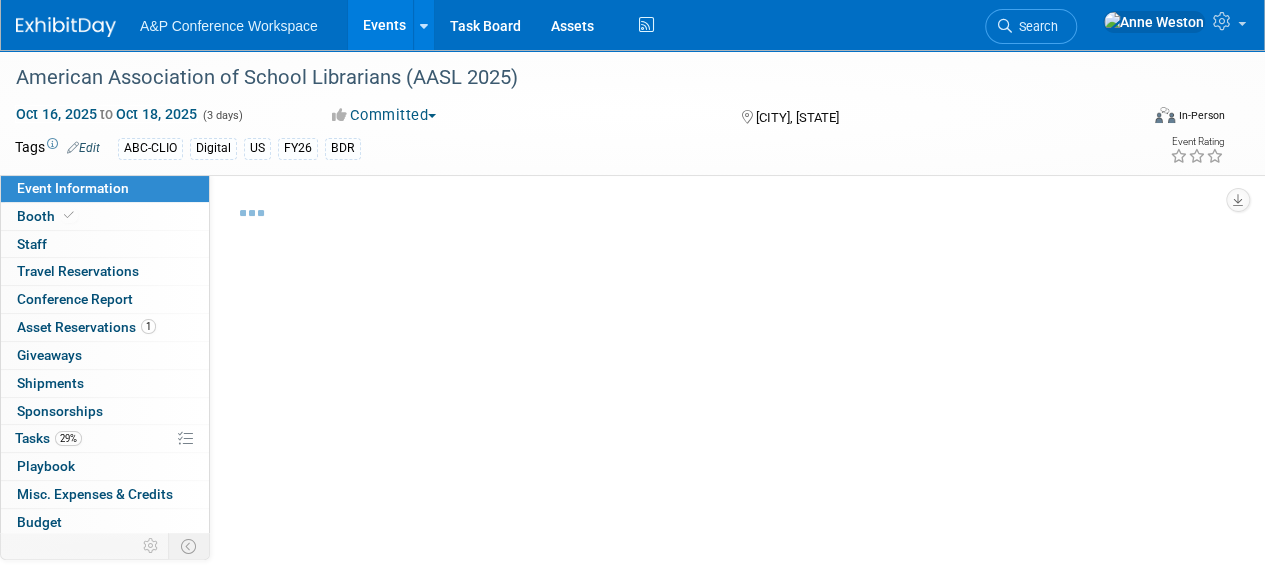 select on "In-Person Booth" 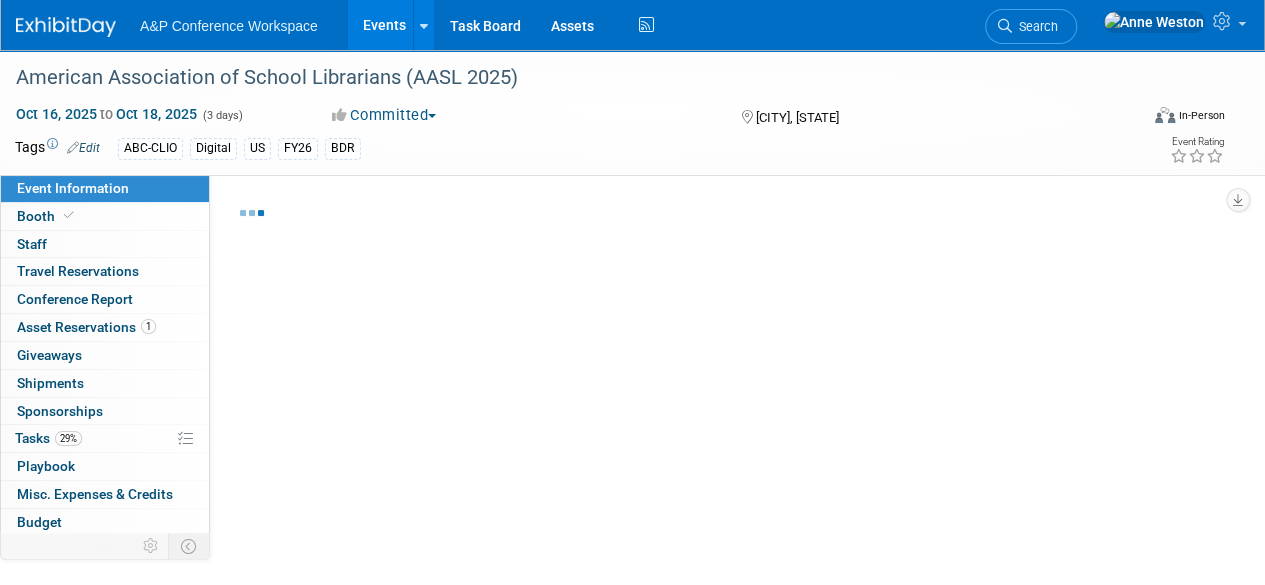 select on "Bloomsbury Digital Resources" 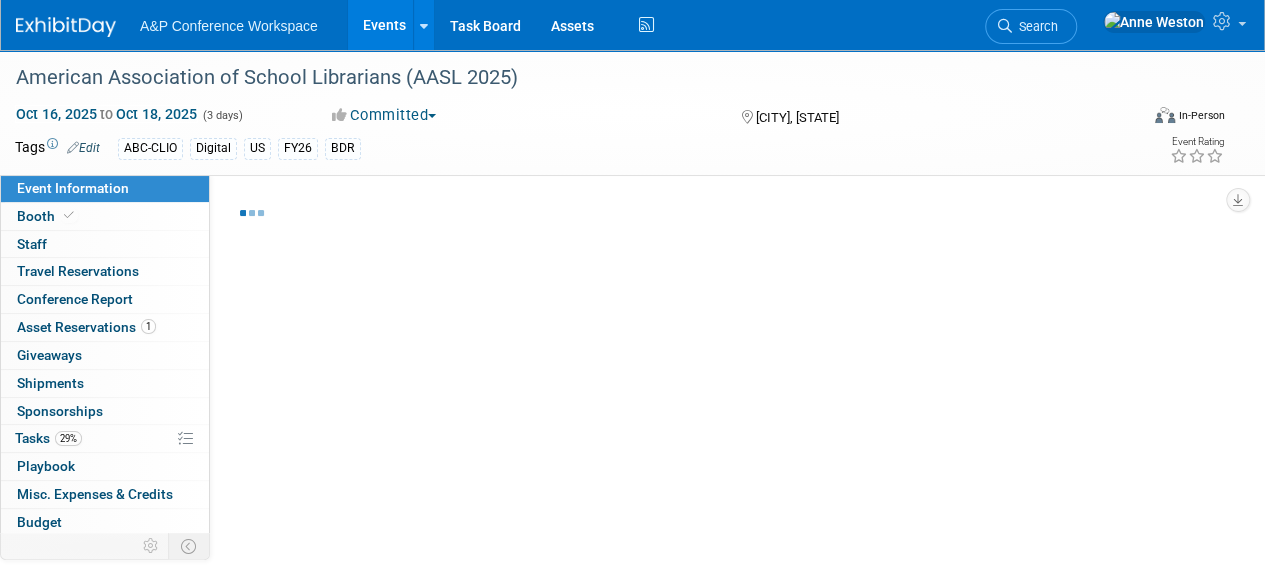 select on "Mark Strong" 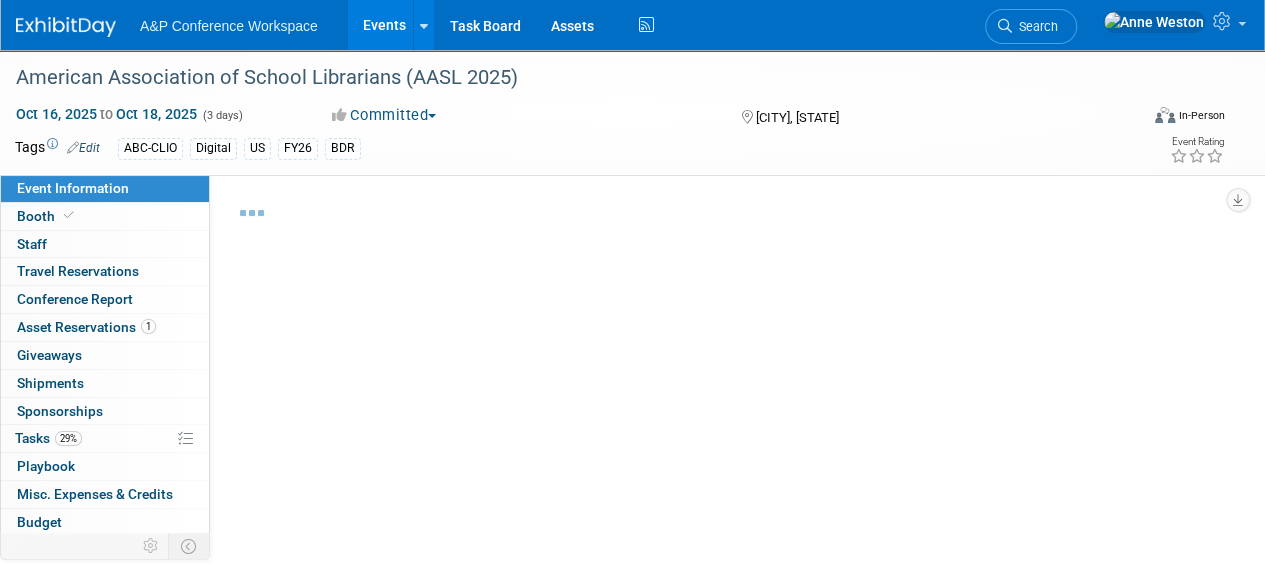 select on "BDR Product Awareness and Trial Generation​" 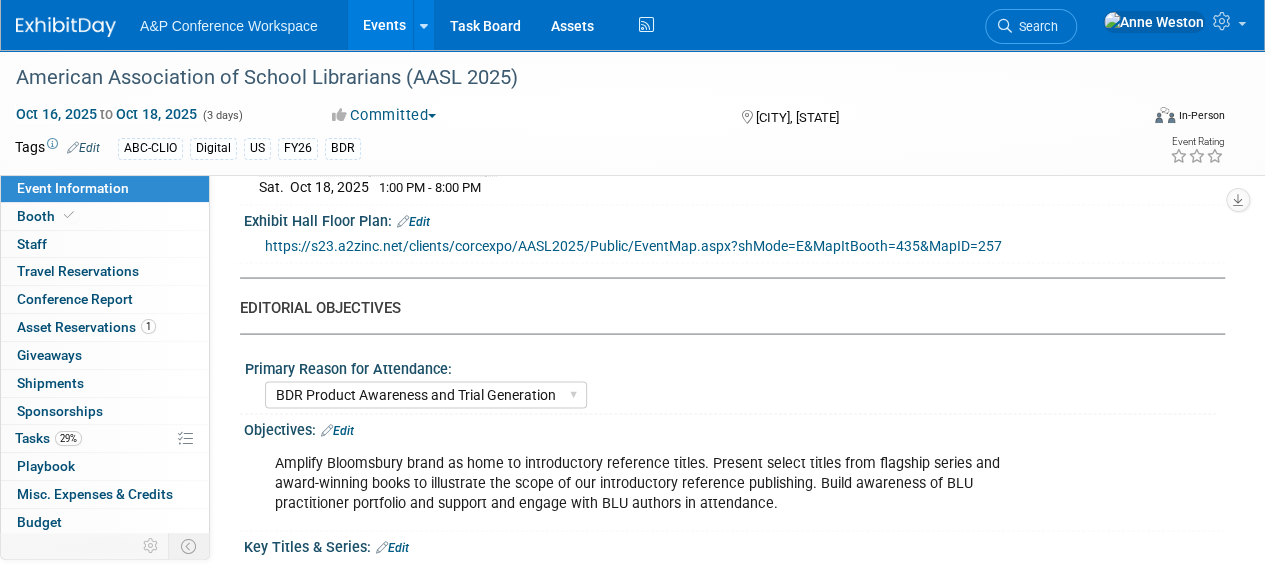 scroll, scrollTop: 1800, scrollLeft: 0, axis: vertical 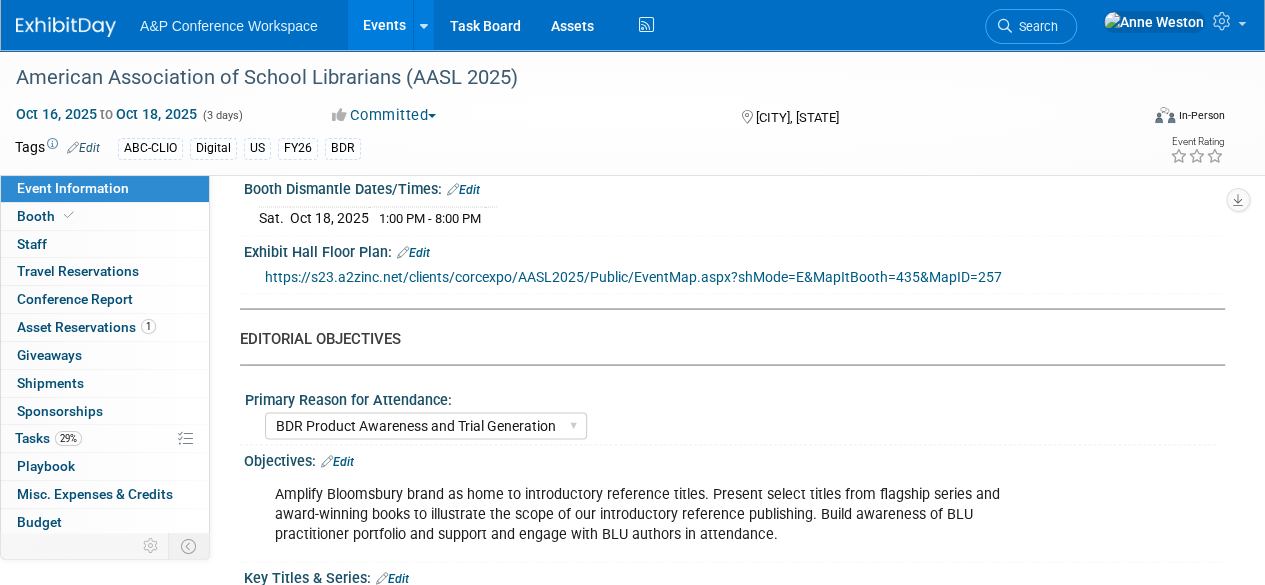 click on "https://s23.a2zinc.net/clients/corcexpo/AASL2025/Public/EventMap.aspx?shMode=E&MapItBooth=435&MapID=257" at bounding box center (633, 276) 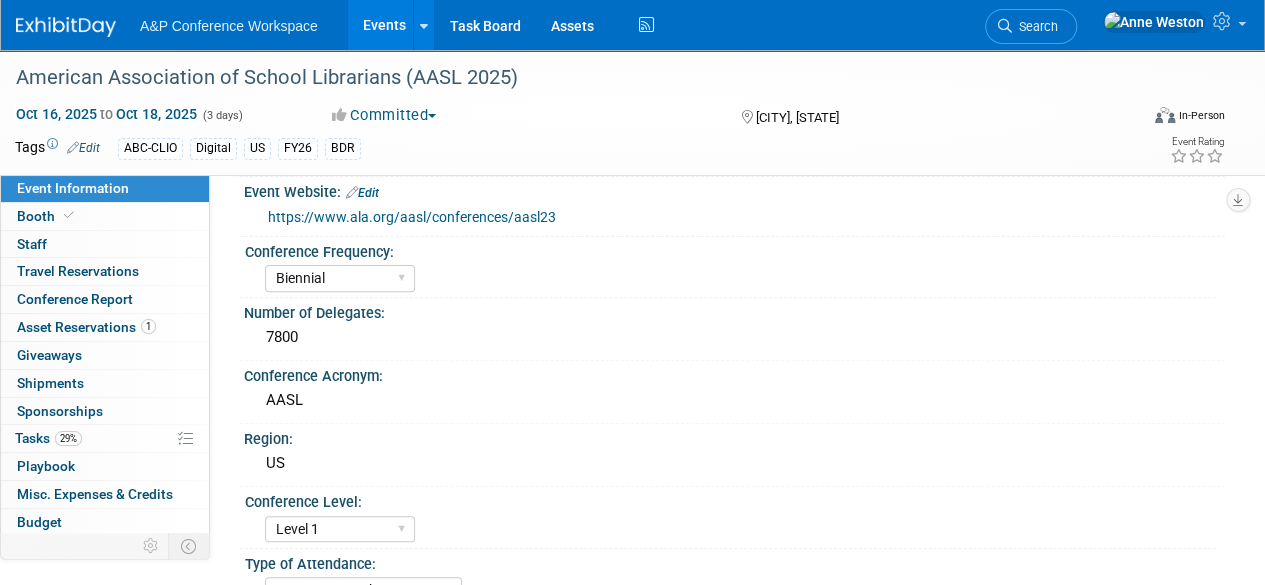 scroll, scrollTop: 0, scrollLeft: 0, axis: both 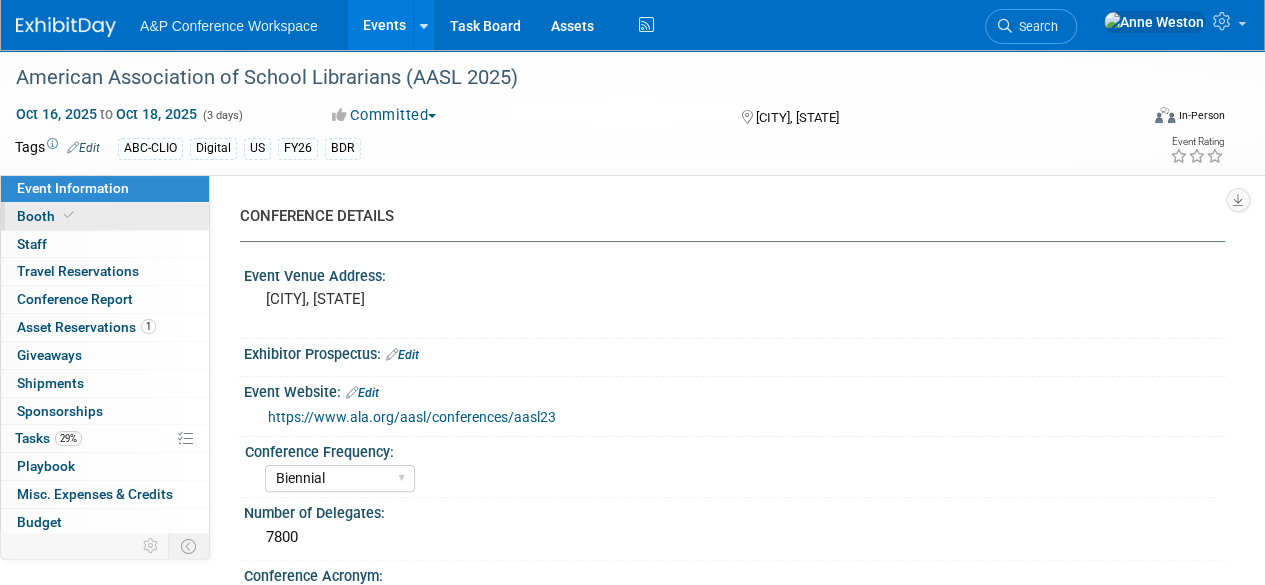 click on "Booth" at bounding box center [105, 216] 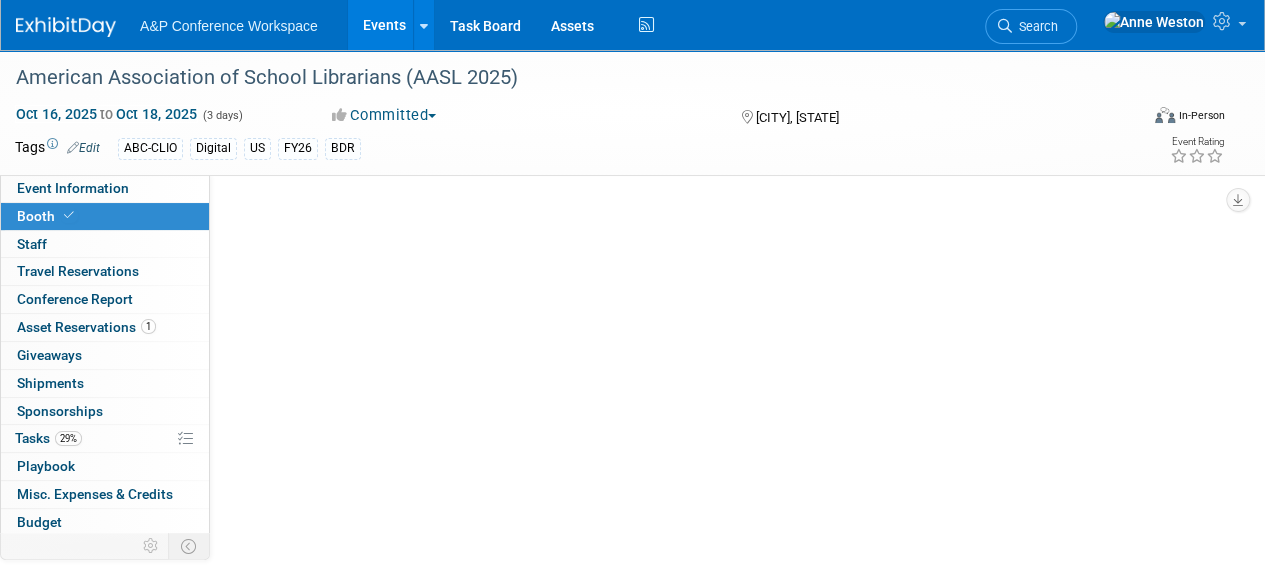 select on "CLDC - Digital/BDR" 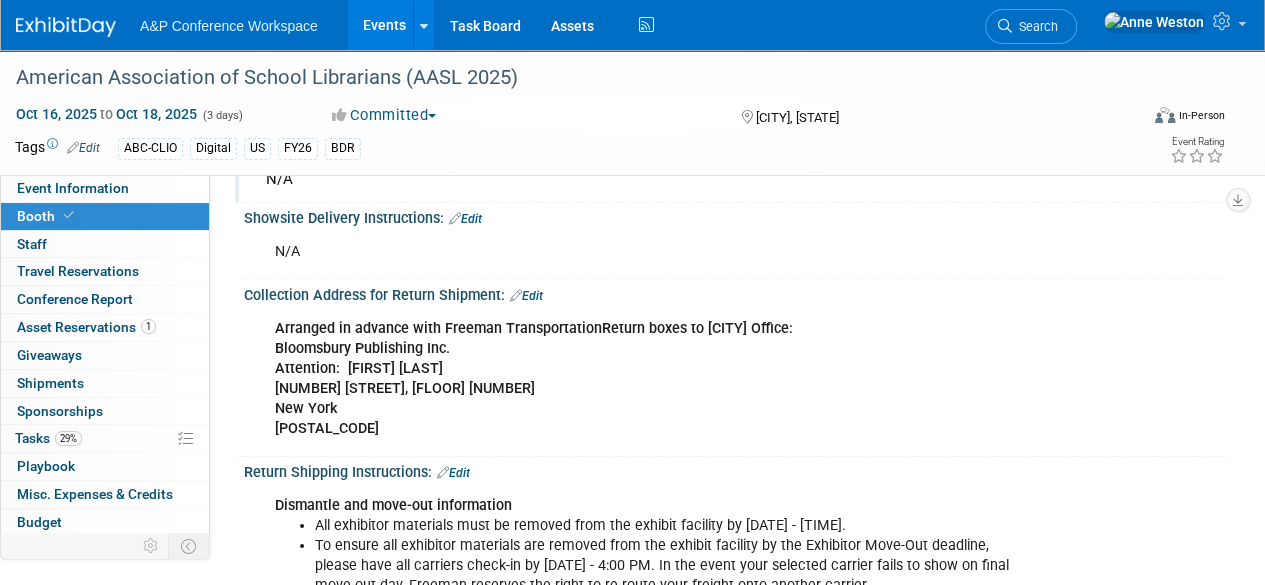 scroll, scrollTop: 3000, scrollLeft: 0, axis: vertical 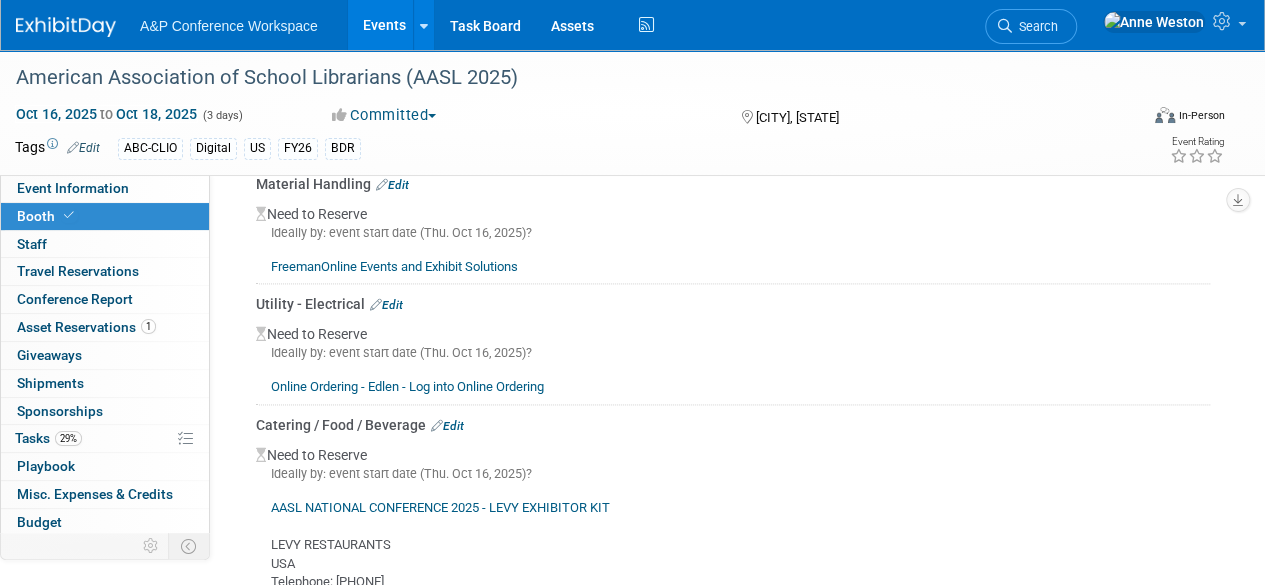 click on "Utility - Electrical
Edit" at bounding box center [733, 304] 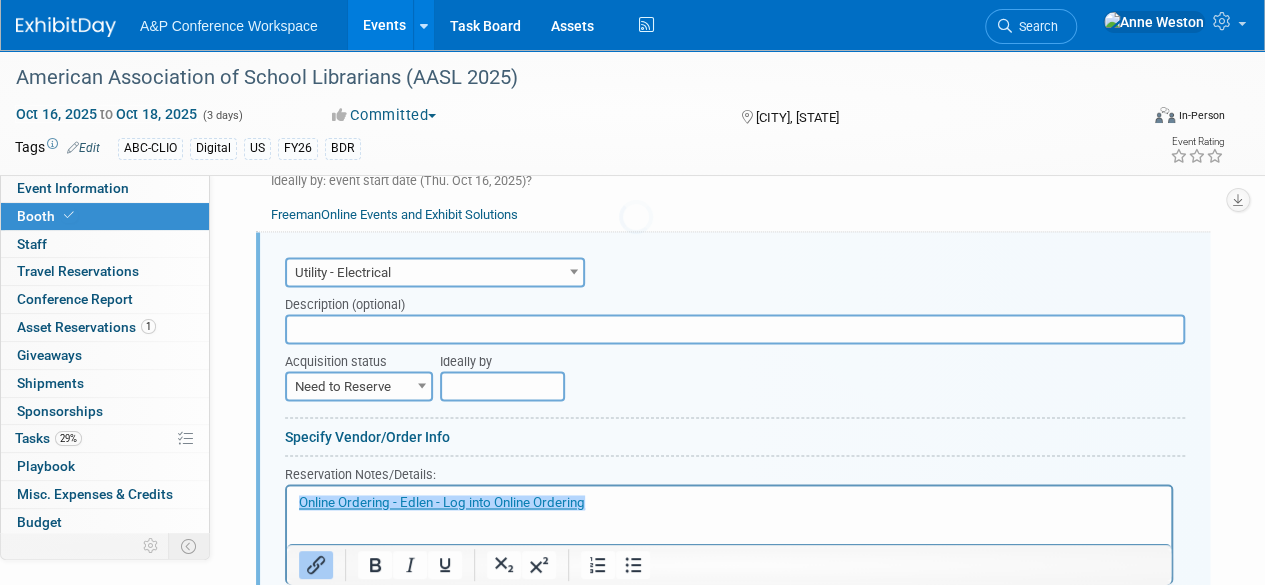 scroll, scrollTop: 0, scrollLeft: 0, axis: both 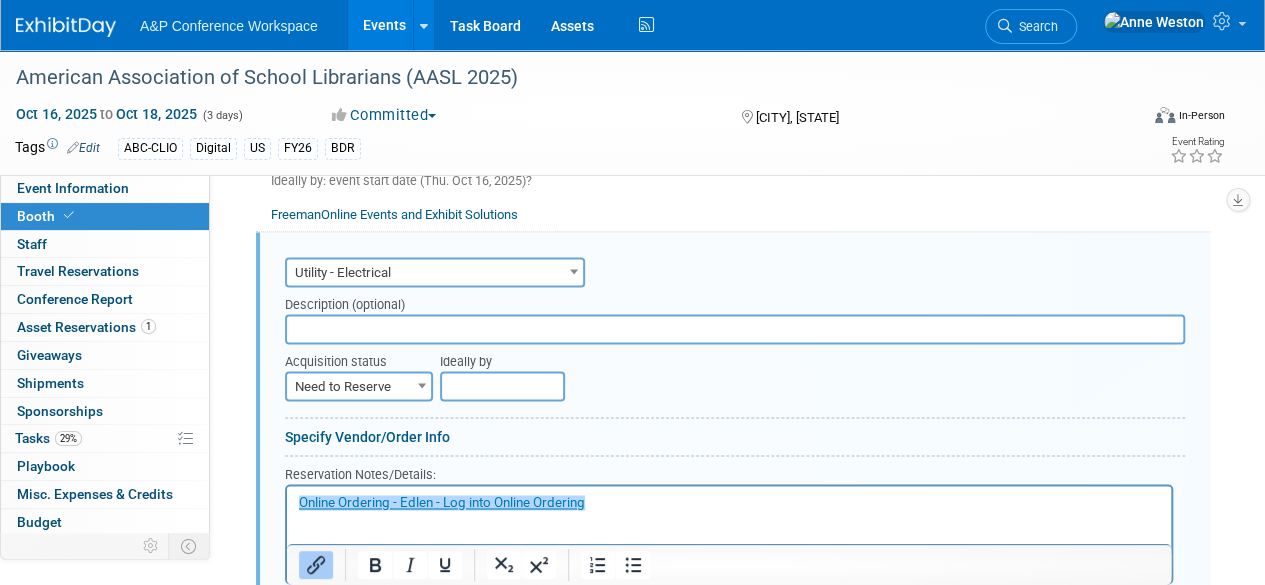 click on "Need to Reserve" at bounding box center (359, 387) 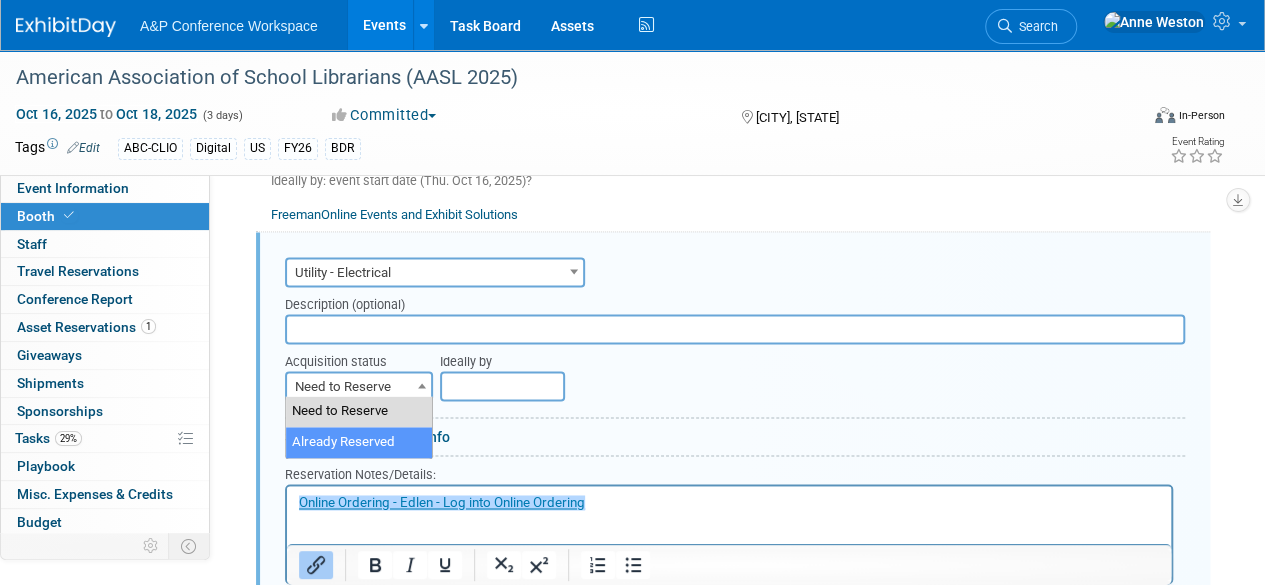 select on "2" 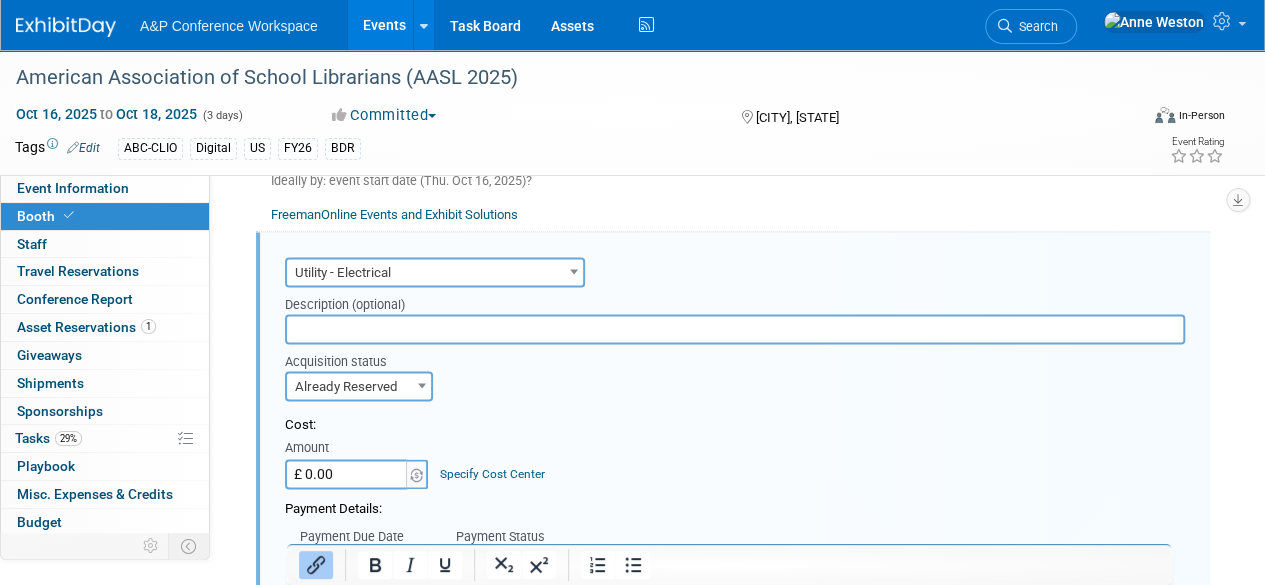 click on "£ 0.00" at bounding box center (347, 474) 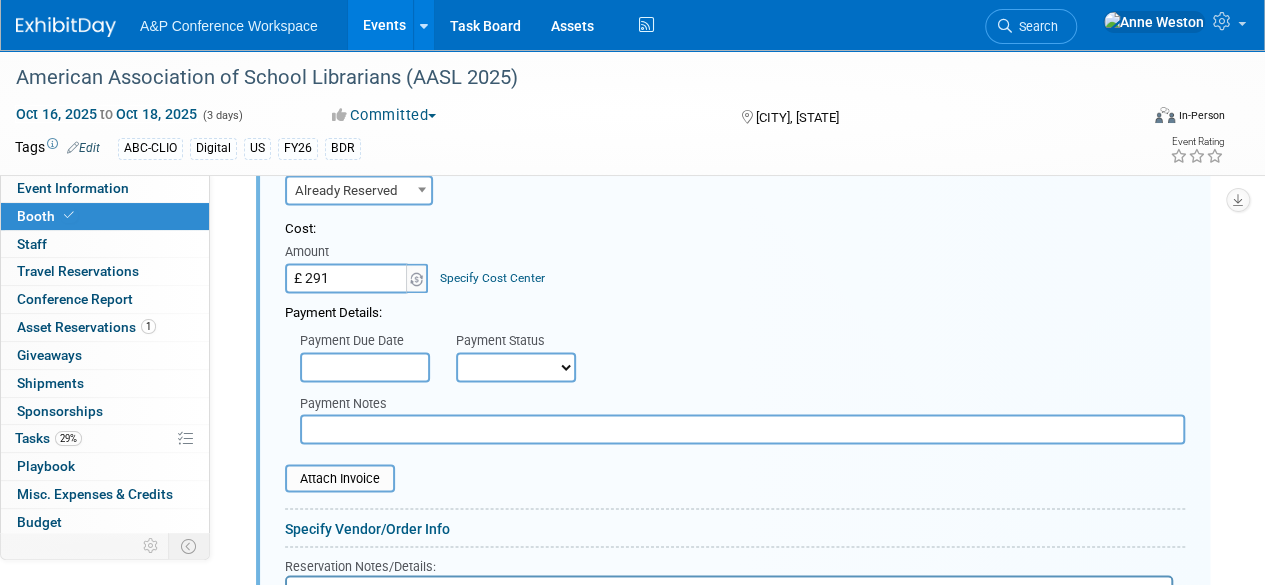 scroll, scrollTop: 1552, scrollLeft: 0, axis: vertical 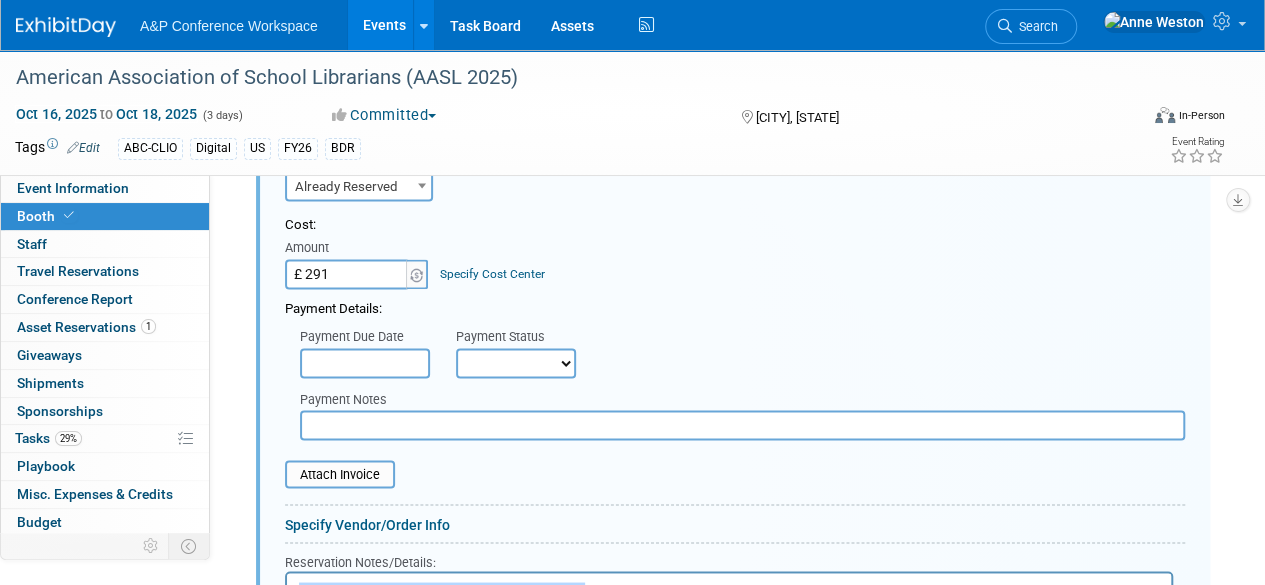 type on "£ 291.00" 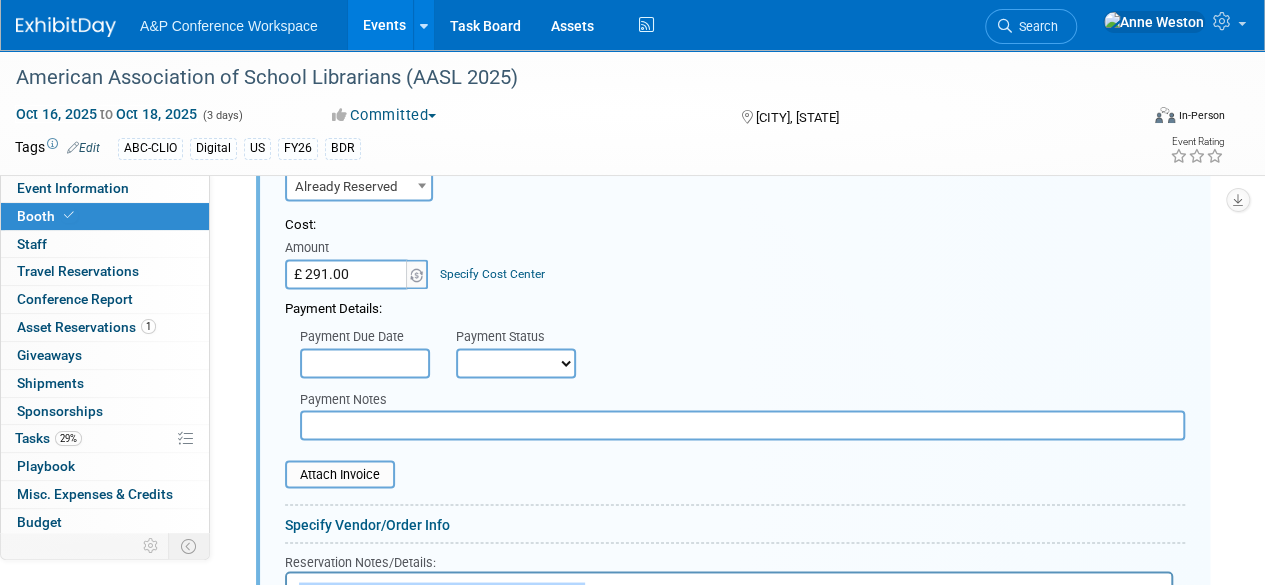 click on "Not Paid Yet
Partially Paid
Paid in Full" at bounding box center (516, 363) 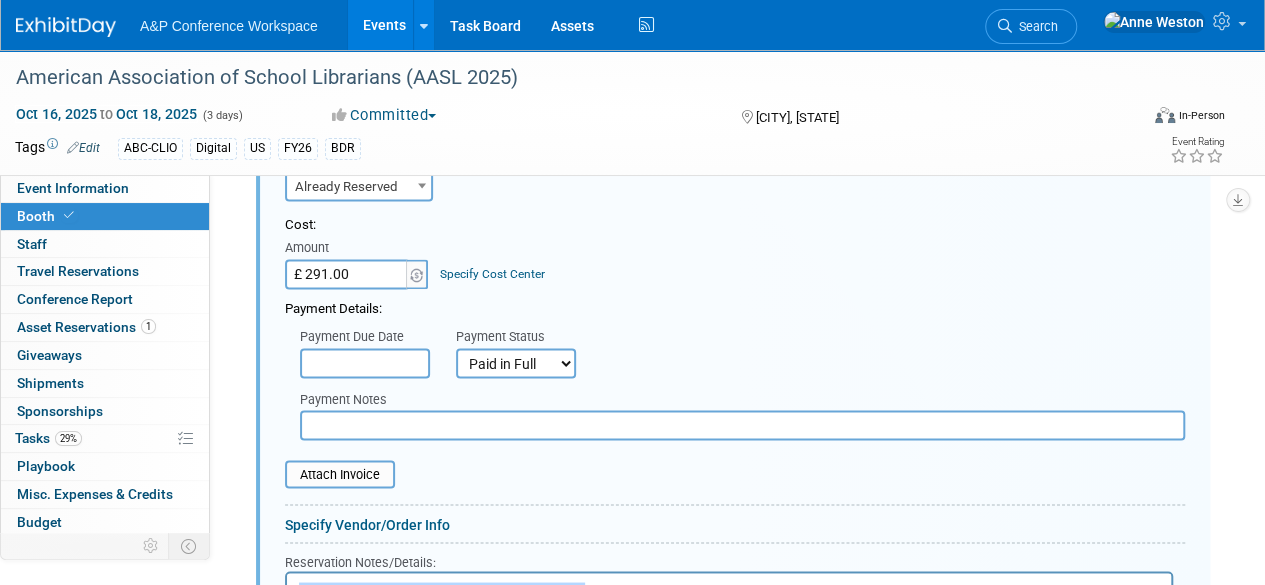 click on "Not Paid Yet
Partially Paid
Paid in Full" at bounding box center (516, 363) 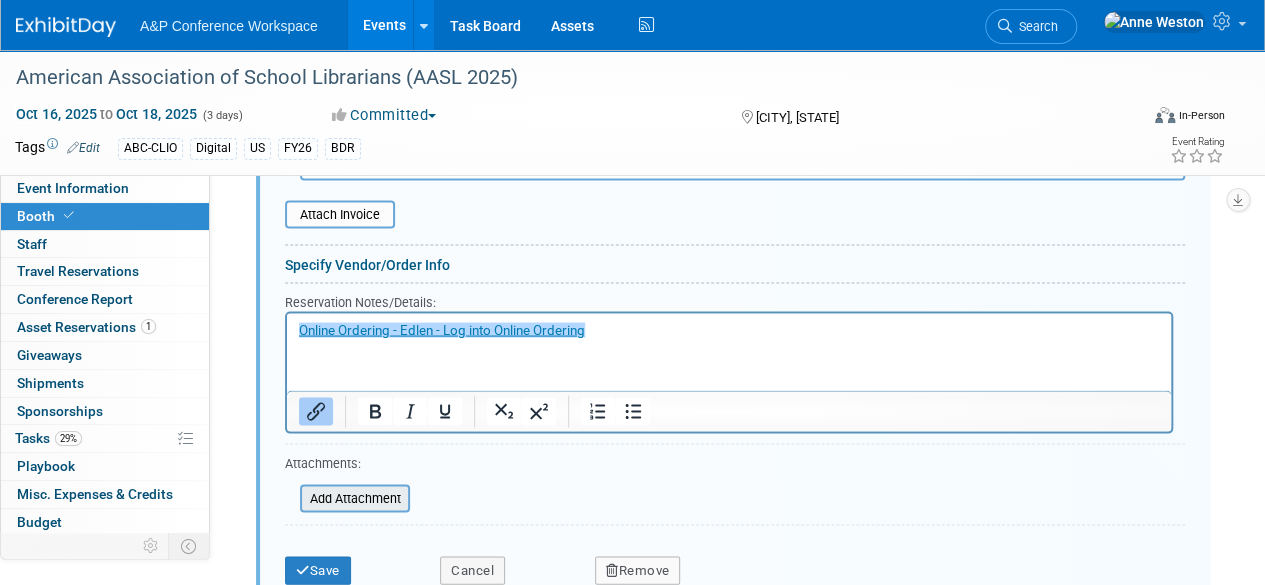 scroll, scrollTop: 1852, scrollLeft: 0, axis: vertical 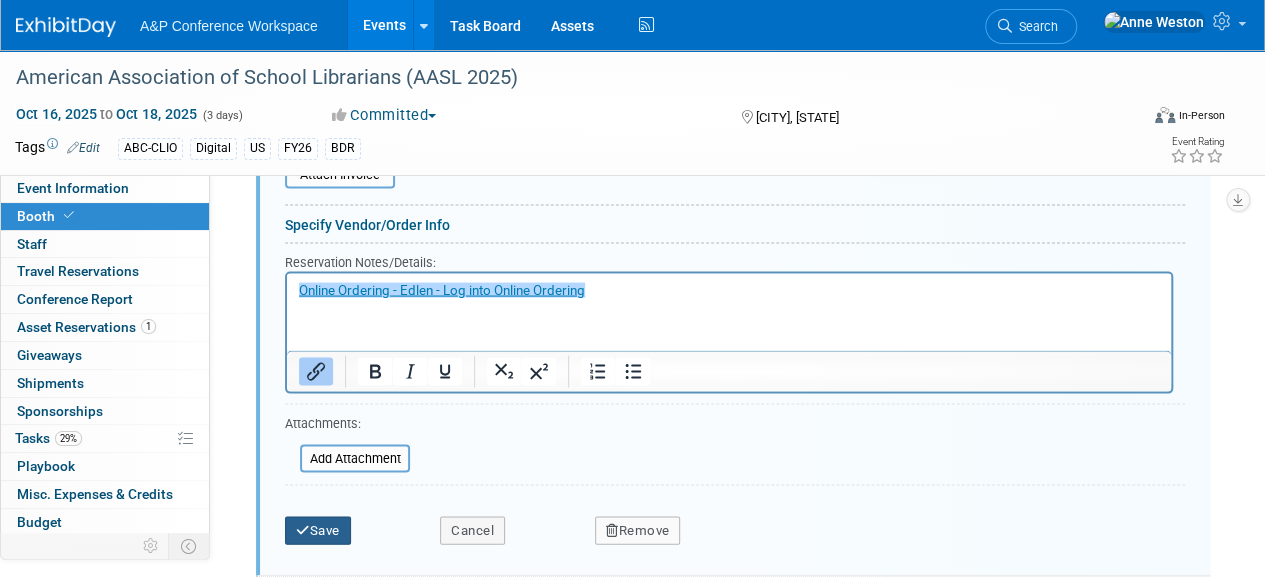 click on "Save" at bounding box center (318, 530) 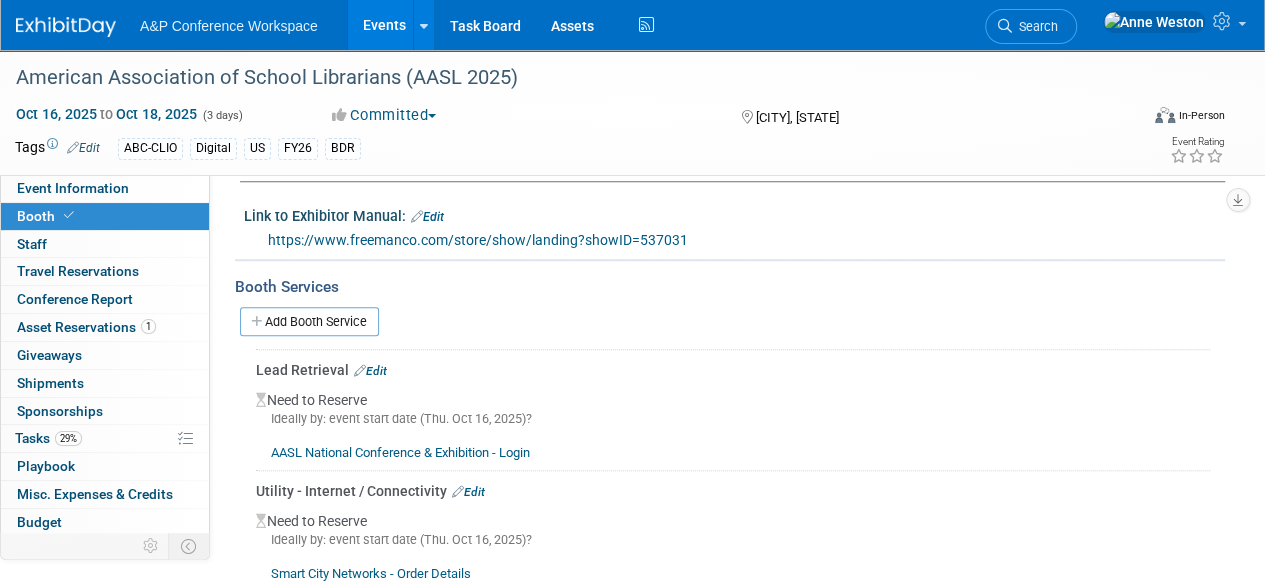 scroll, scrollTop: 852, scrollLeft: 0, axis: vertical 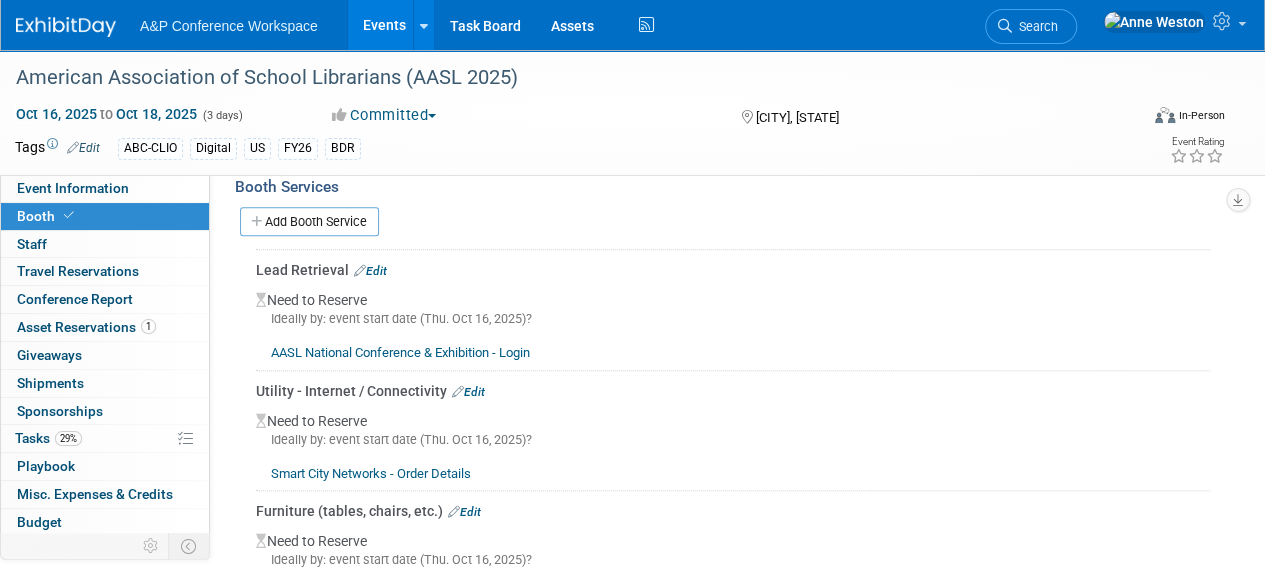 click on "AASL National Conference & Exhibition - Login" at bounding box center [400, 352] 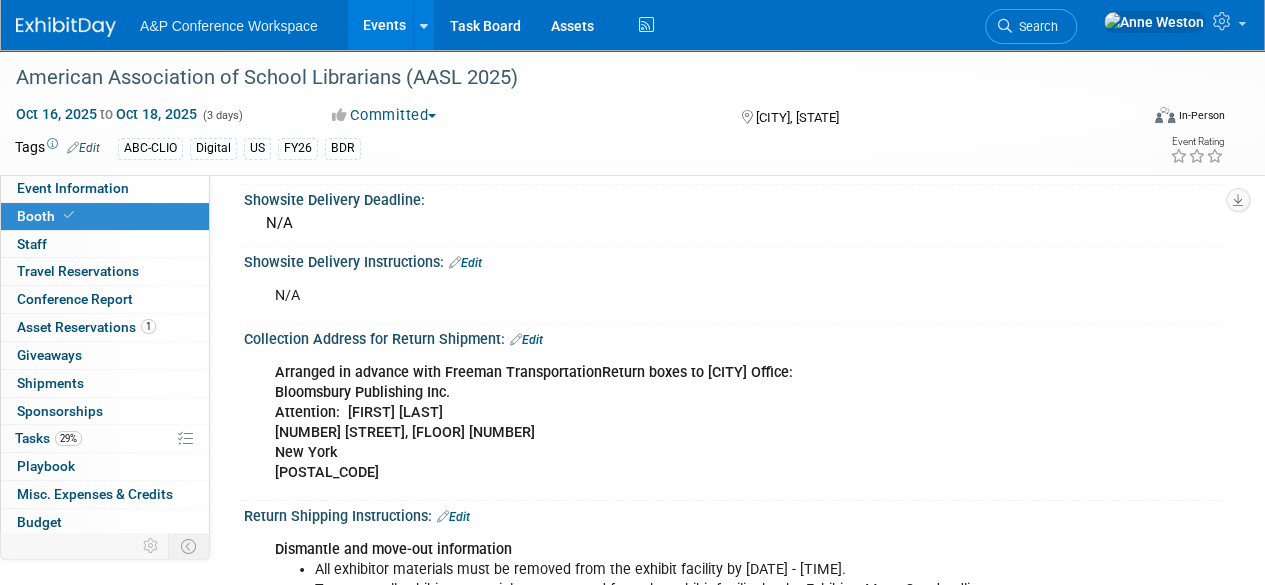 scroll, scrollTop: 3052, scrollLeft: 0, axis: vertical 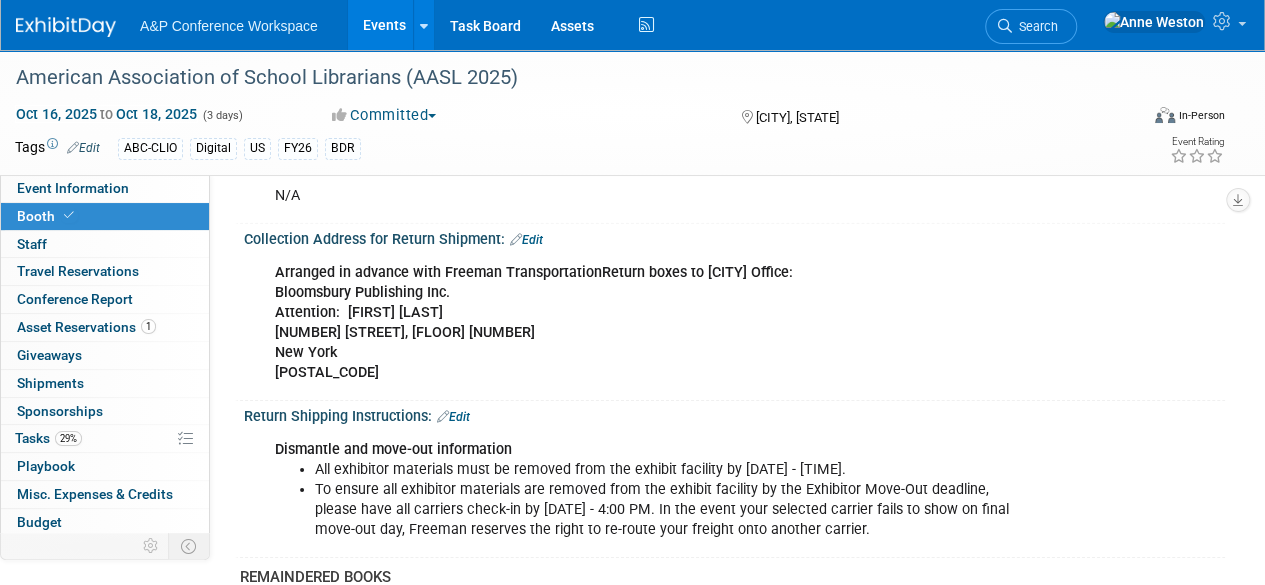 click on "Edit" at bounding box center (526, 240) 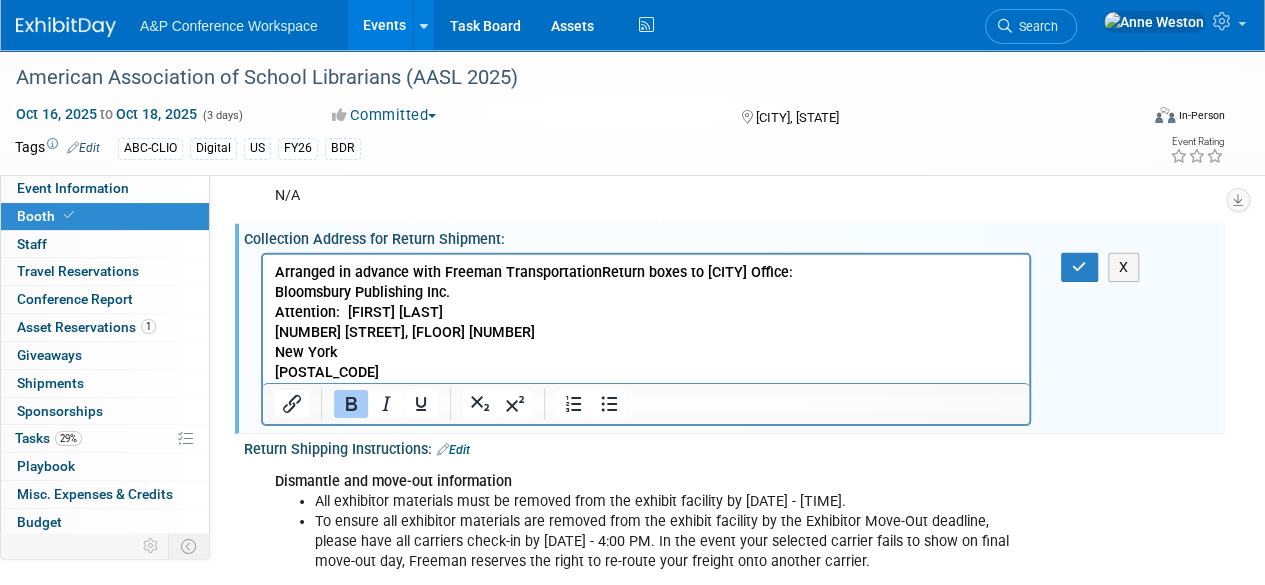 scroll, scrollTop: 0, scrollLeft: 0, axis: both 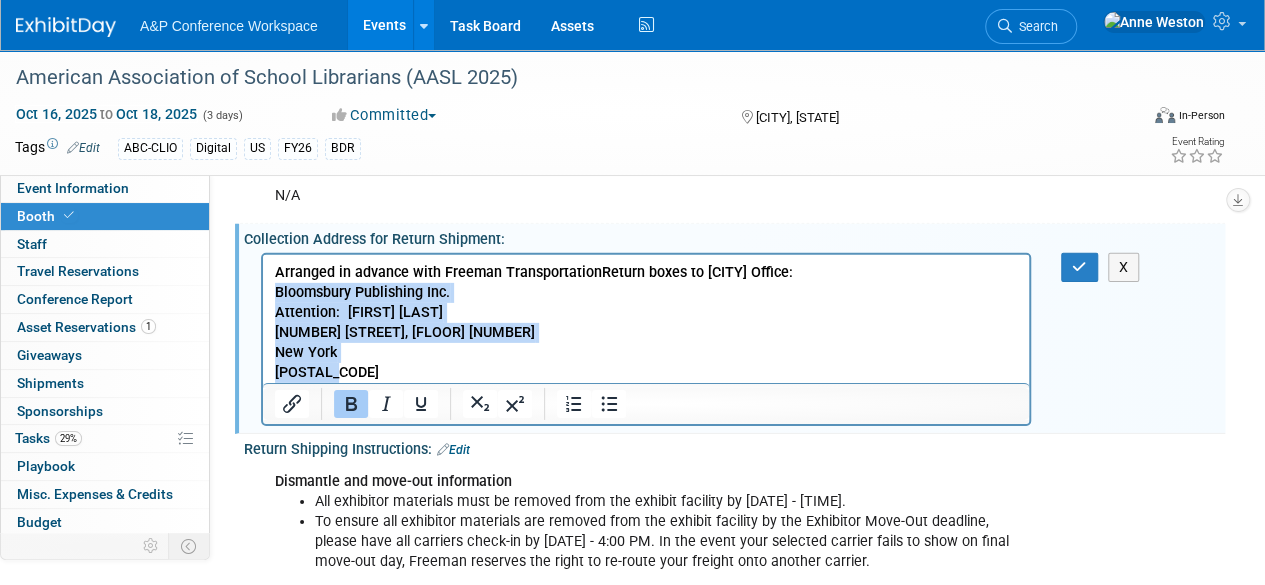 drag, startPoint x: 348, startPoint y: 371, endPoint x: 266, endPoint y: 340, distance: 87.66413 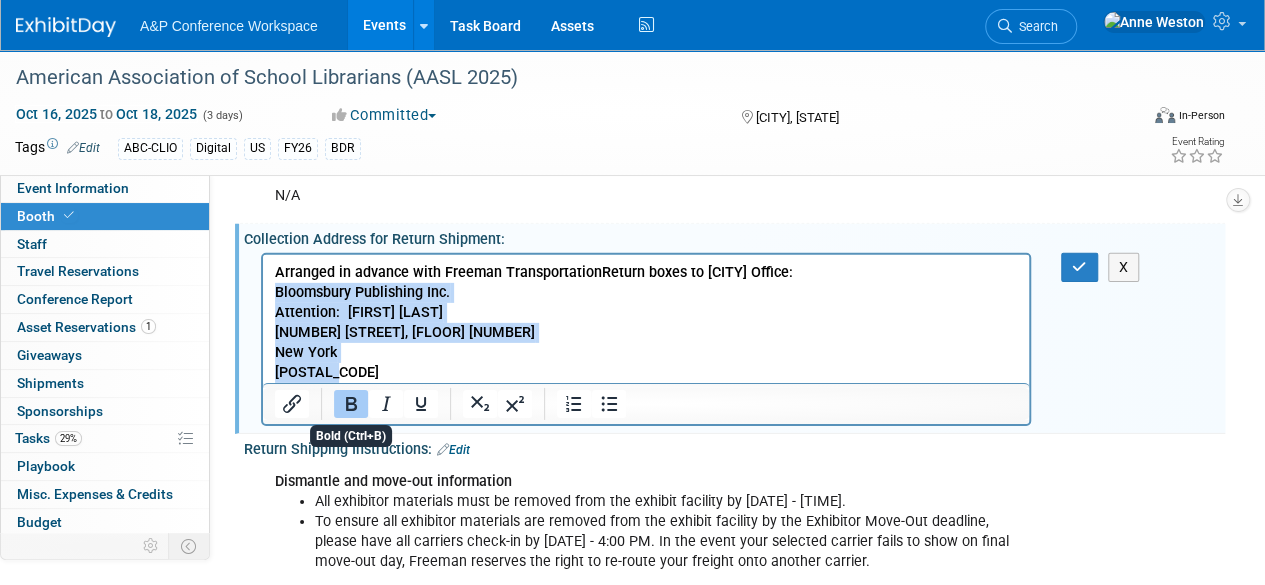 click 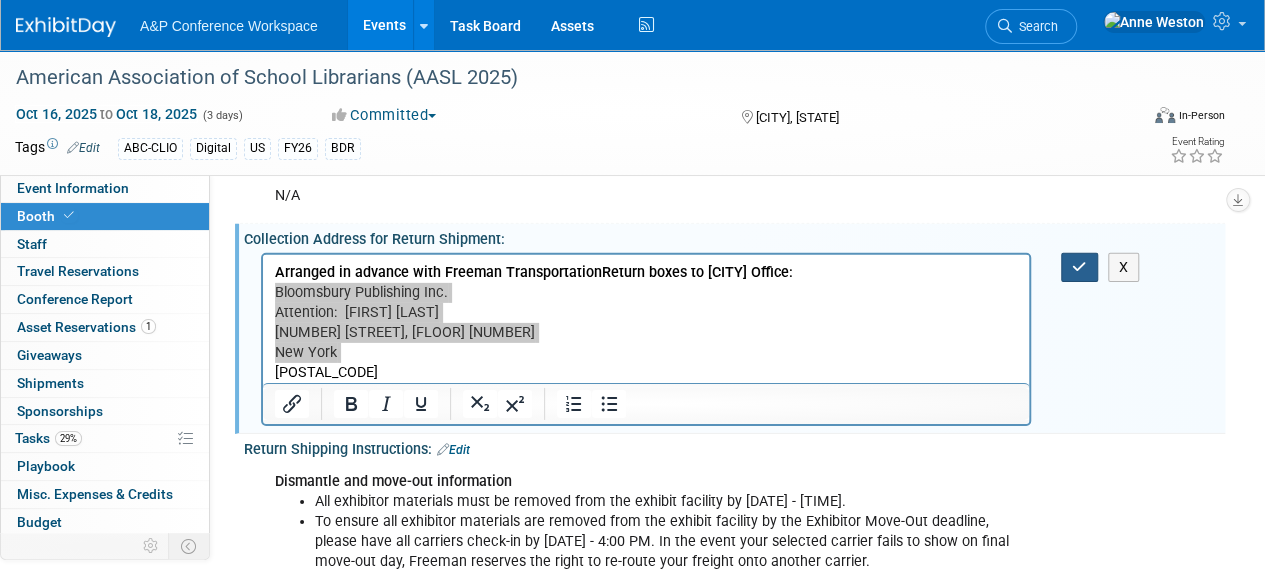 click at bounding box center [1079, 267] 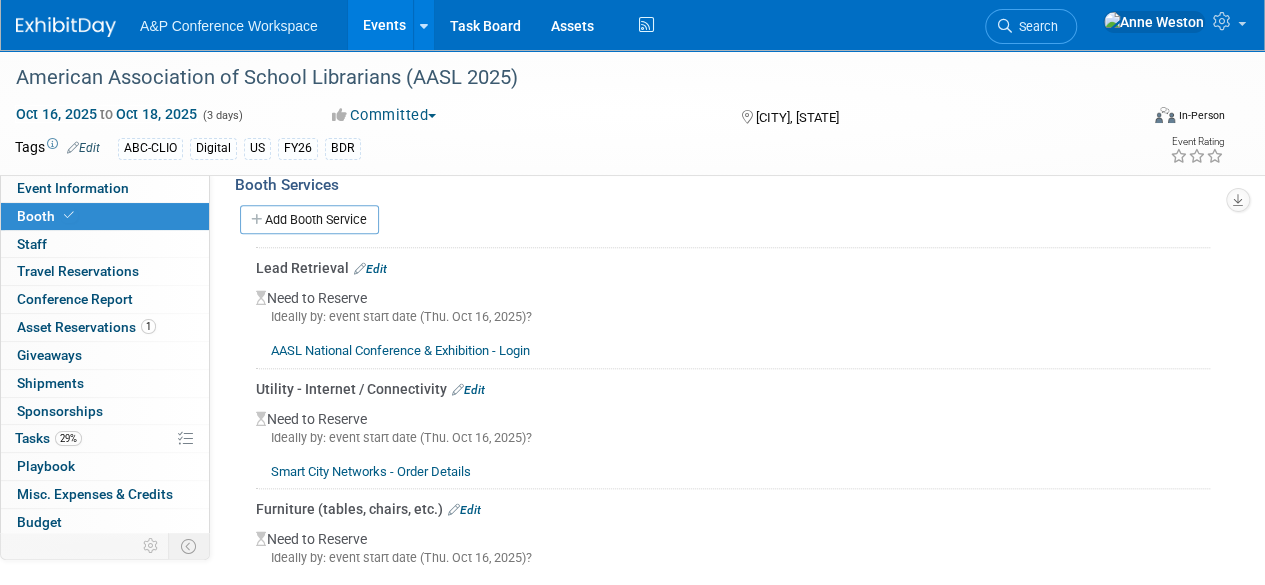 scroll, scrollTop: 954, scrollLeft: 0, axis: vertical 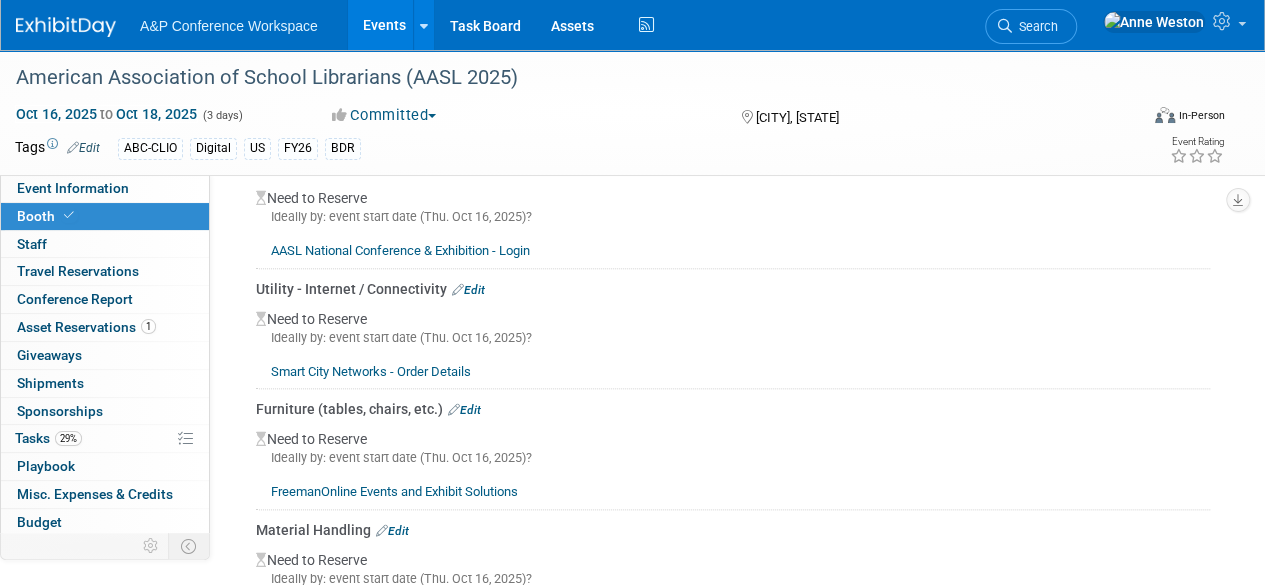 click on "Smart City Networks - Order Details" at bounding box center (371, 371) 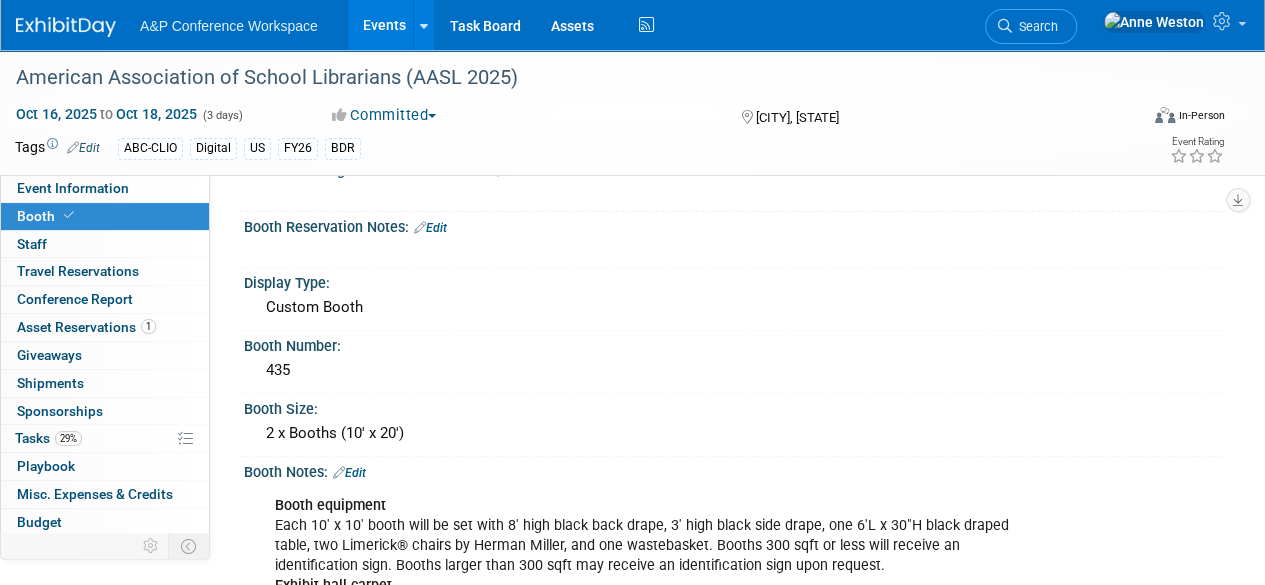 scroll, scrollTop: 0, scrollLeft: 0, axis: both 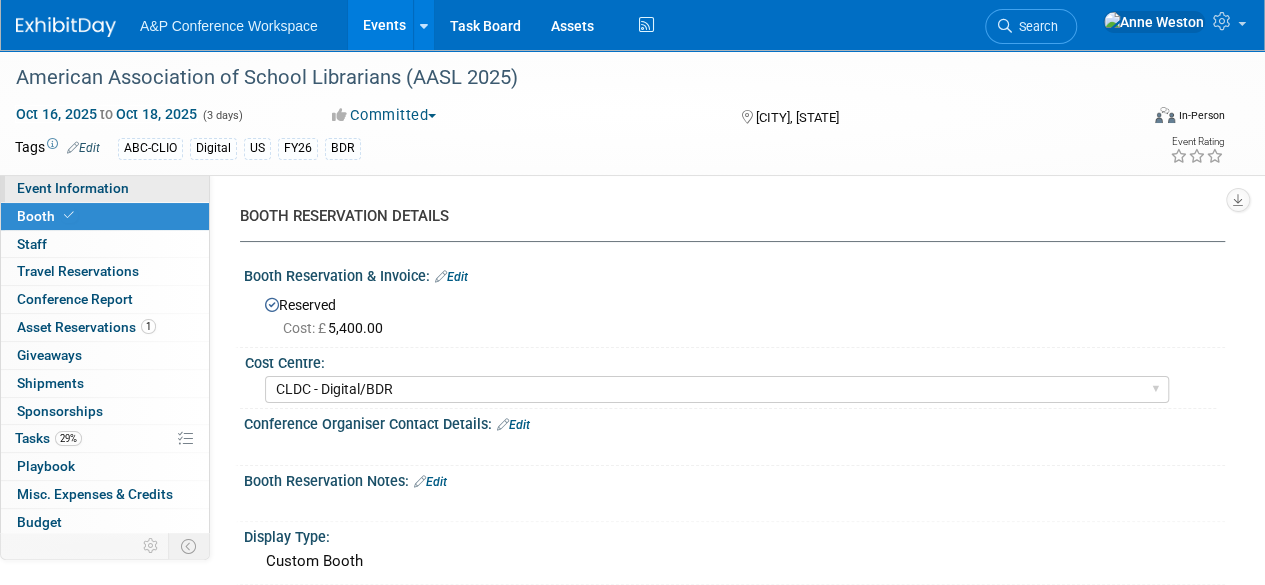 click on "Event Information" at bounding box center [73, 188] 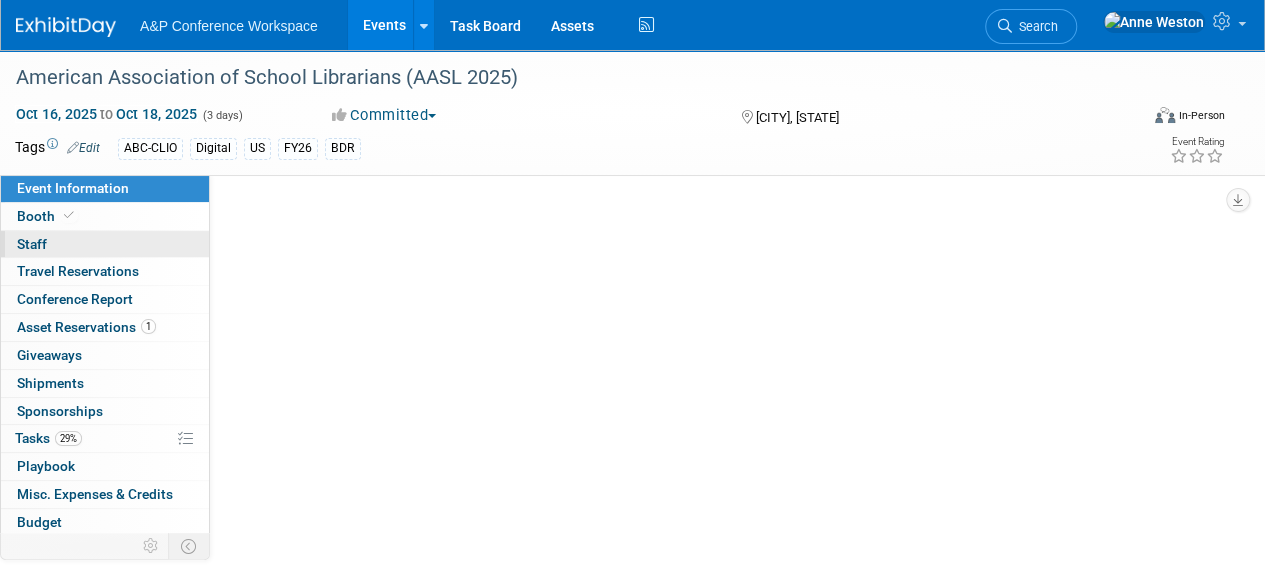 select on "Biennial" 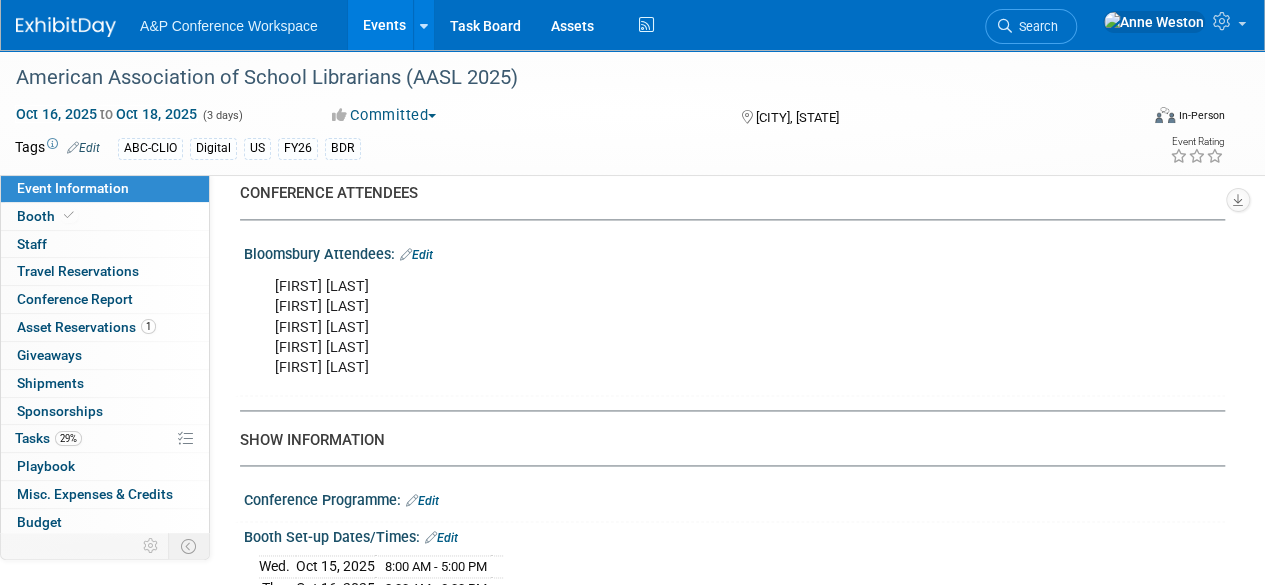scroll, scrollTop: 1300, scrollLeft: 0, axis: vertical 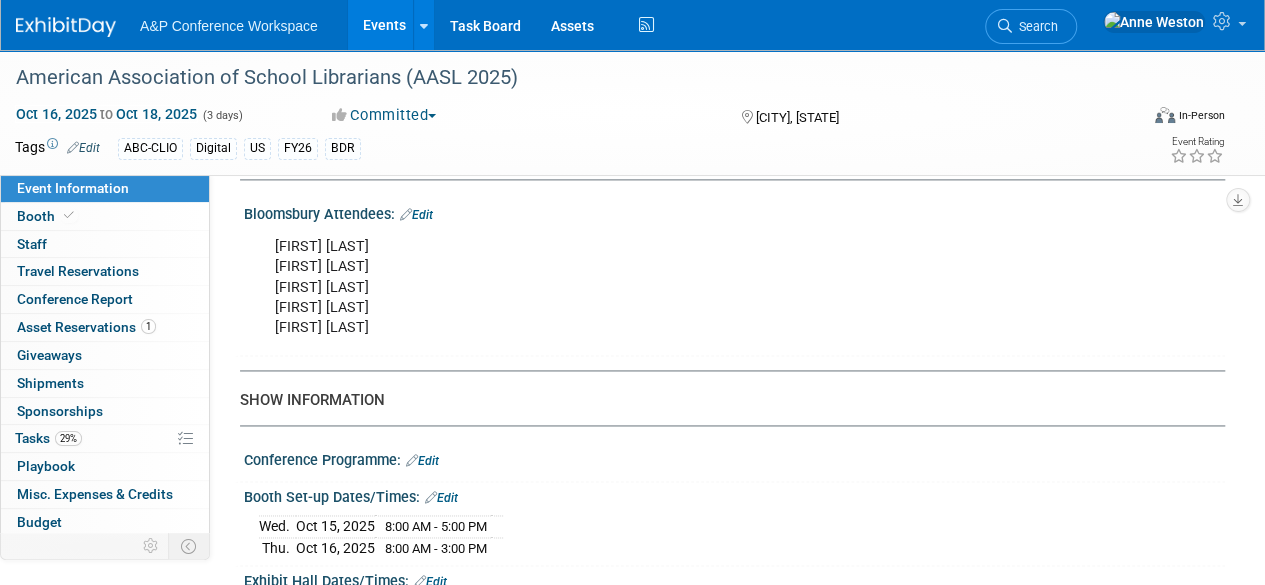 click on "Edit" at bounding box center [416, 215] 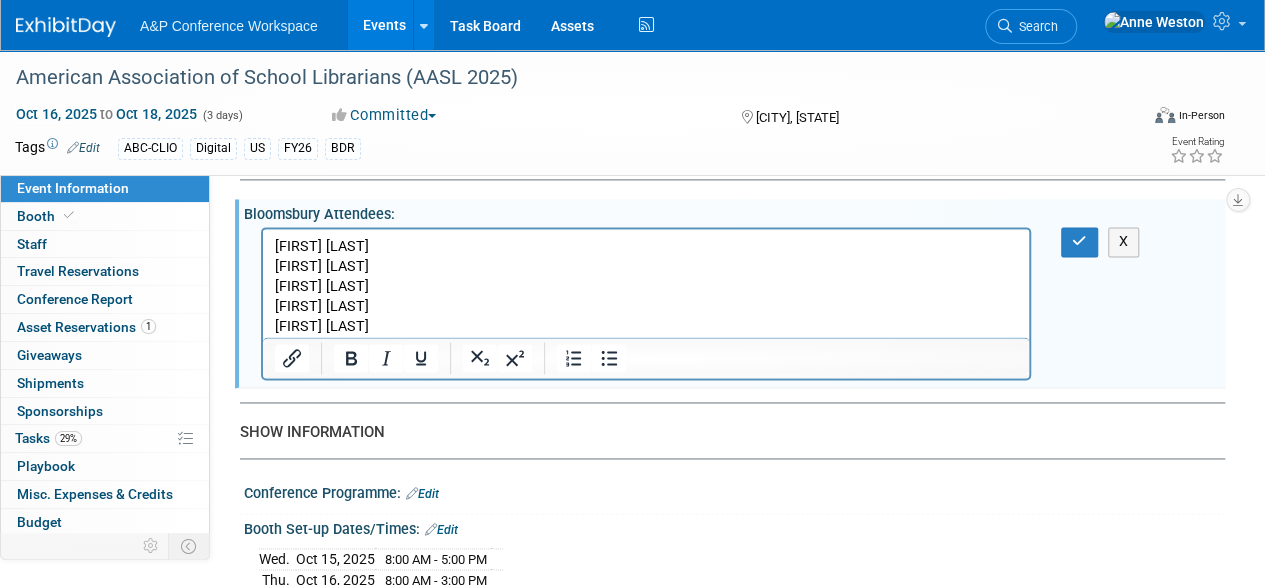 scroll, scrollTop: 0, scrollLeft: 0, axis: both 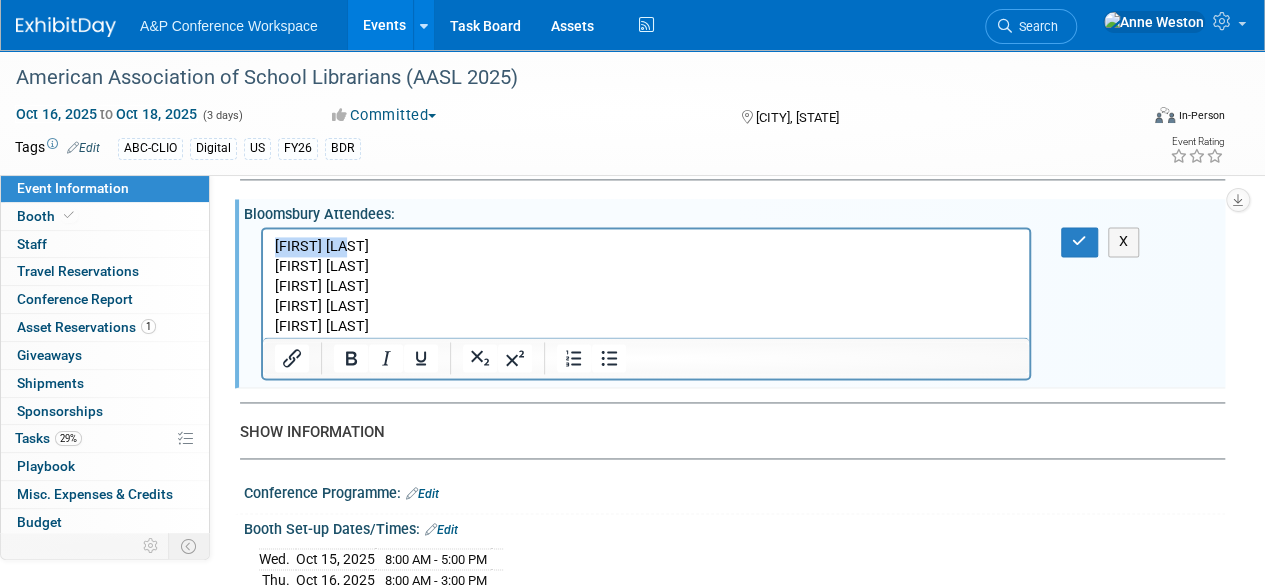 drag, startPoint x: 374, startPoint y: 240, endPoint x: 521, endPoint y: 472, distance: 274.6507 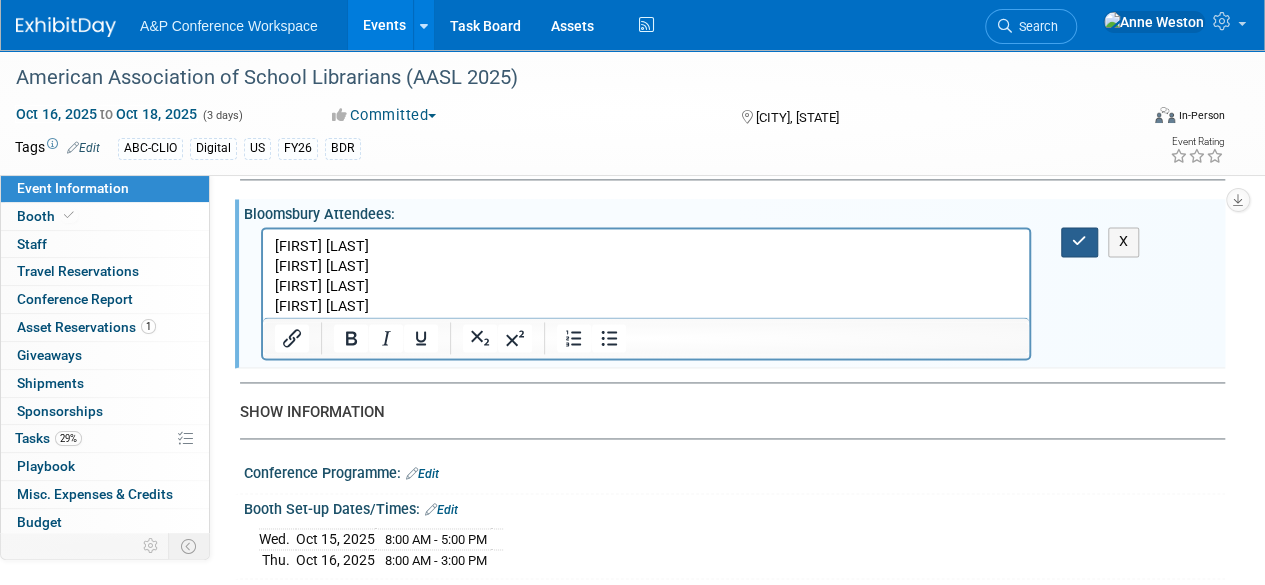 click at bounding box center (1079, 241) 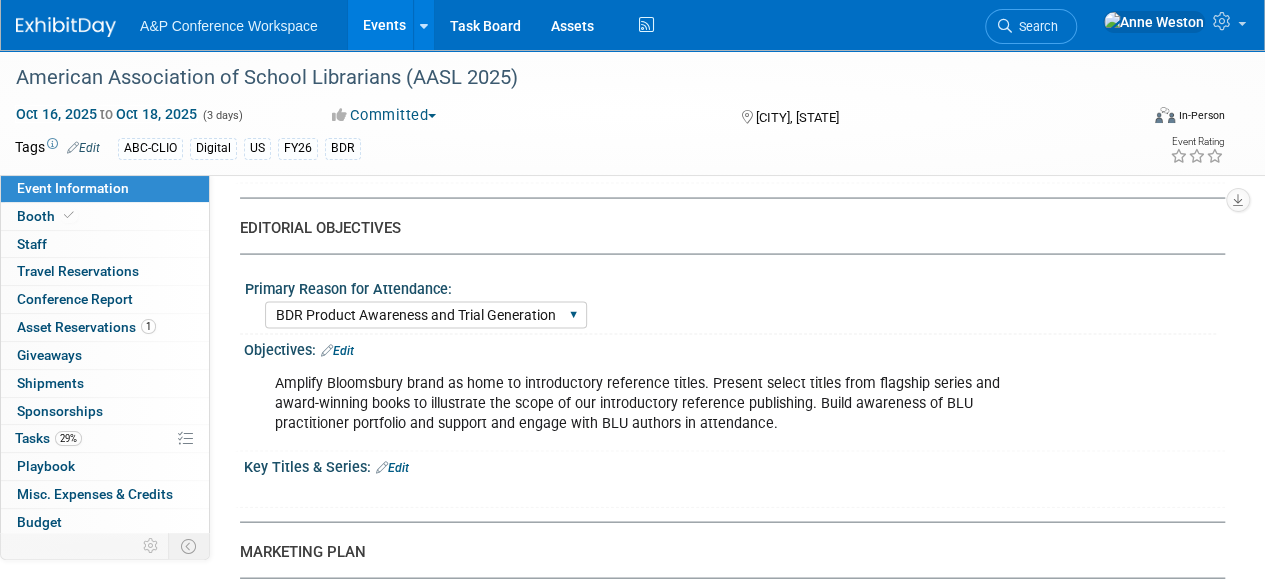 scroll, scrollTop: 2000, scrollLeft: 0, axis: vertical 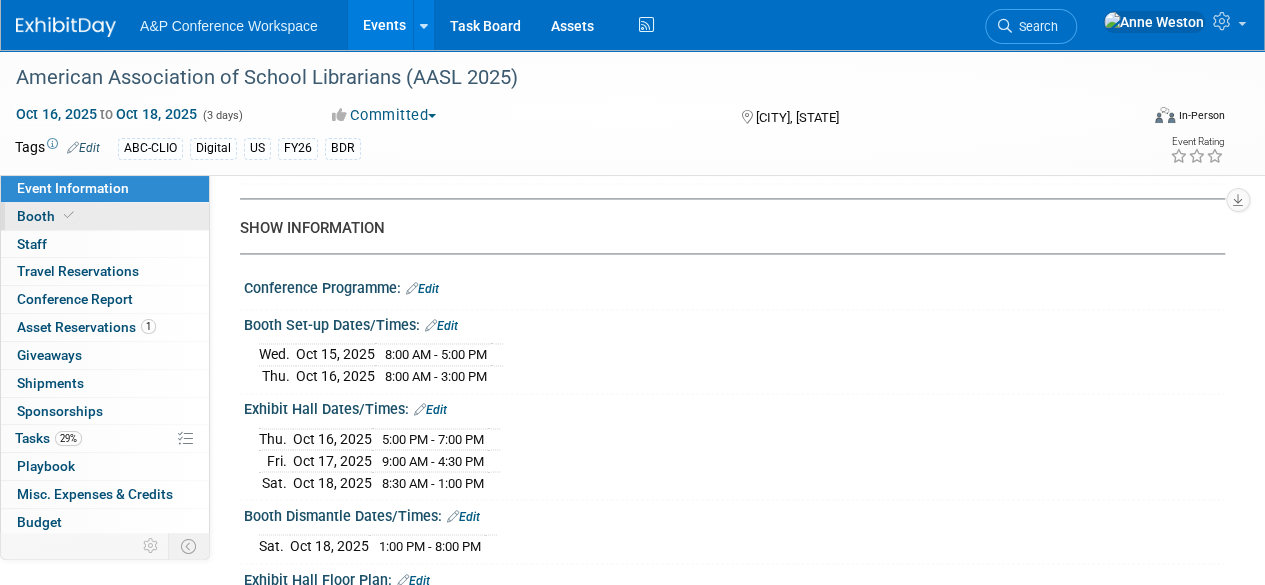 click on "Booth" at bounding box center (105, 216) 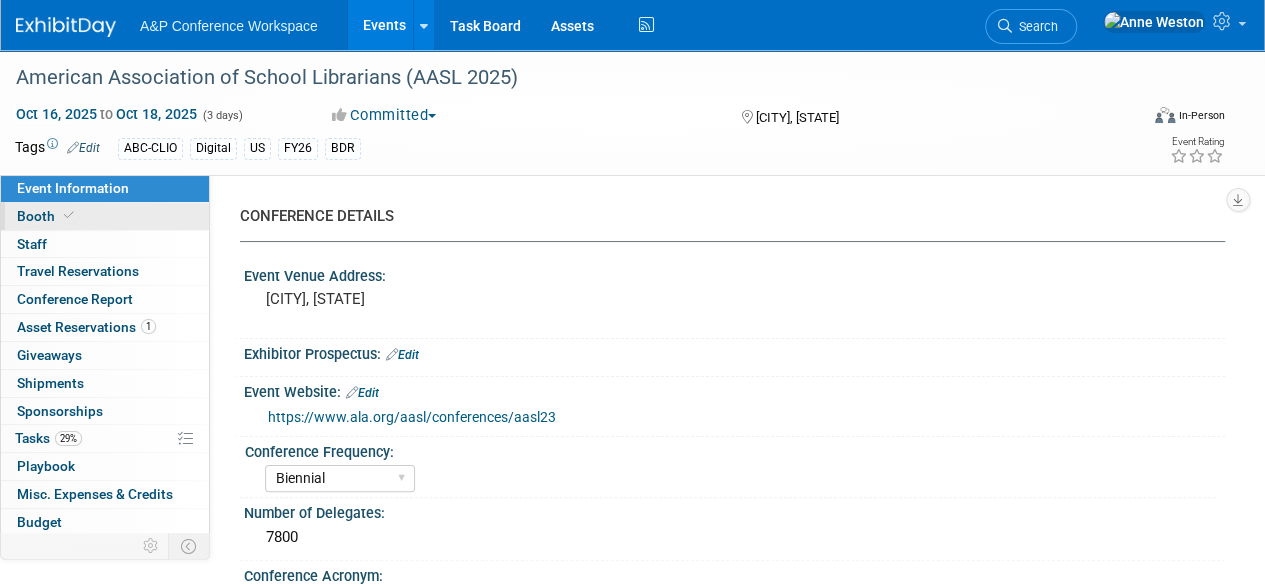 select on "CLDC - Digital/BDR" 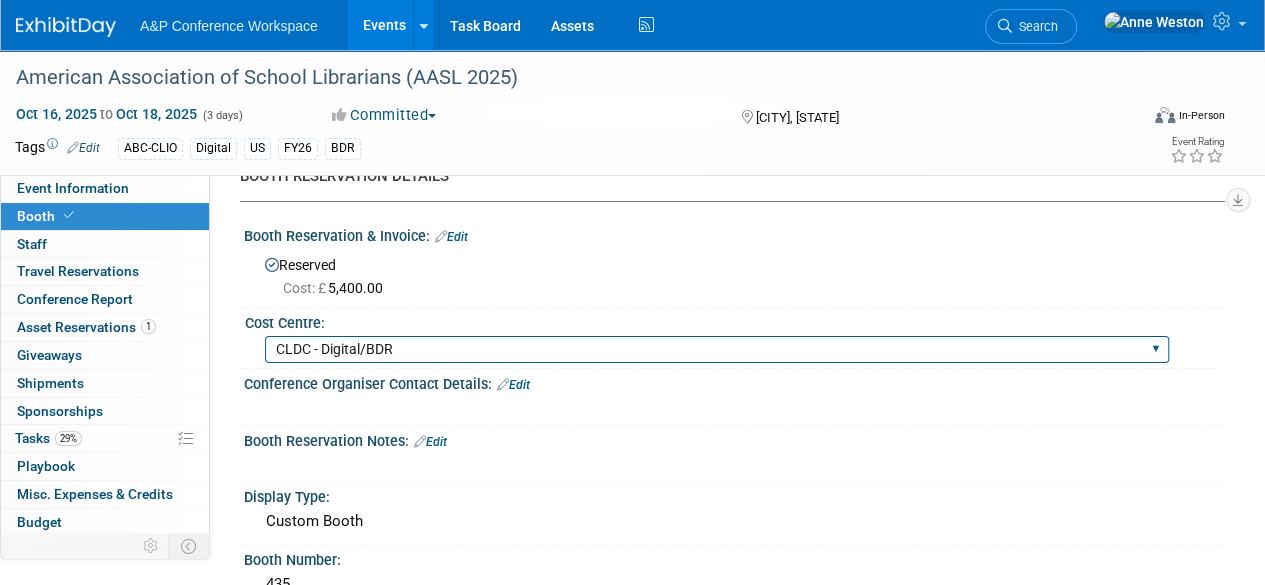 scroll, scrollTop: 0, scrollLeft: 0, axis: both 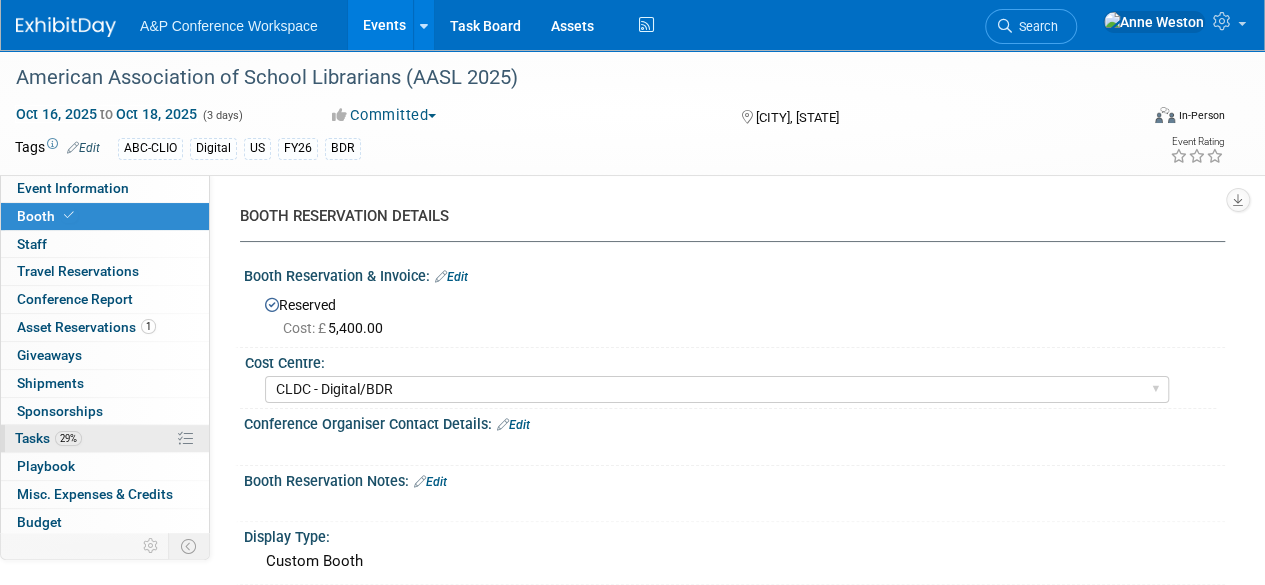 click on "29%
Tasks 29%" at bounding box center [105, 438] 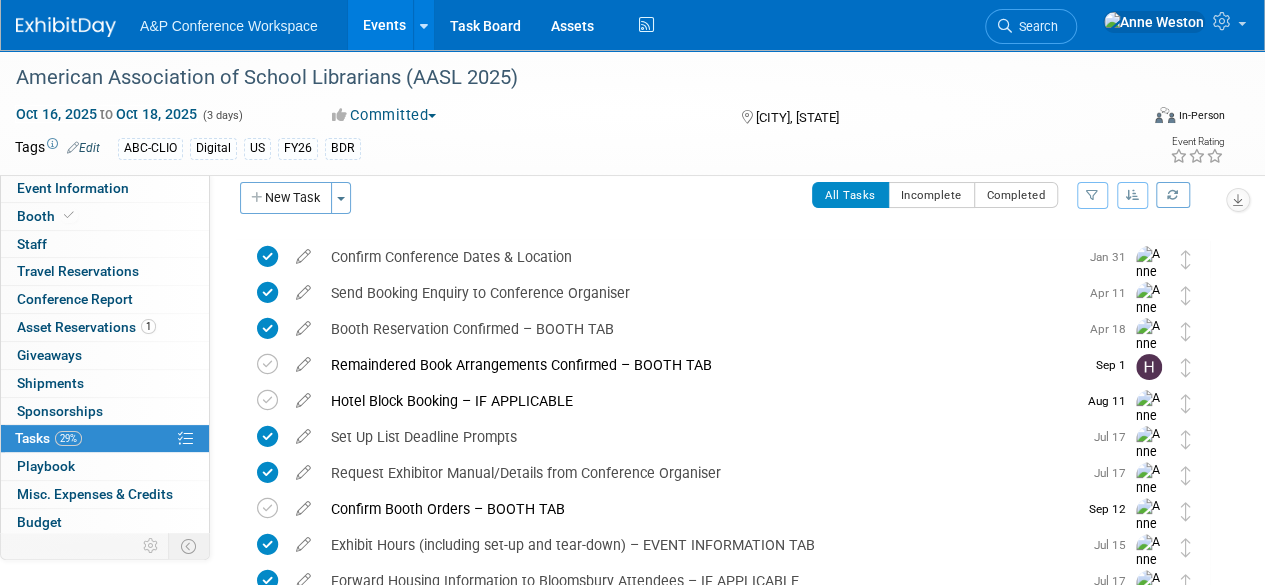 scroll, scrollTop: 0, scrollLeft: 0, axis: both 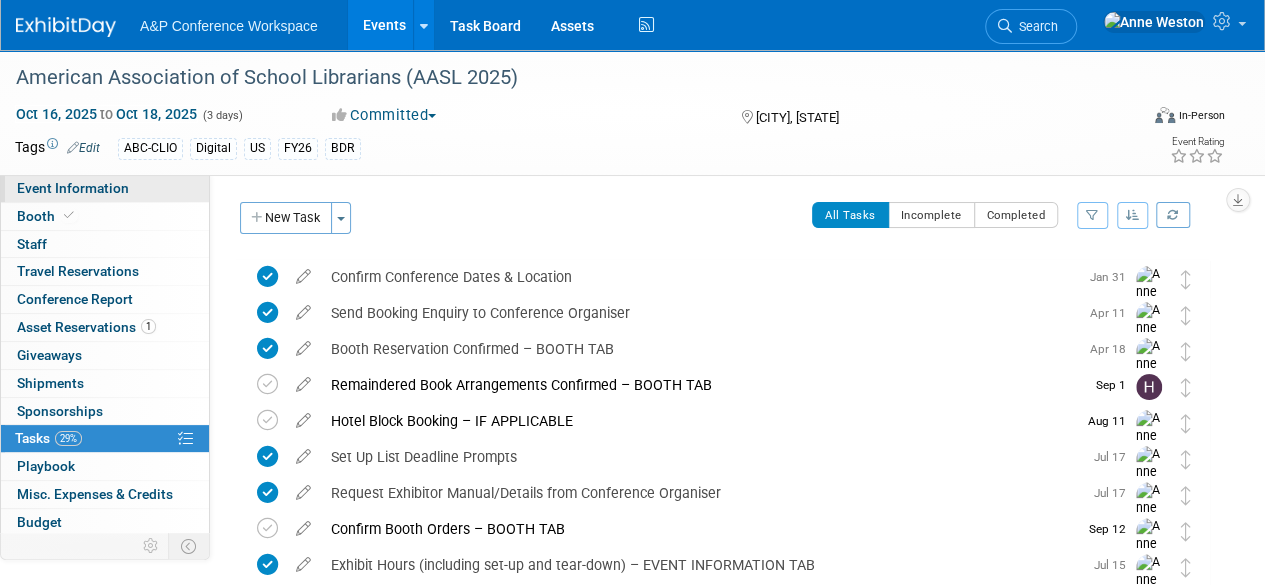click on "Event Information" at bounding box center [73, 188] 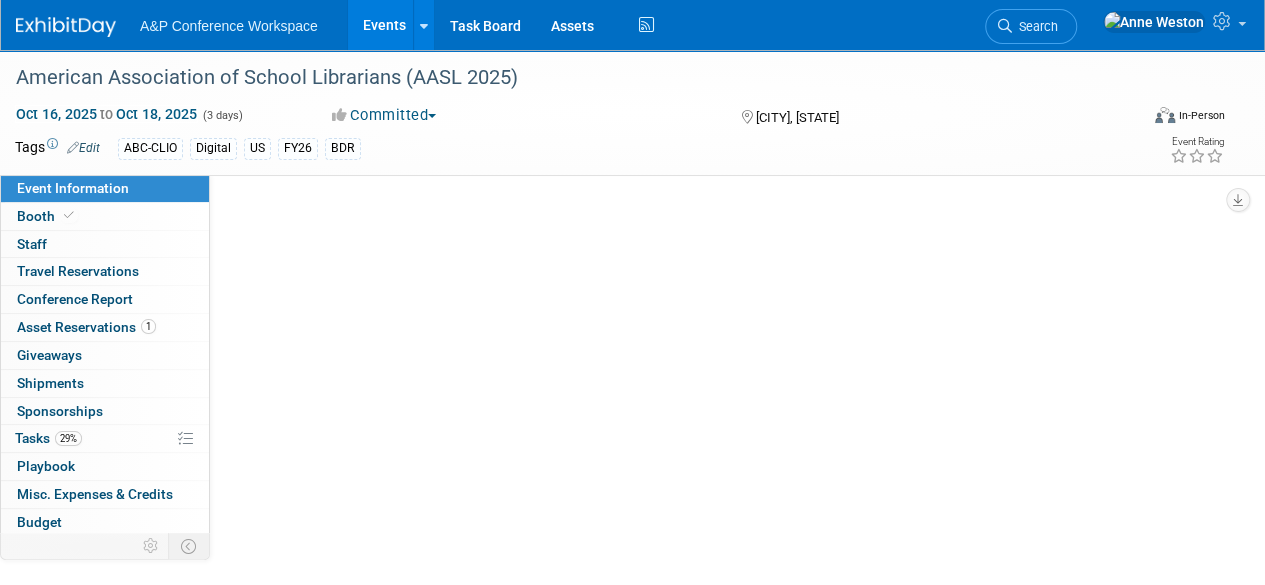 select on "Biennial" 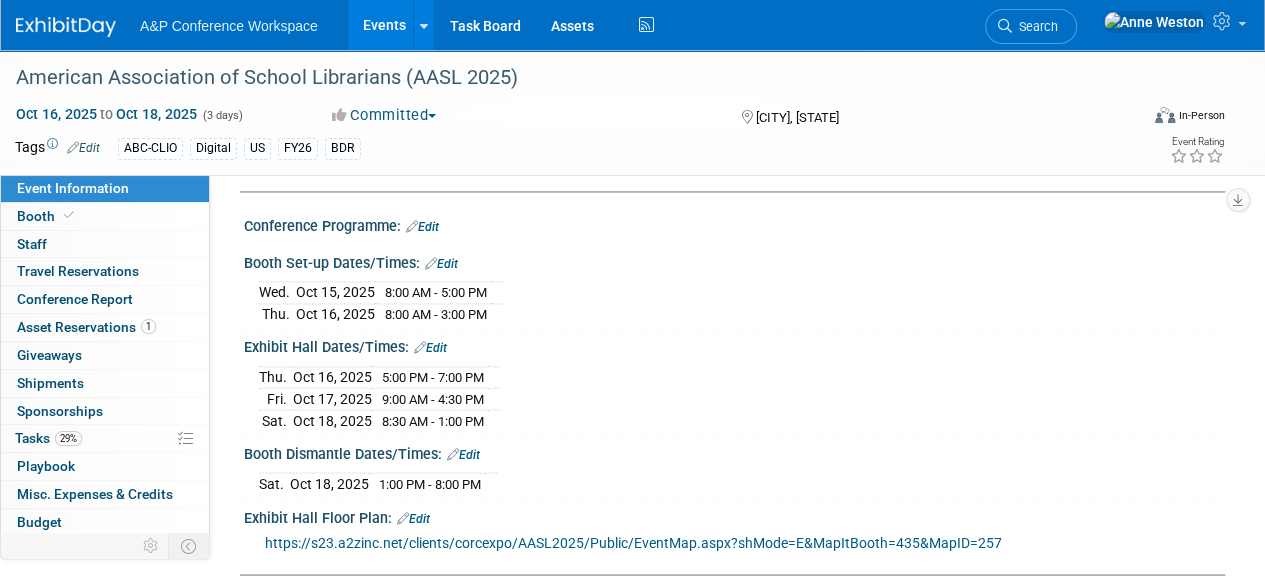 scroll, scrollTop: 1652, scrollLeft: 0, axis: vertical 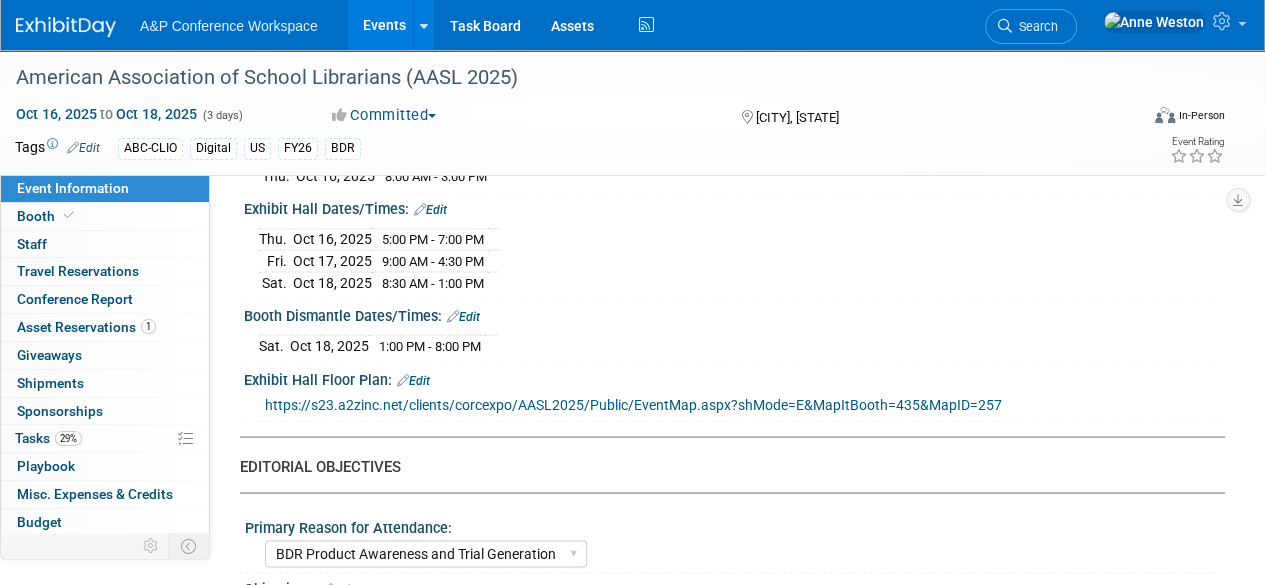 click on "https://s23.a2zinc.net/clients/corcexpo/AASL2025/Public/EventMap.aspx?shMode=E&MapItBooth=435&MapID=257" at bounding box center [633, 404] 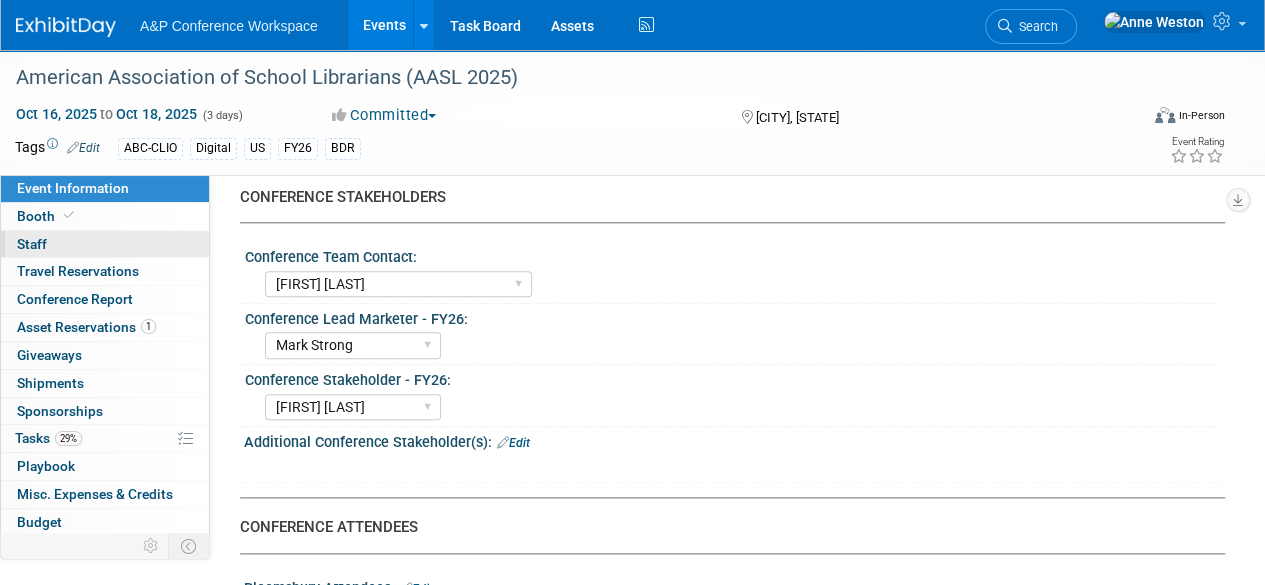 scroll, scrollTop: 752, scrollLeft: 0, axis: vertical 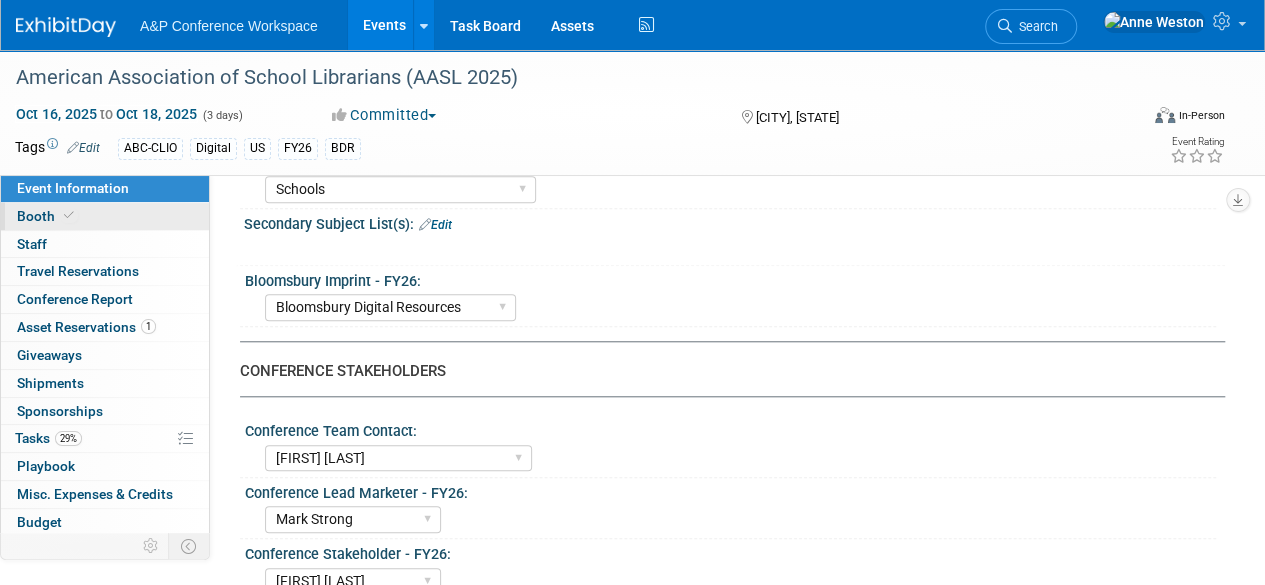 click on "Booth" at bounding box center (105, 216) 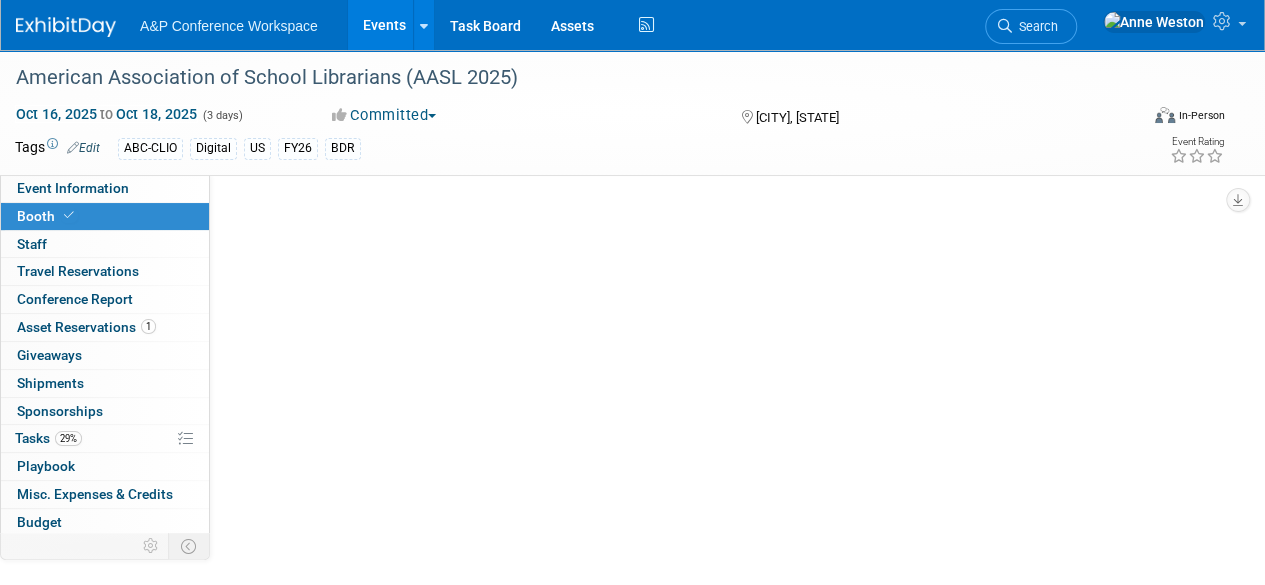 scroll, scrollTop: 0, scrollLeft: 0, axis: both 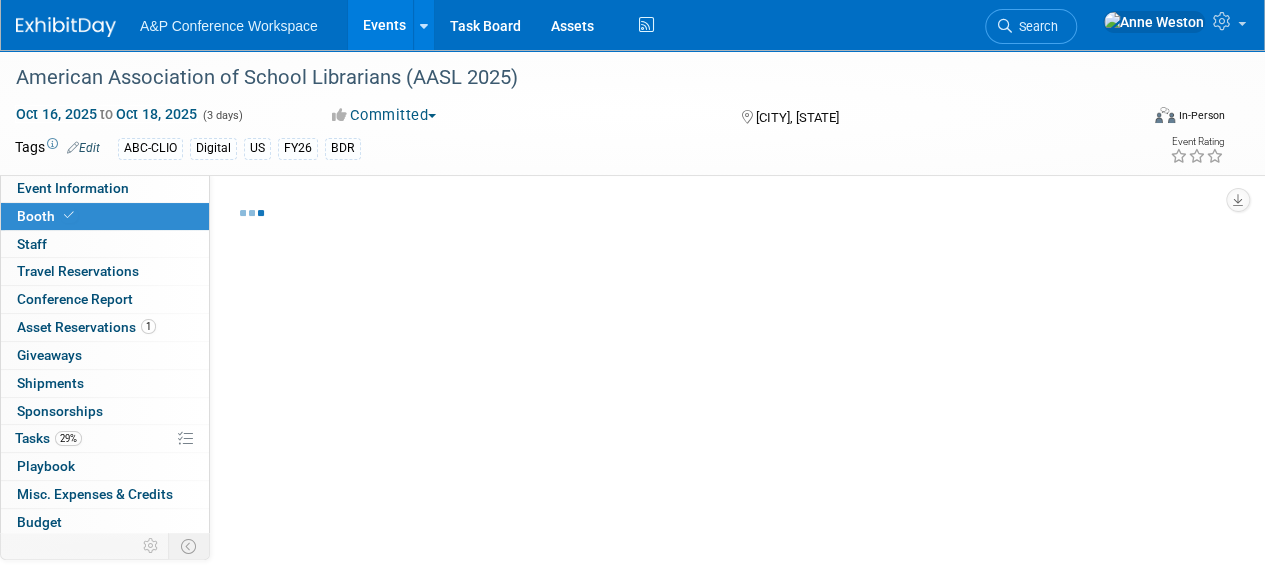 select on "CLDC - Digital/BDR" 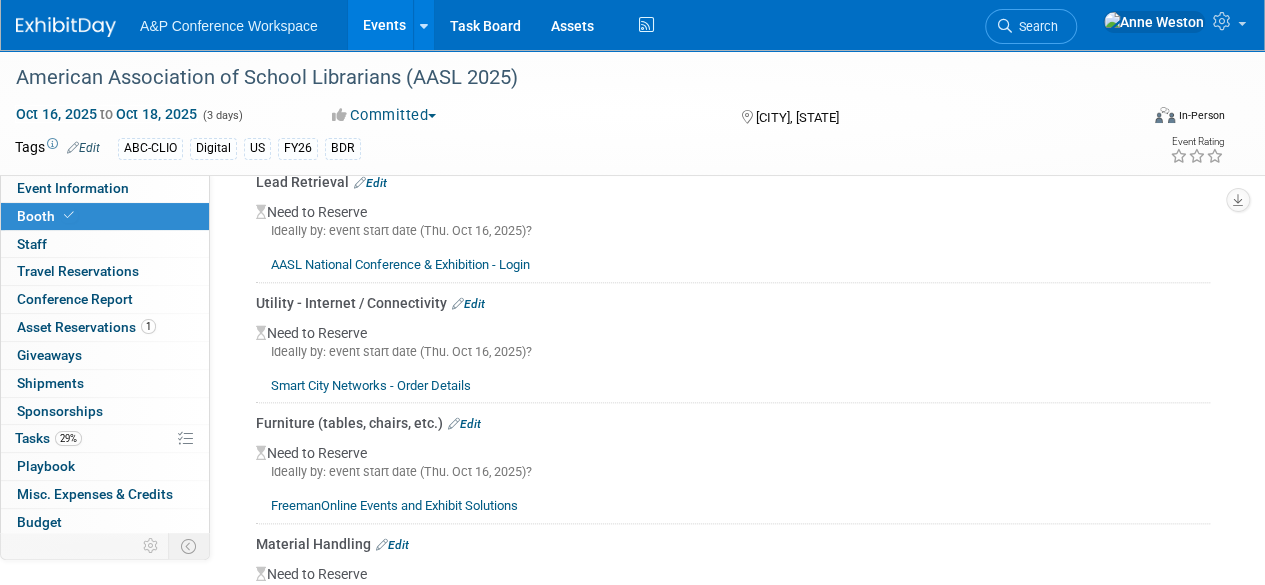 scroll, scrollTop: 900, scrollLeft: 0, axis: vertical 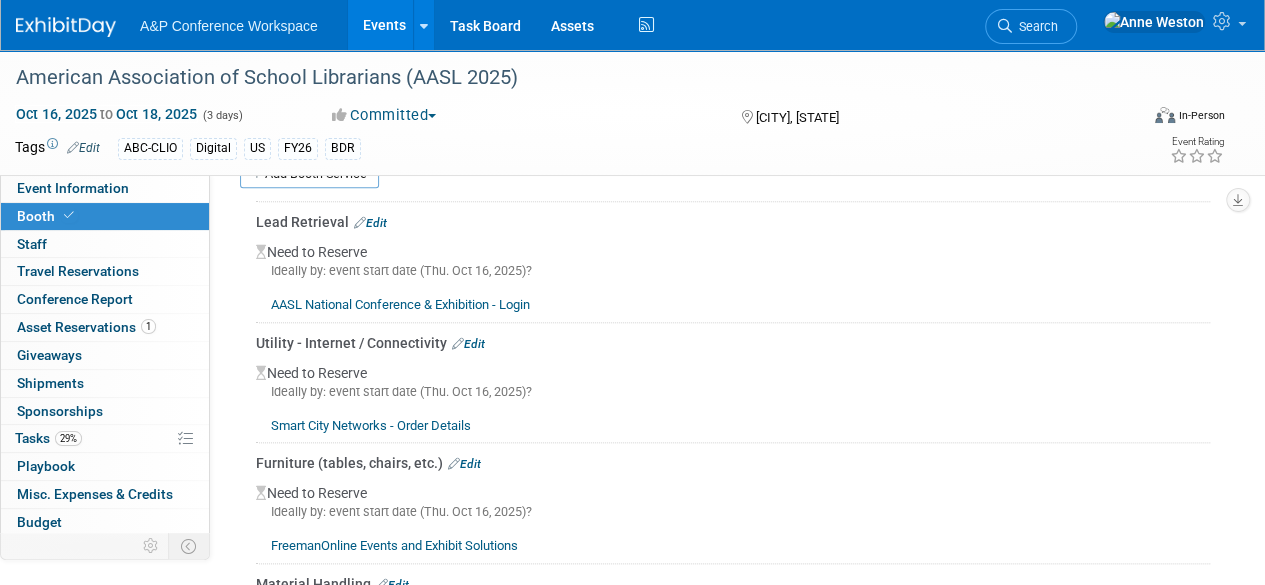 click on "Edit" at bounding box center (468, 344) 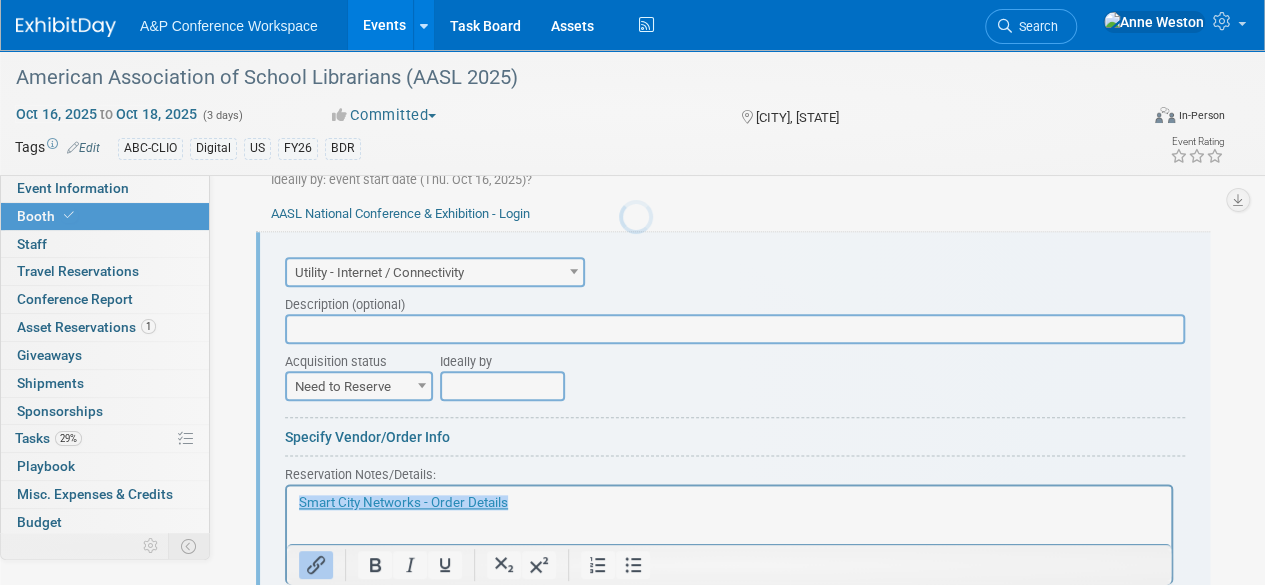 scroll, scrollTop: 0, scrollLeft: 0, axis: both 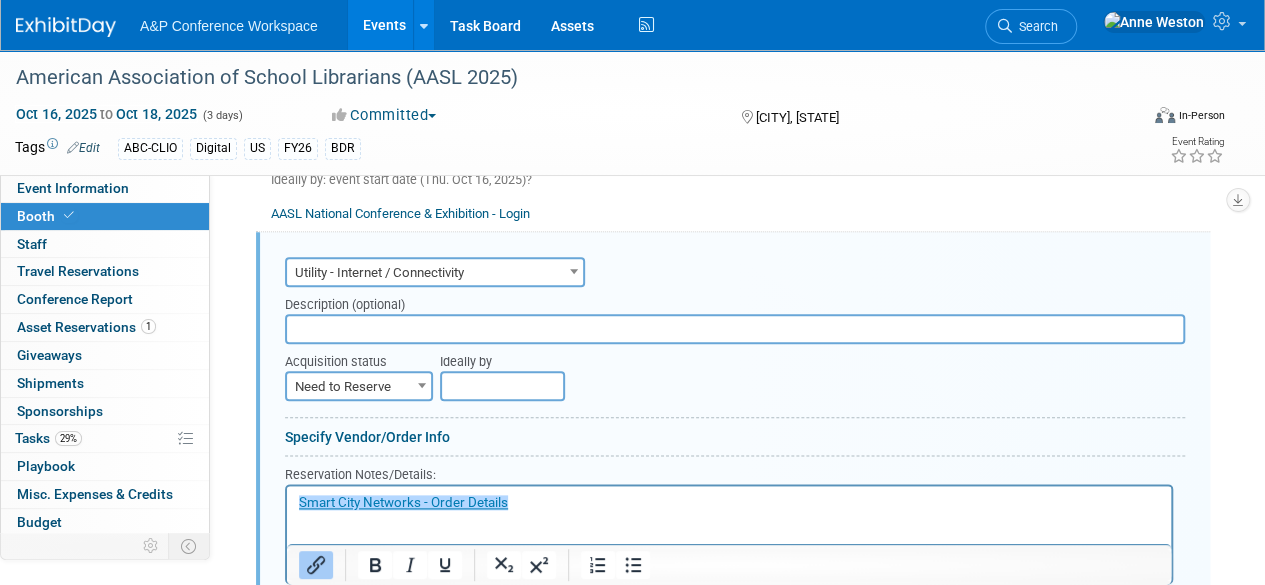 click on "﻿Smart City Networks - Order Details" at bounding box center [729, 498] 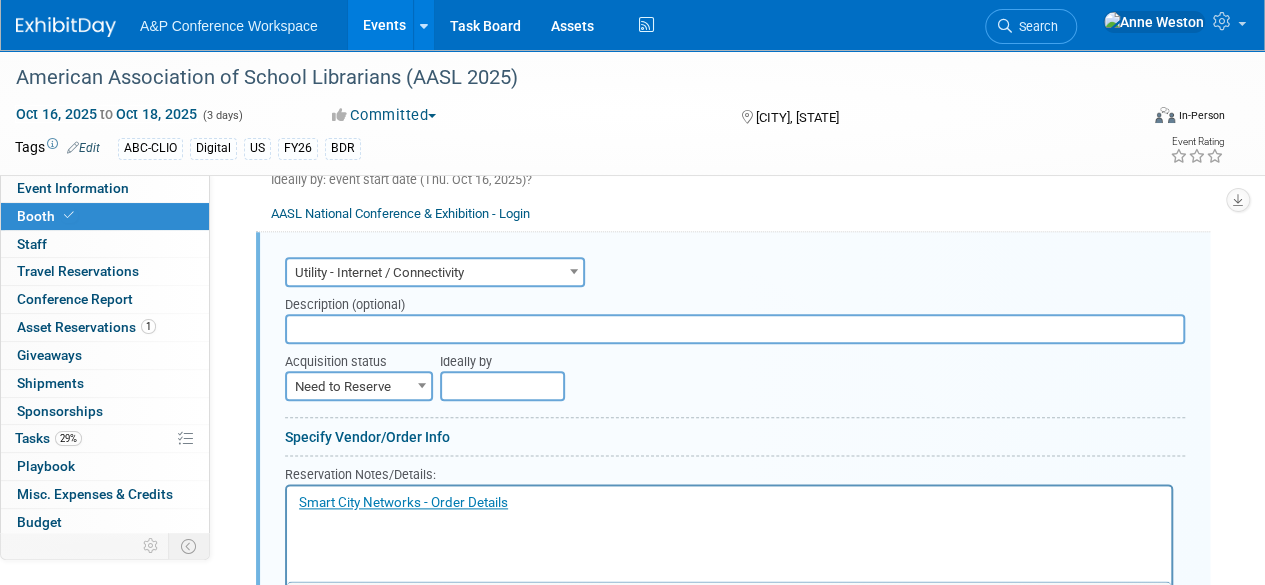 drag, startPoint x: 480, startPoint y: 532, endPoint x: 338, endPoint y: 534, distance: 142.01408 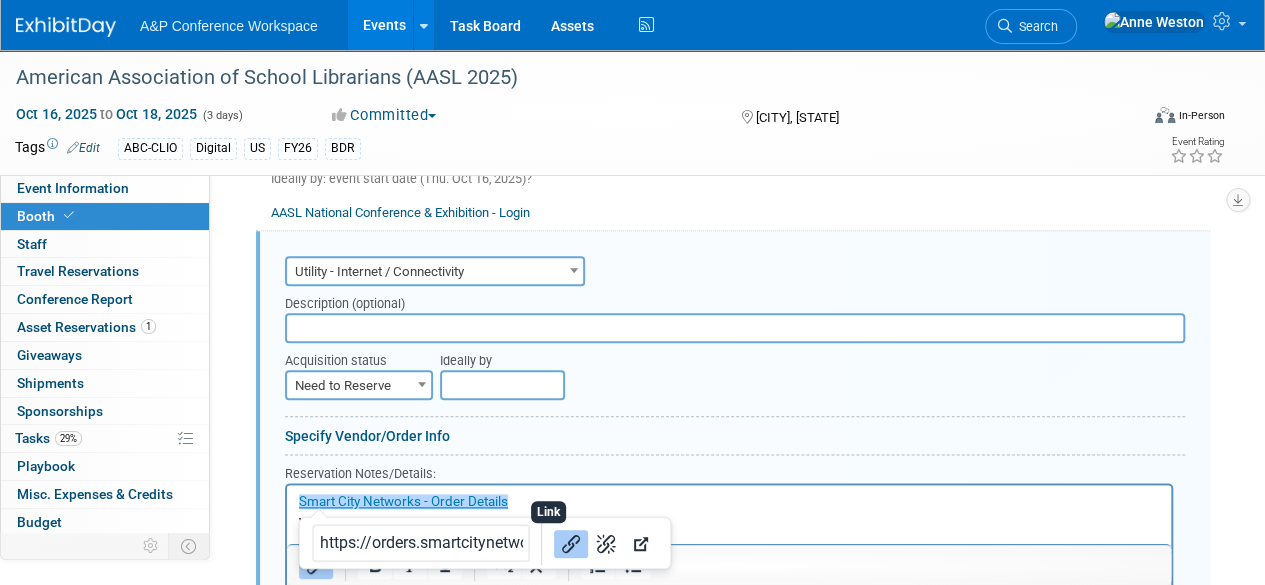 drag, startPoint x: 550, startPoint y: 535, endPoint x: 264, endPoint y: 57, distance: 557.02783 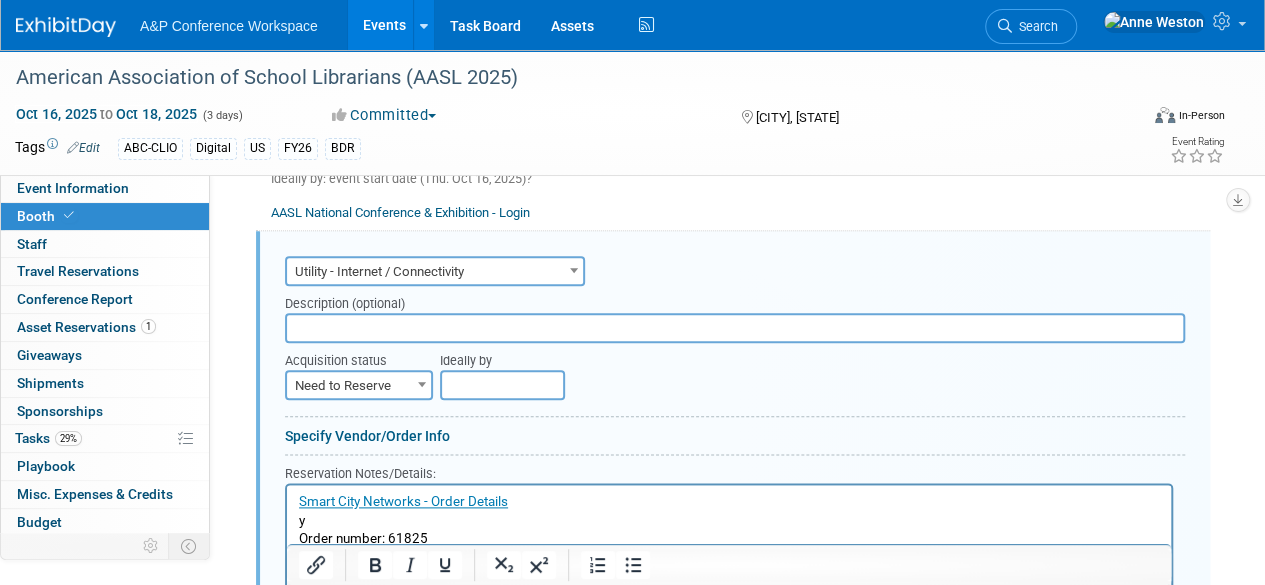 click on "y" at bounding box center [729, 520] 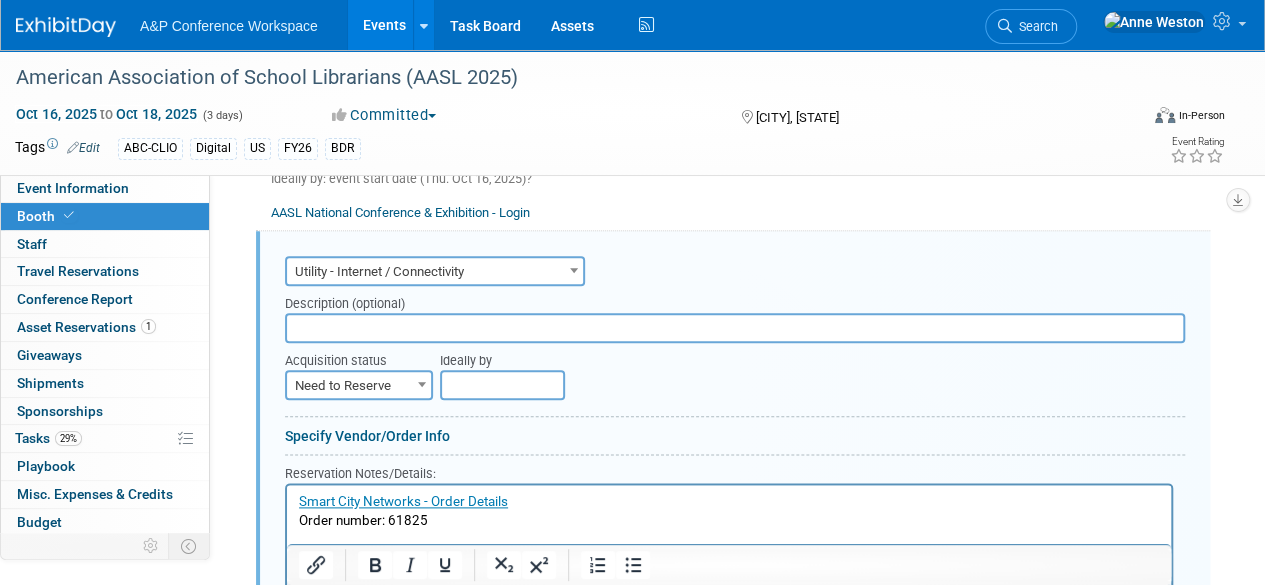 click at bounding box center [735, 328] 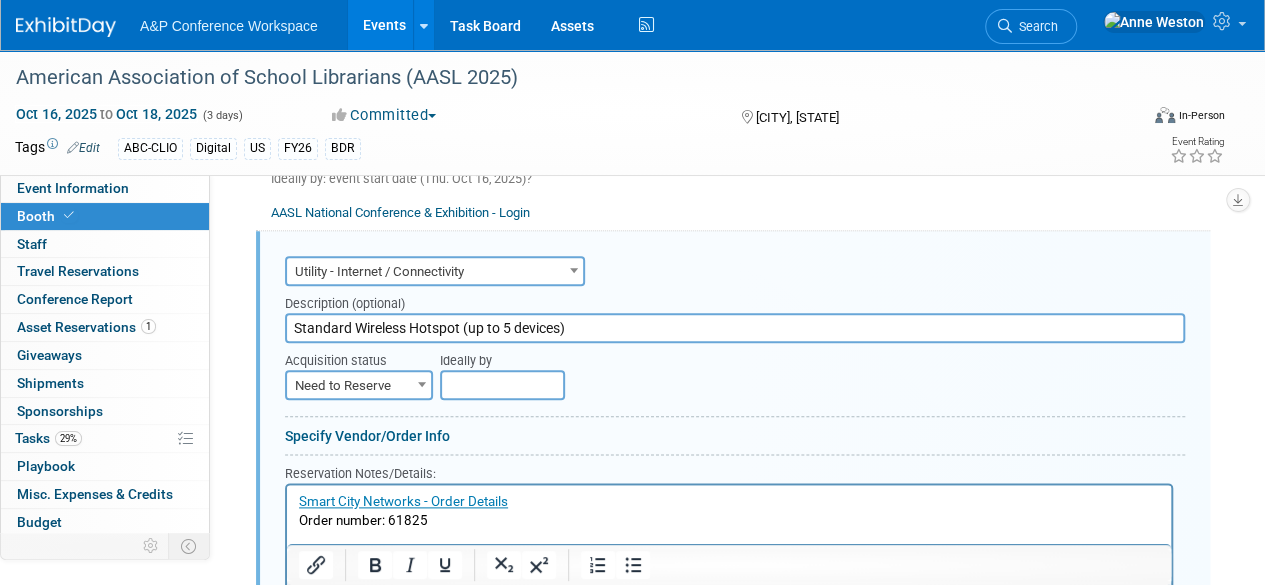 type on "Standard Wireless Hotspot (up to 5 devices)" 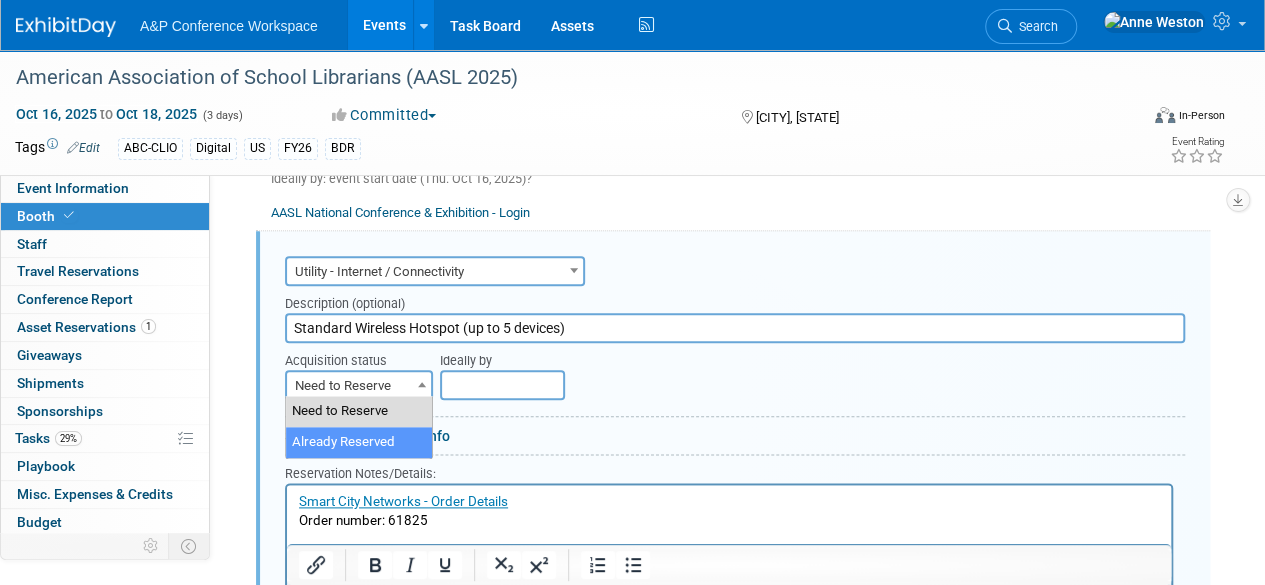 select on "2" 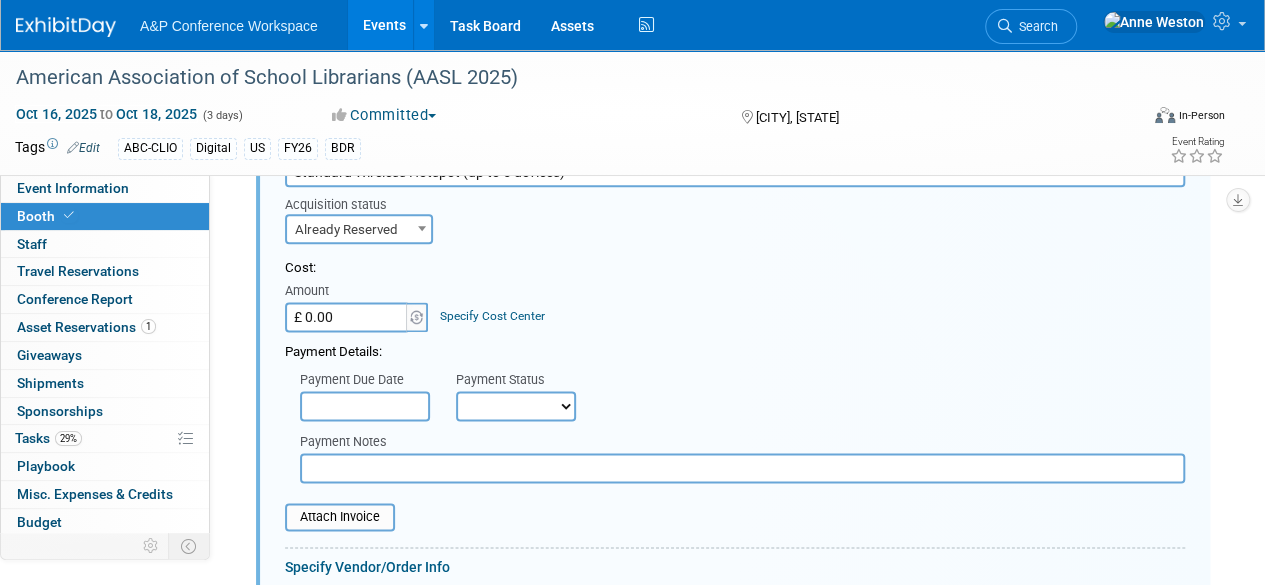 scroll, scrollTop: 1192, scrollLeft: 0, axis: vertical 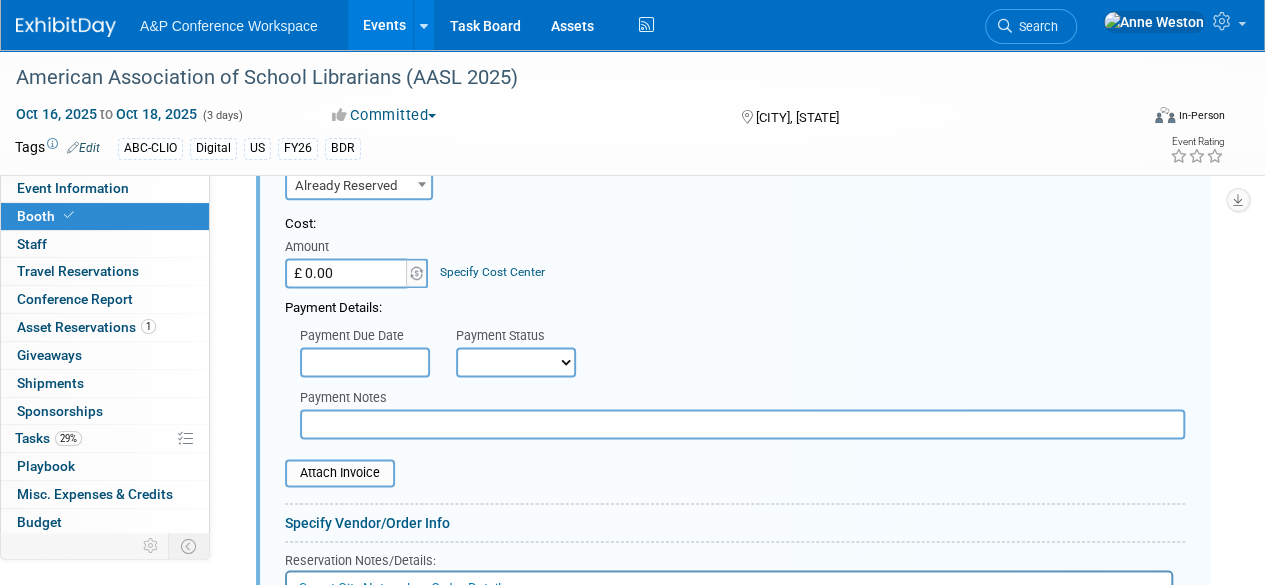 click on "Not Paid Yet
Partially Paid
Paid in Full" at bounding box center (516, 362) 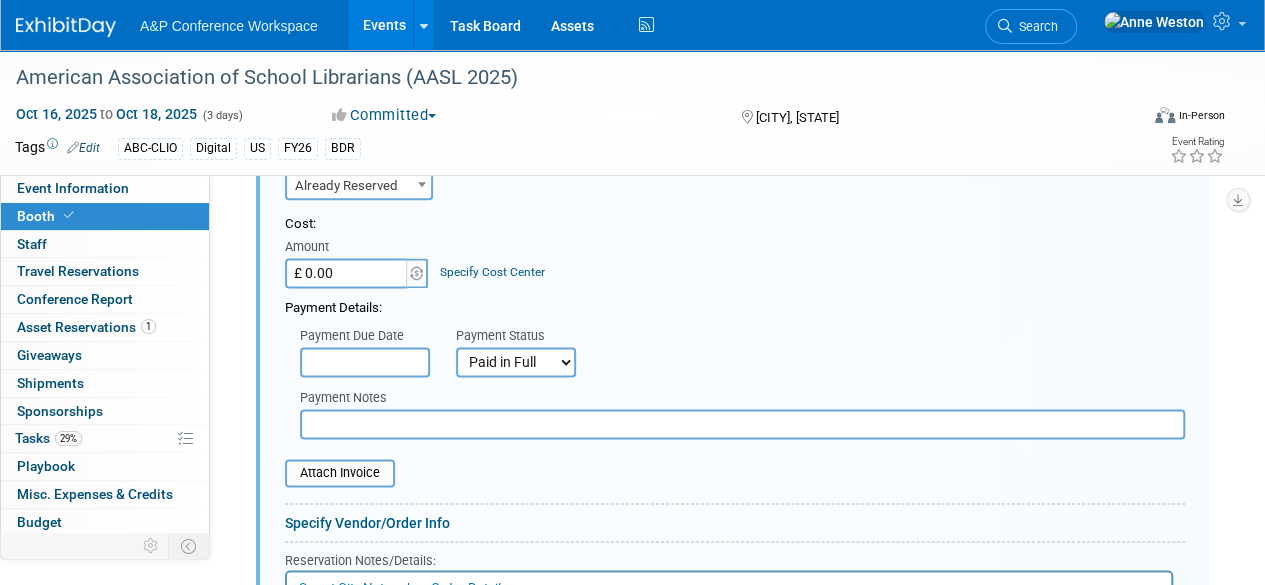 click on "Not Paid Yet
Partially Paid
Paid in Full" at bounding box center [516, 362] 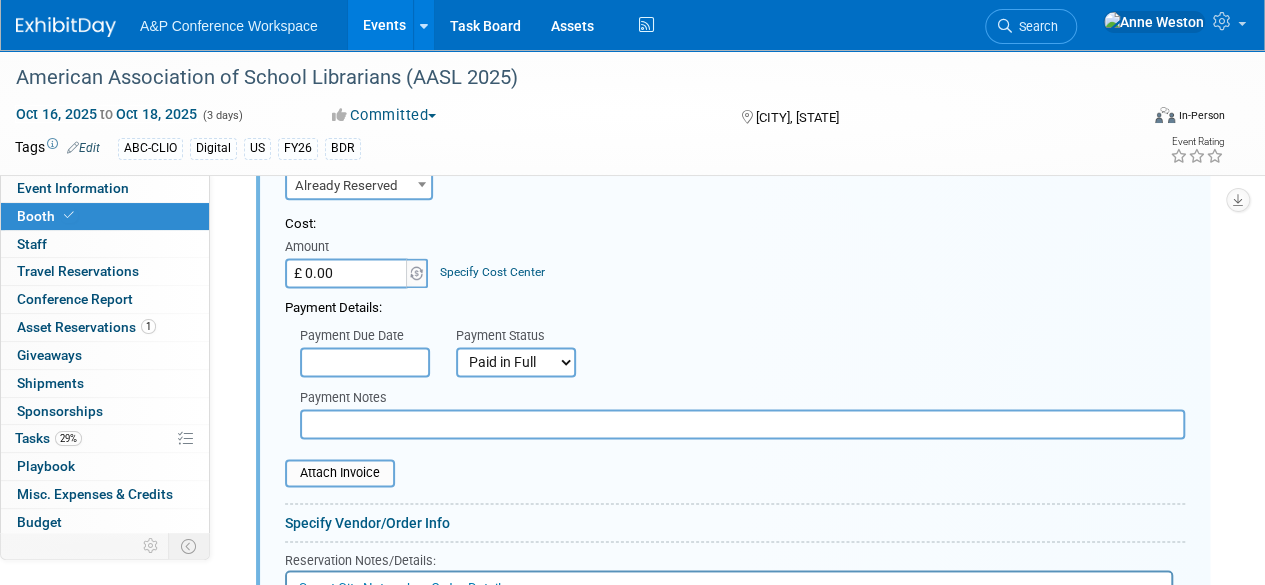 click on "£ 0.00" at bounding box center (347, 273) 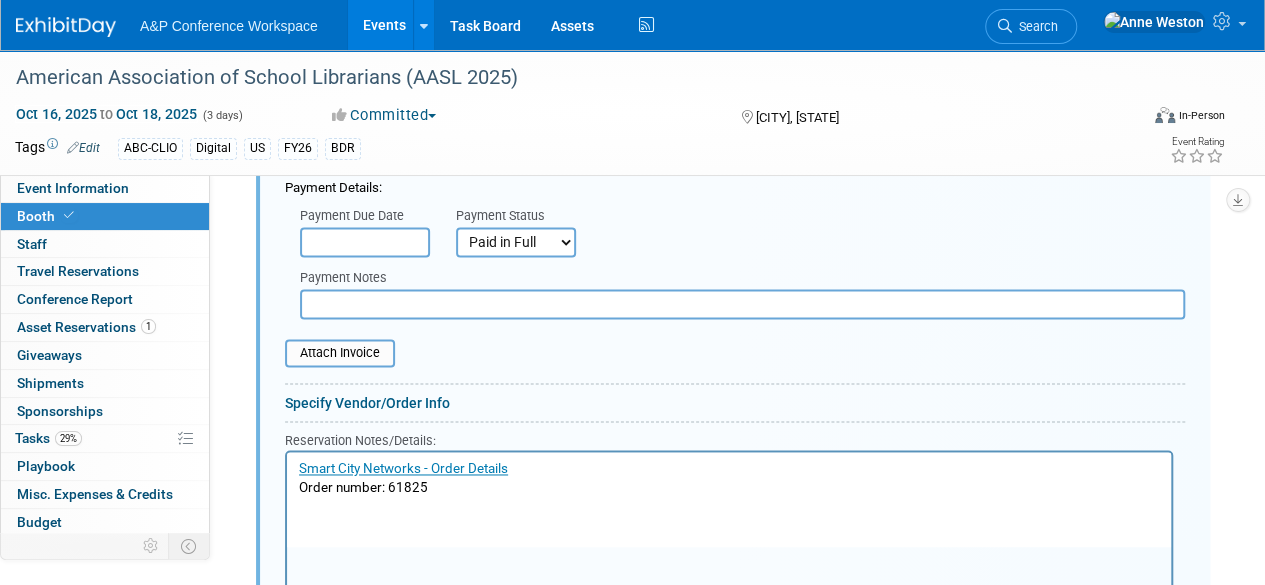 scroll, scrollTop: 1492, scrollLeft: 0, axis: vertical 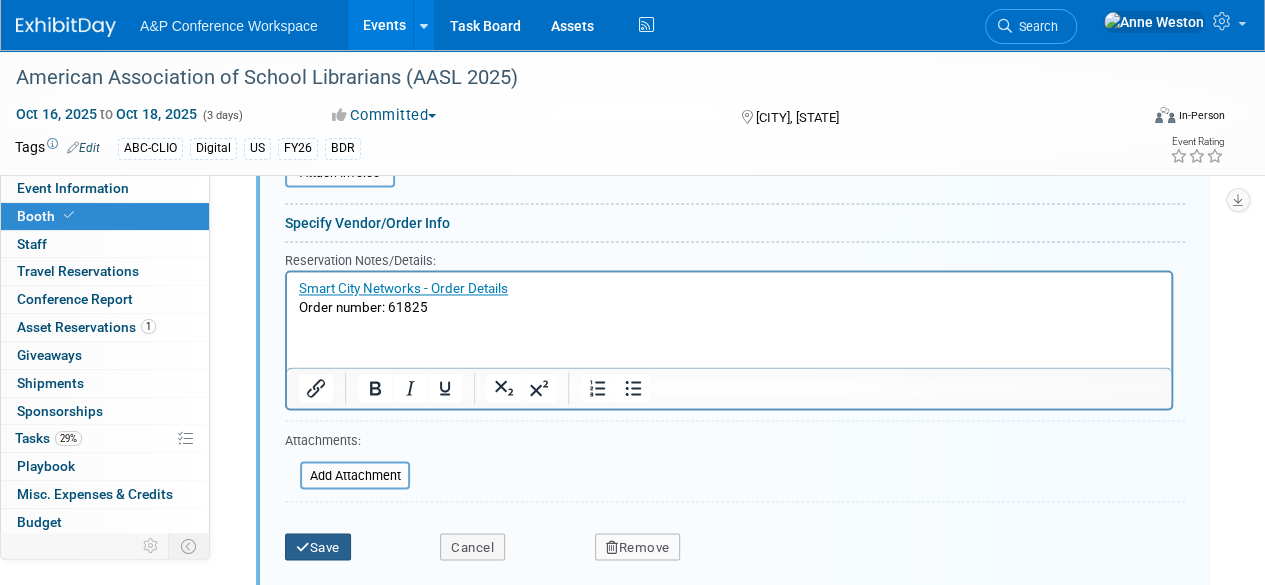 click on "Save" at bounding box center [318, 547] 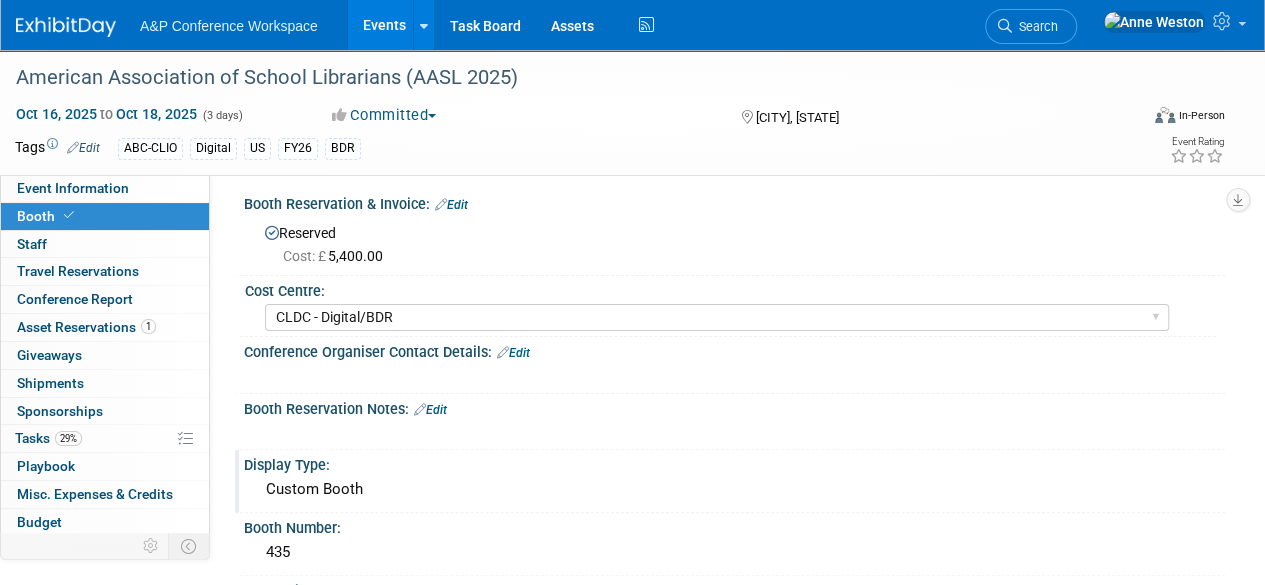 scroll, scrollTop: 0, scrollLeft: 0, axis: both 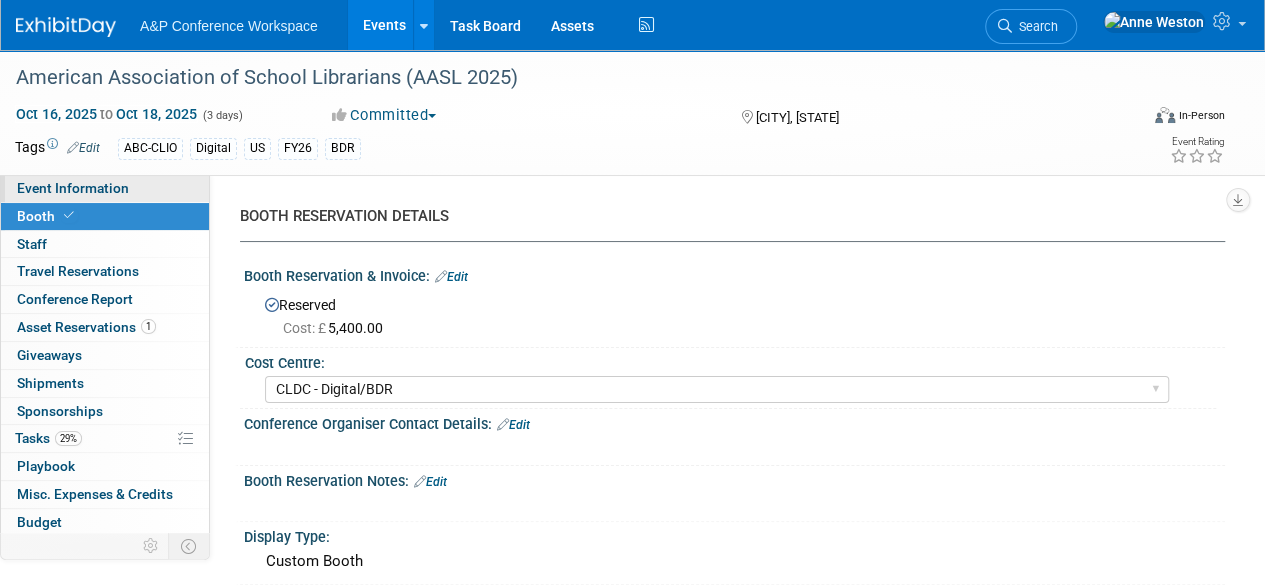 click on "Event Information" at bounding box center (73, 188) 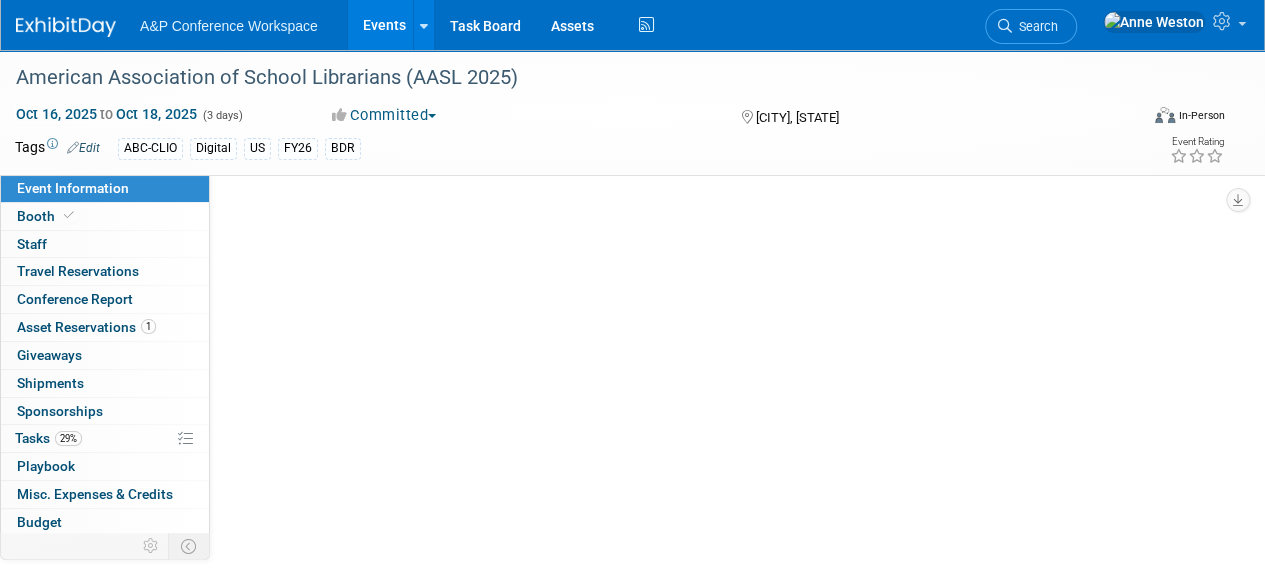 select on "Biennial" 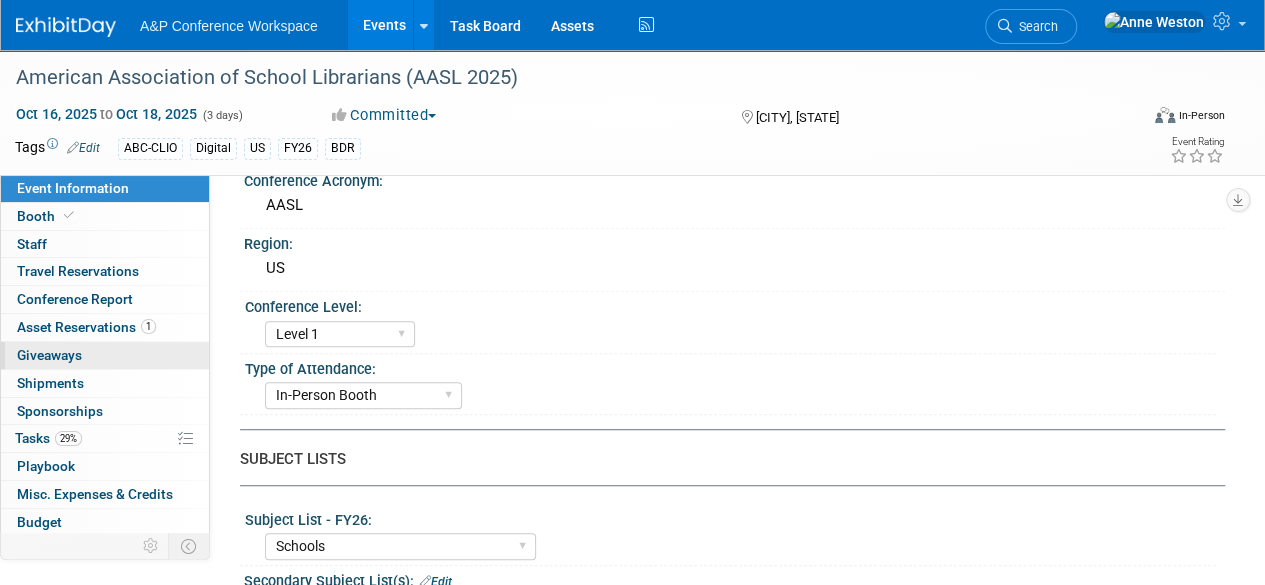 scroll, scrollTop: 0, scrollLeft: 0, axis: both 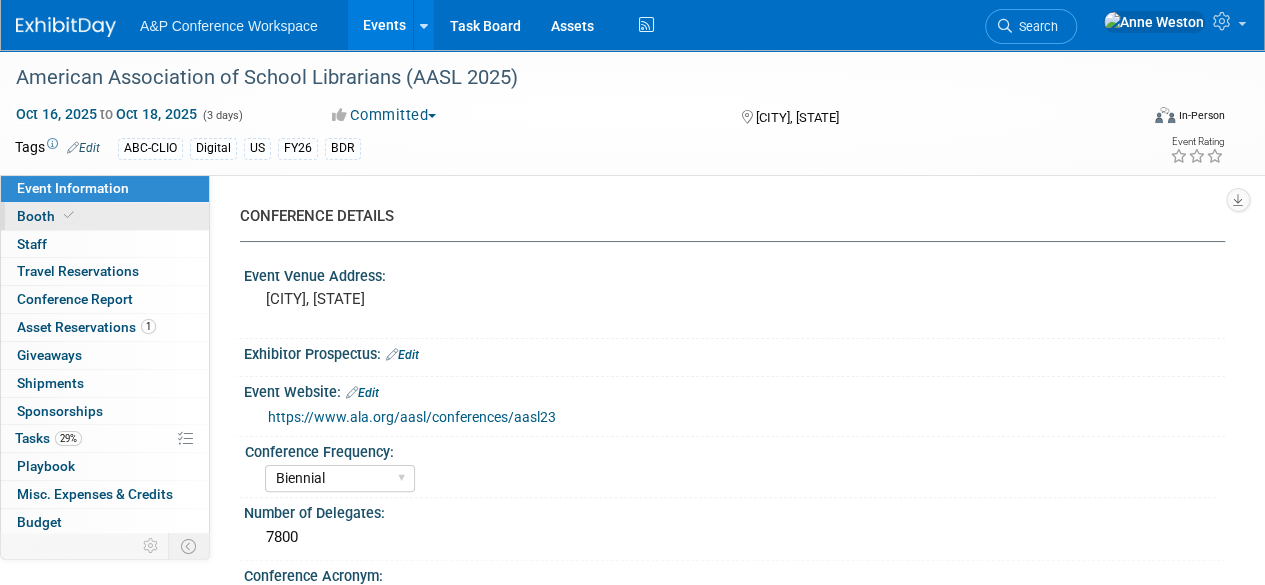 click on "Booth" at bounding box center [105, 216] 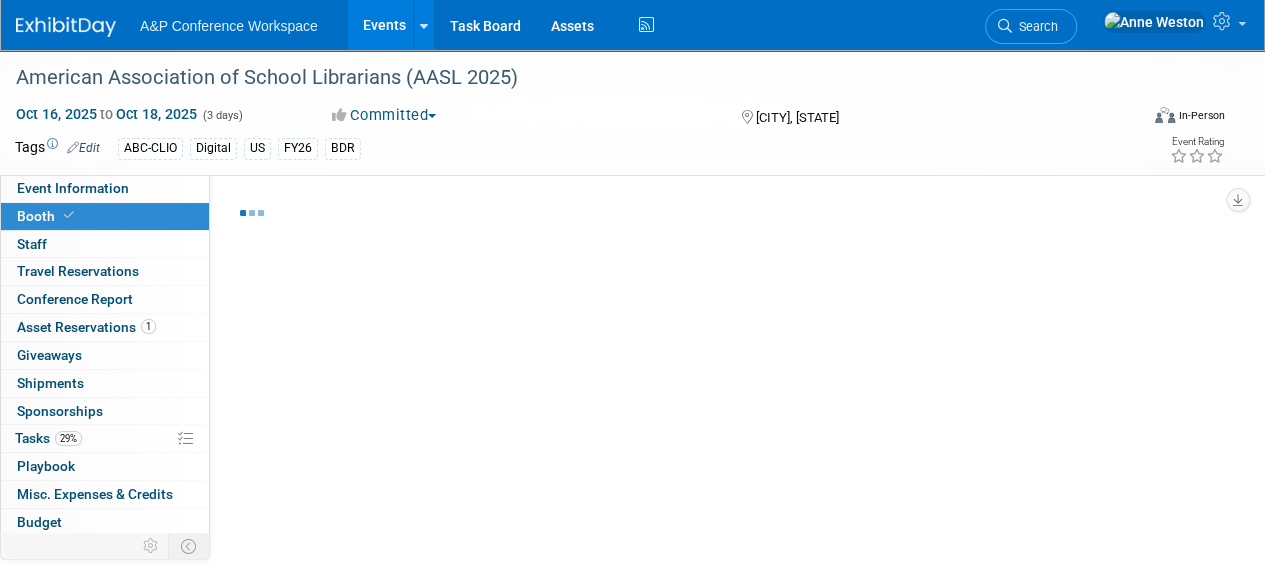select on "CLDC - Digital/BDR" 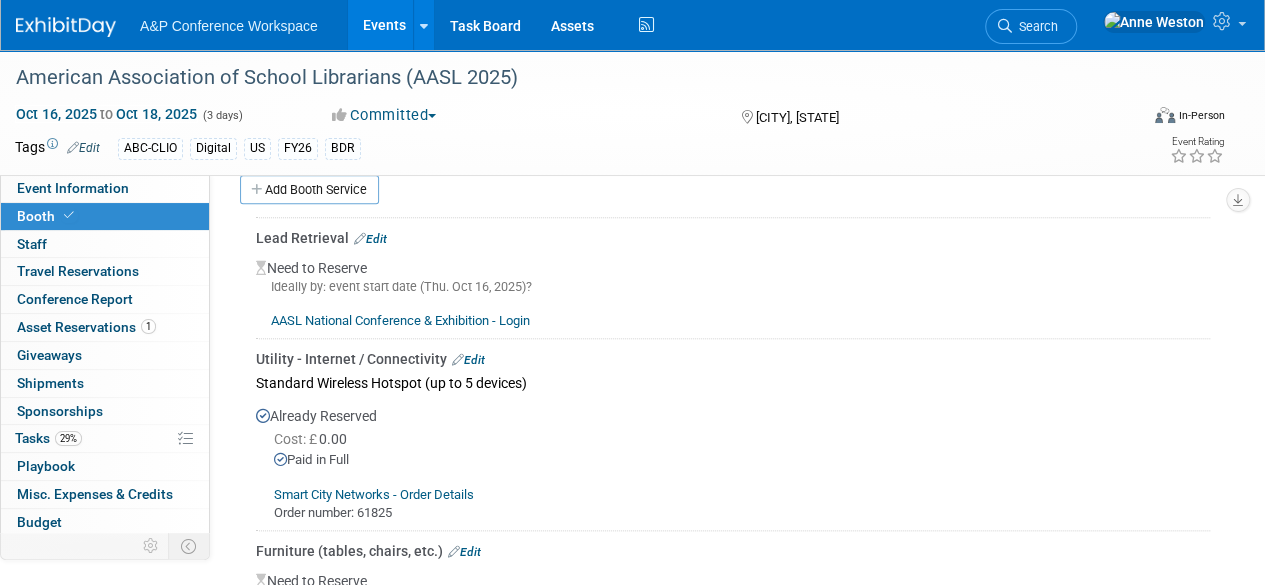 scroll, scrollTop: 900, scrollLeft: 0, axis: vertical 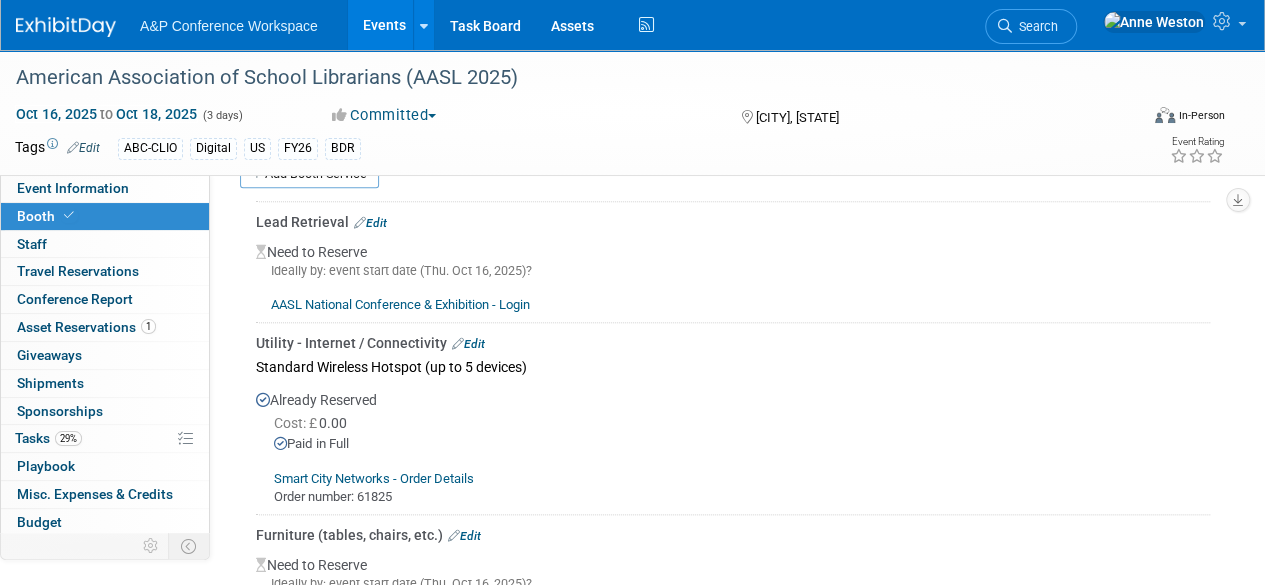 click on "Edit" at bounding box center [468, 344] 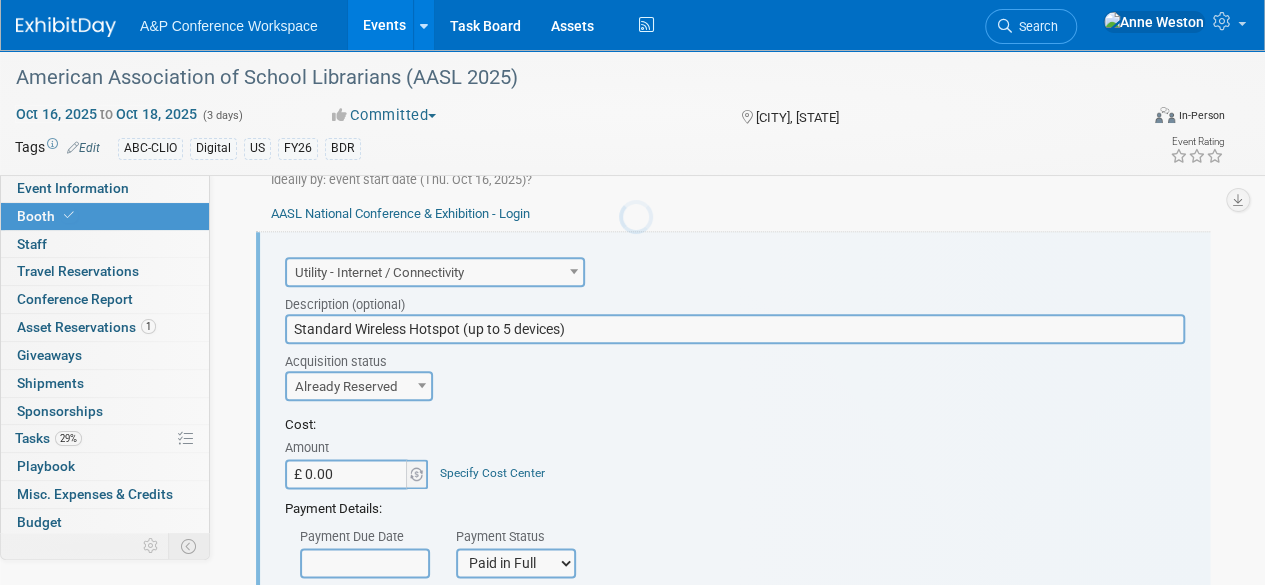 scroll, scrollTop: 0, scrollLeft: 0, axis: both 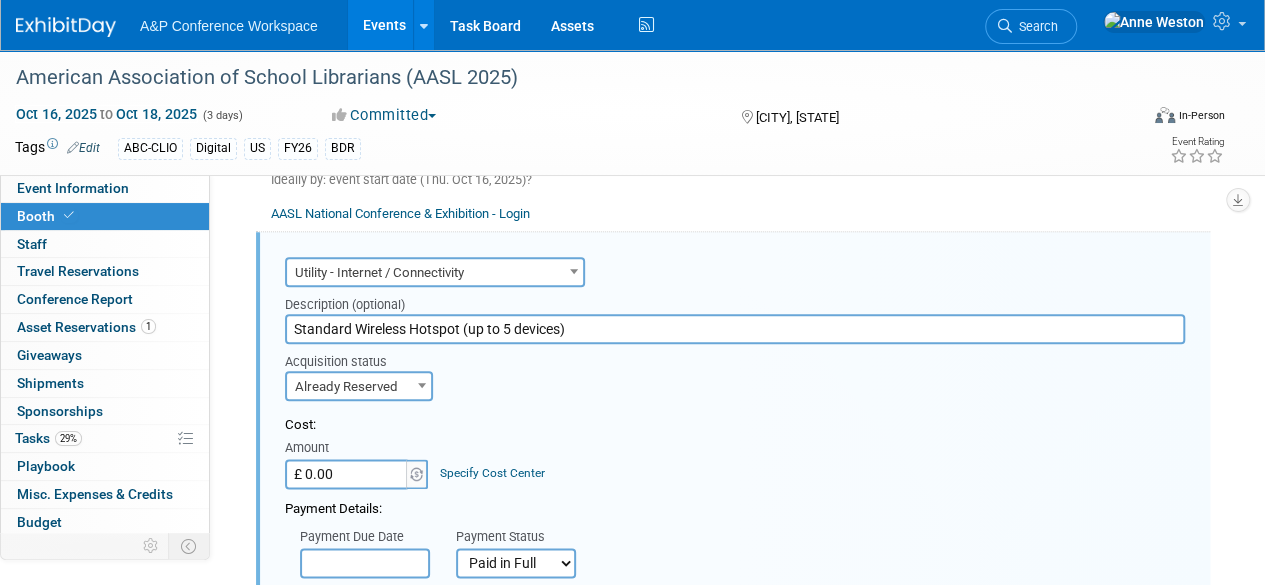 click on "£ 0.00" at bounding box center (347, 474) 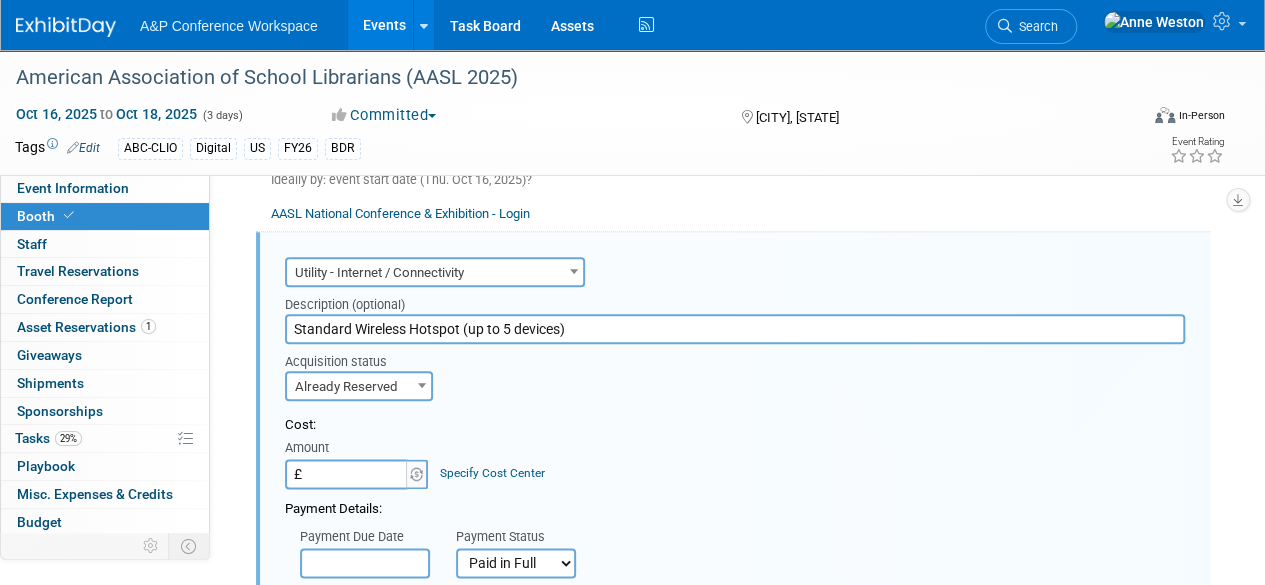 paste on "2,629.53" 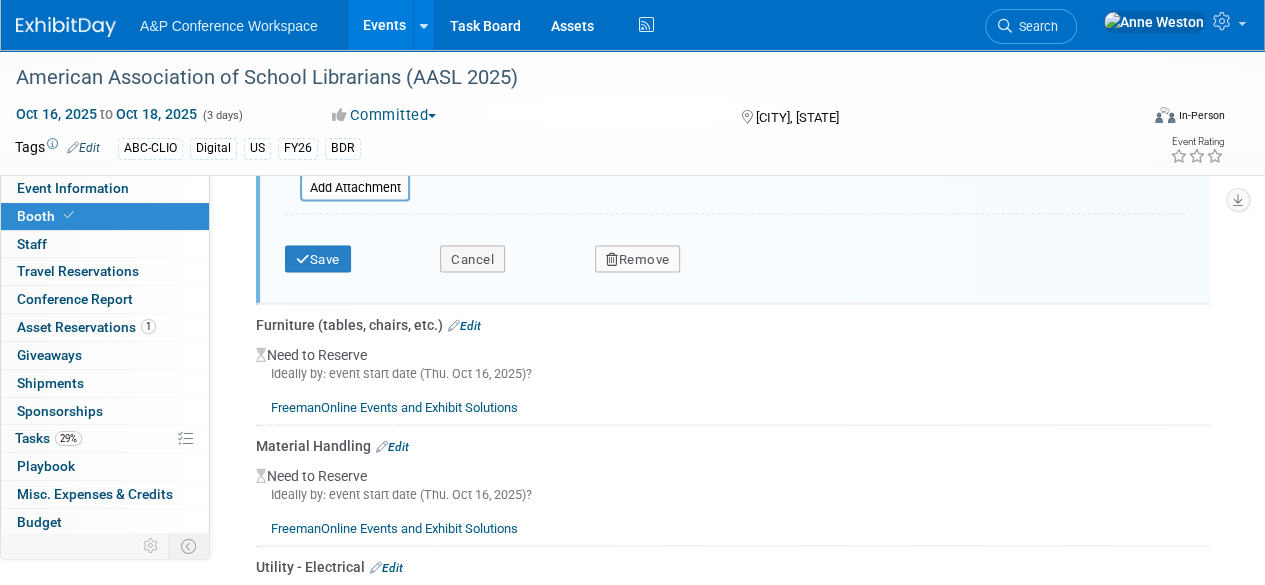 scroll, scrollTop: 1791, scrollLeft: 0, axis: vertical 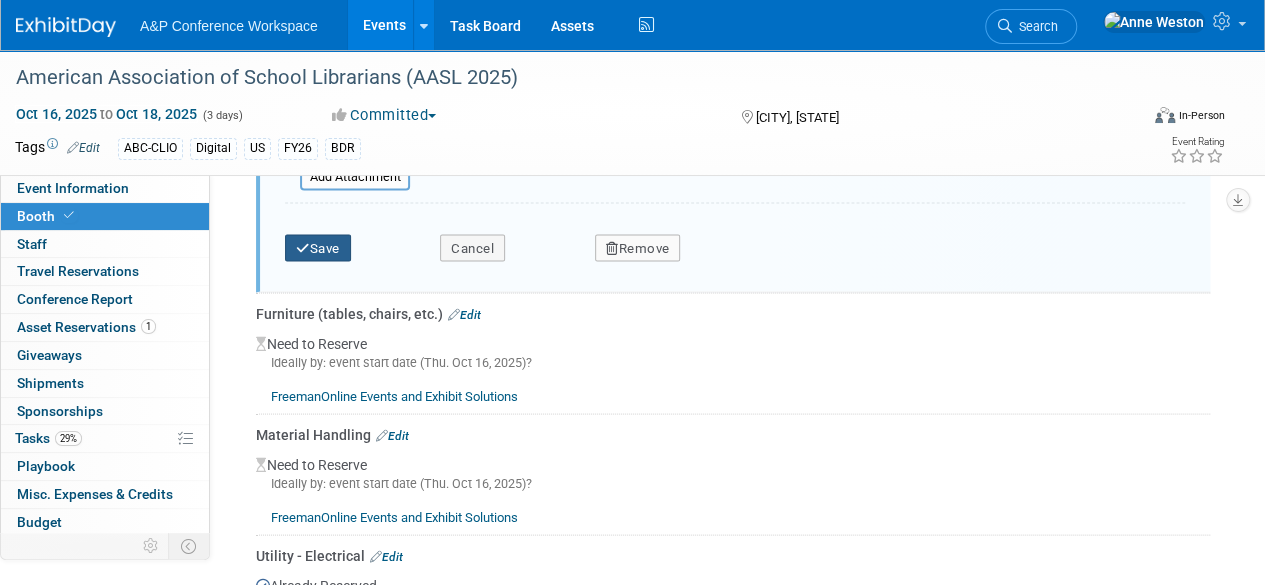 click on "Save" at bounding box center (318, 248) 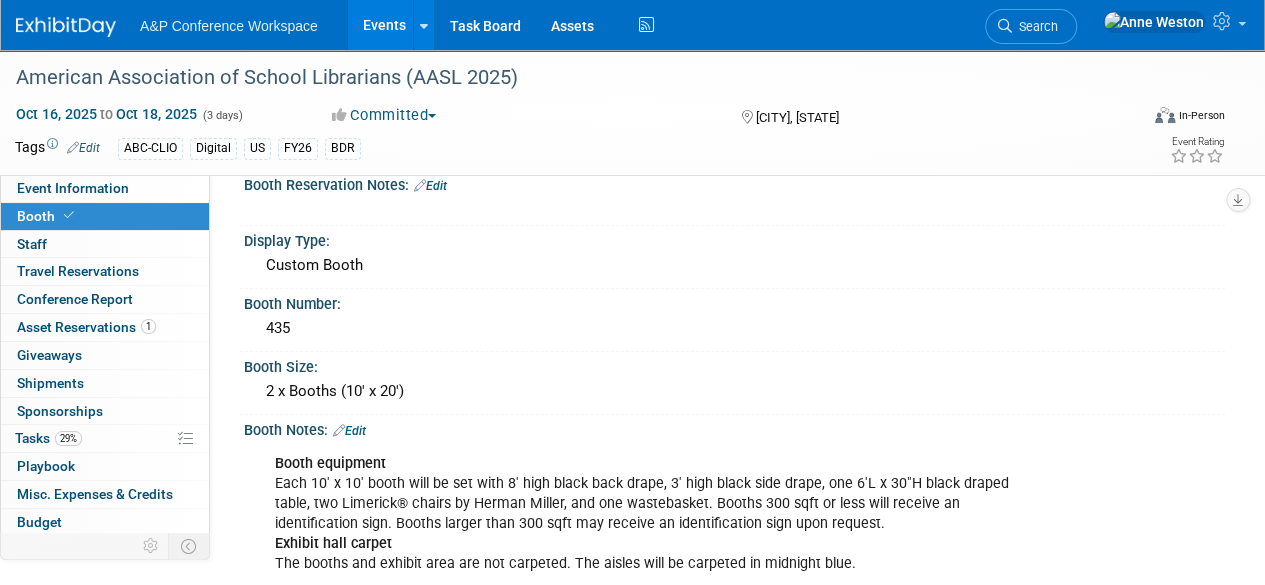 scroll, scrollTop: 0, scrollLeft: 0, axis: both 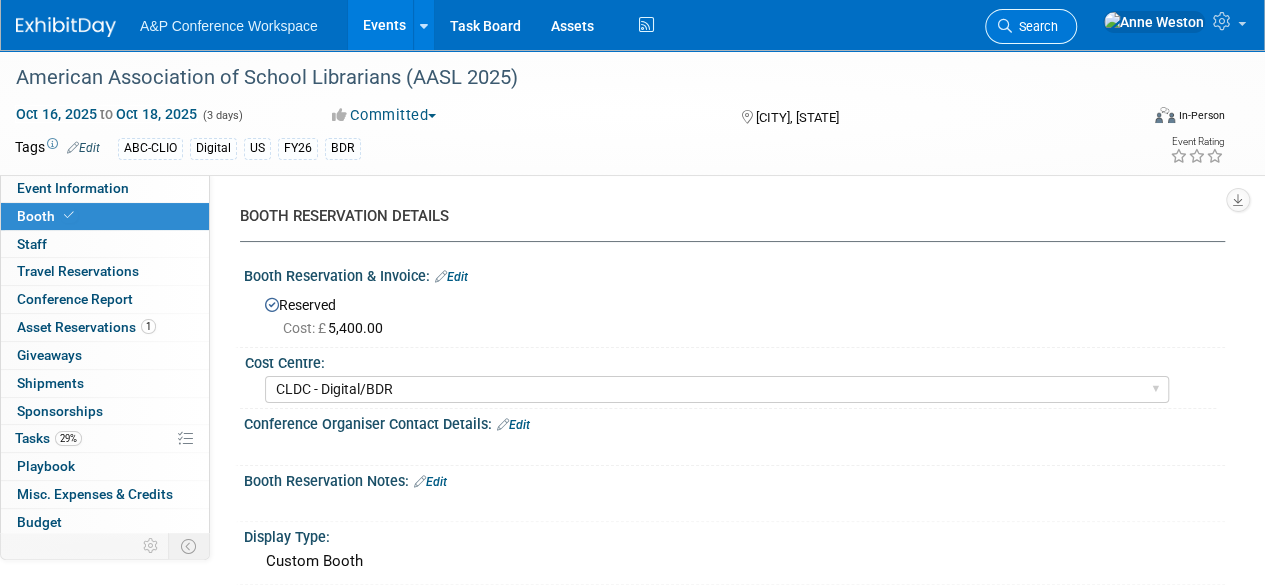 click on "Search" at bounding box center [1035, 26] 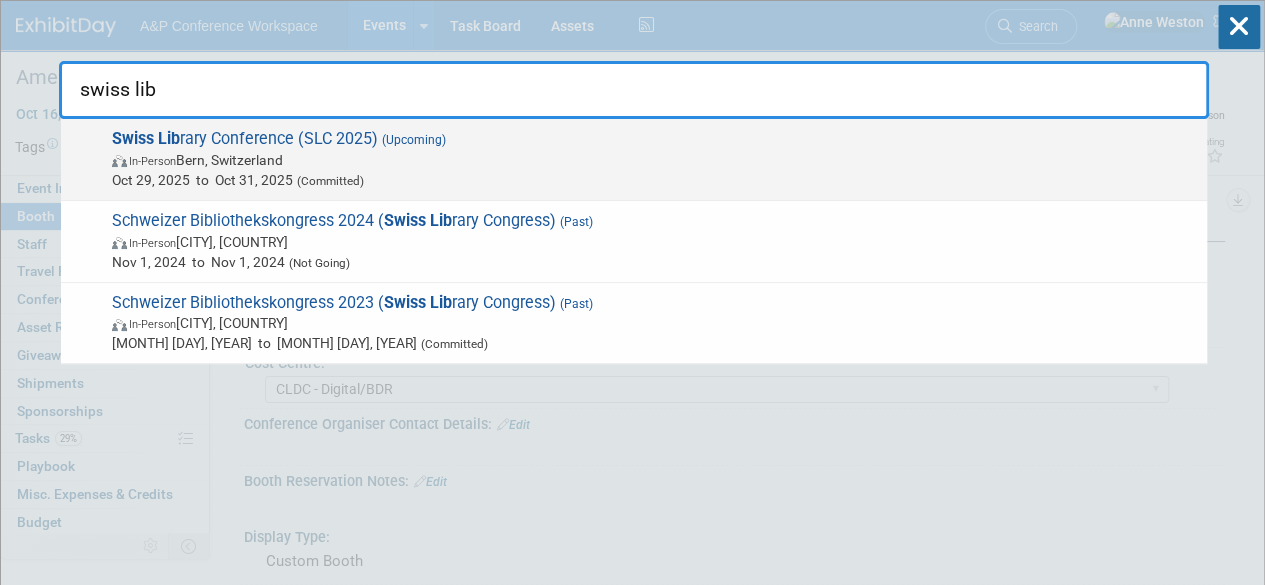 type on "swiss lib" 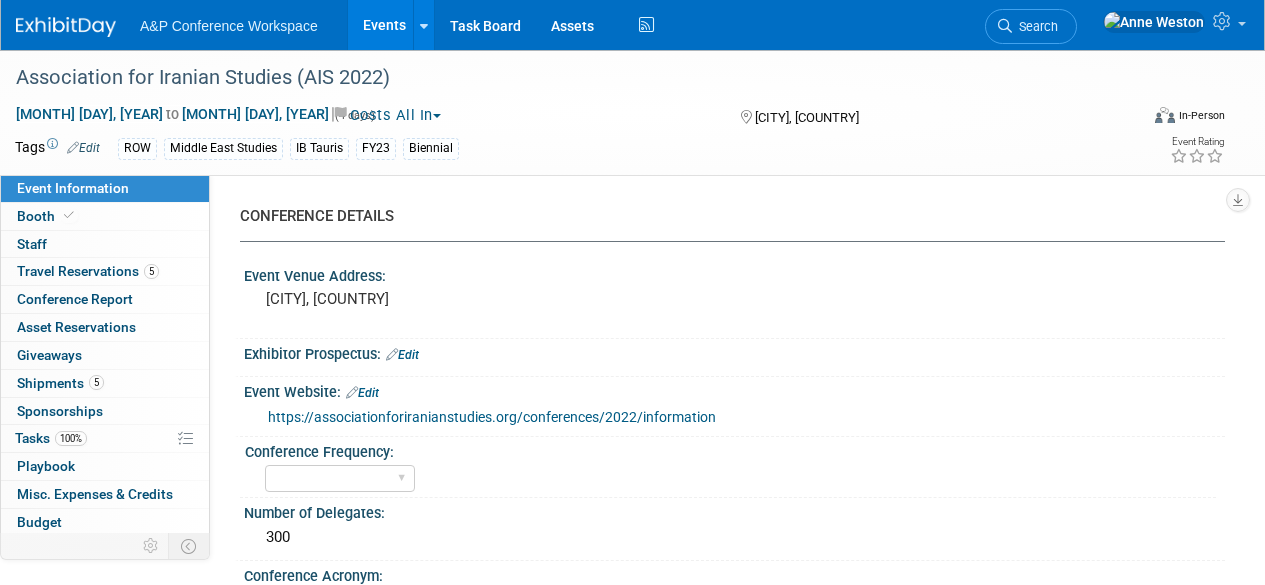 select on "Ed Kit" 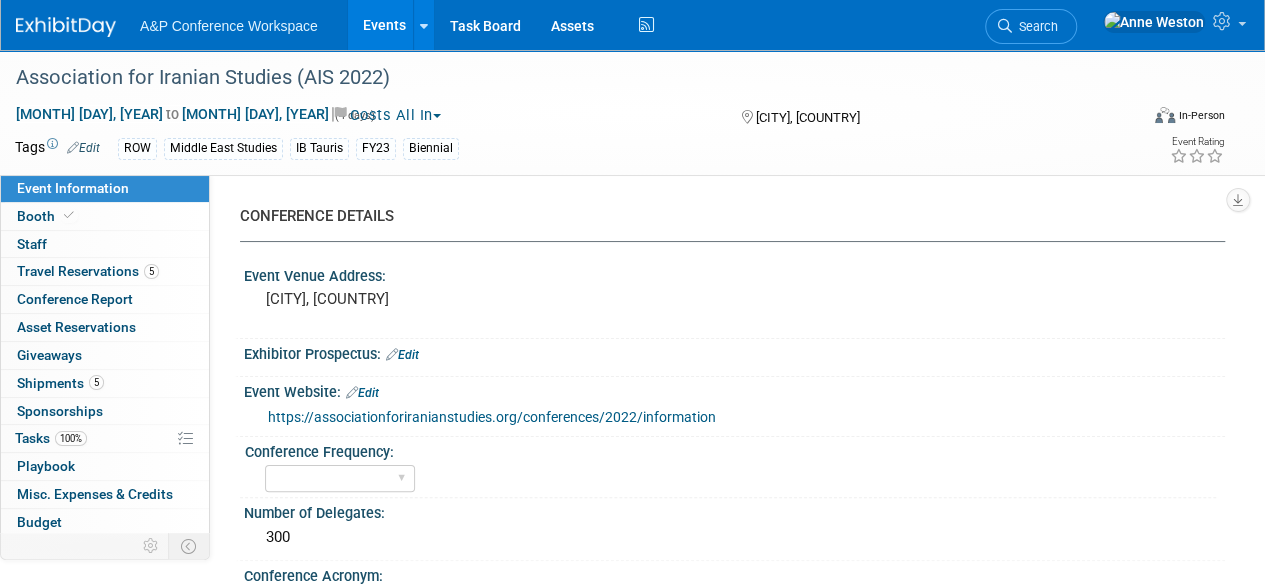 scroll, scrollTop: 0, scrollLeft: 0, axis: both 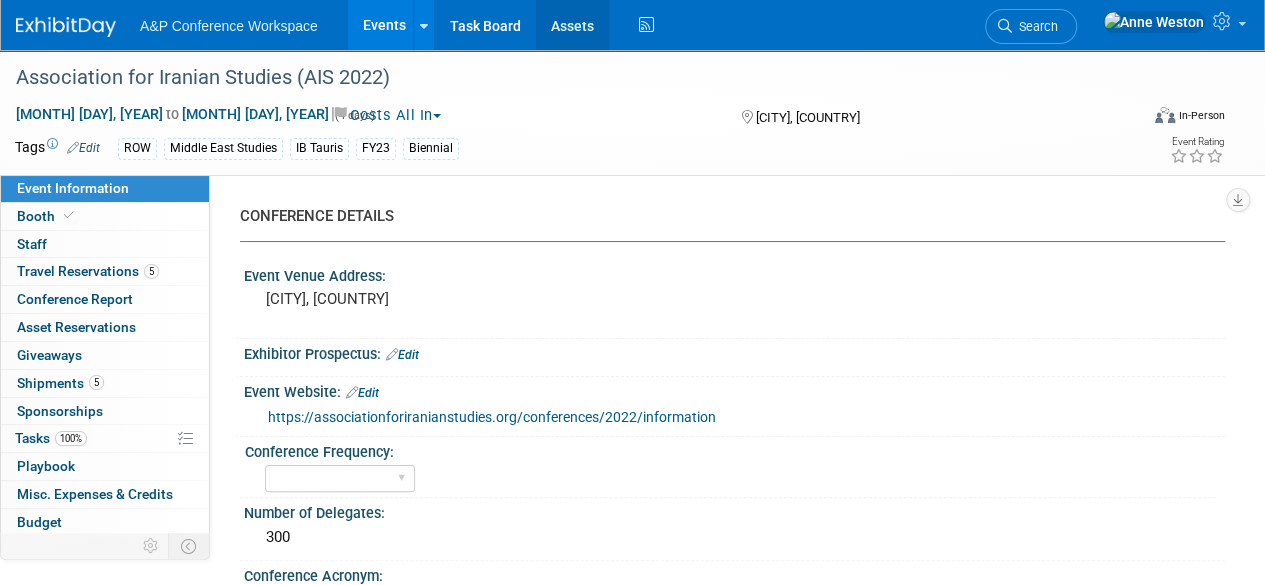 click on "Assets" at bounding box center [572, 25] 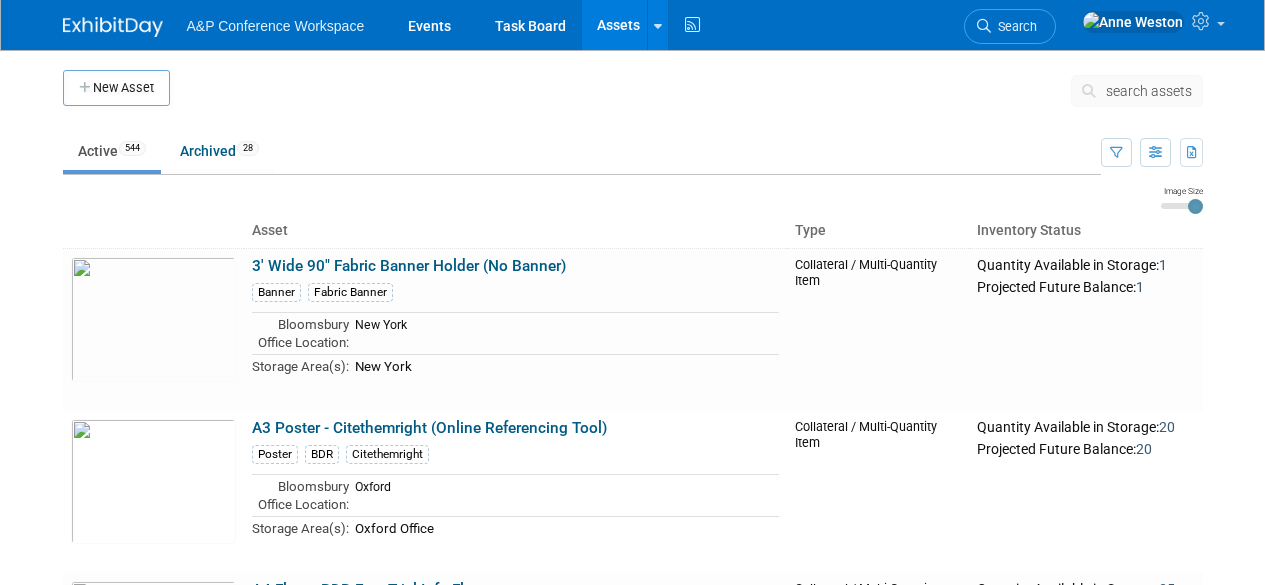 scroll, scrollTop: 0, scrollLeft: 0, axis: both 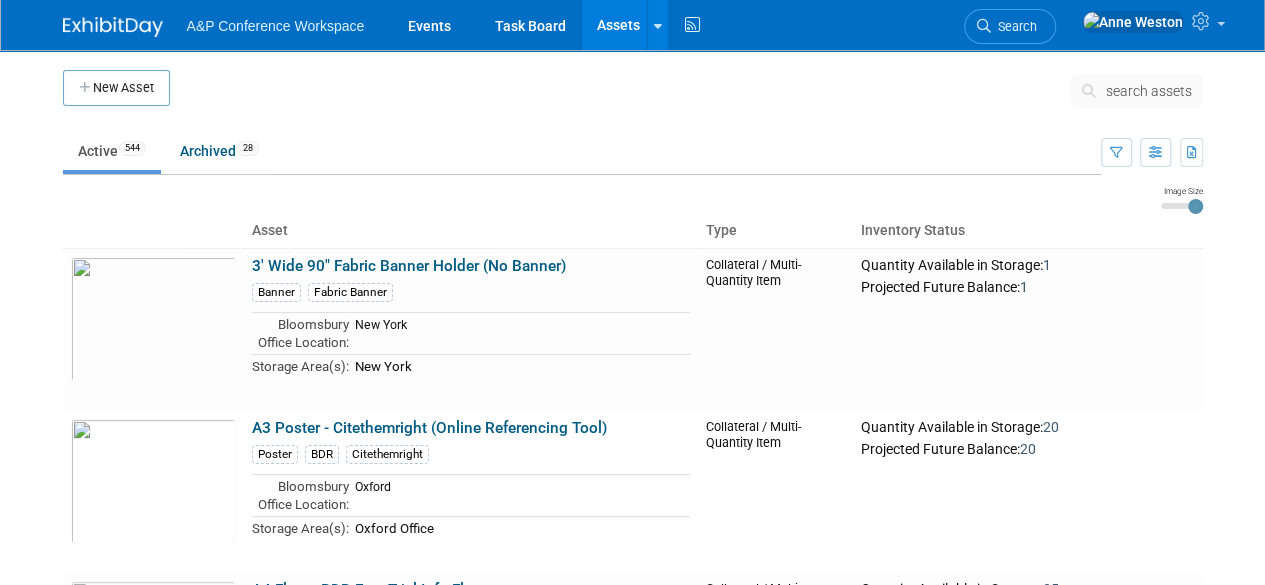 click on "search assets" at bounding box center [1149, 91] 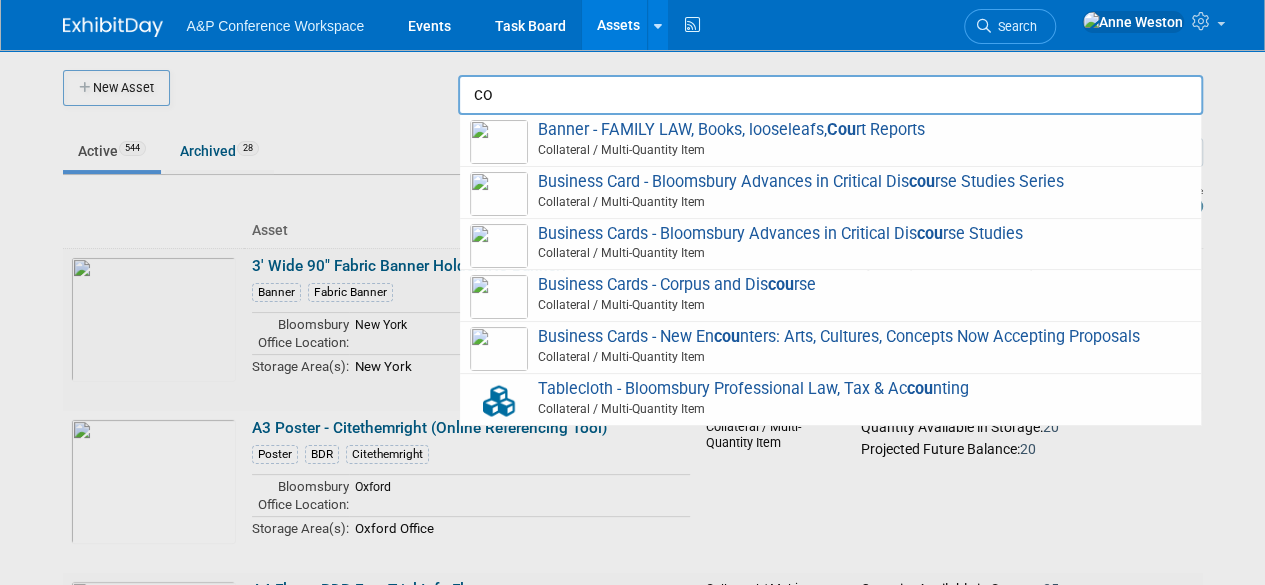 type on "c" 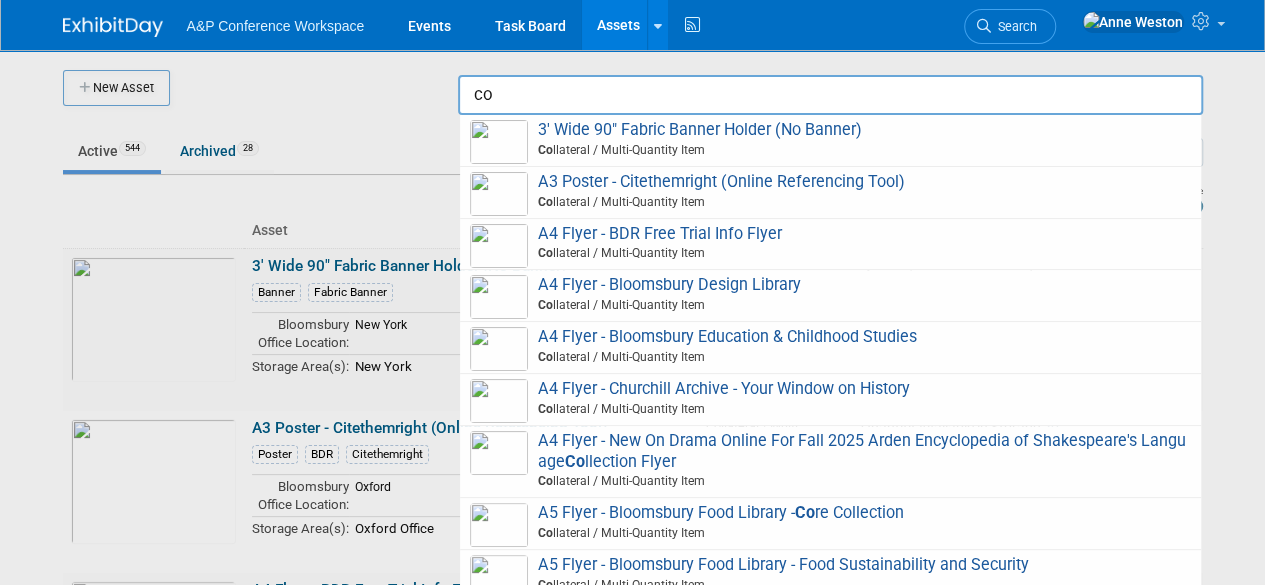 type on "c" 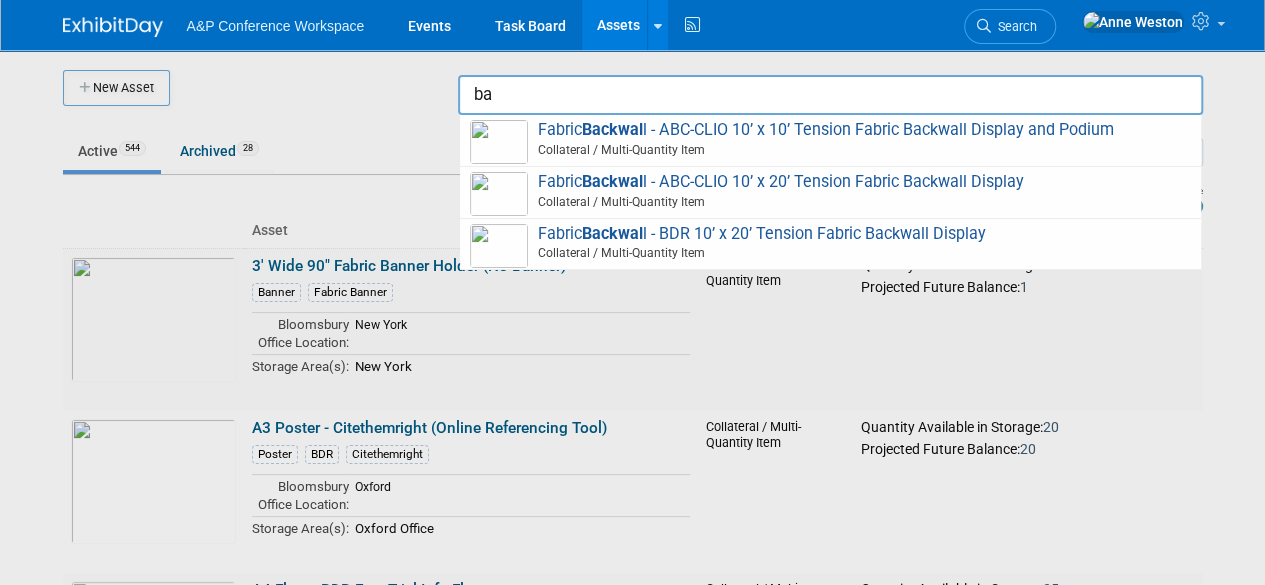 type on "b" 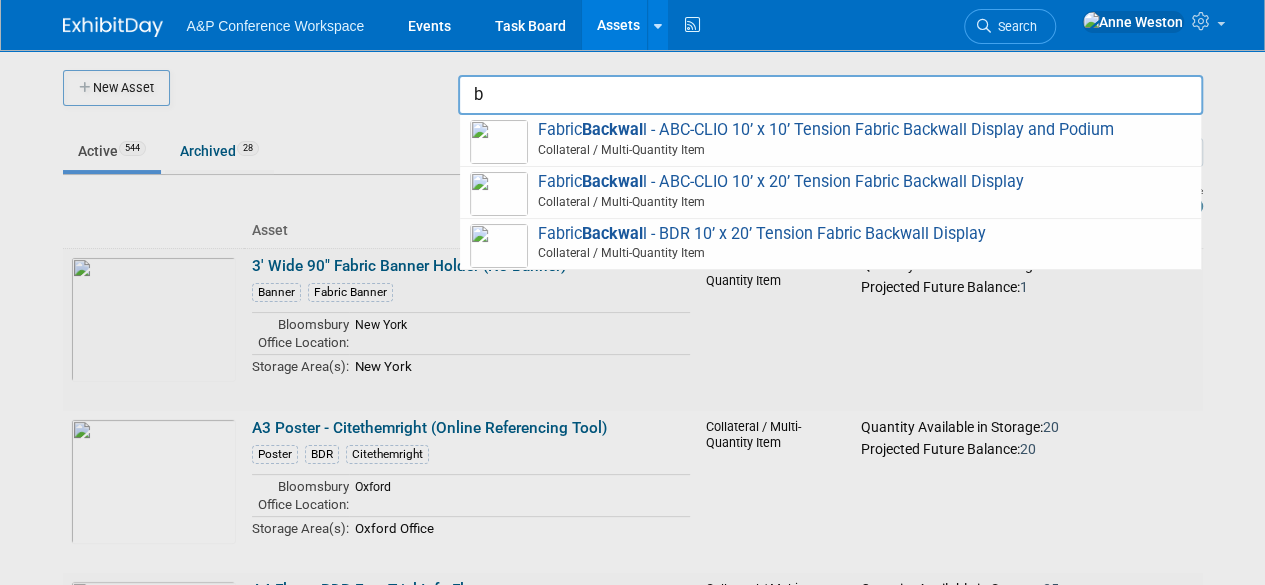 type 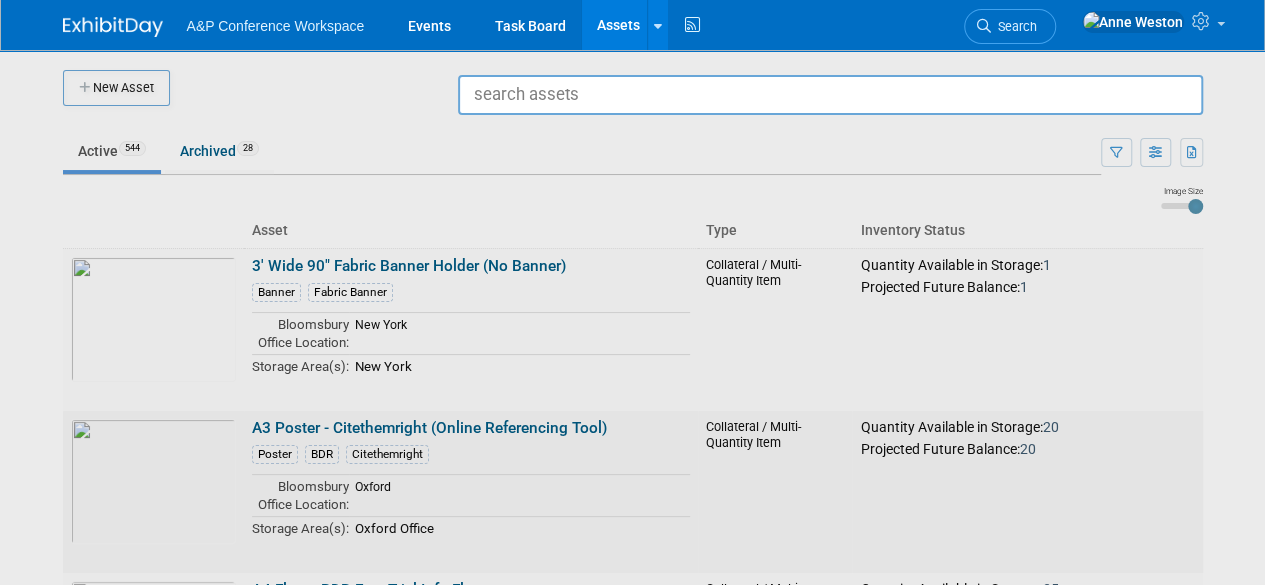 drag, startPoint x: 705, startPoint y: 489, endPoint x: 664, endPoint y: 487, distance: 41.04875 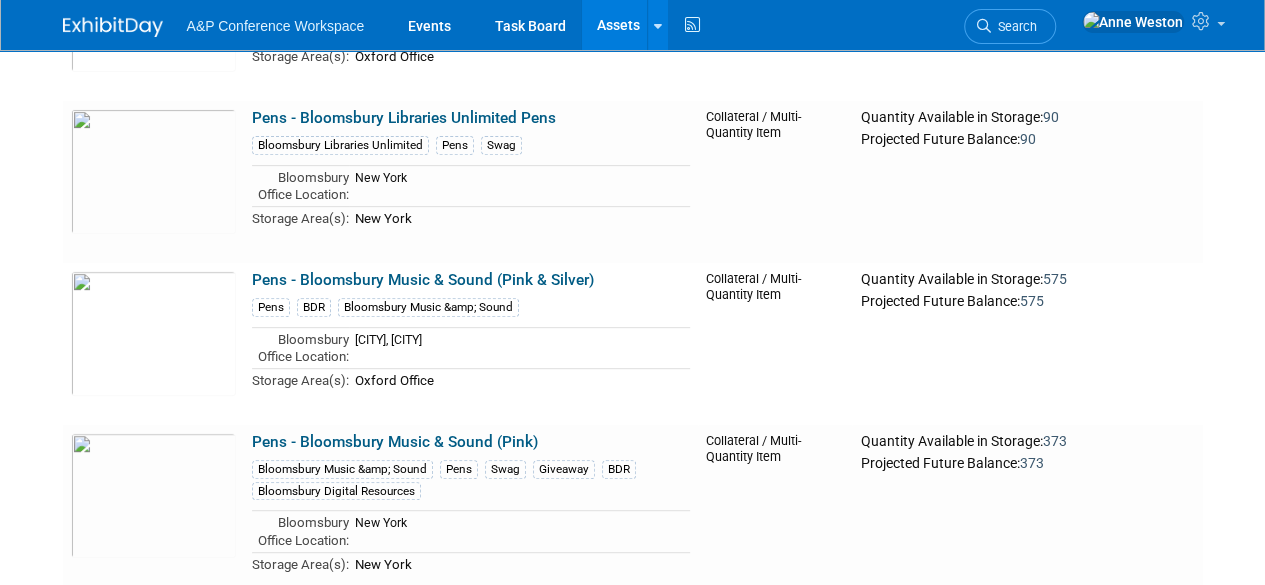 scroll, scrollTop: 49500, scrollLeft: 0, axis: vertical 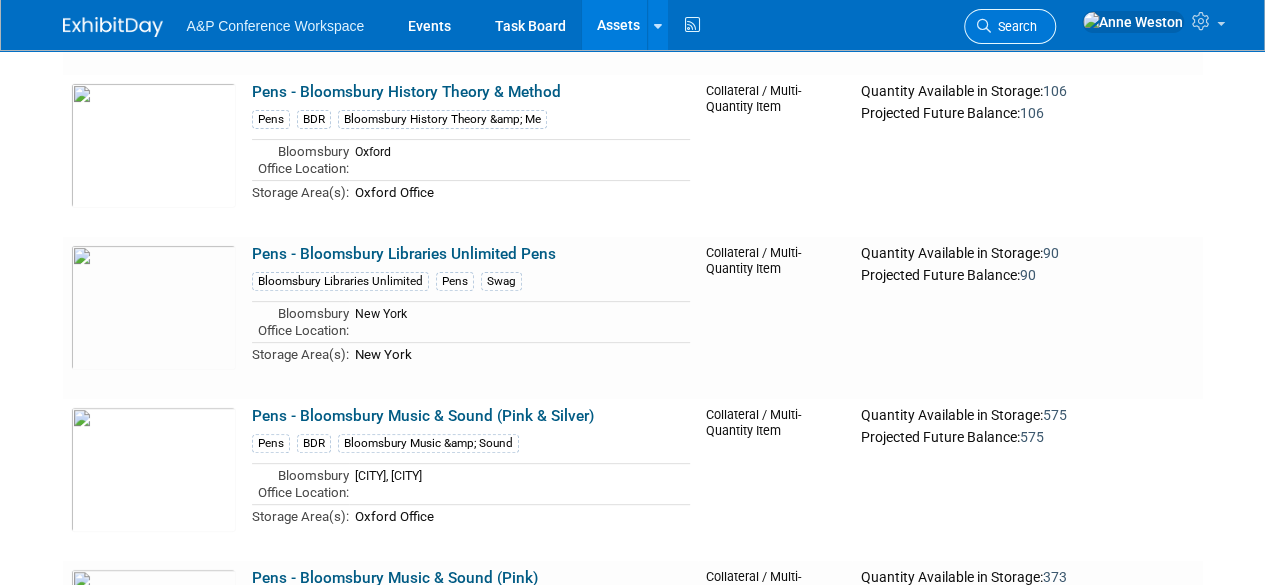 click on "Search" at bounding box center [1014, 26] 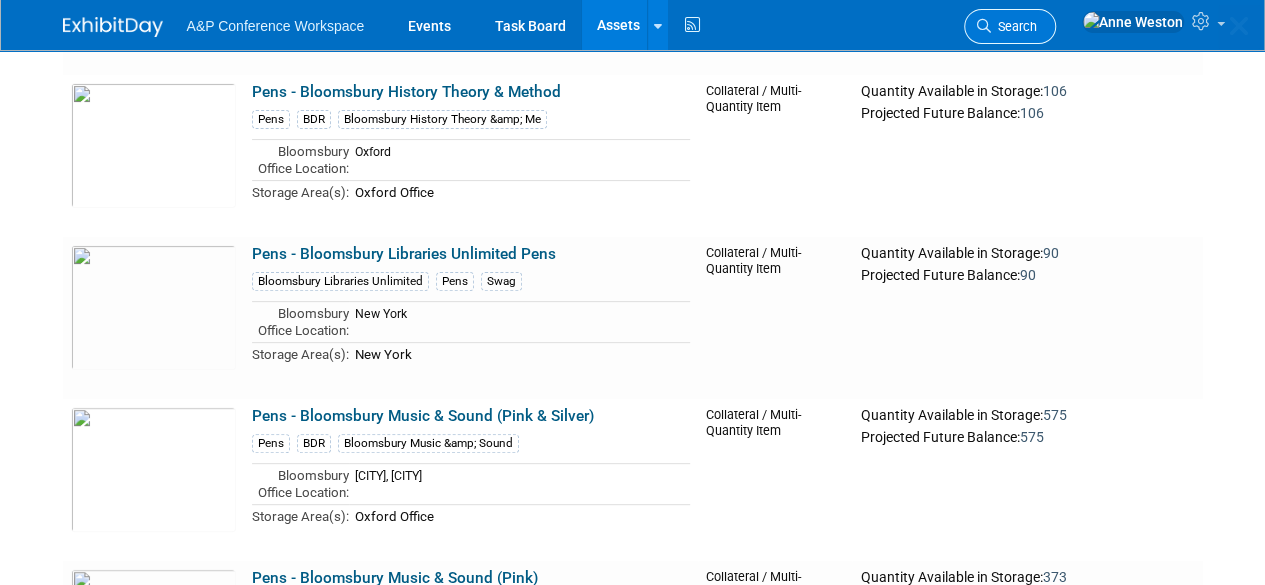 scroll, scrollTop: 0, scrollLeft: 0, axis: both 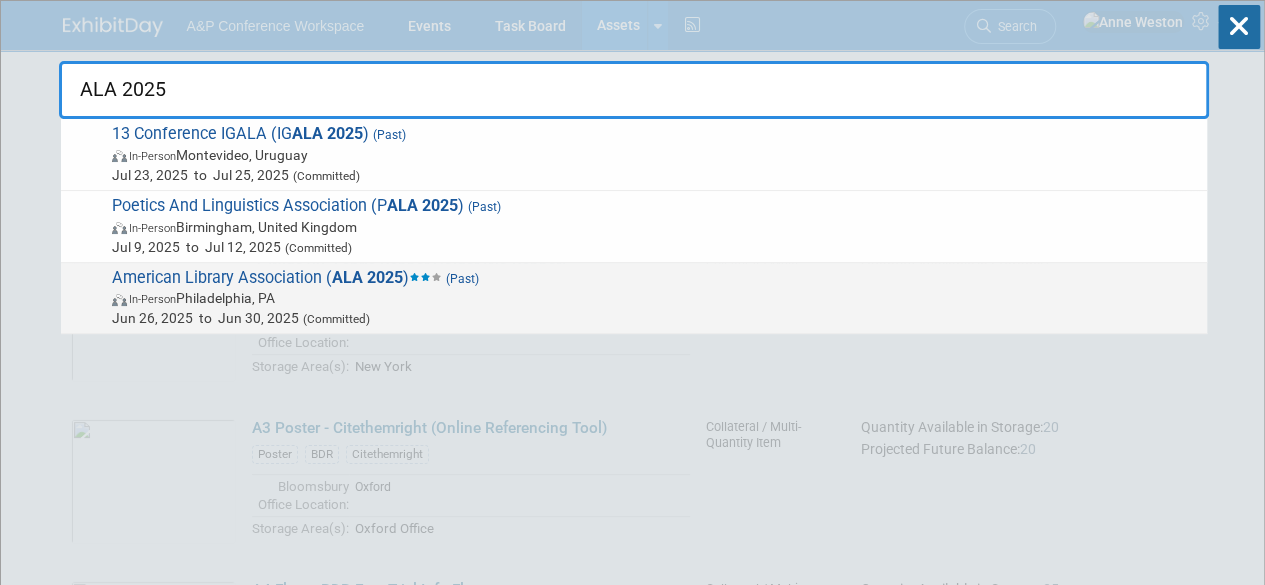 type on "ALA 2025" 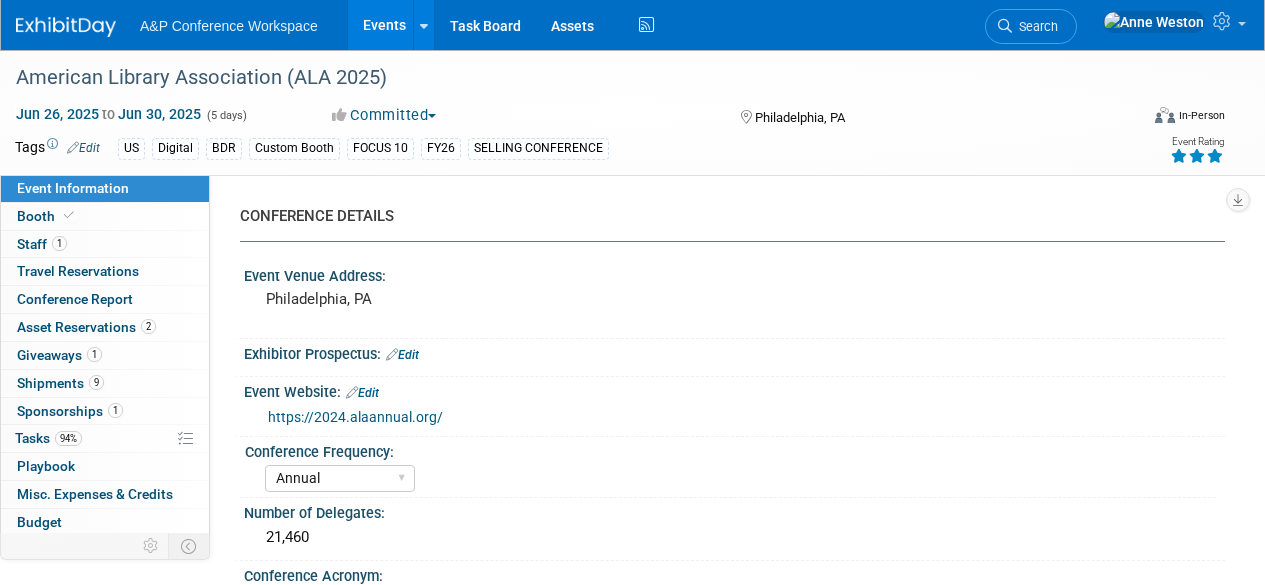 select on "Annual" 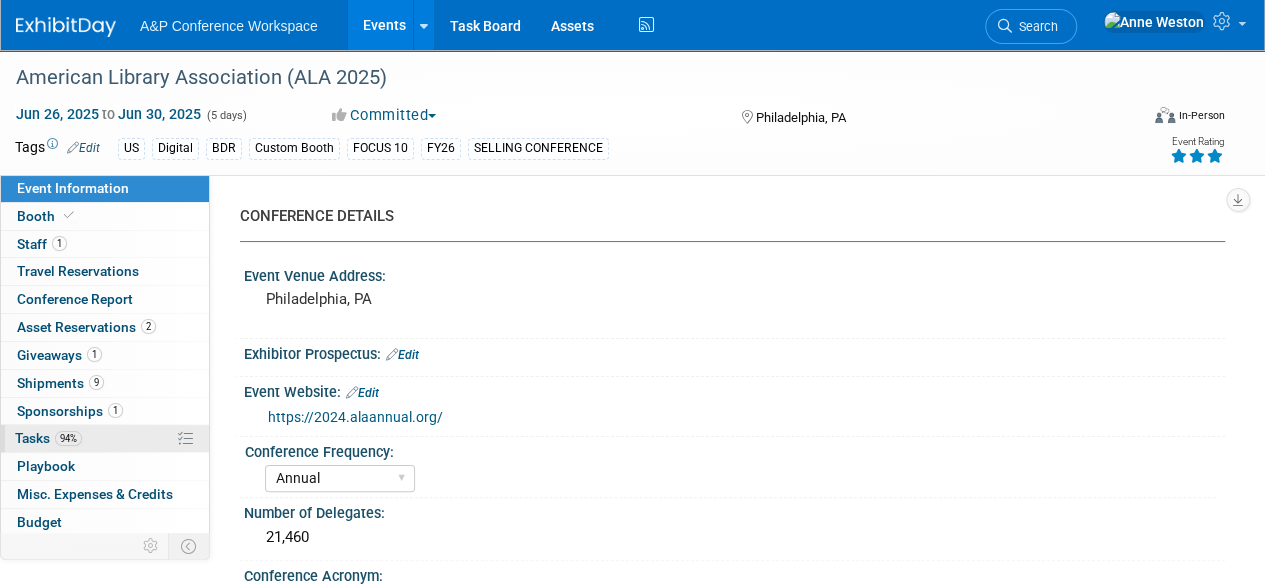 scroll, scrollTop: 0, scrollLeft: 0, axis: both 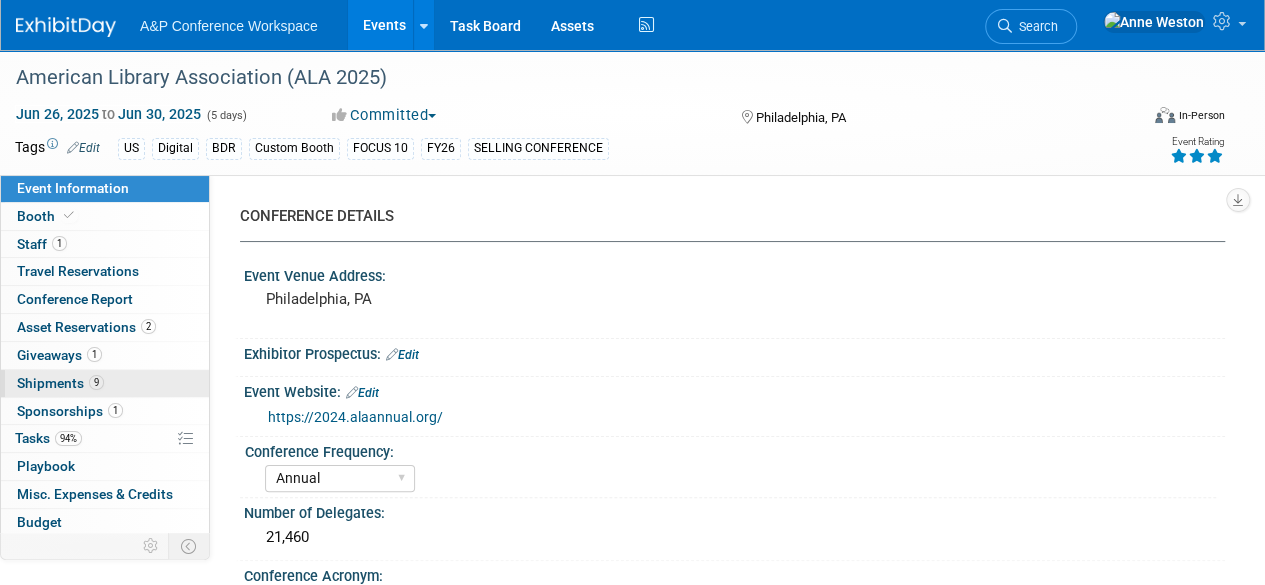 click on "Shipments 9" at bounding box center [60, 383] 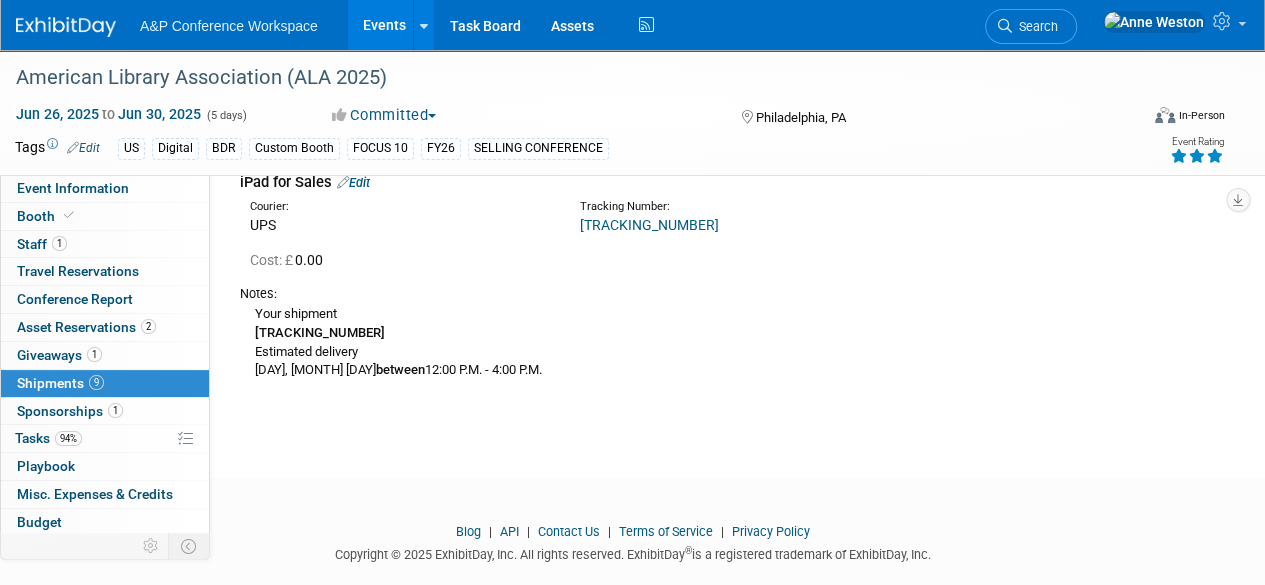 scroll, scrollTop: 2696, scrollLeft: 0, axis: vertical 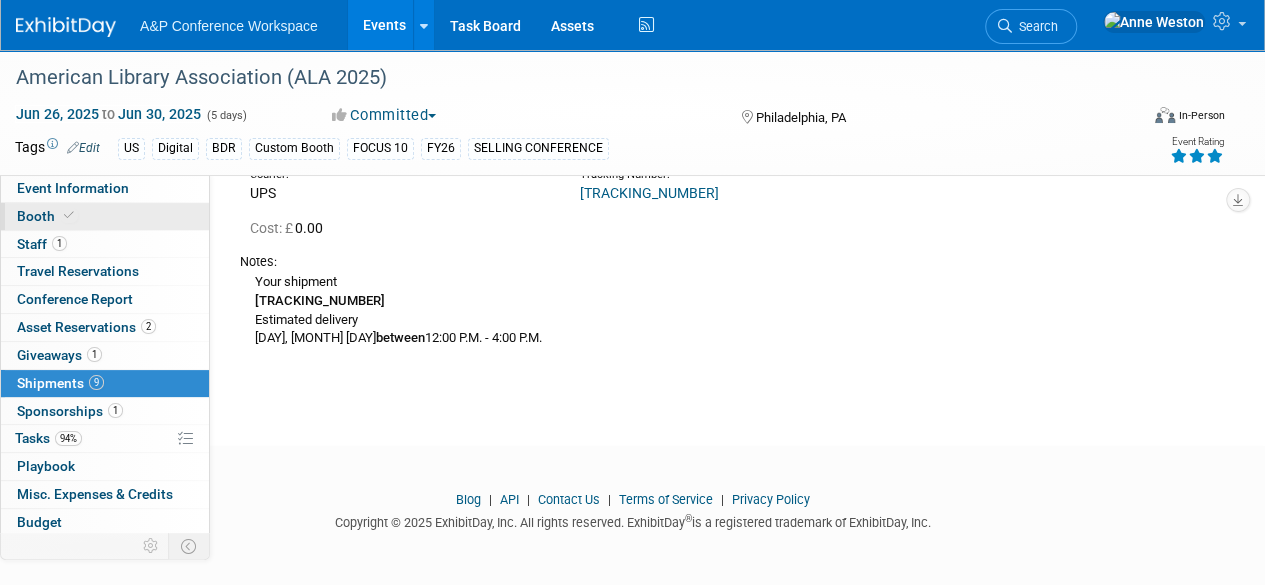 click on "Booth" at bounding box center [105, 216] 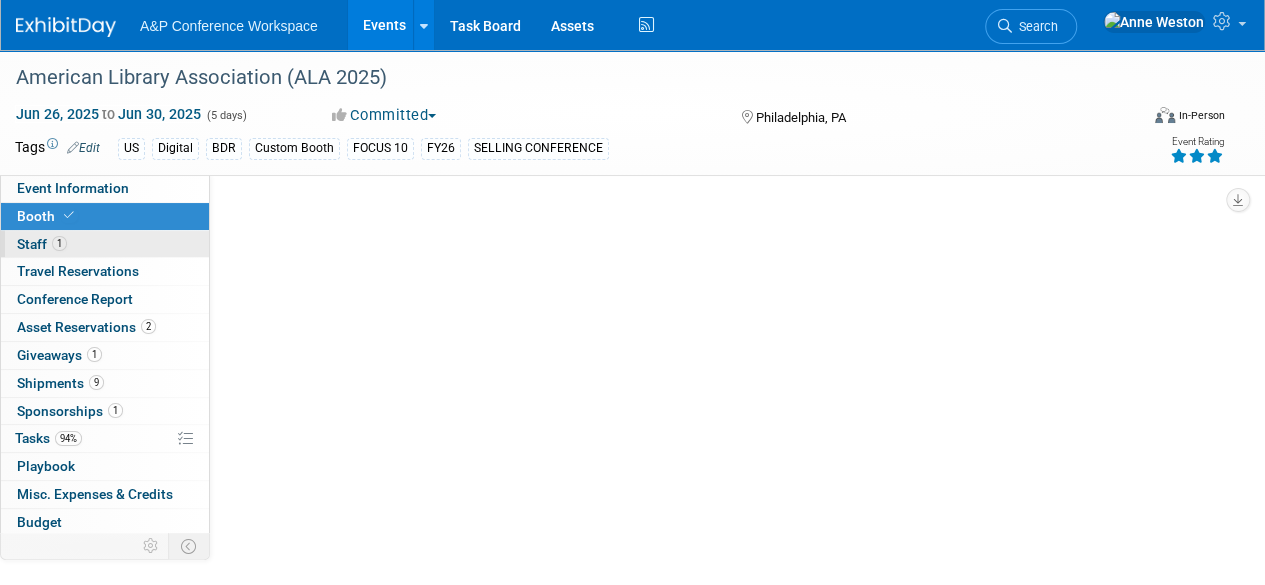 select on "DIGI" 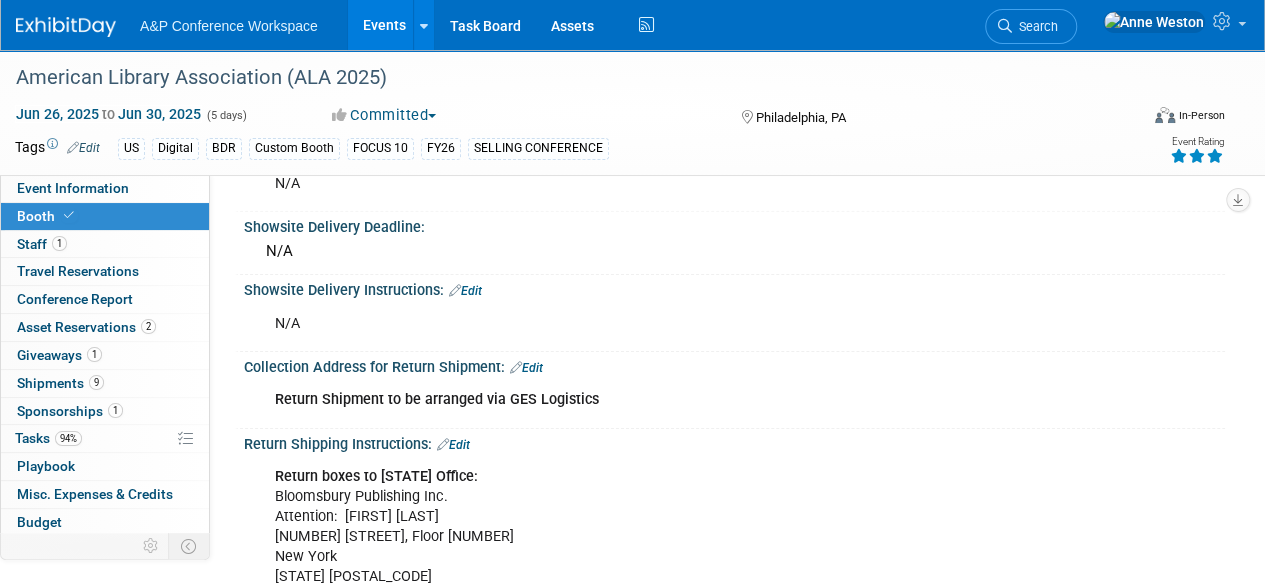 scroll, scrollTop: 3200, scrollLeft: 0, axis: vertical 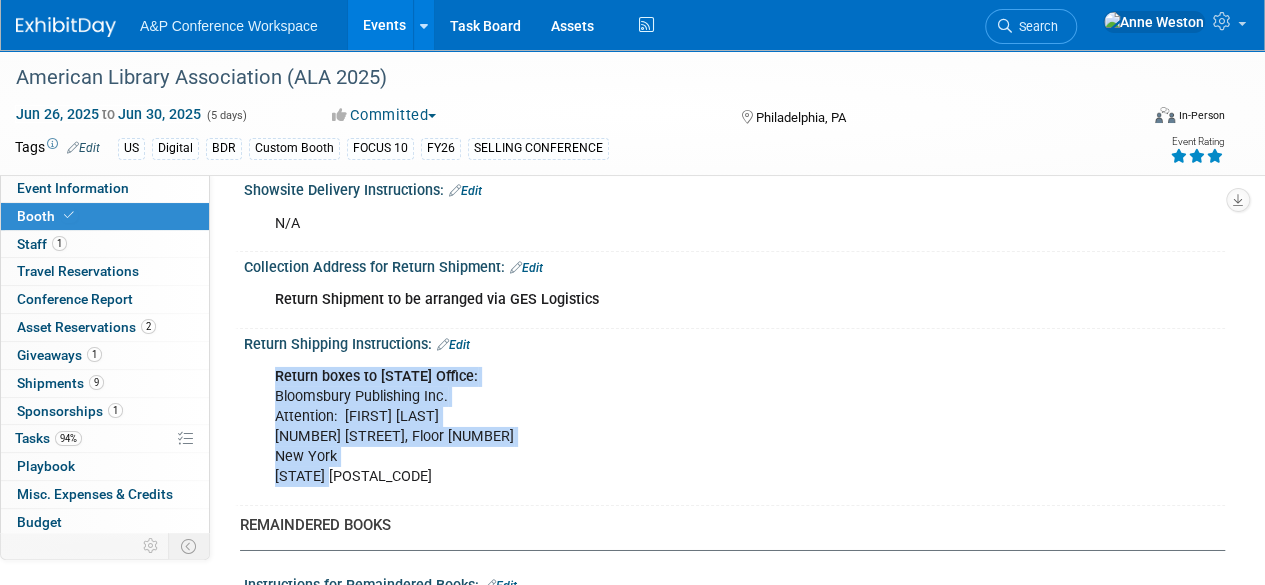 drag, startPoint x: 277, startPoint y: 357, endPoint x: 382, endPoint y: 469, distance: 153.52199 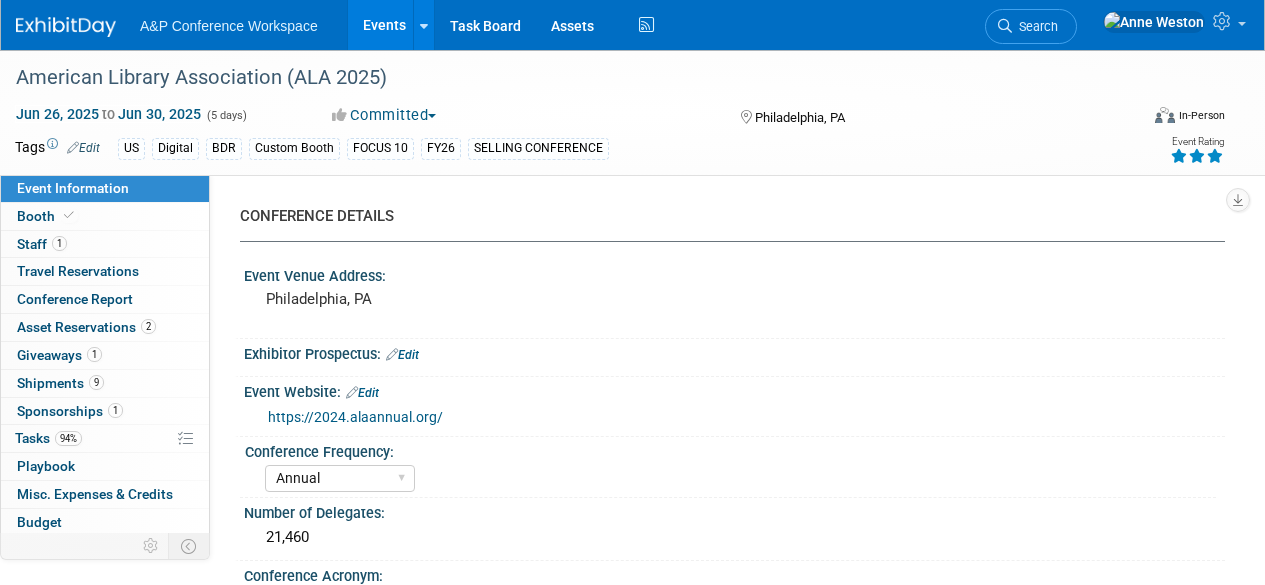 select on "Annual" 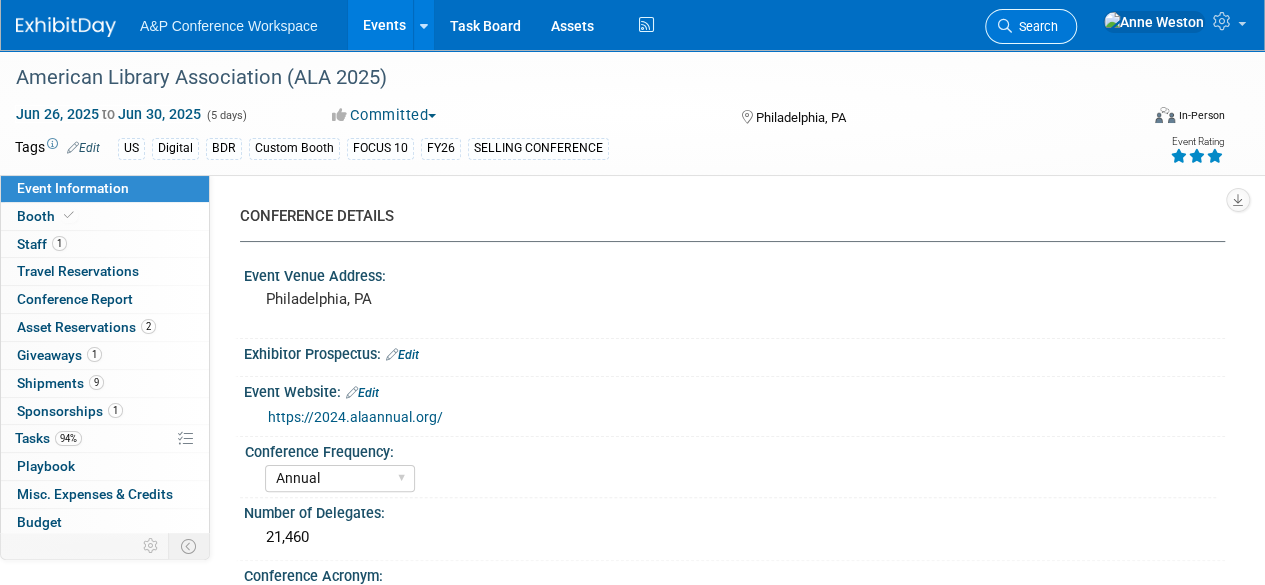 scroll, scrollTop: 2770, scrollLeft: 0, axis: vertical 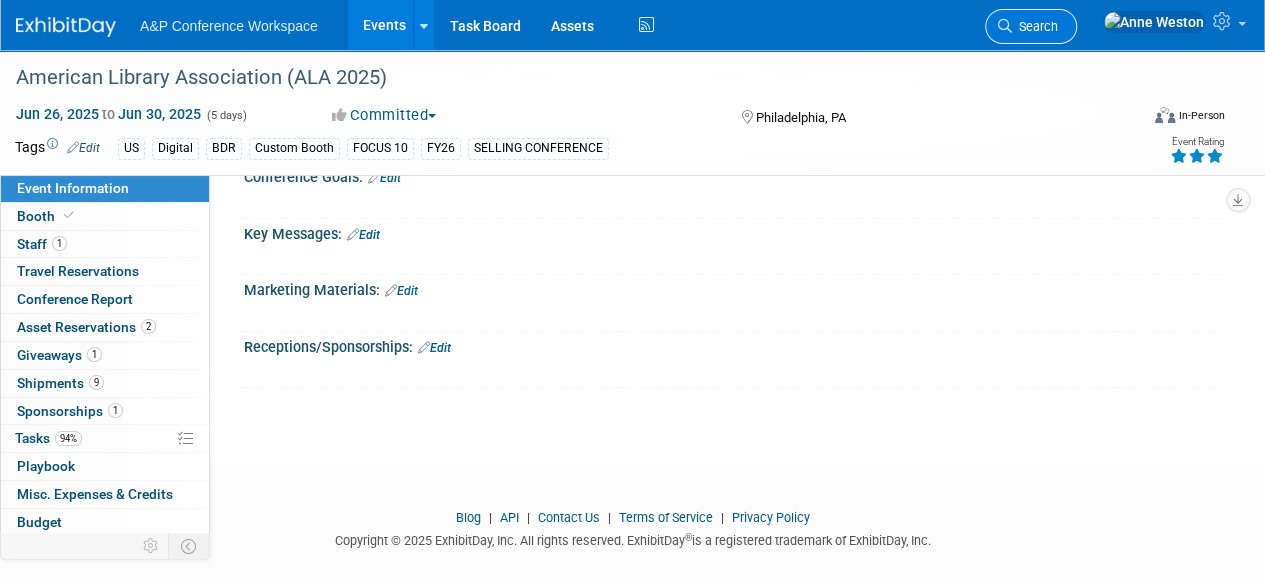 click on "Search" at bounding box center [1031, 26] 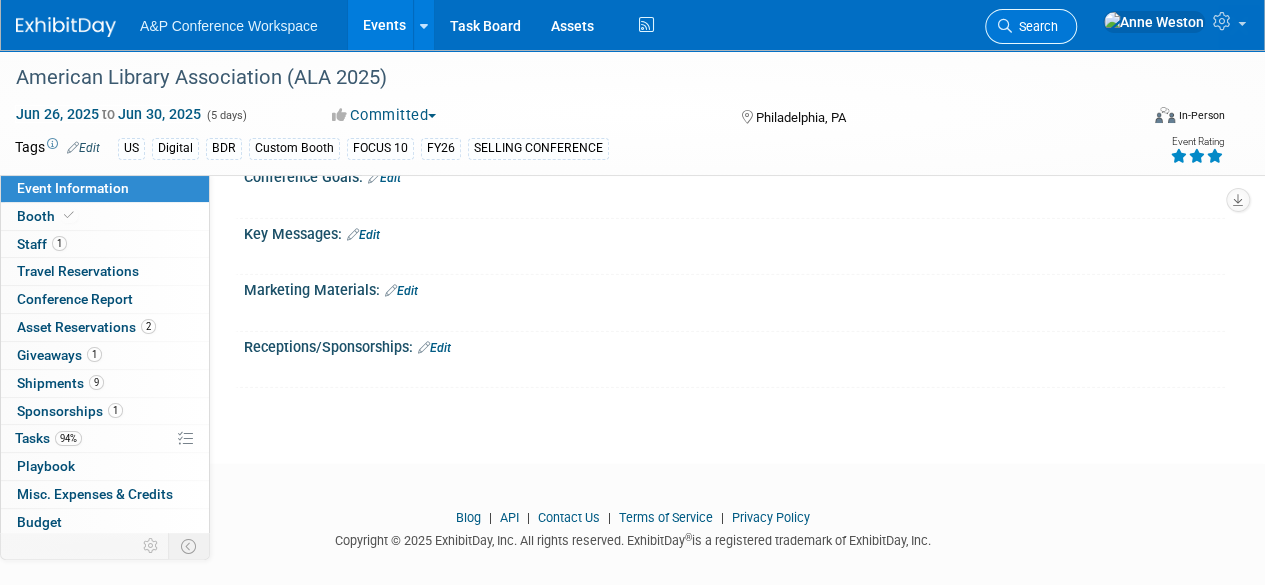 scroll, scrollTop: 0, scrollLeft: 0, axis: both 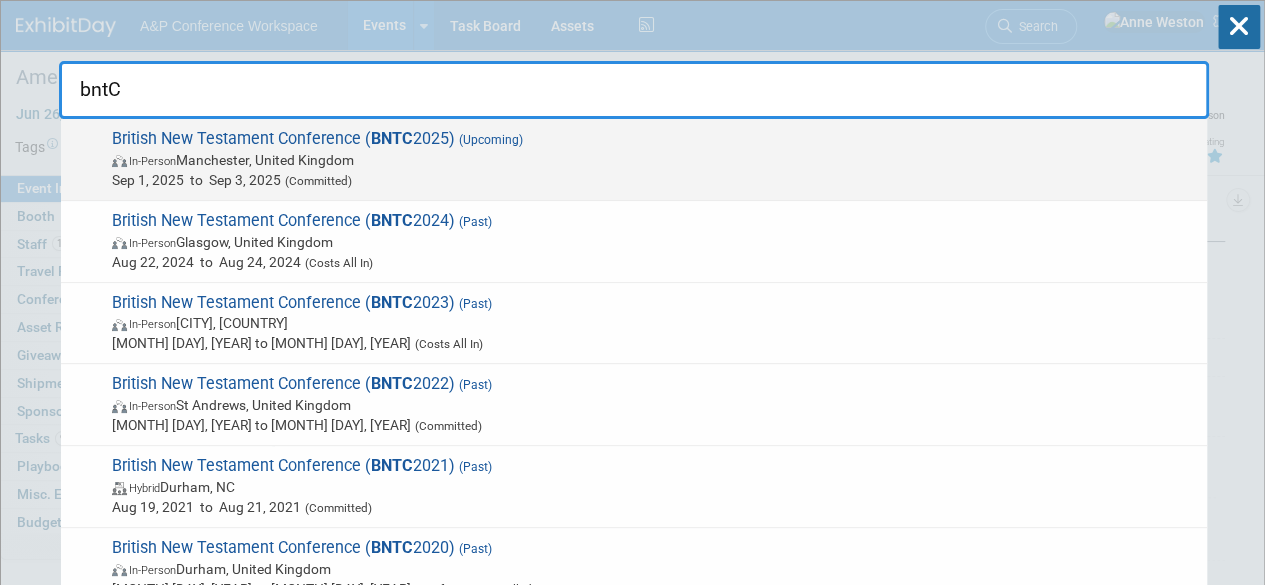 type on "bntC" 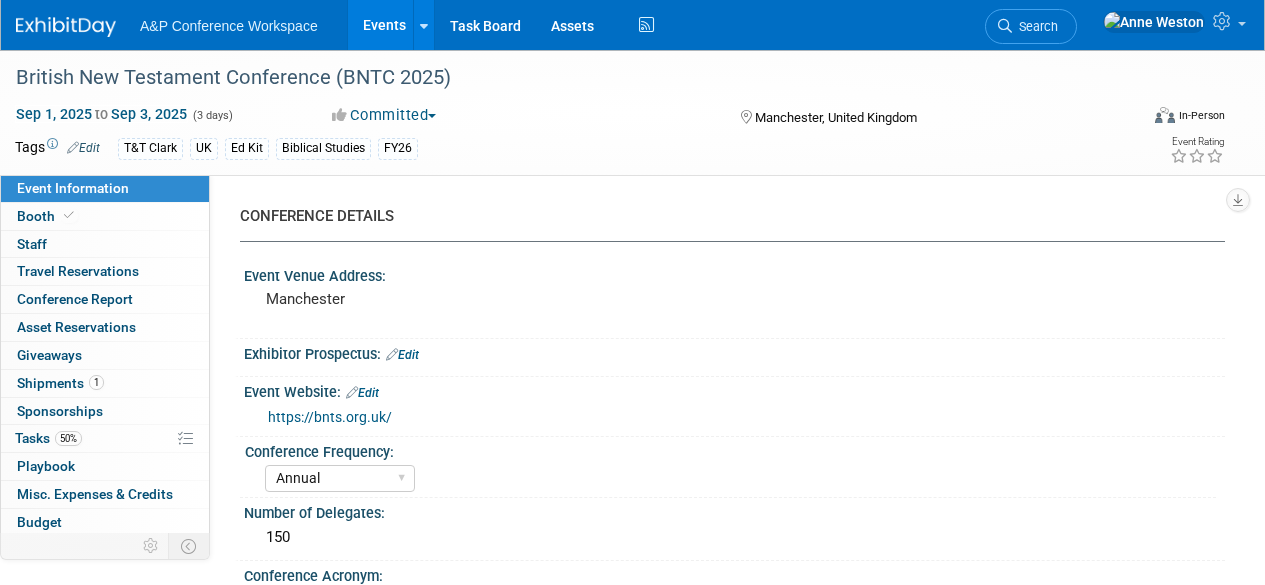 select on "Annual" 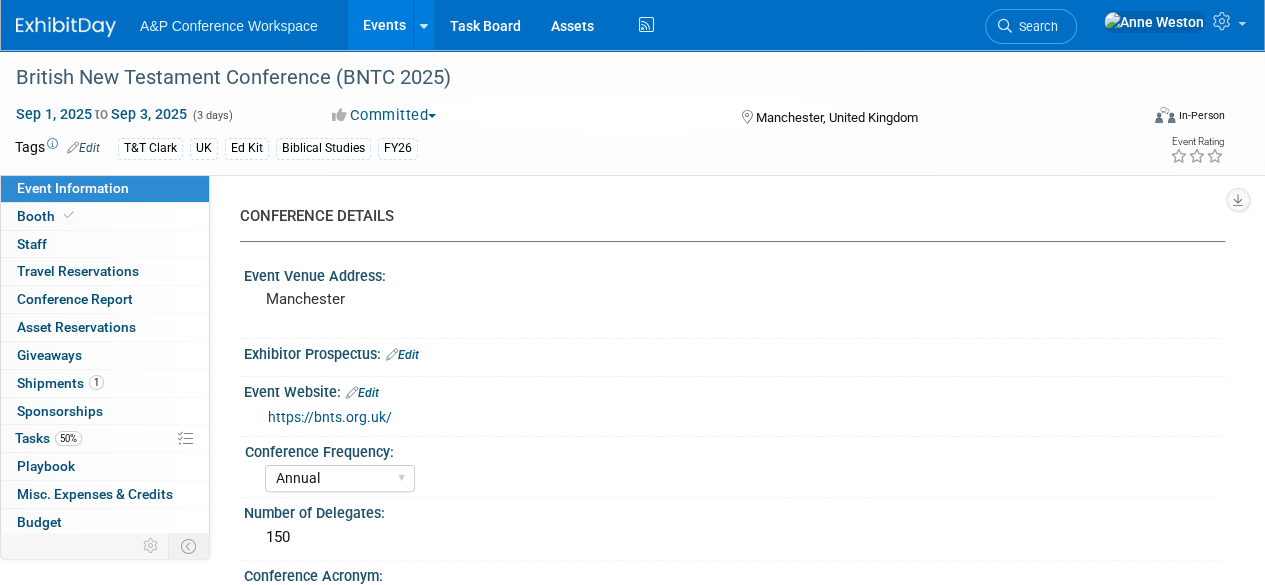 scroll, scrollTop: 0, scrollLeft: 0, axis: both 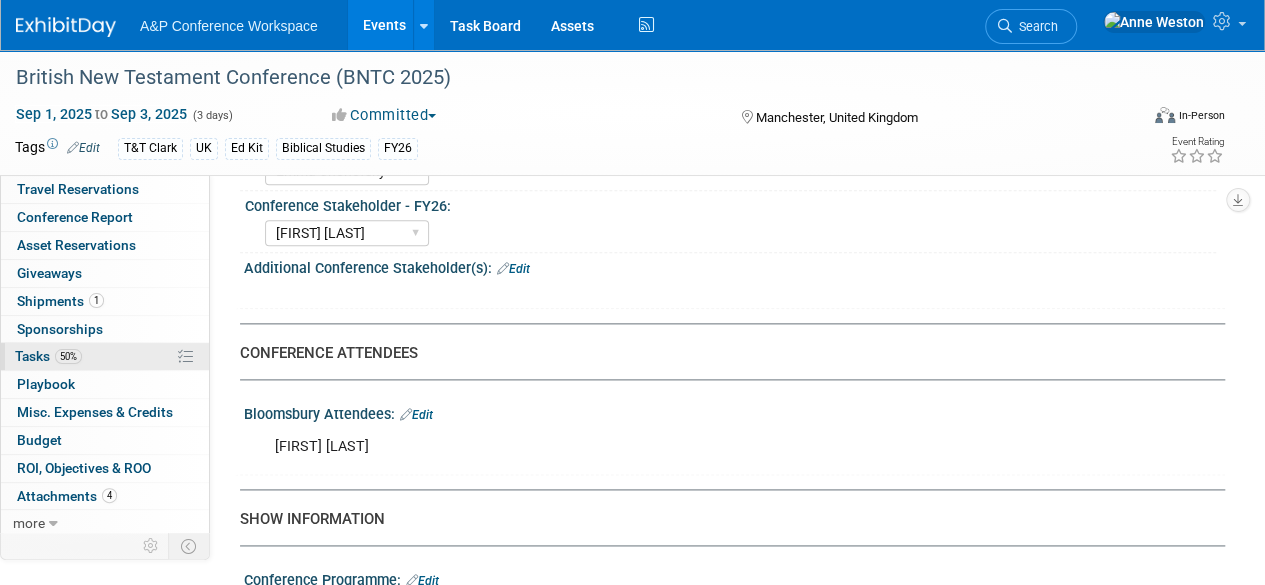 click on "50%
Tasks 50%" at bounding box center (105, 356) 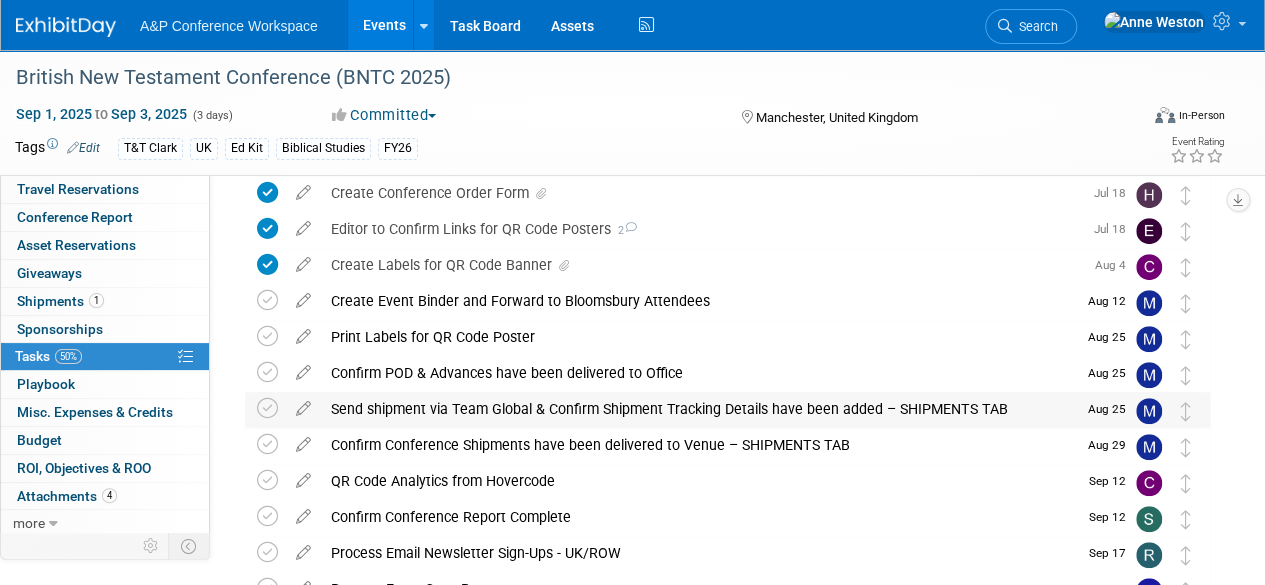 scroll, scrollTop: 0, scrollLeft: 0, axis: both 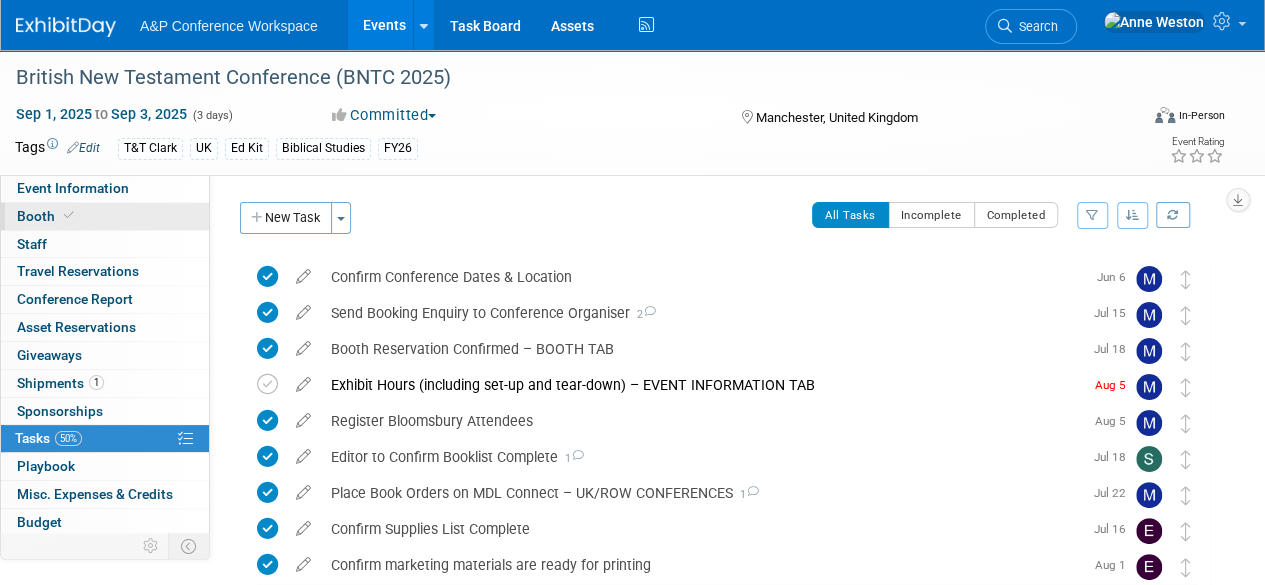 drag, startPoint x: 62, startPoint y: 214, endPoint x: 75, endPoint y: 217, distance: 13.341664 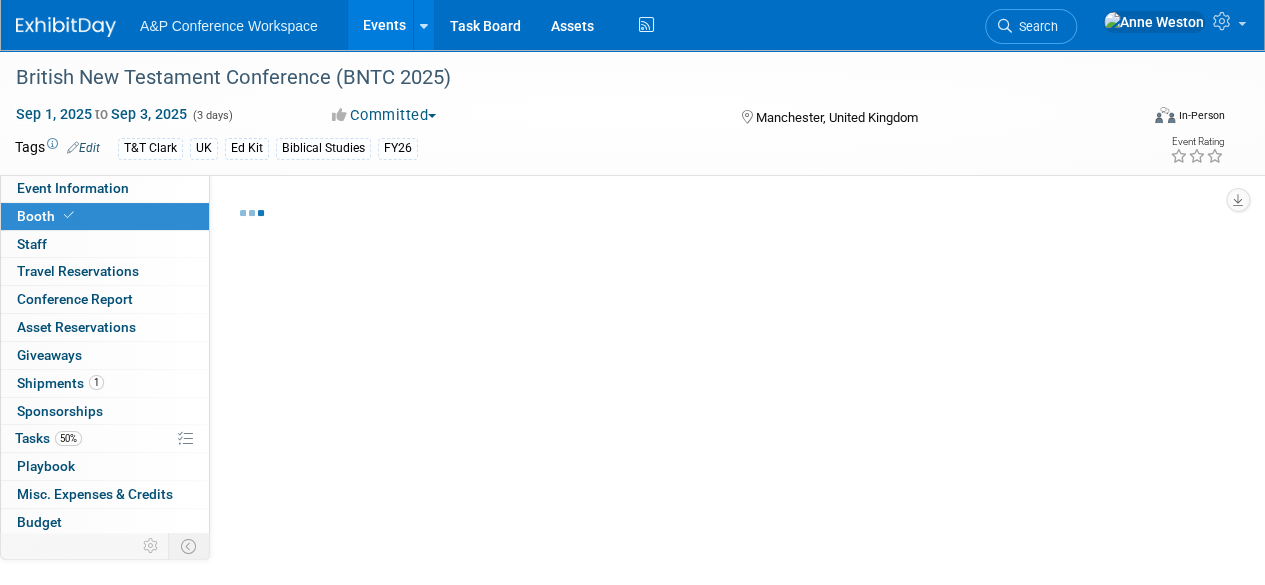 select on "COBA" 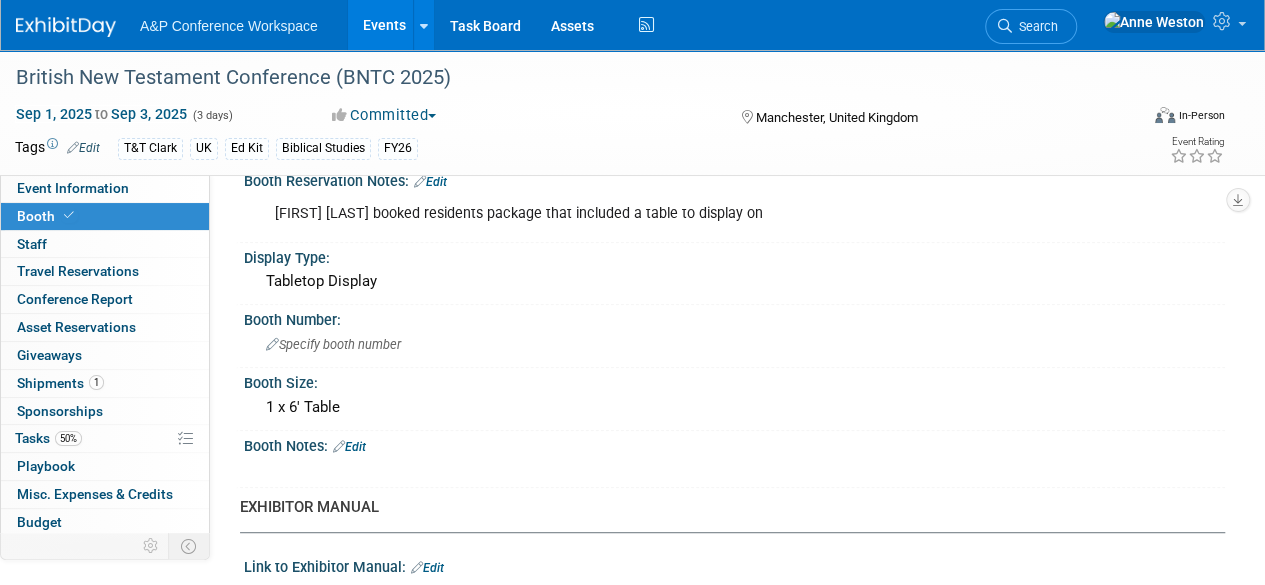 scroll, scrollTop: 0, scrollLeft: 0, axis: both 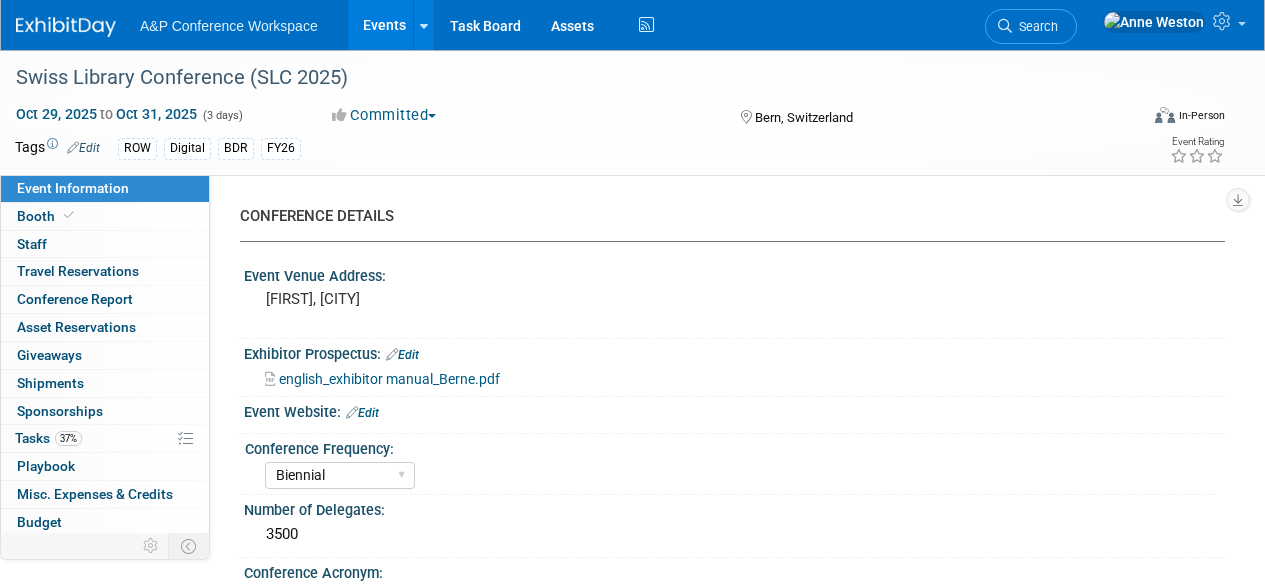 select on "Biennial" 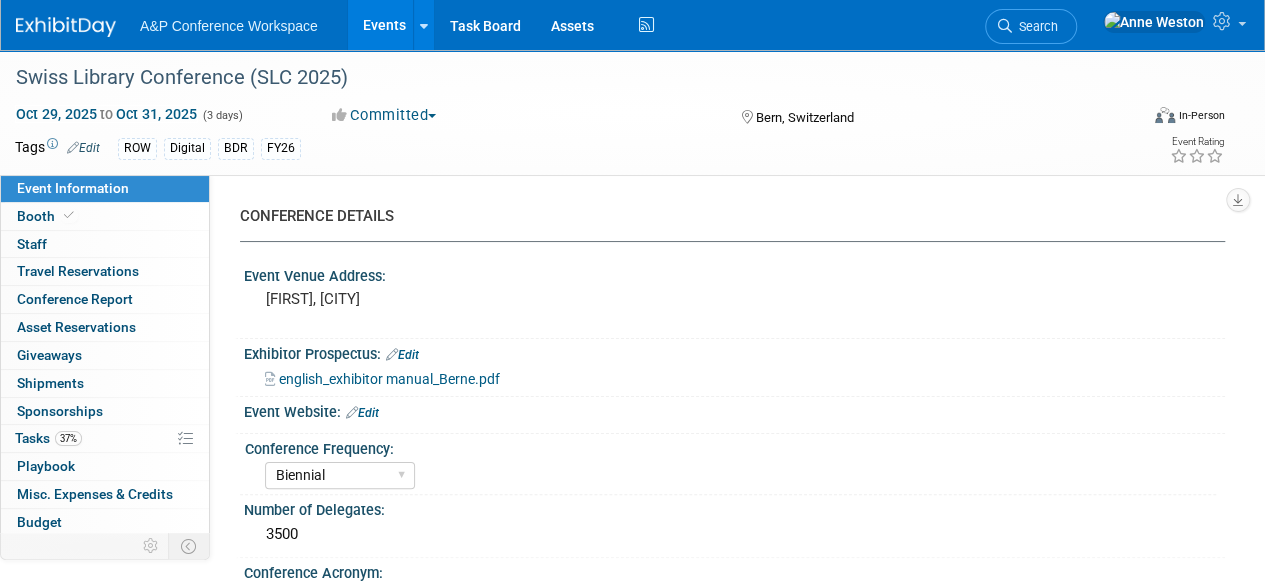 scroll, scrollTop: 0, scrollLeft: 0, axis: both 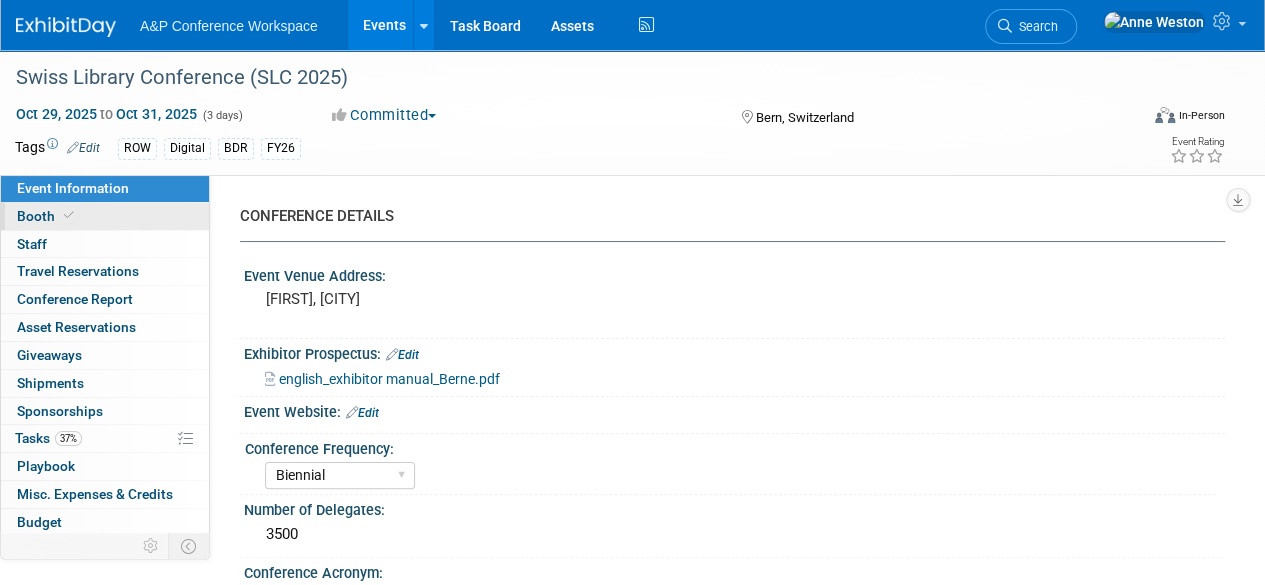click on "Booth" at bounding box center [105, 216] 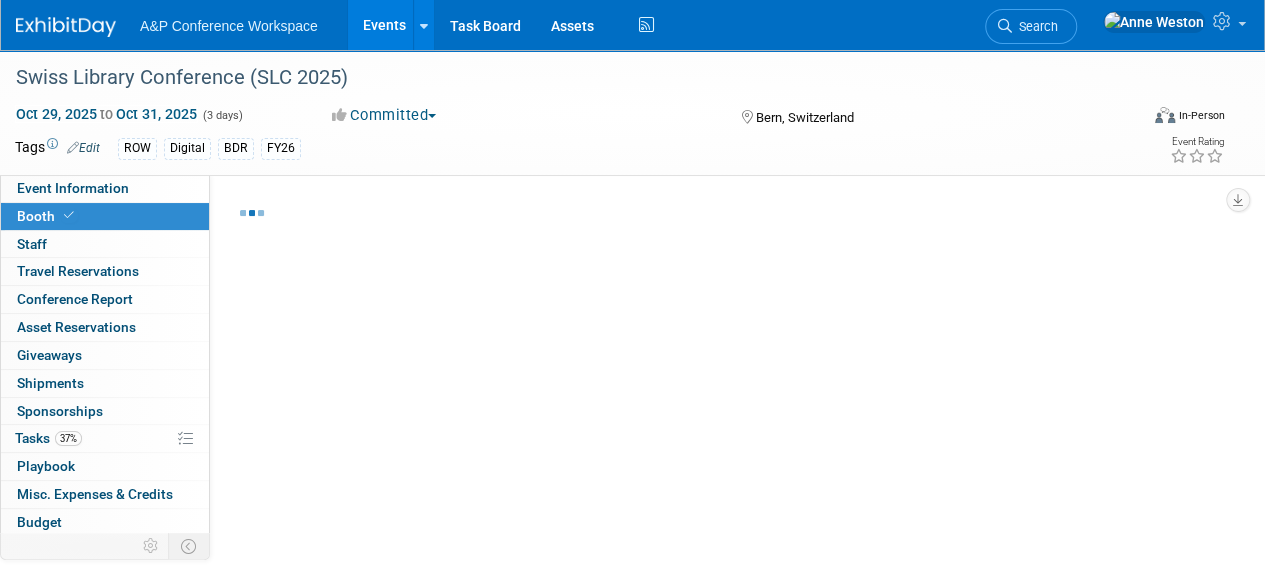 select on "DIGI" 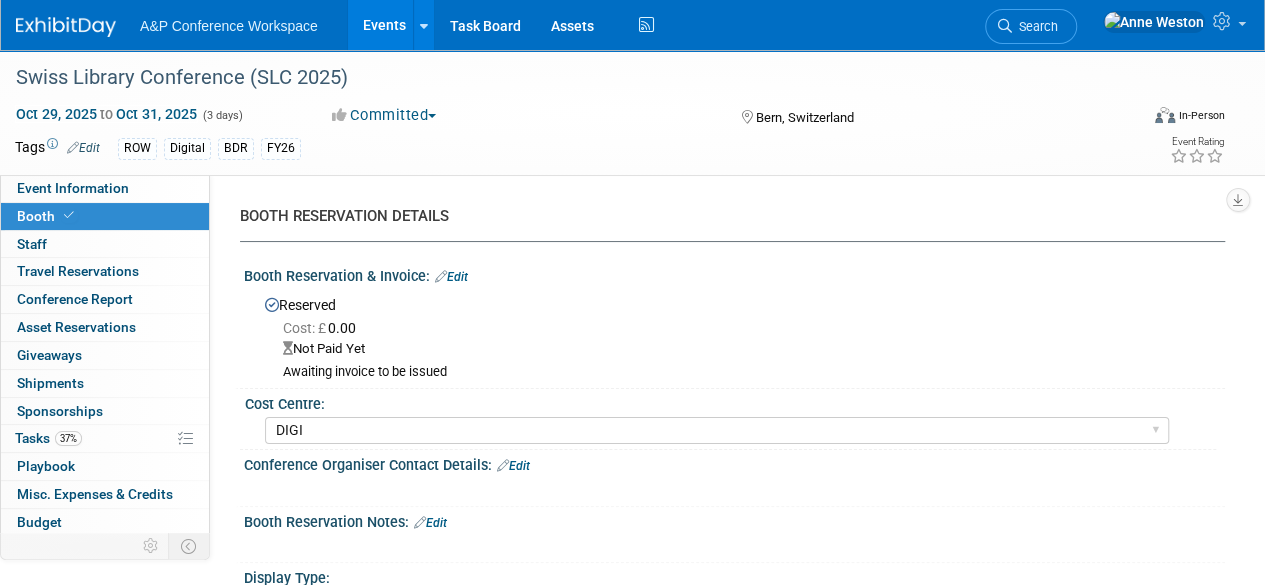 click on "Edit" at bounding box center (451, 277) 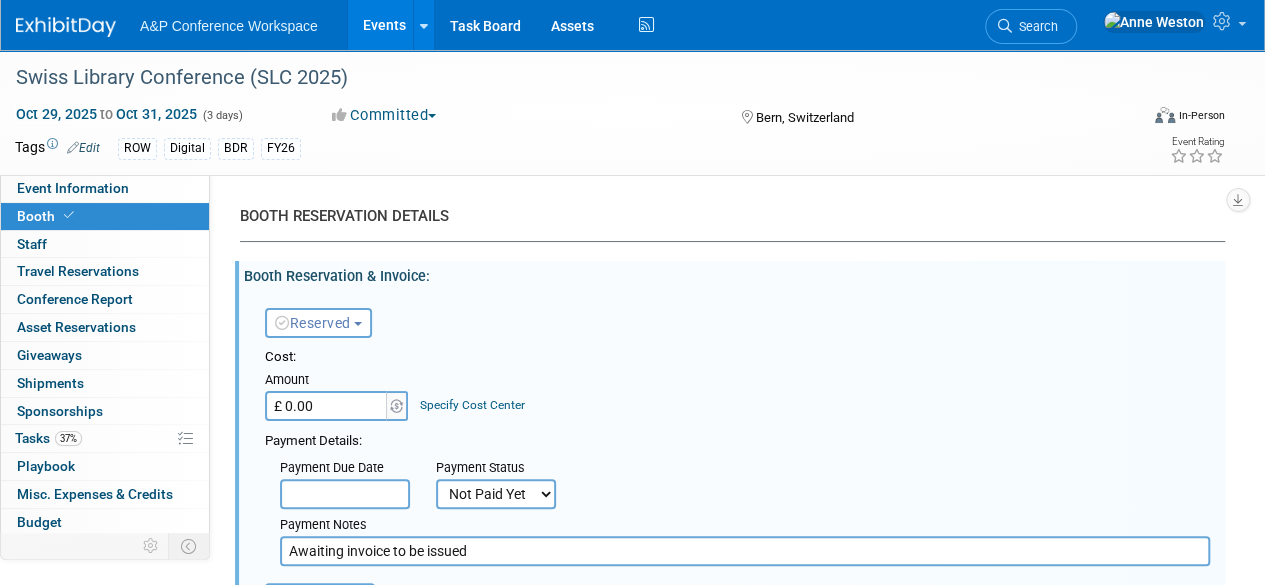click on "£ 0.00" at bounding box center [327, 406] 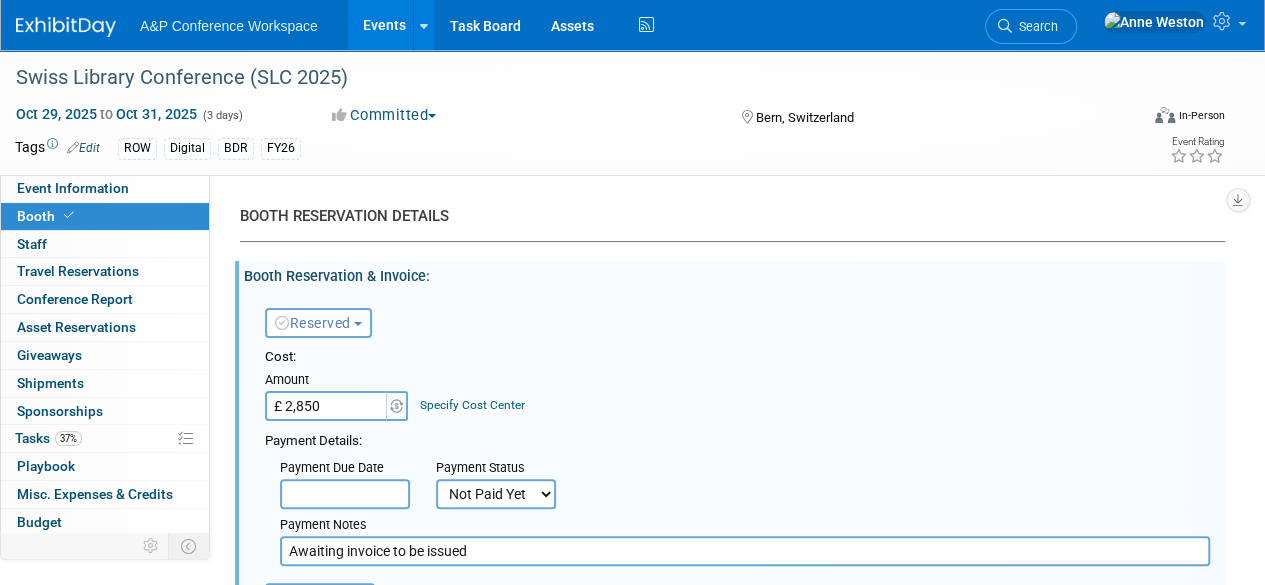 type on "£ 2,850.00" 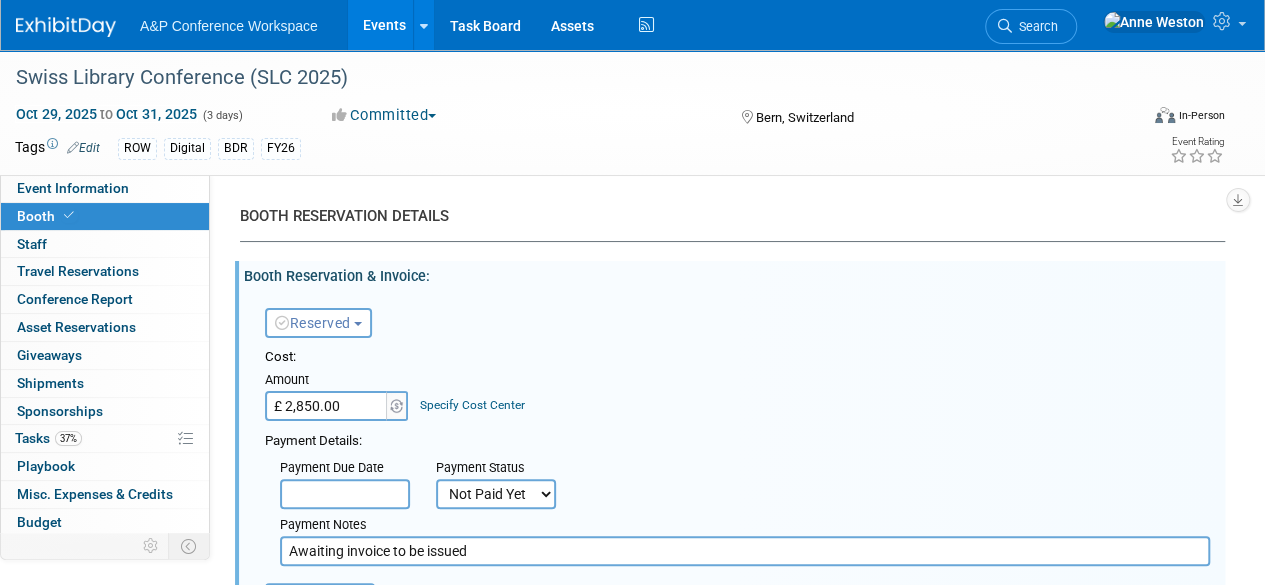 click on "Not Paid Yet
Partially Paid
Paid in Full" at bounding box center [496, 494] 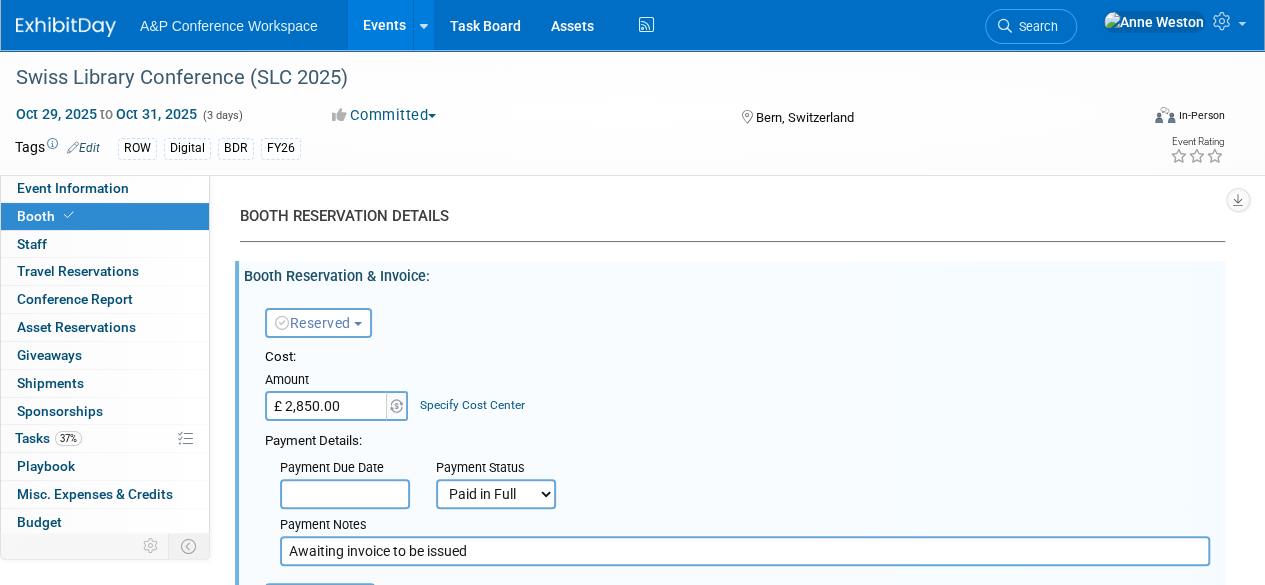 click on "Not Paid Yet
Partially Paid
Paid in Full" at bounding box center [496, 494] 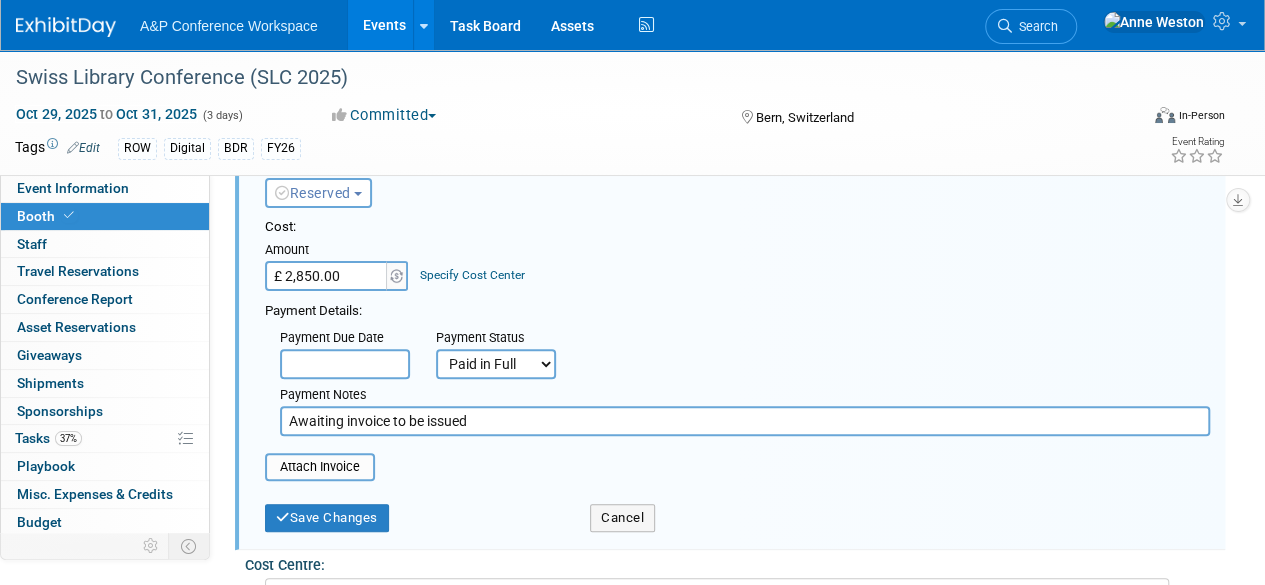 scroll, scrollTop: 200, scrollLeft: 0, axis: vertical 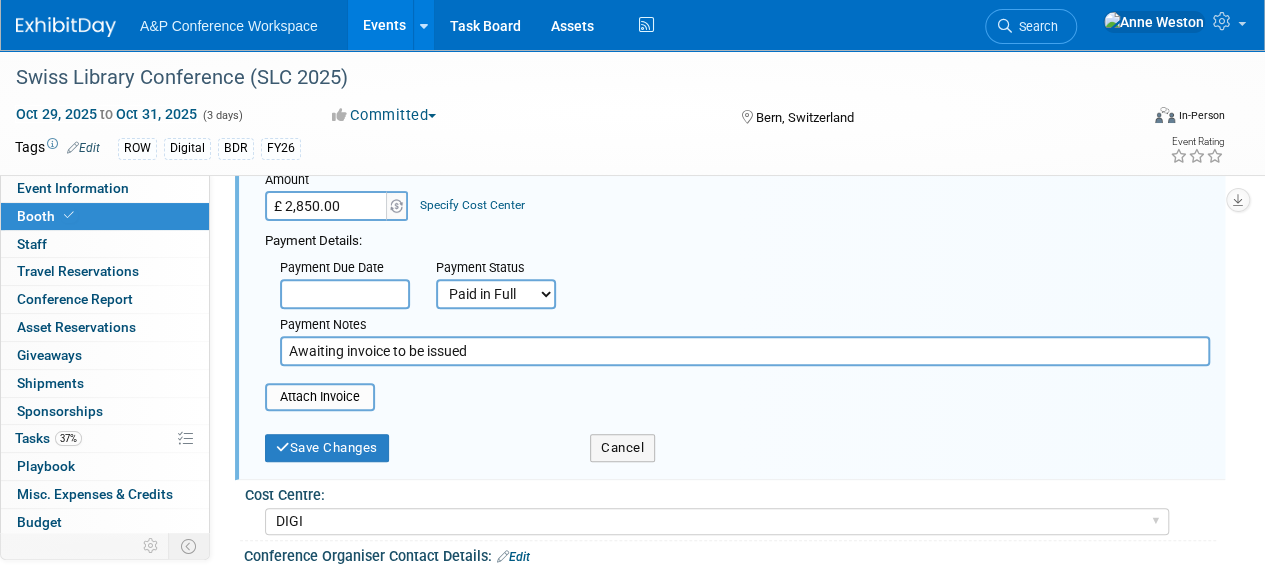 drag, startPoint x: 500, startPoint y: 361, endPoint x: 246, endPoint y: 375, distance: 254.38553 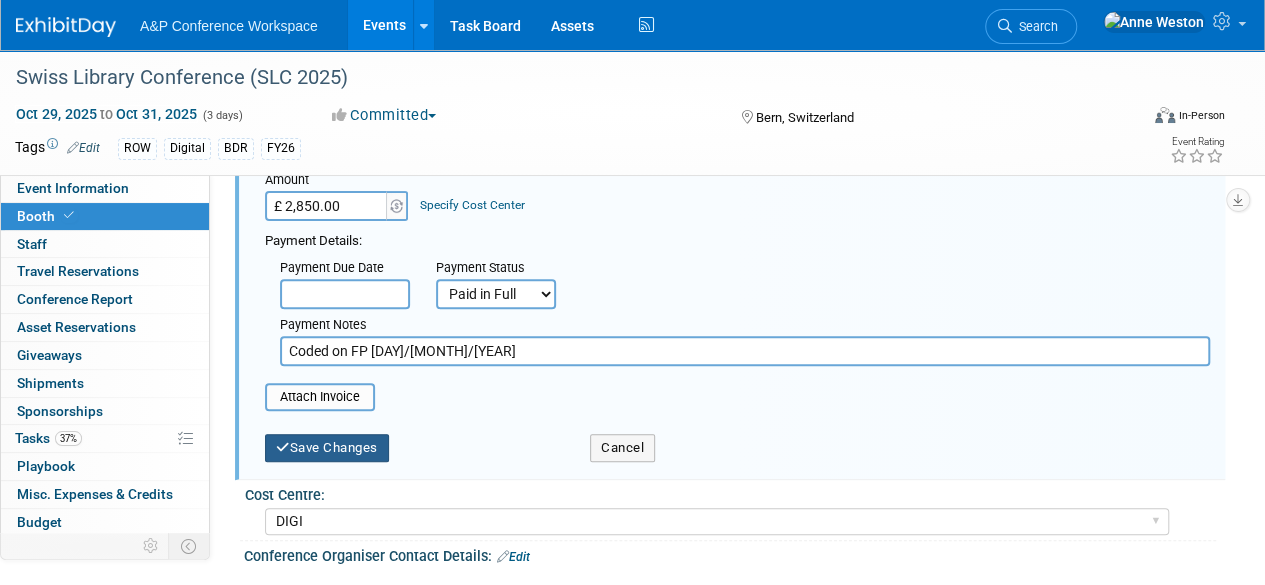 type on "Coded on FP [DAY]/[MONTH]/[YEAR]" 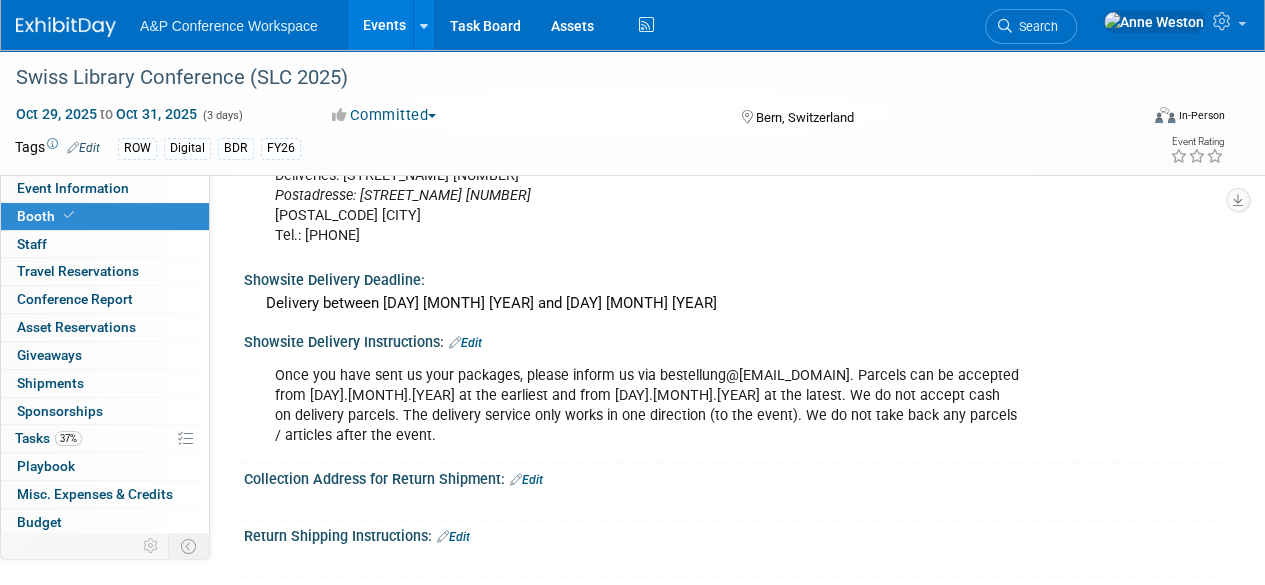 scroll, scrollTop: 2000, scrollLeft: 0, axis: vertical 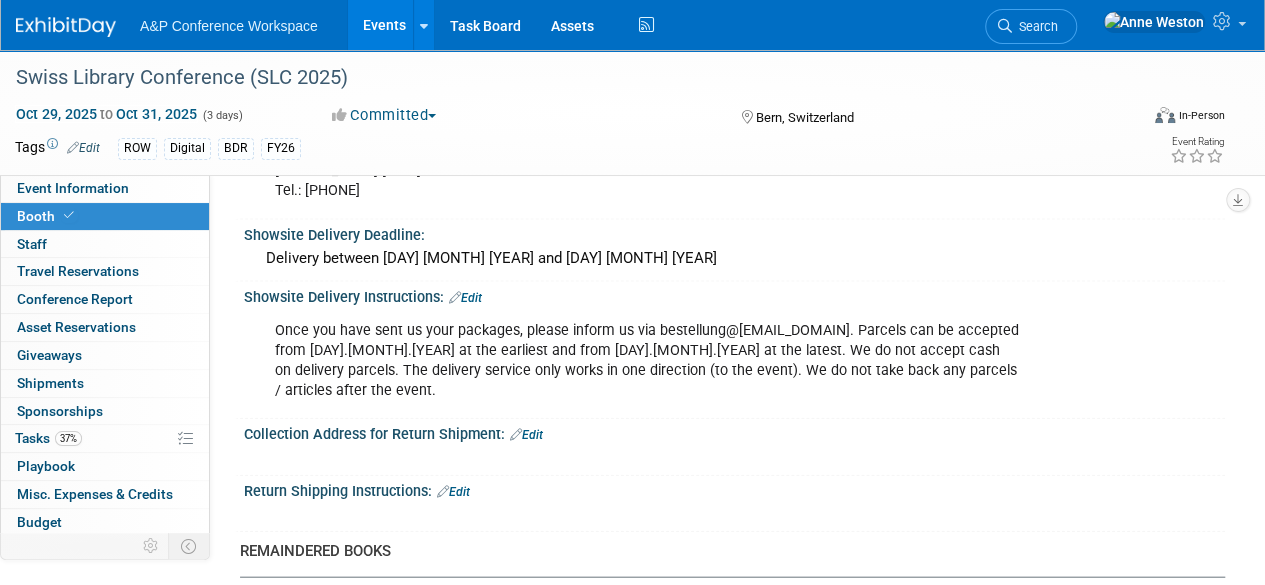 click on "Edit" at bounding box center [526, 435] 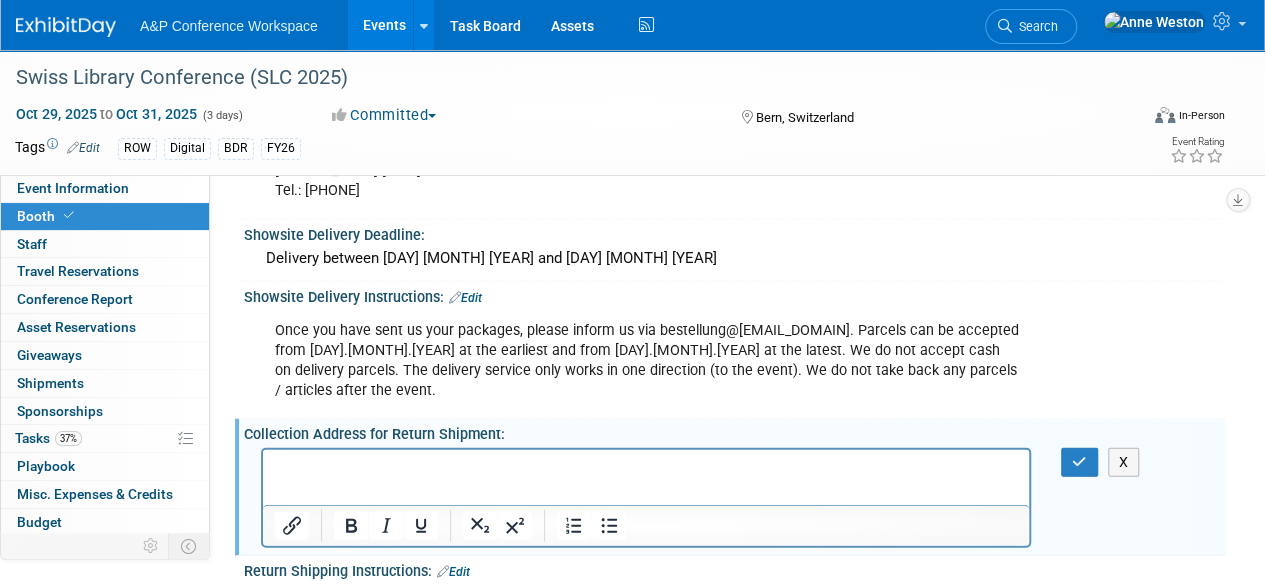 scroll, scrollTop: 0, scrollLeft: 0, axis: both 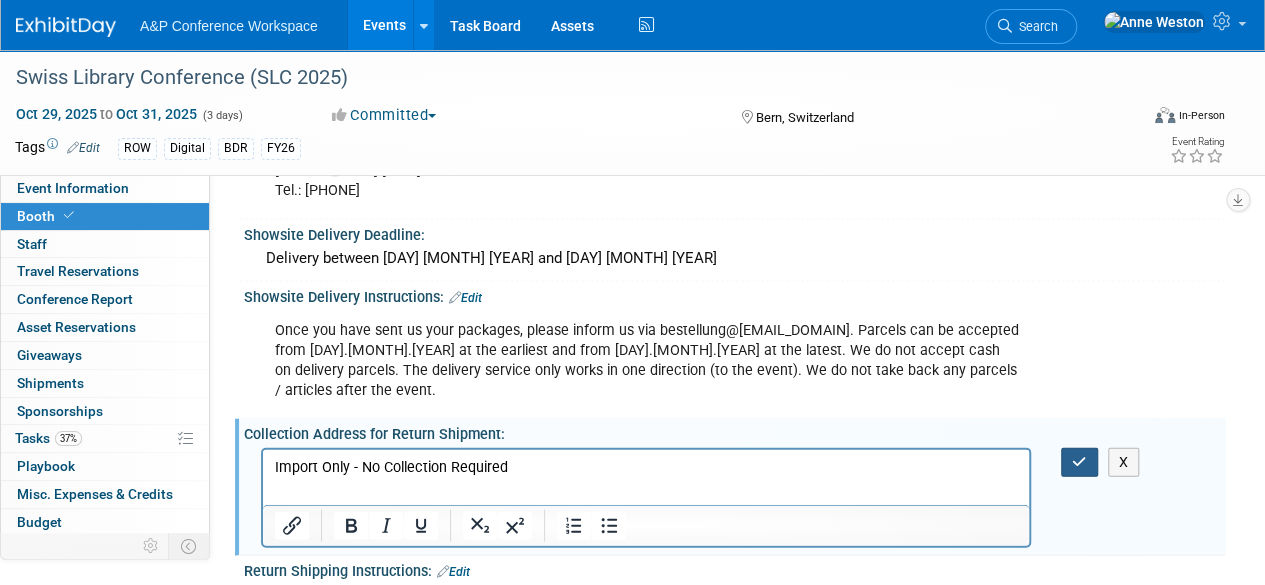 click at bounding box center (1079, 462) 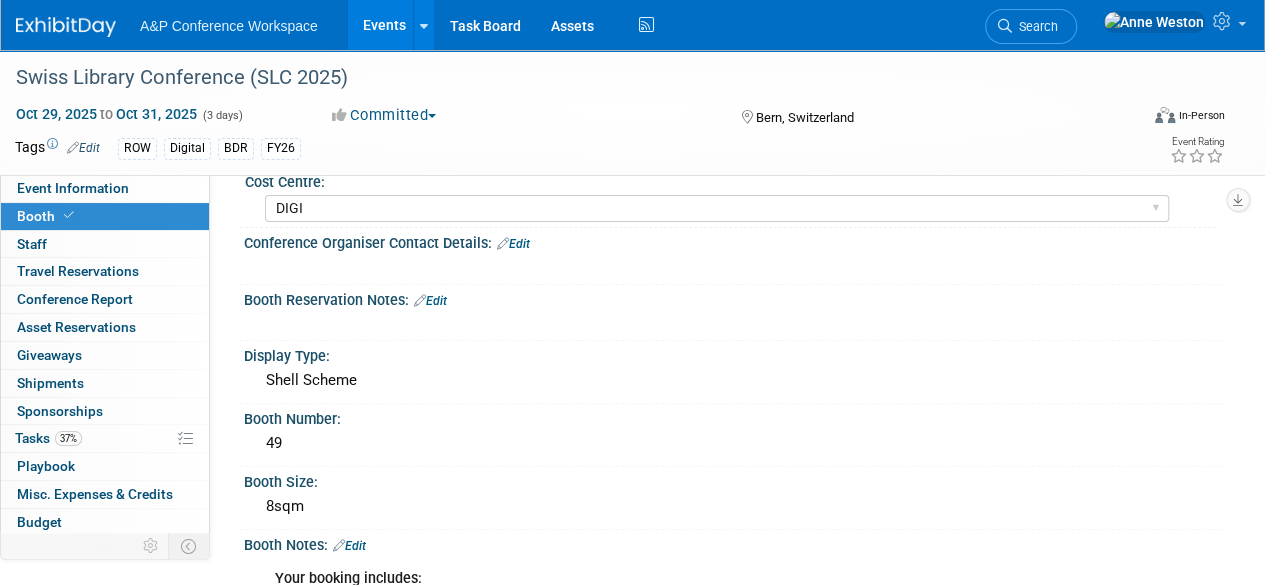 scroll, scrollTop: 0, scrollLeft: 0, axis: both 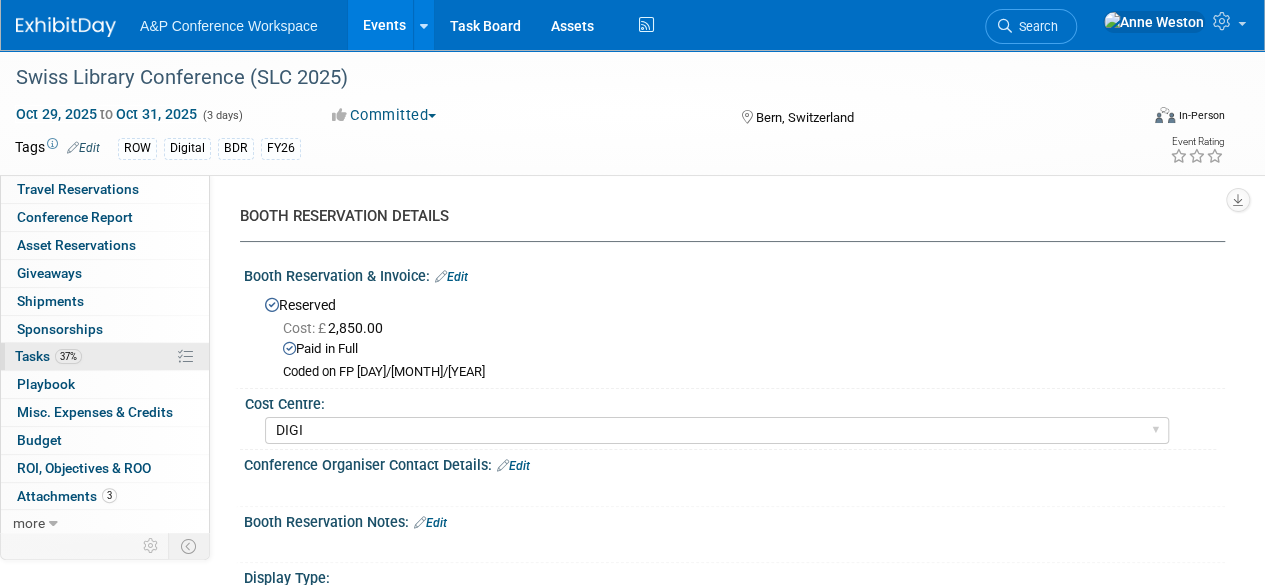 click on "37%
Tasks 37%" at bounding box center [105, 356] 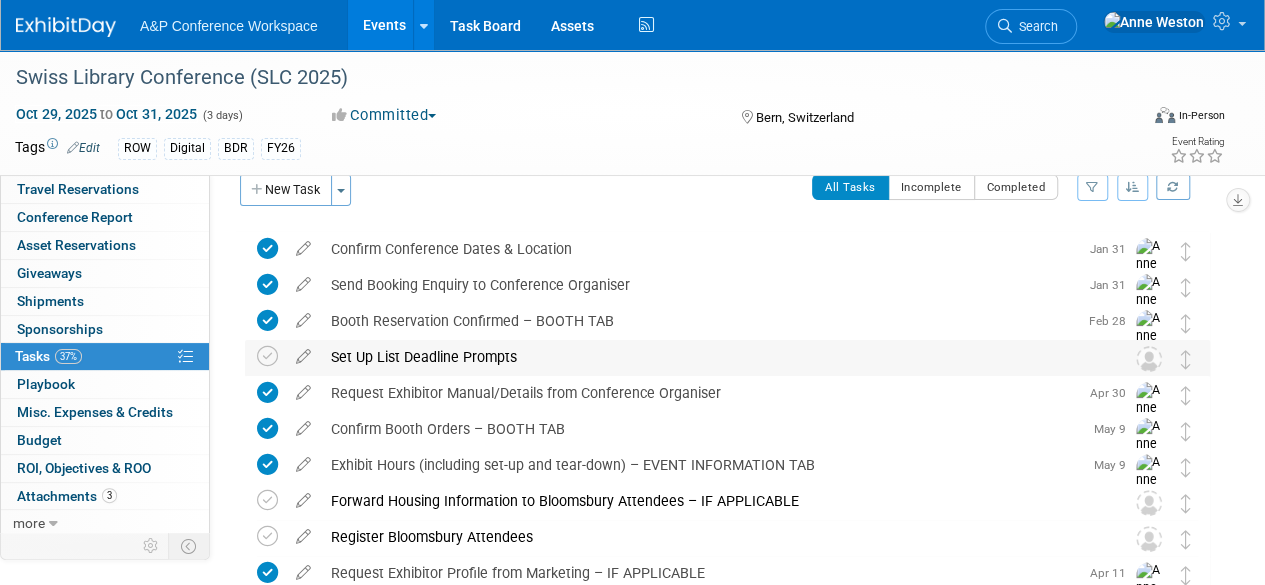 scroll, scrollTop: 0, scrollLeft: 0, axis: both 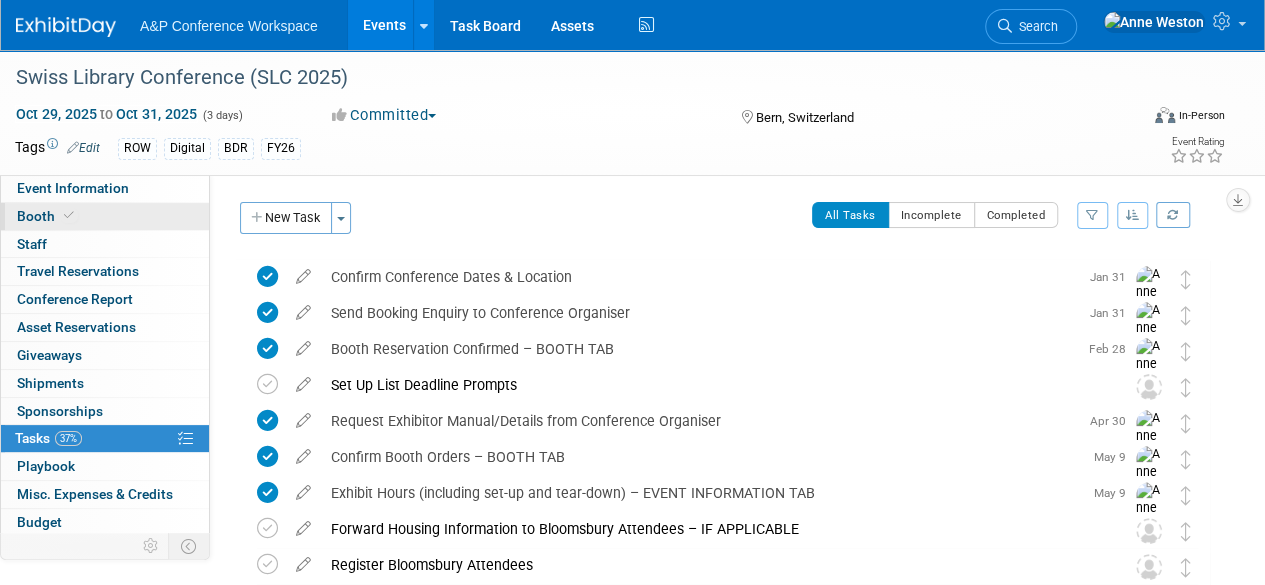 click on "Booth" at bounding box center (105, 216) 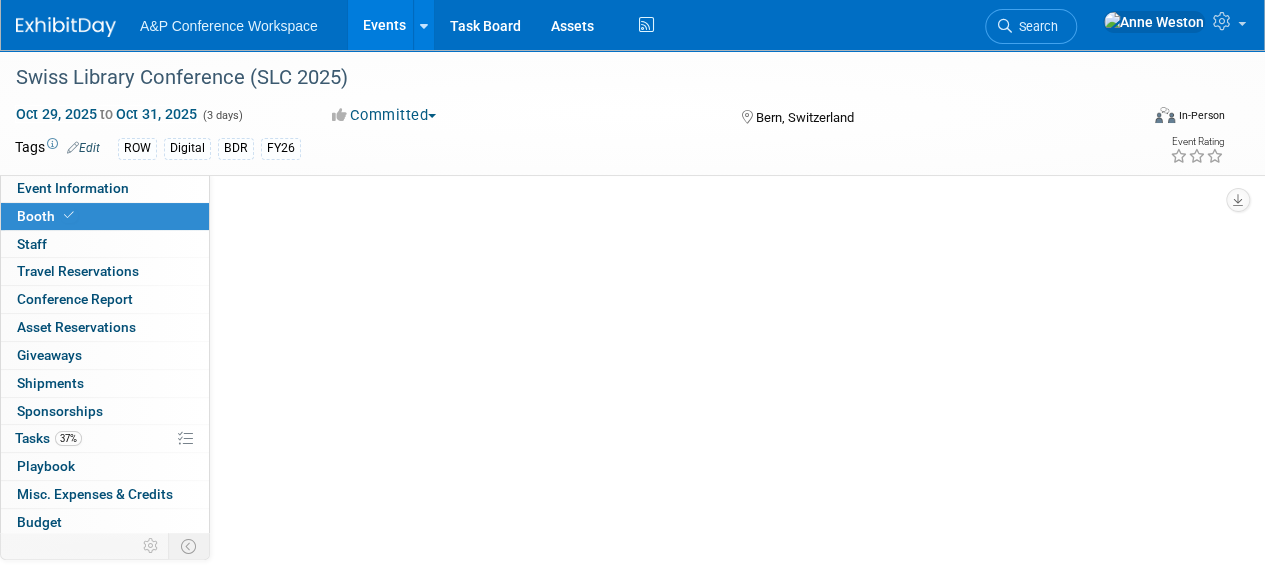 select on "DIGI" 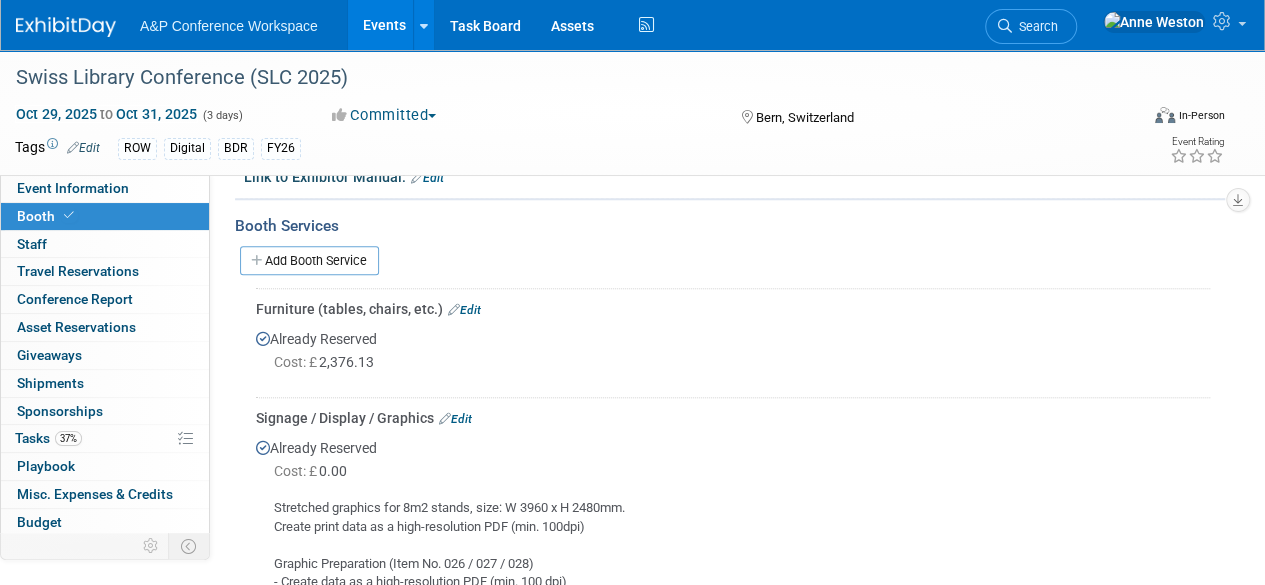 scroll, scrollTop: 800, scrollLeft: 0, axis: vertical 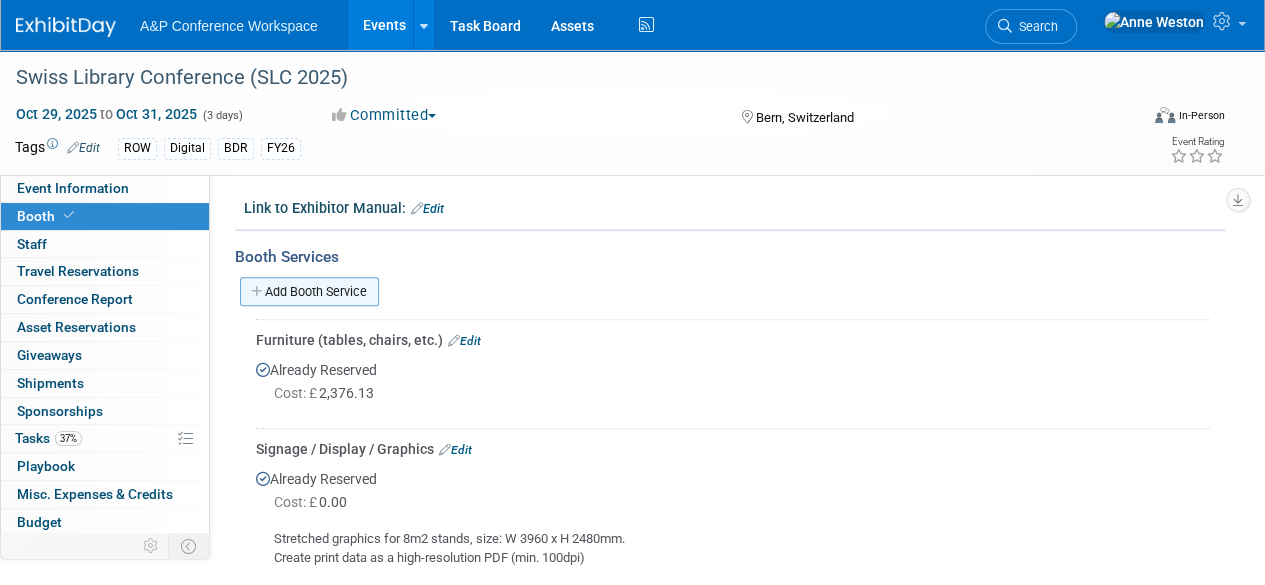 click on "Add Booth Service" at bounding box center (309, 291) 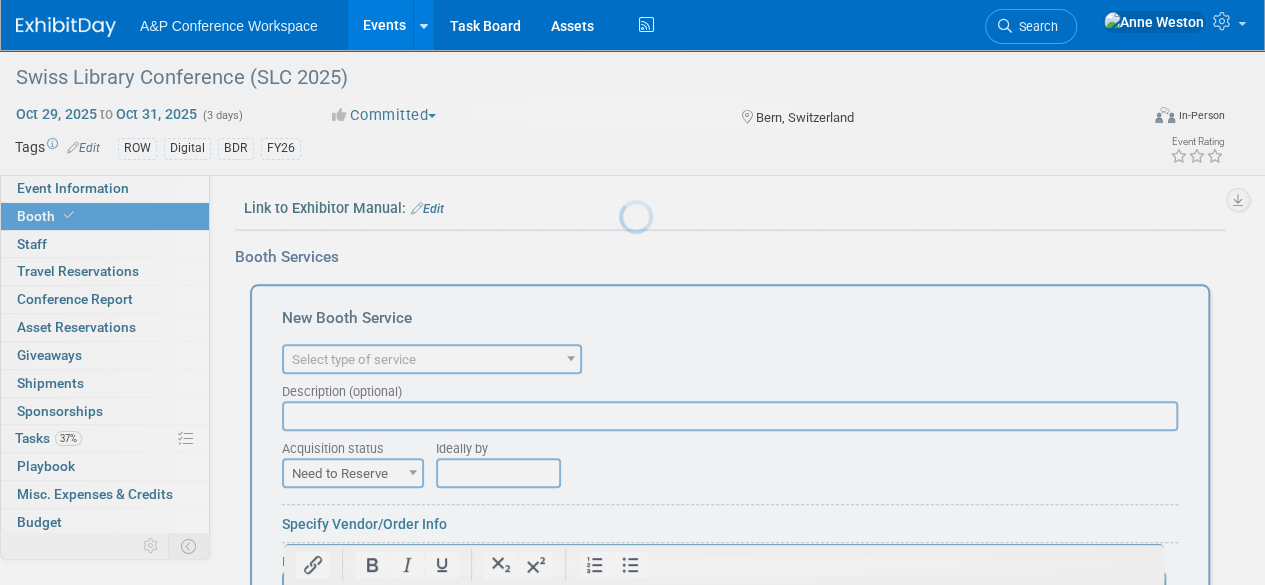 scroll, scrollTop: 0, scrollLeft: 0, axis: both 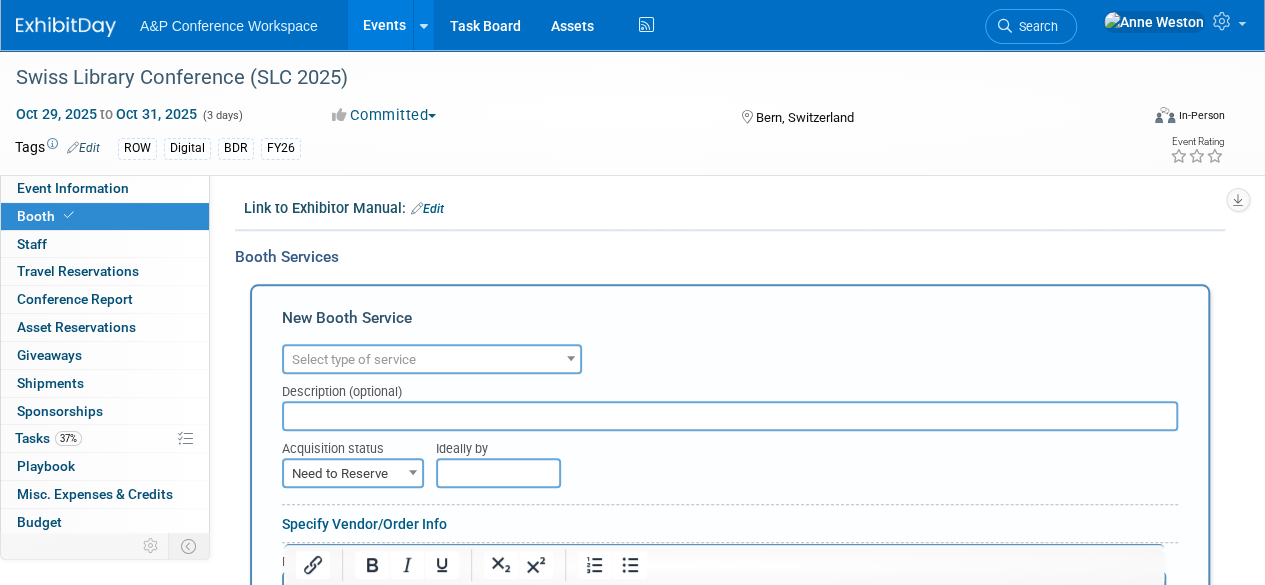 drag, startPoint x: 356, startPoint y: 361, endPoint x: 380, endPoint y: 369, distance: 25.298222 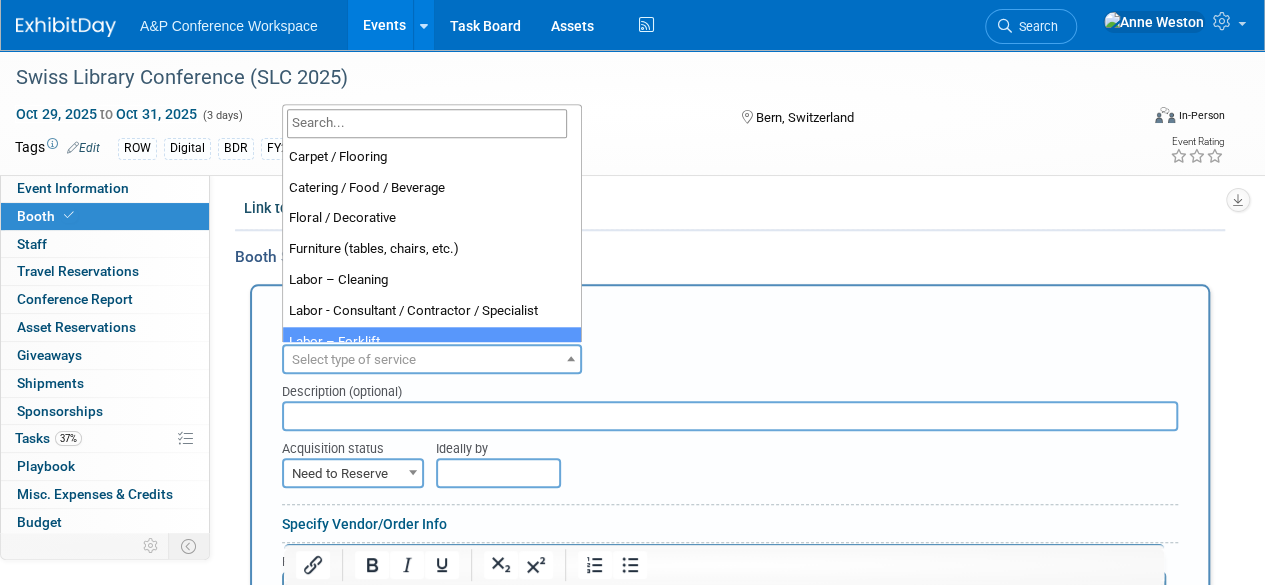 scroll, scrollTop: 0, scrollLeft: 0, axis: both 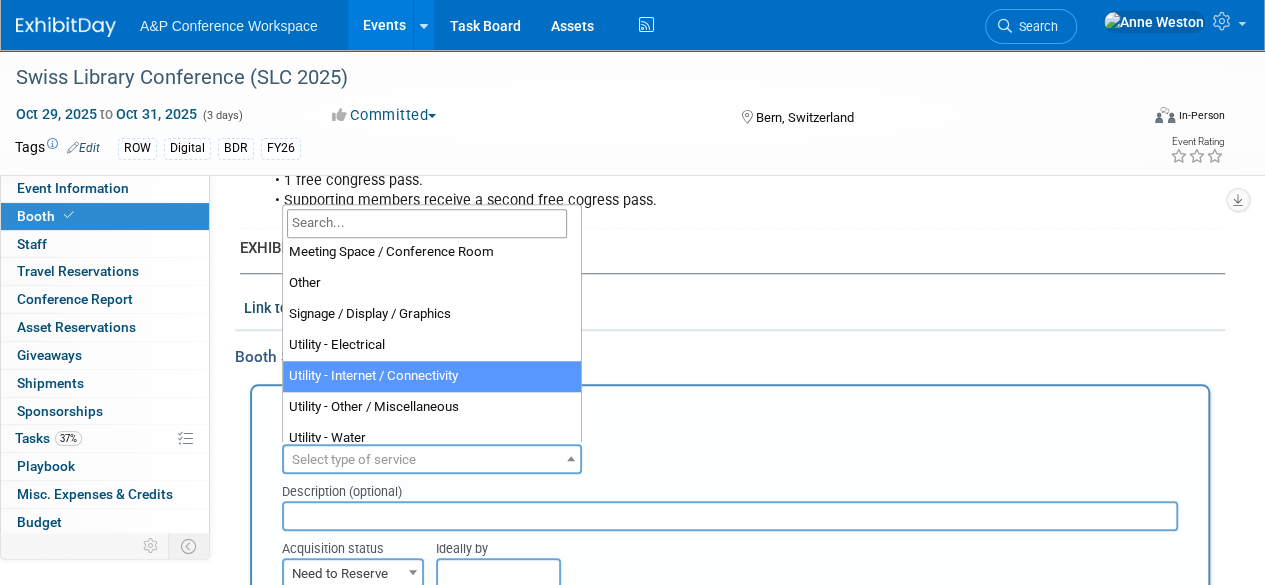 select on "18" 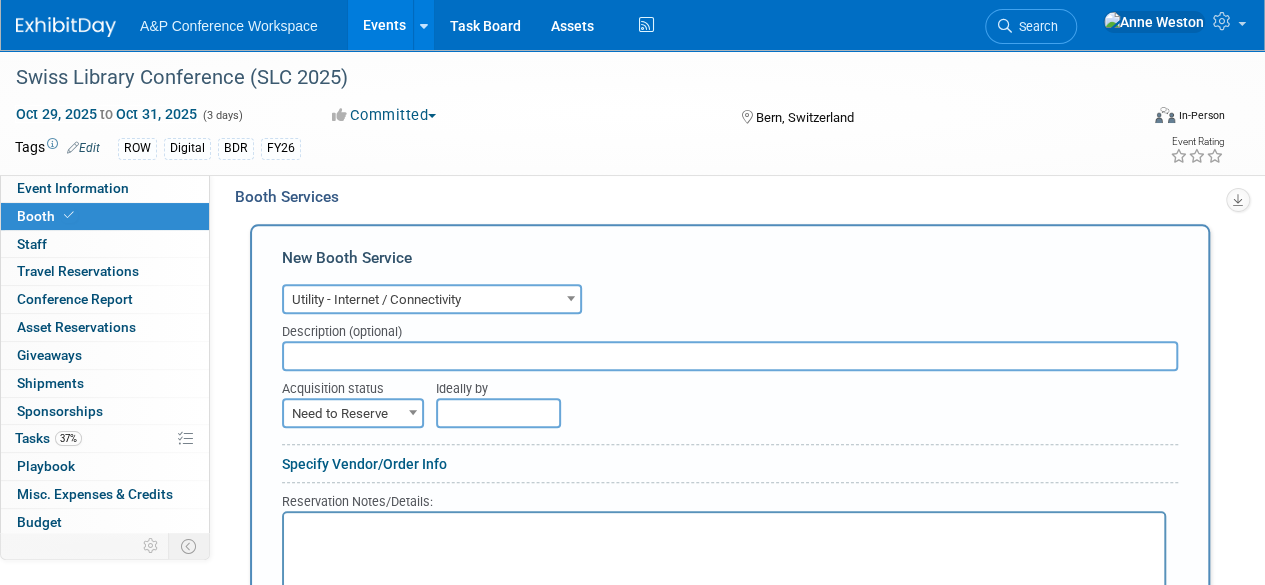 scroll, scrollTop: 900, scrollLeft: 0, axis: vertical 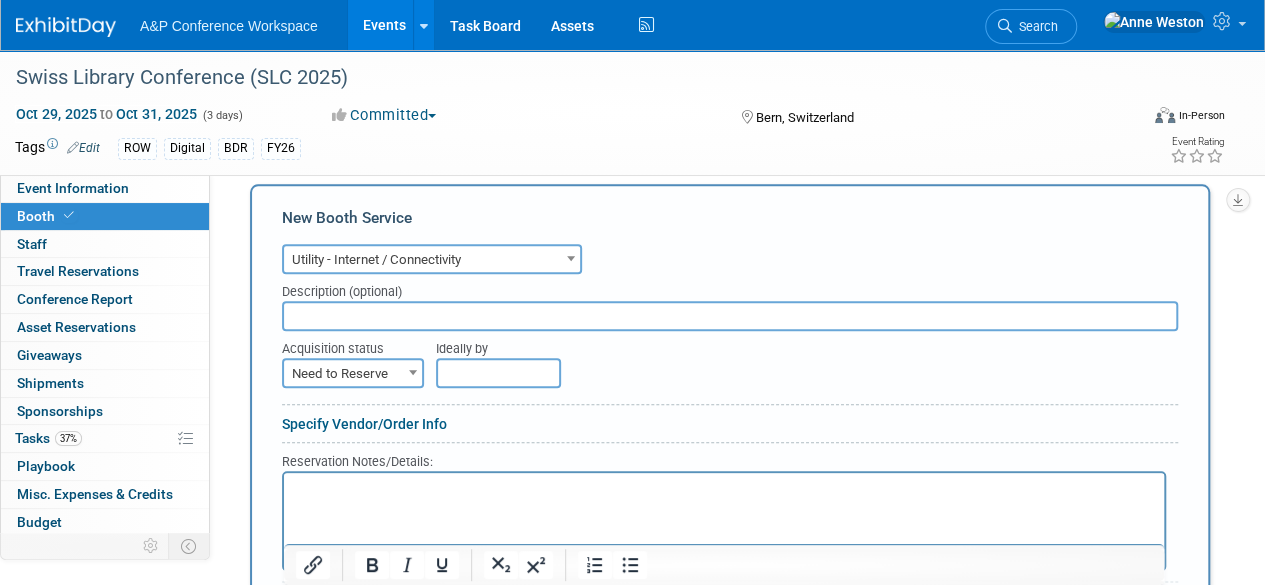 click at bounding box center [730, 316] 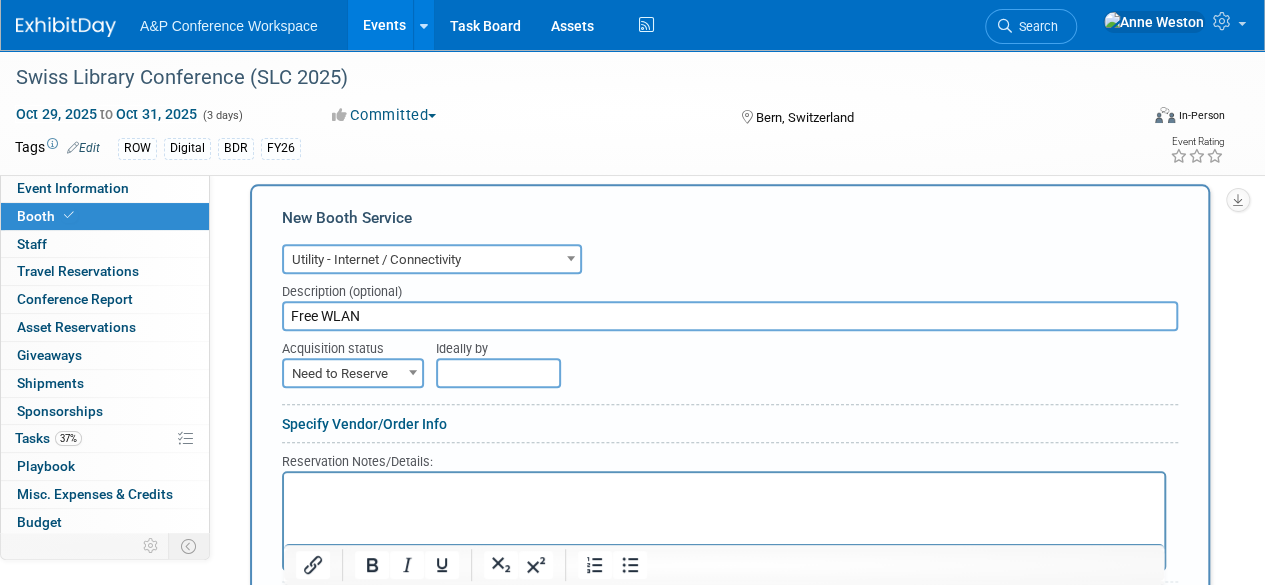 type on "Free WLAN" 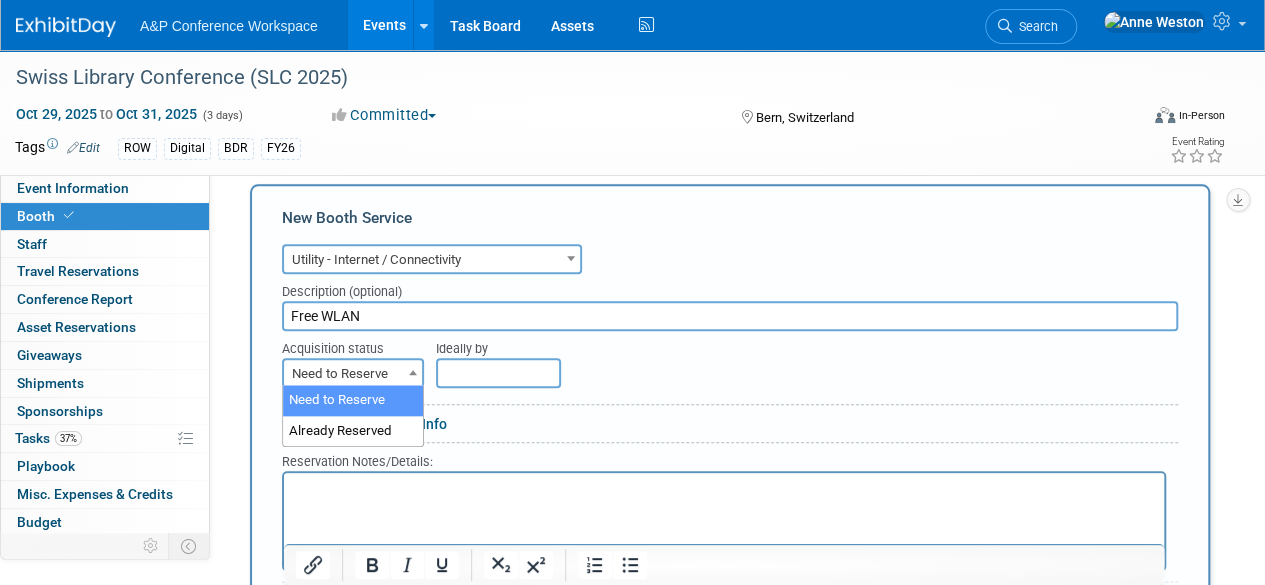 click on "Need to Reserve" at bounding box center [353, 374] 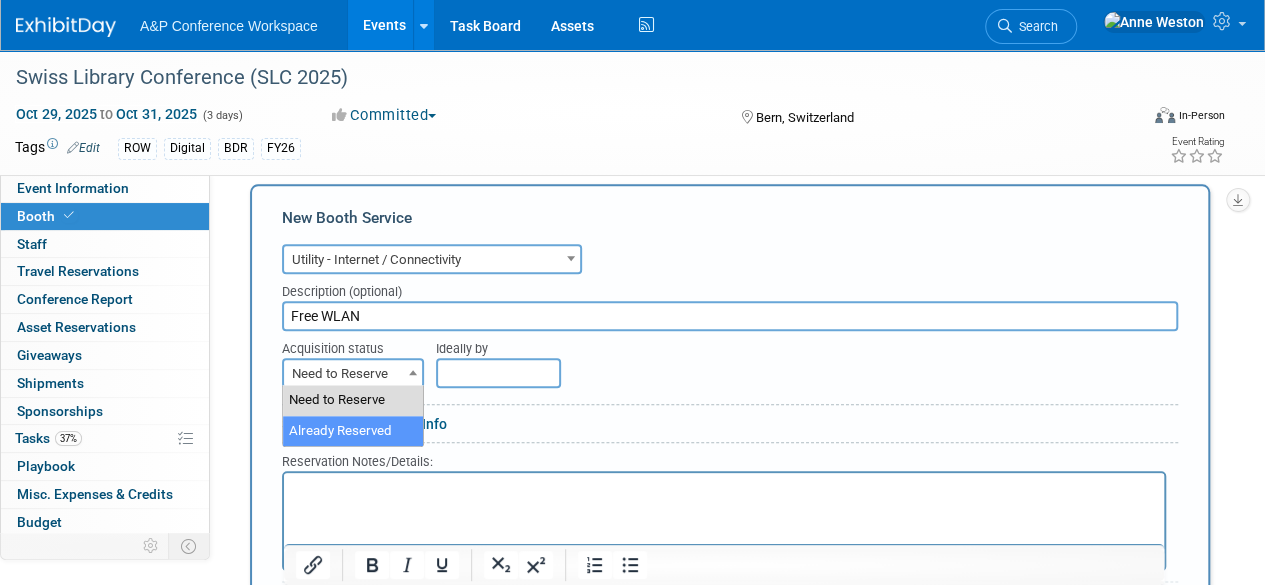 select on "2" 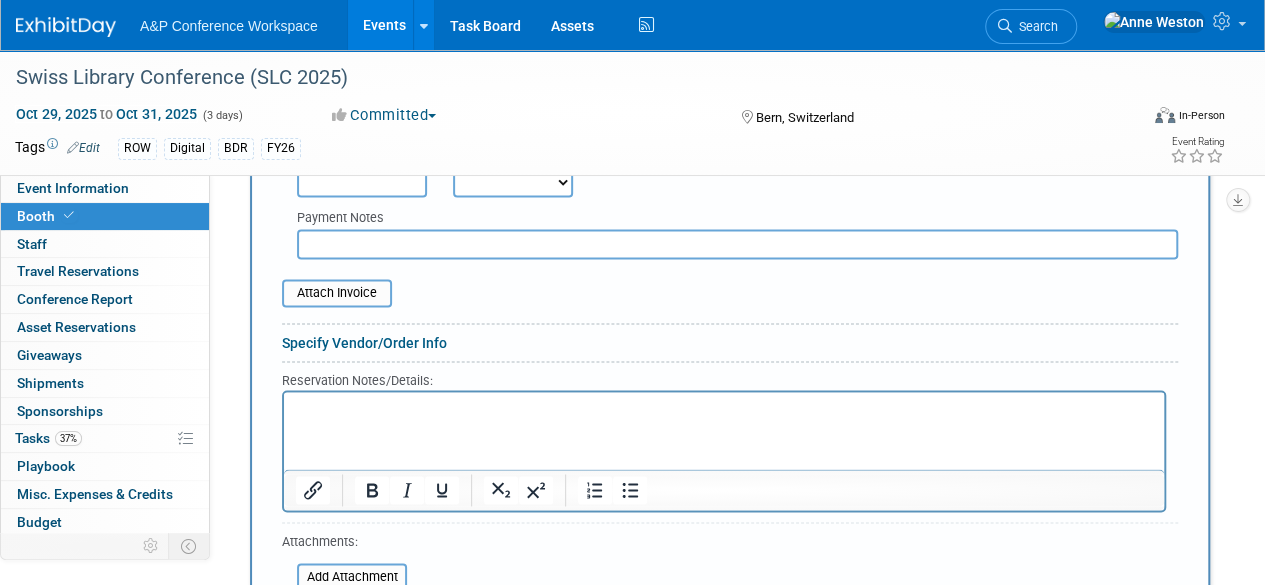 scroll, scrollTop: 1300, scrollLeft: 0, axis: vertical 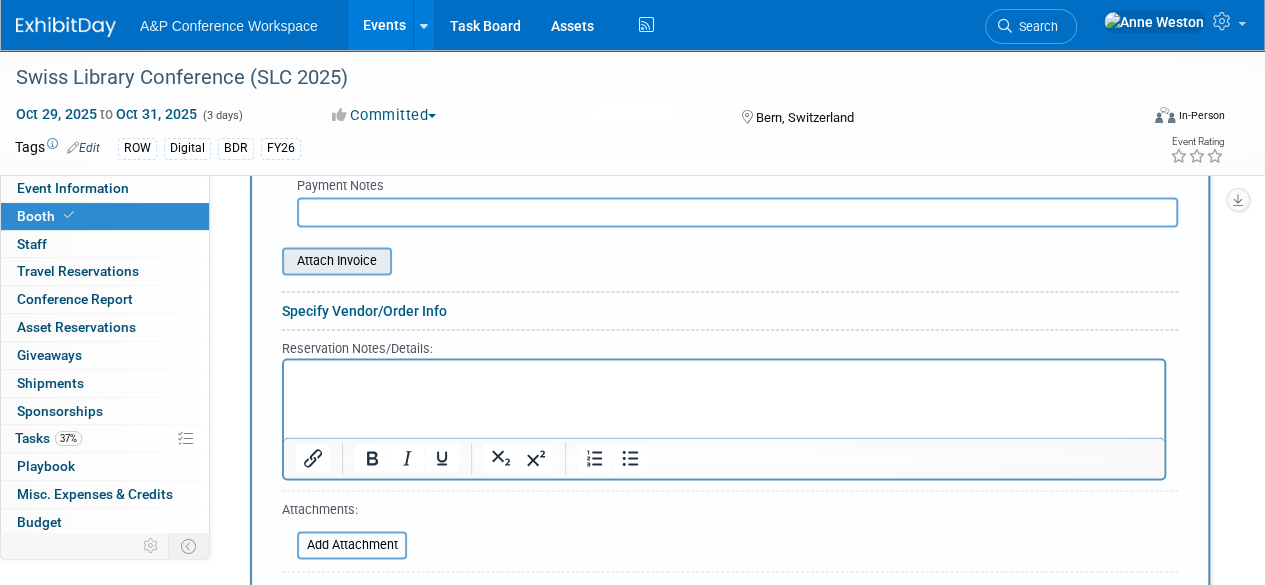 click at bounding box center [271, 261] 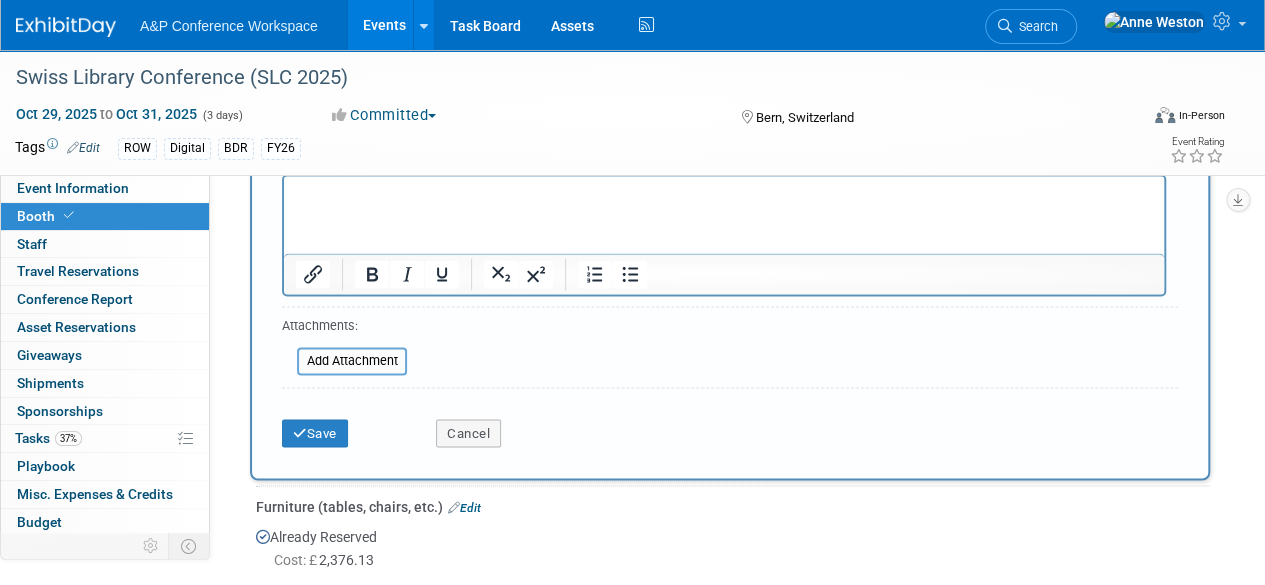 scroll, scrollTop: 1500, scrollLeft: 0, axis: vertical 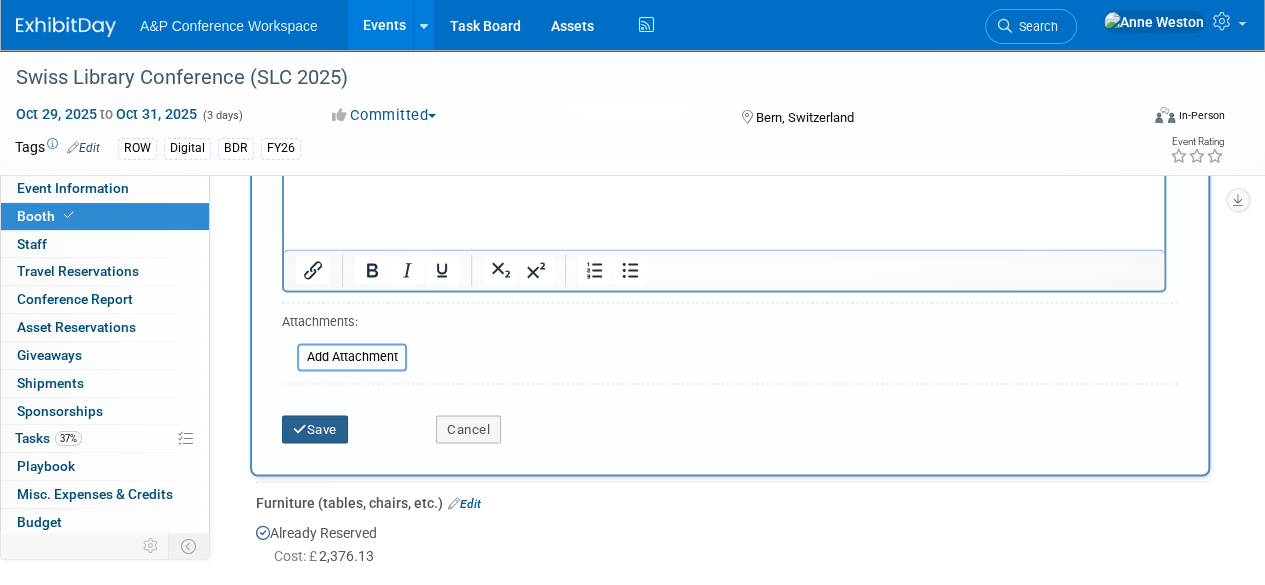 click on "Save" at bounding box center [315, 429] 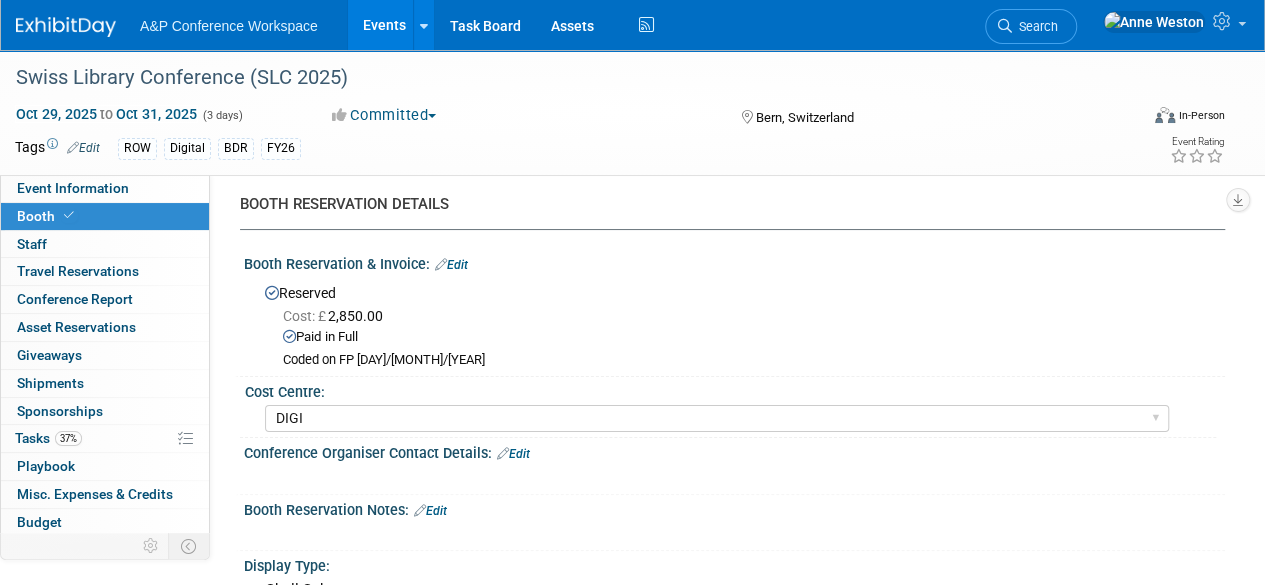 scroll, scrollTop: 0, scrollLeft: 0, axis: both 